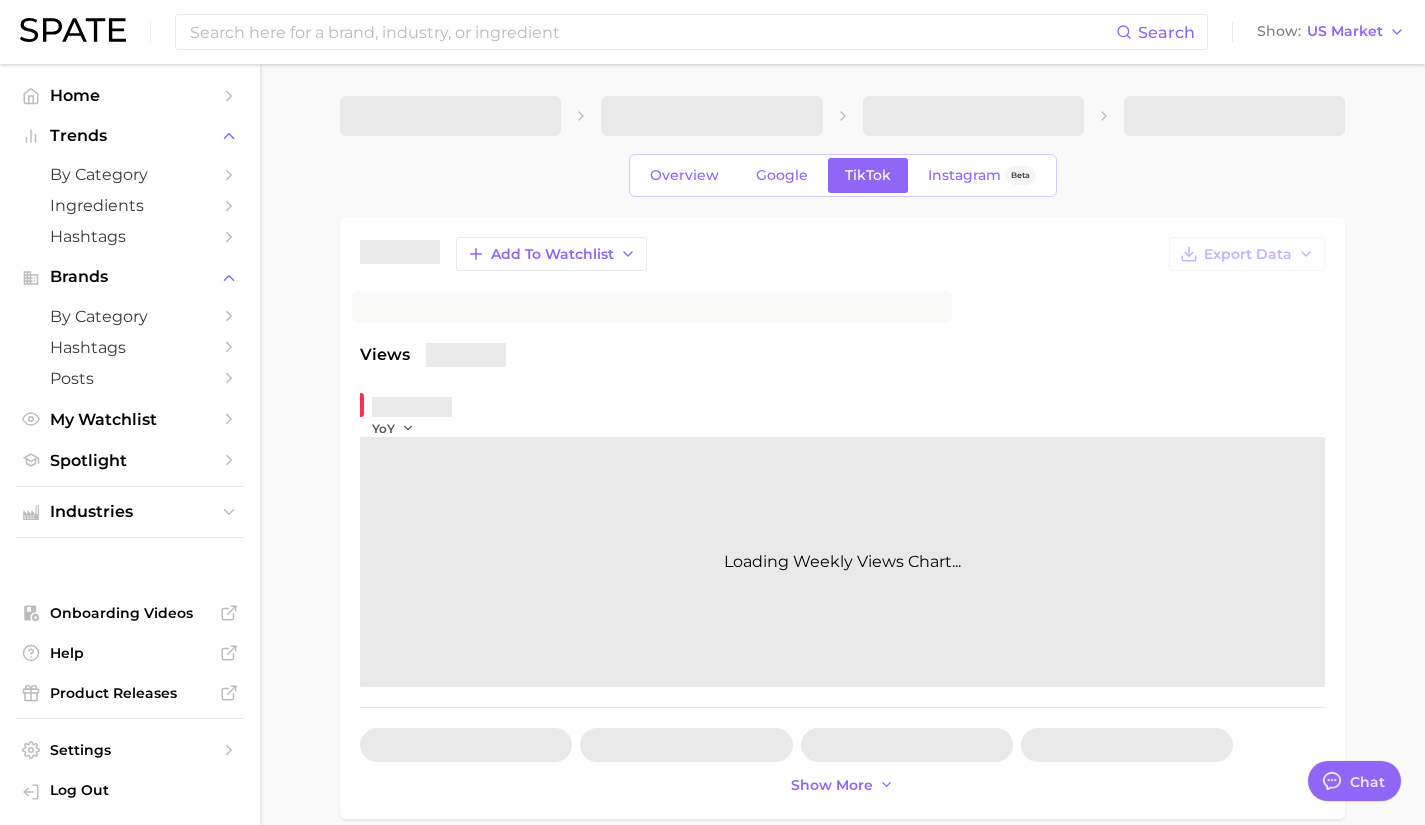 type on "x" 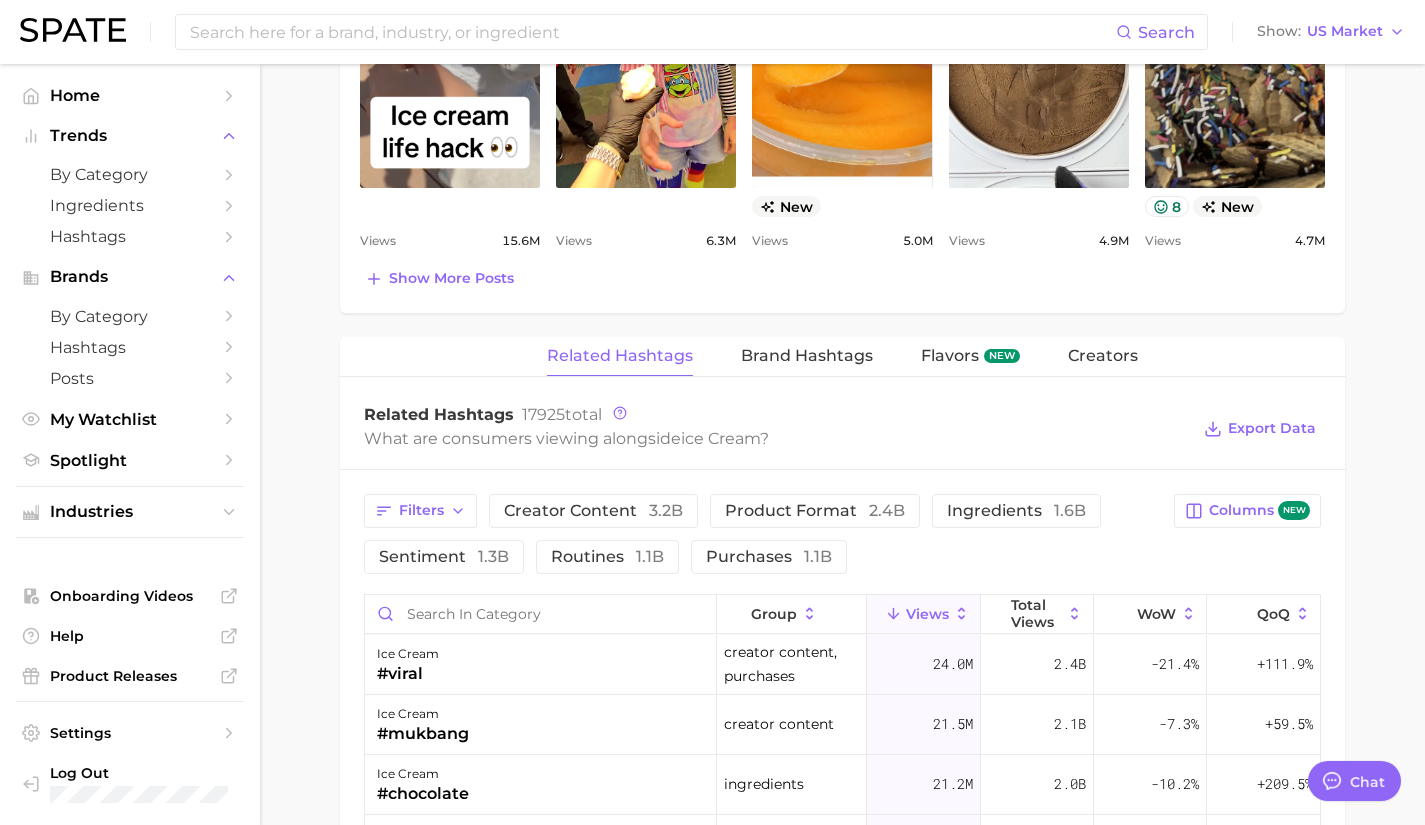 scroll, scrollTop: 1337, scrollLeft: 0, axis: vertical 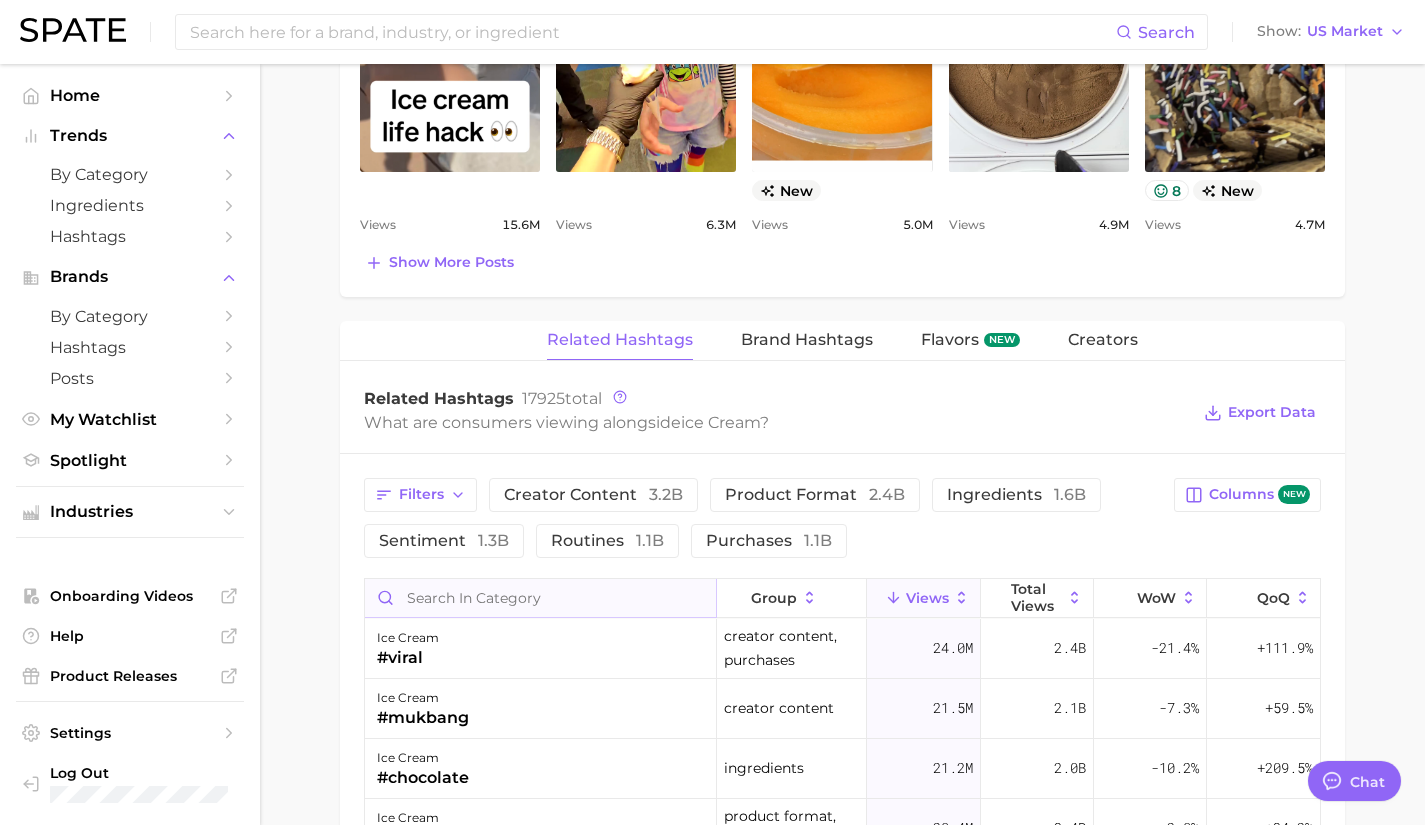 click at bounding box center (540, 598) 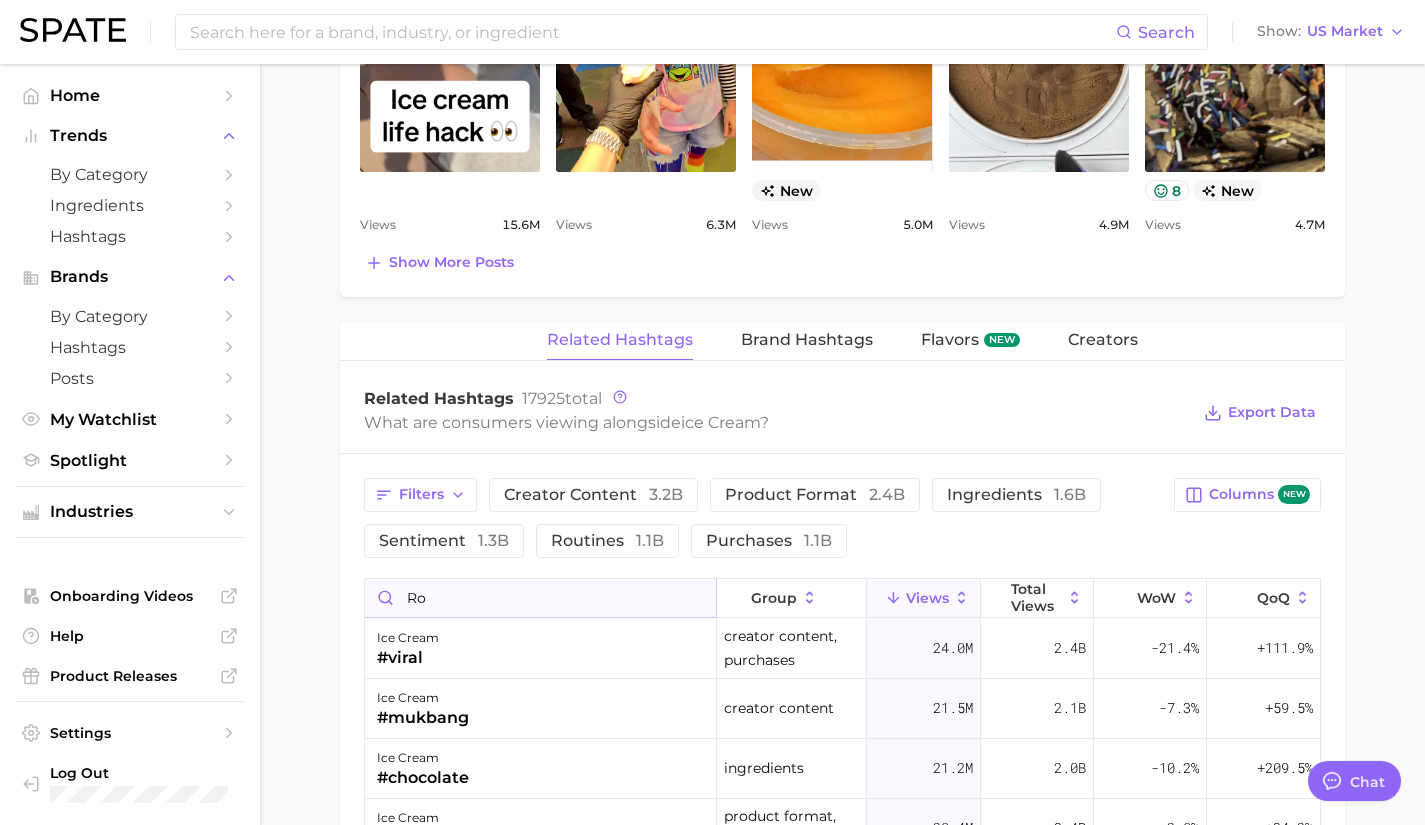 type on "r" 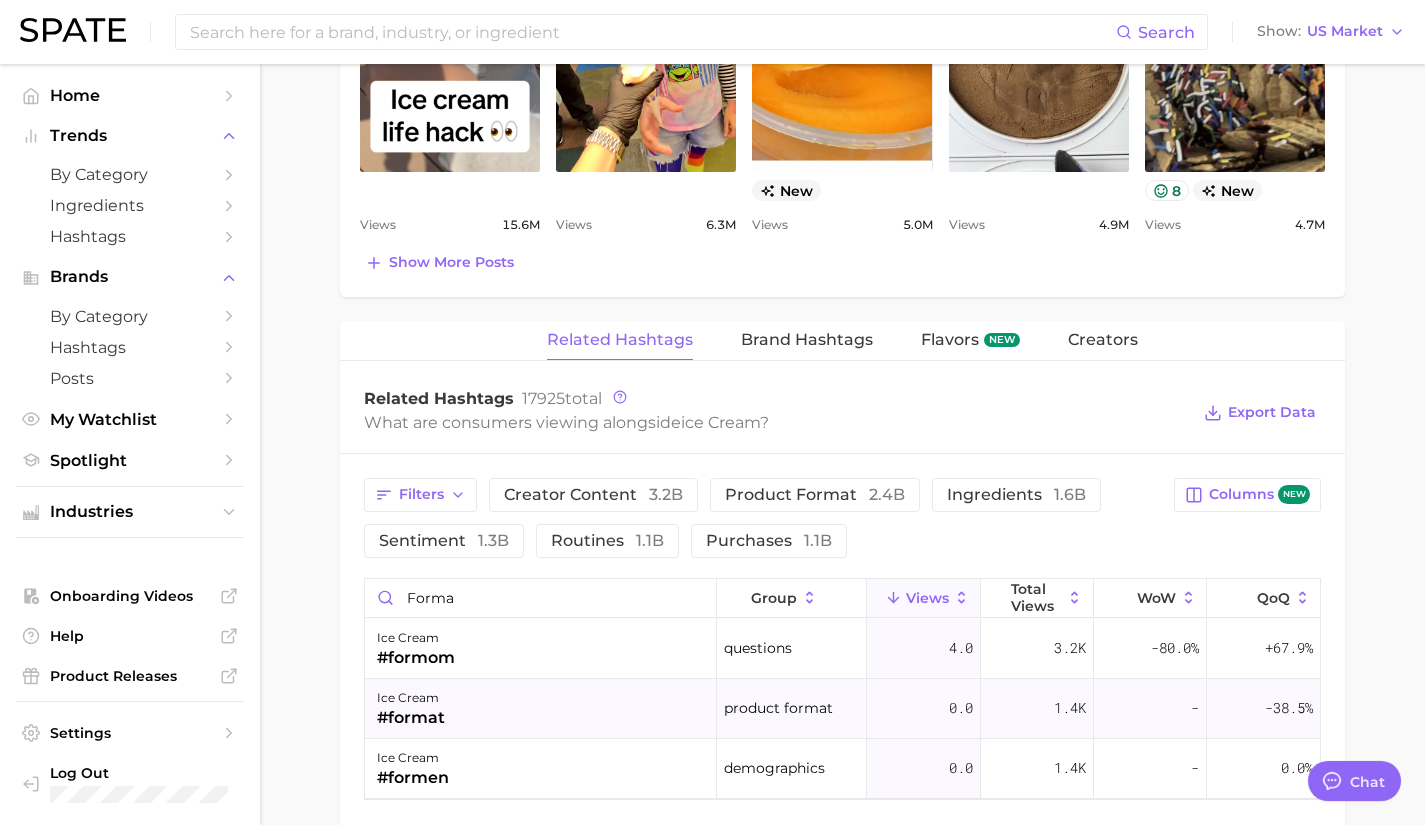 click on "ice cream #format" at bounding box center [541, 709] 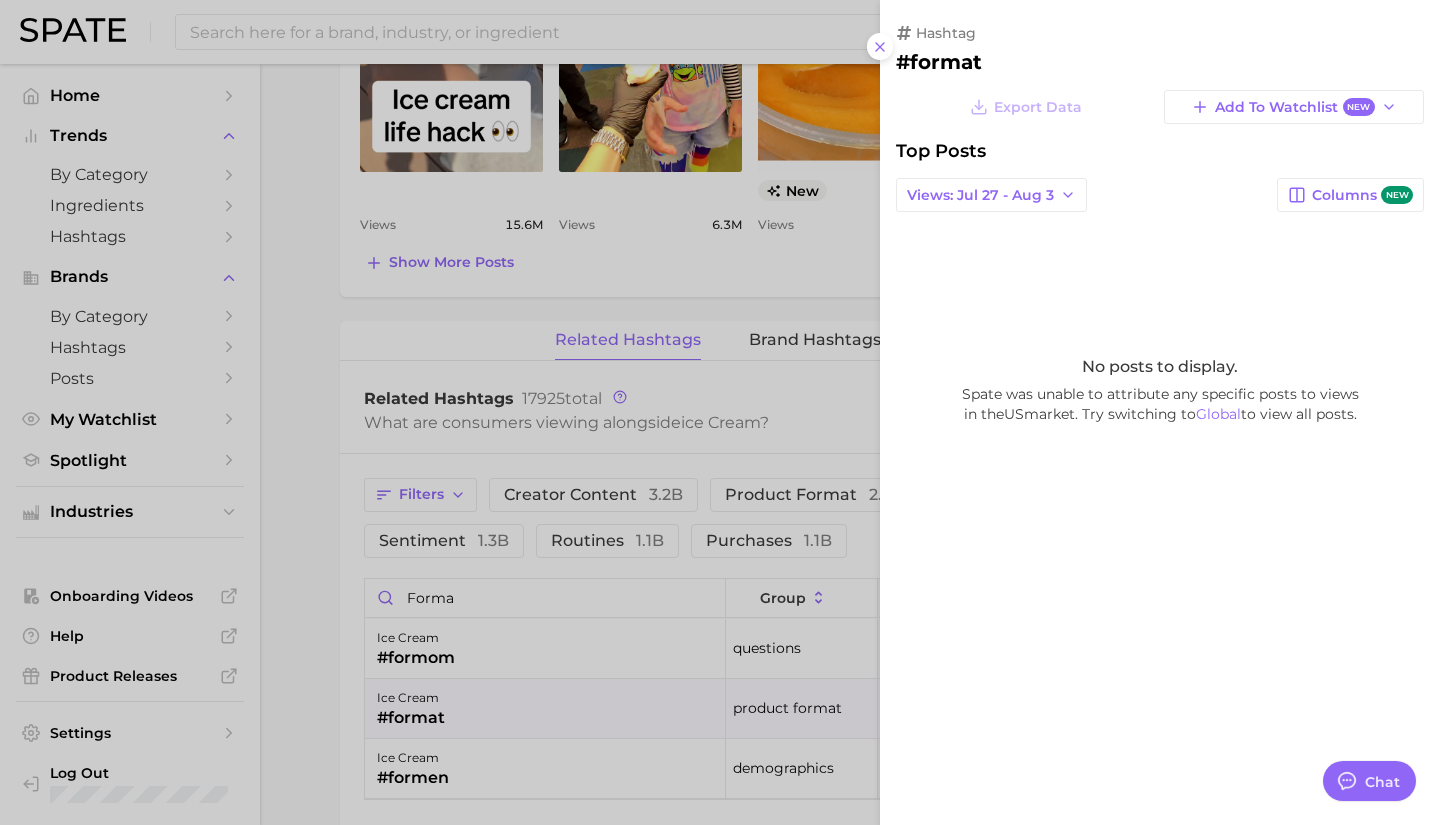 click at bounding box center [720, 412] 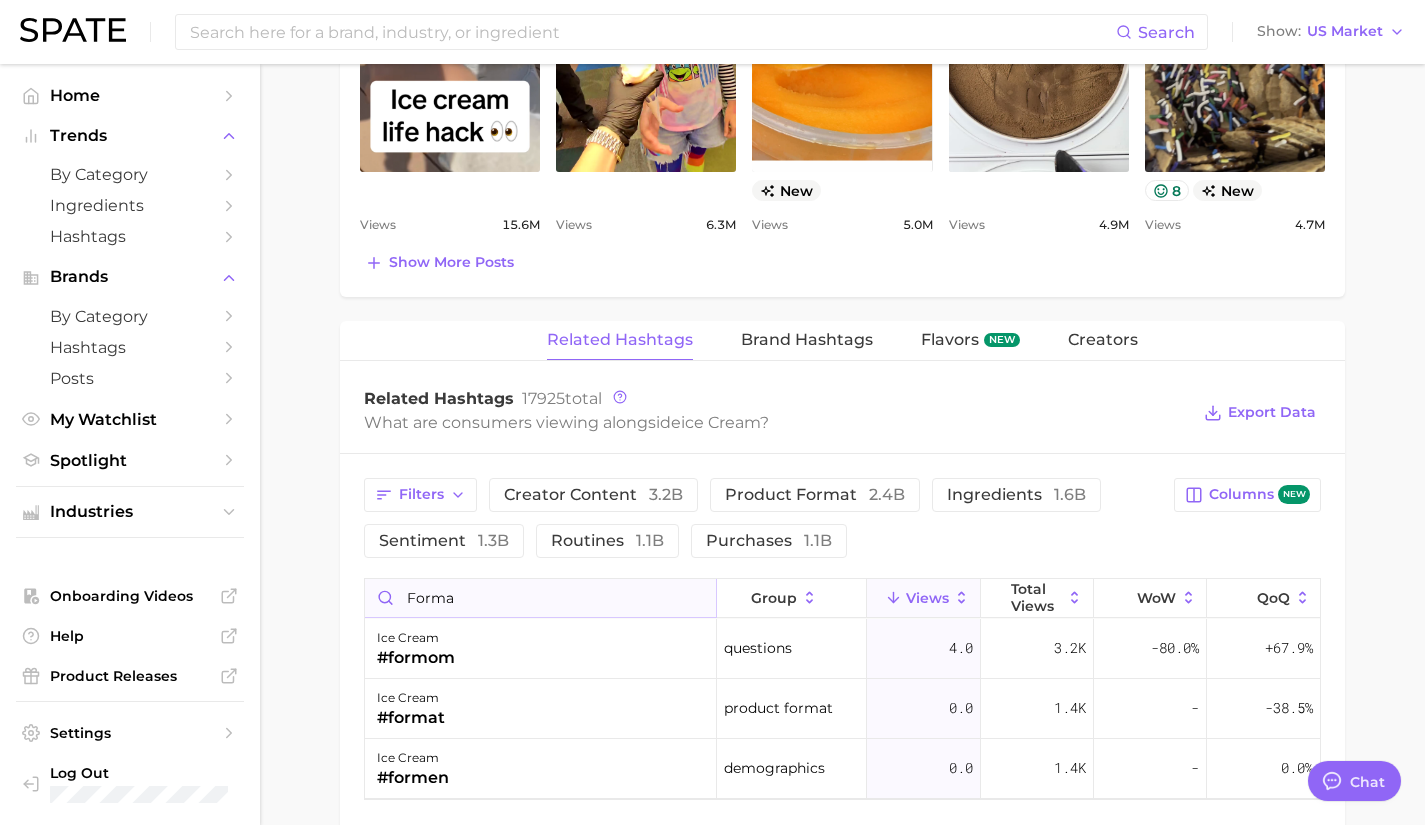 scroll, scrollTop: 0, scrollLeft: 0, axis: both 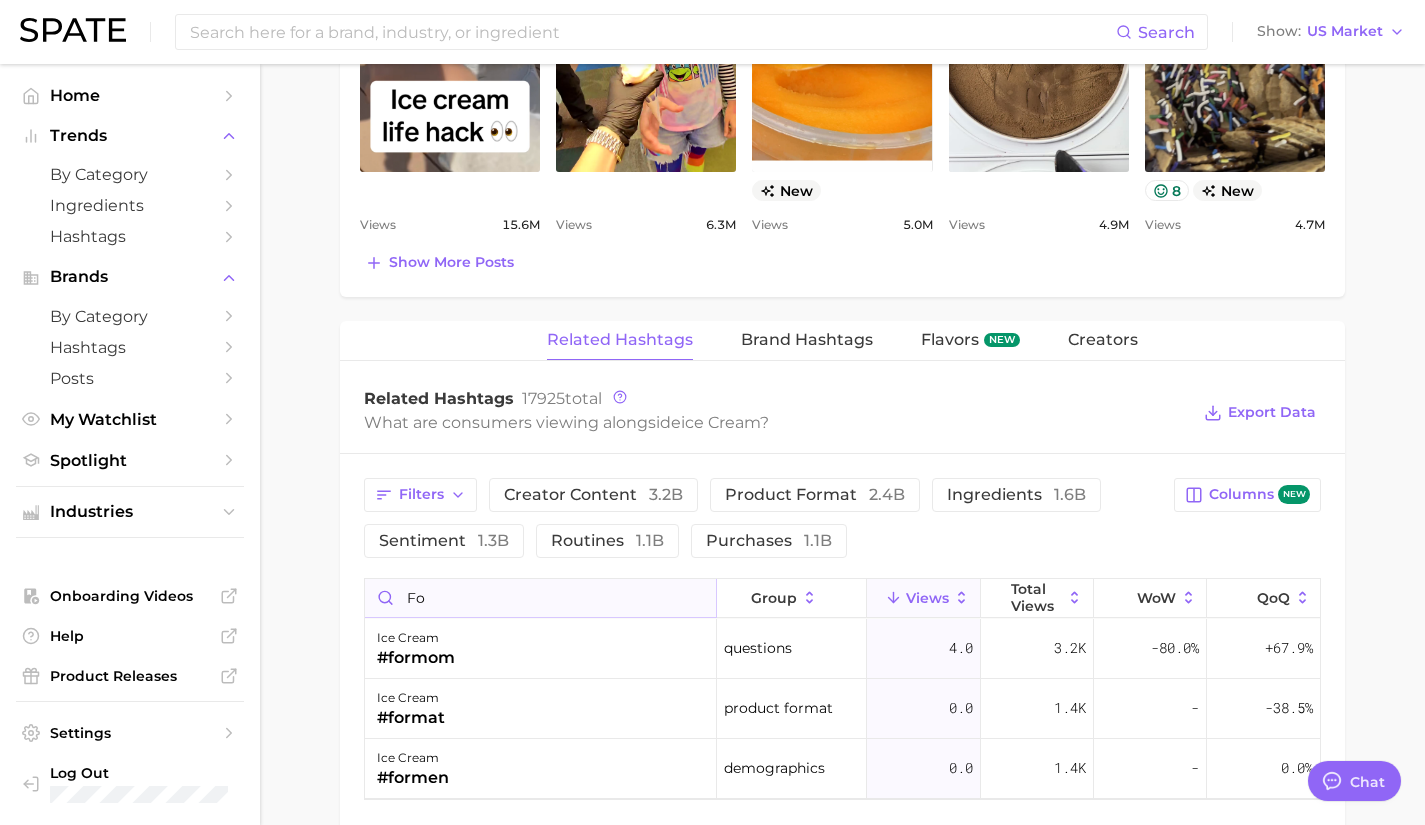 type on "f" 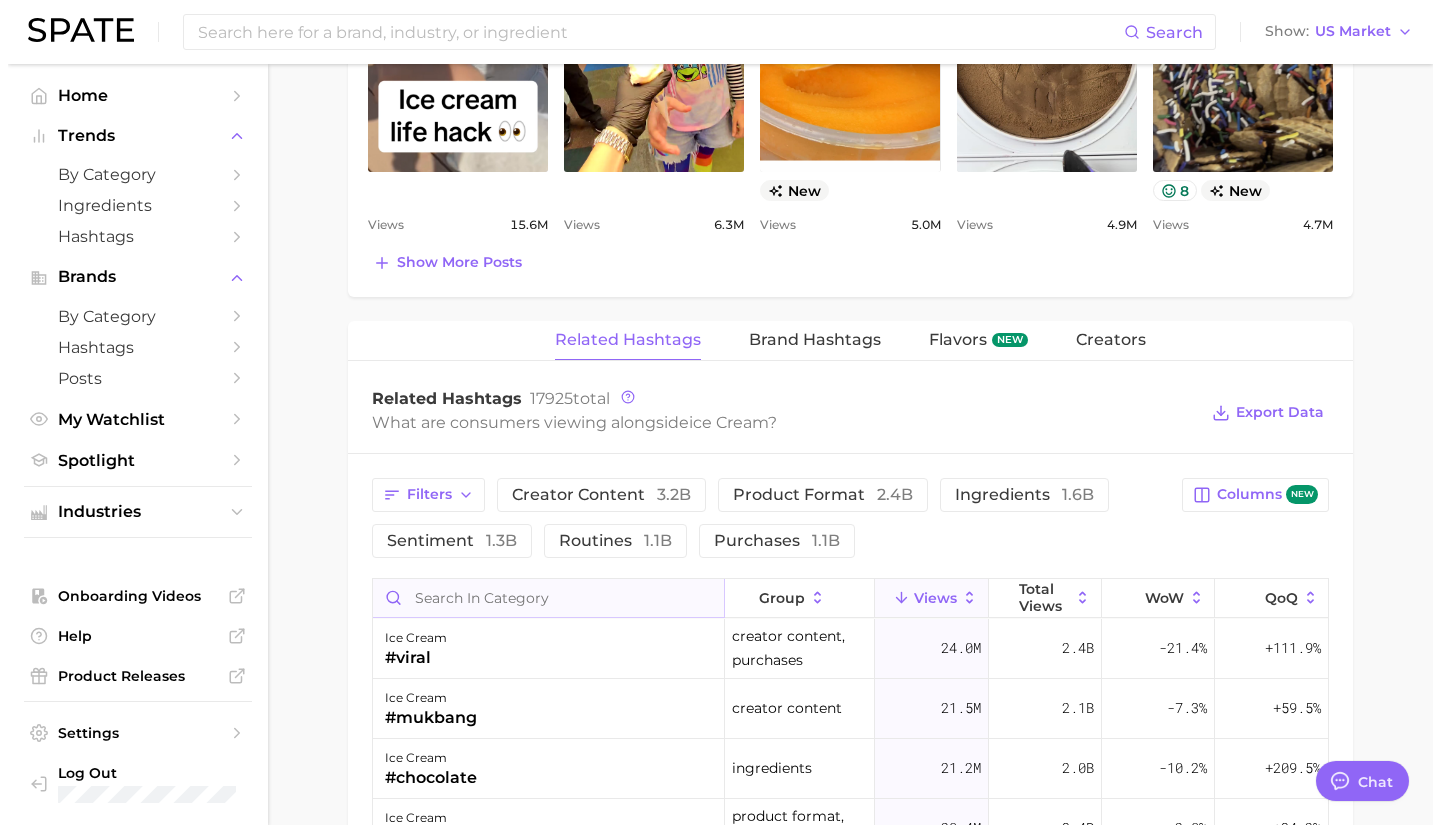 scroll, scrollTop: 0, scrollLeft: 0, axis: both 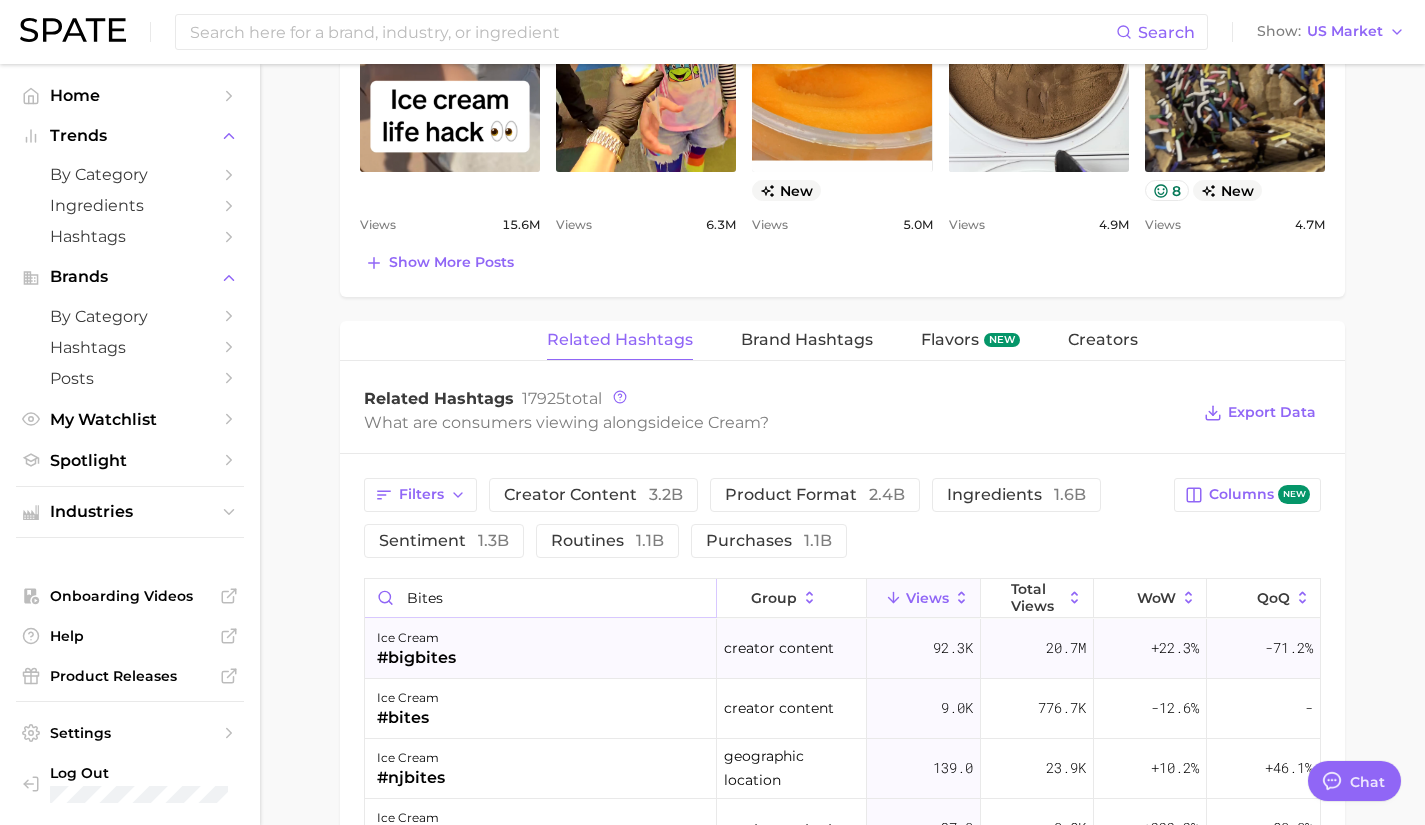 type on "bites" 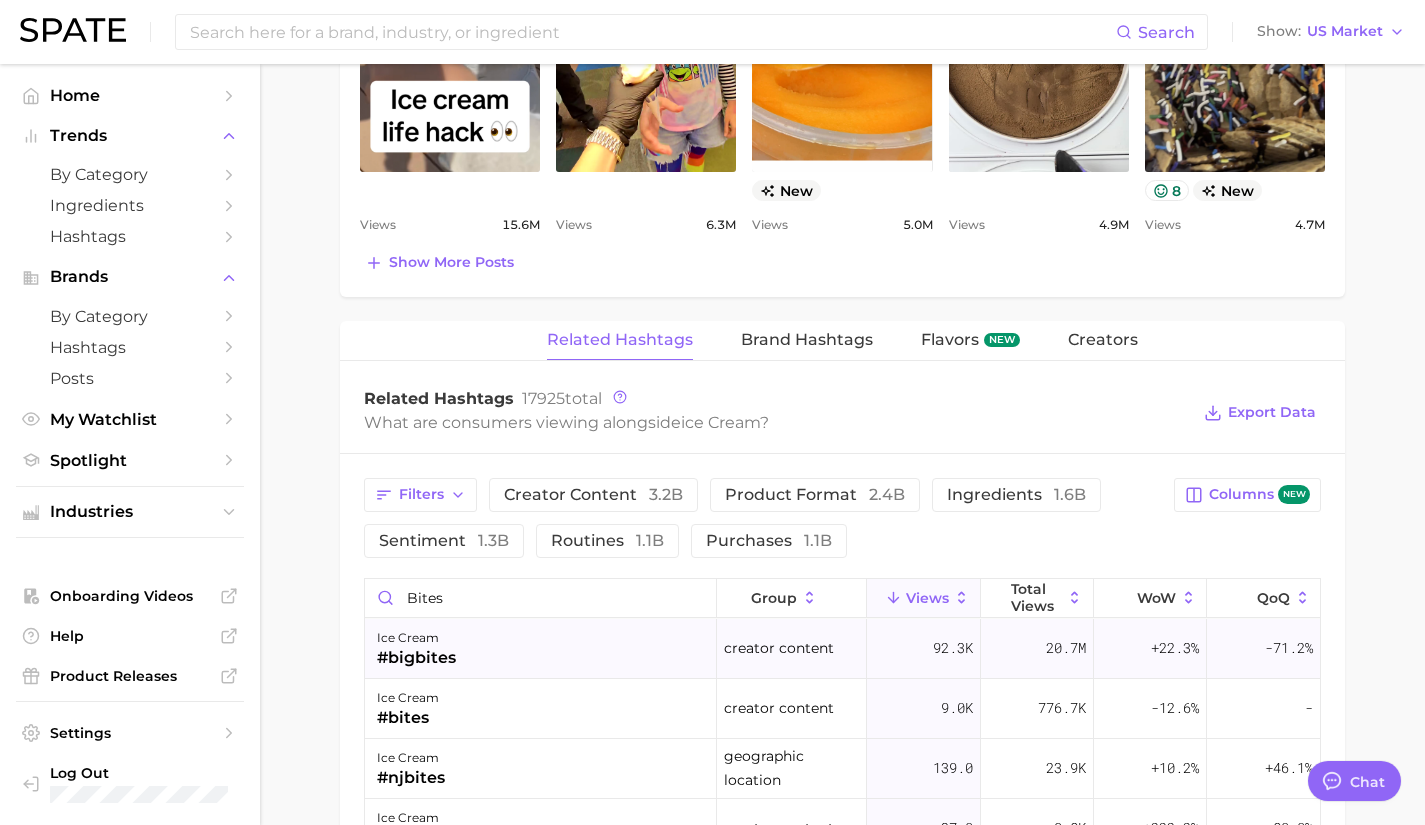 click on "ice cream #bigbites" at bounding box center [541, 649] 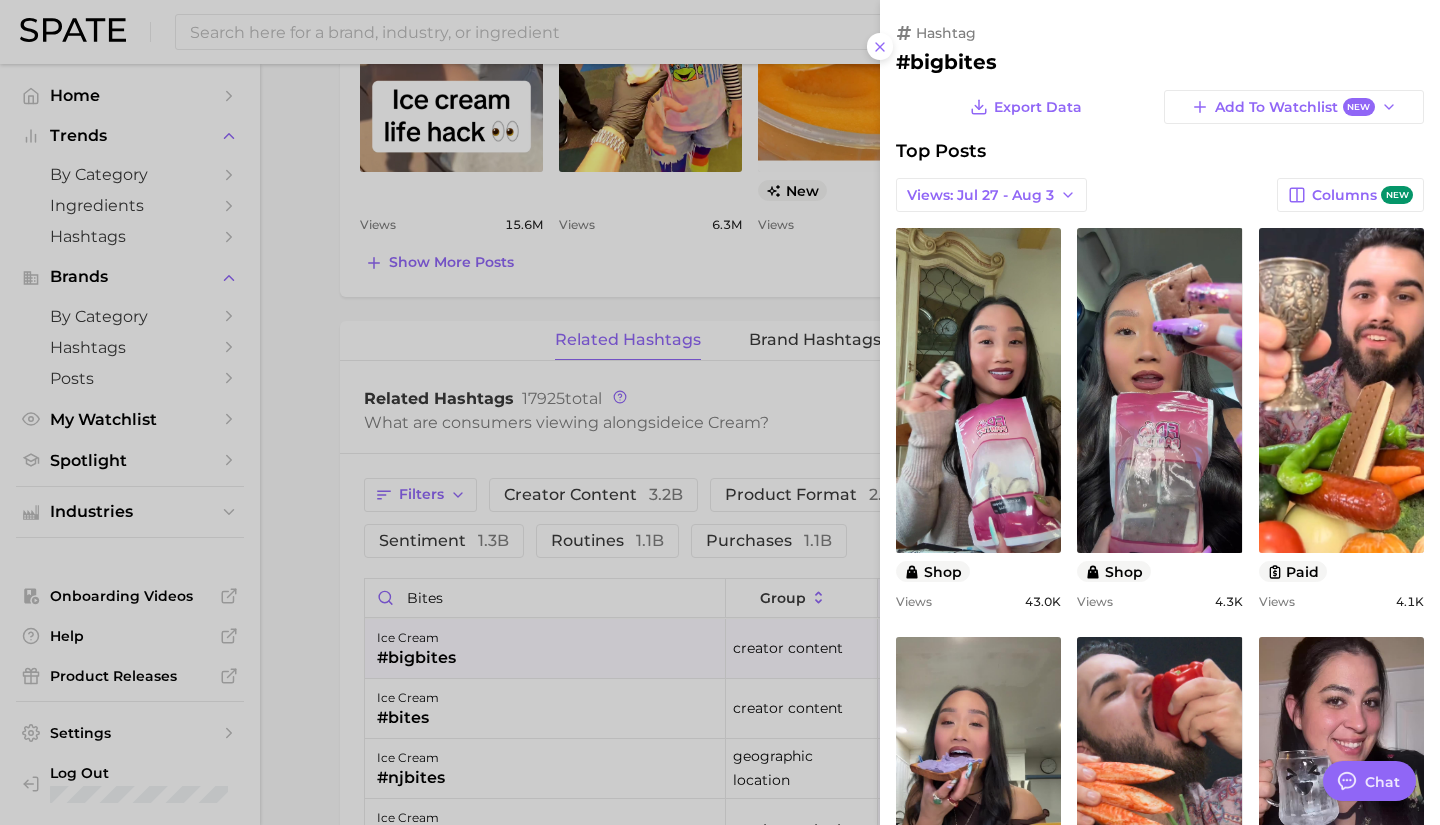 scroll, scrollTop: 0, scrollLeft: 0, axis: both 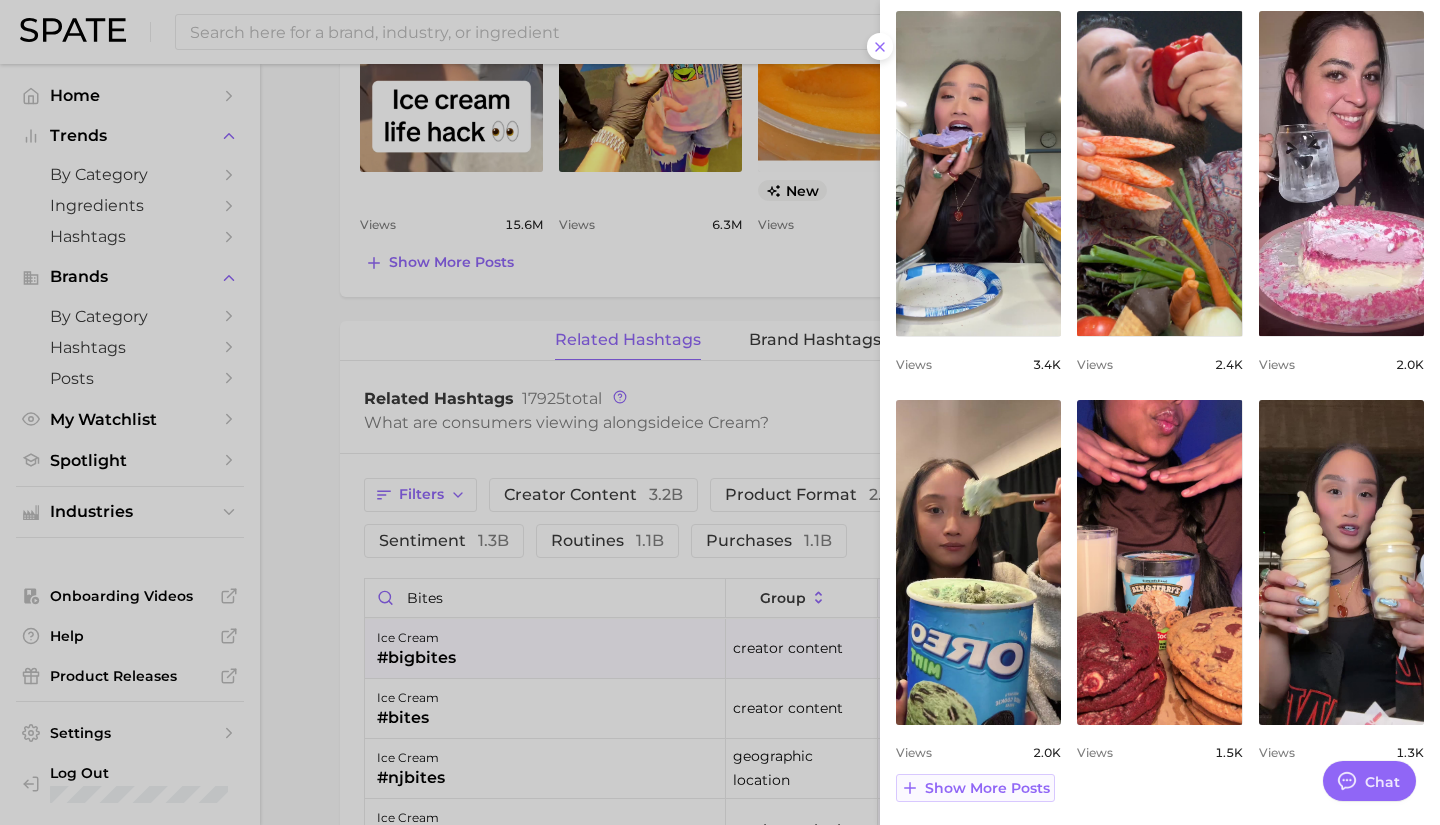 click on "Show more posts" at bounding box center [987, 788] 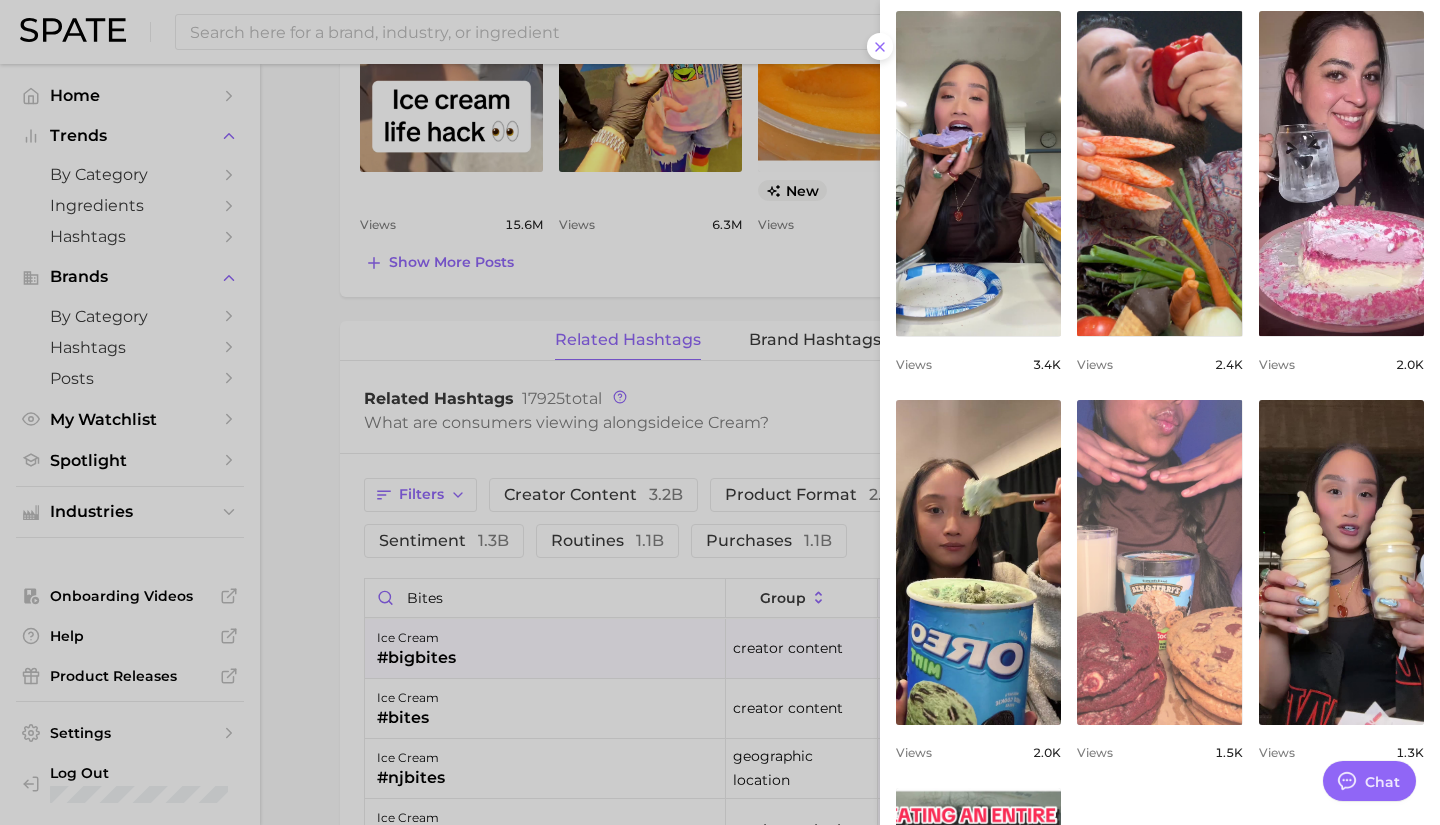 scroll, scrollTop: 0, scrollLeft: 0, axis: both 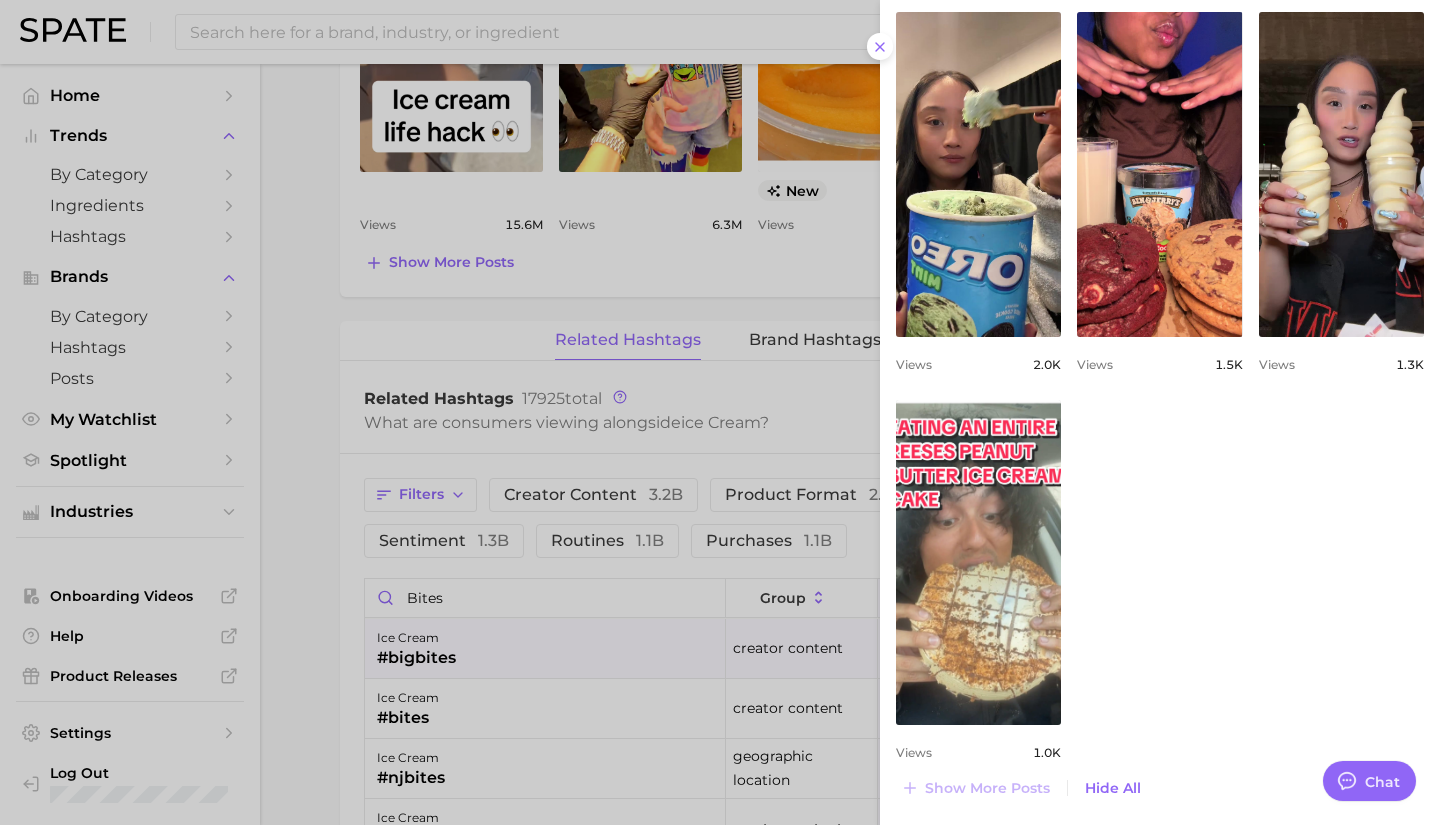 click at bounding box center (720, 412) 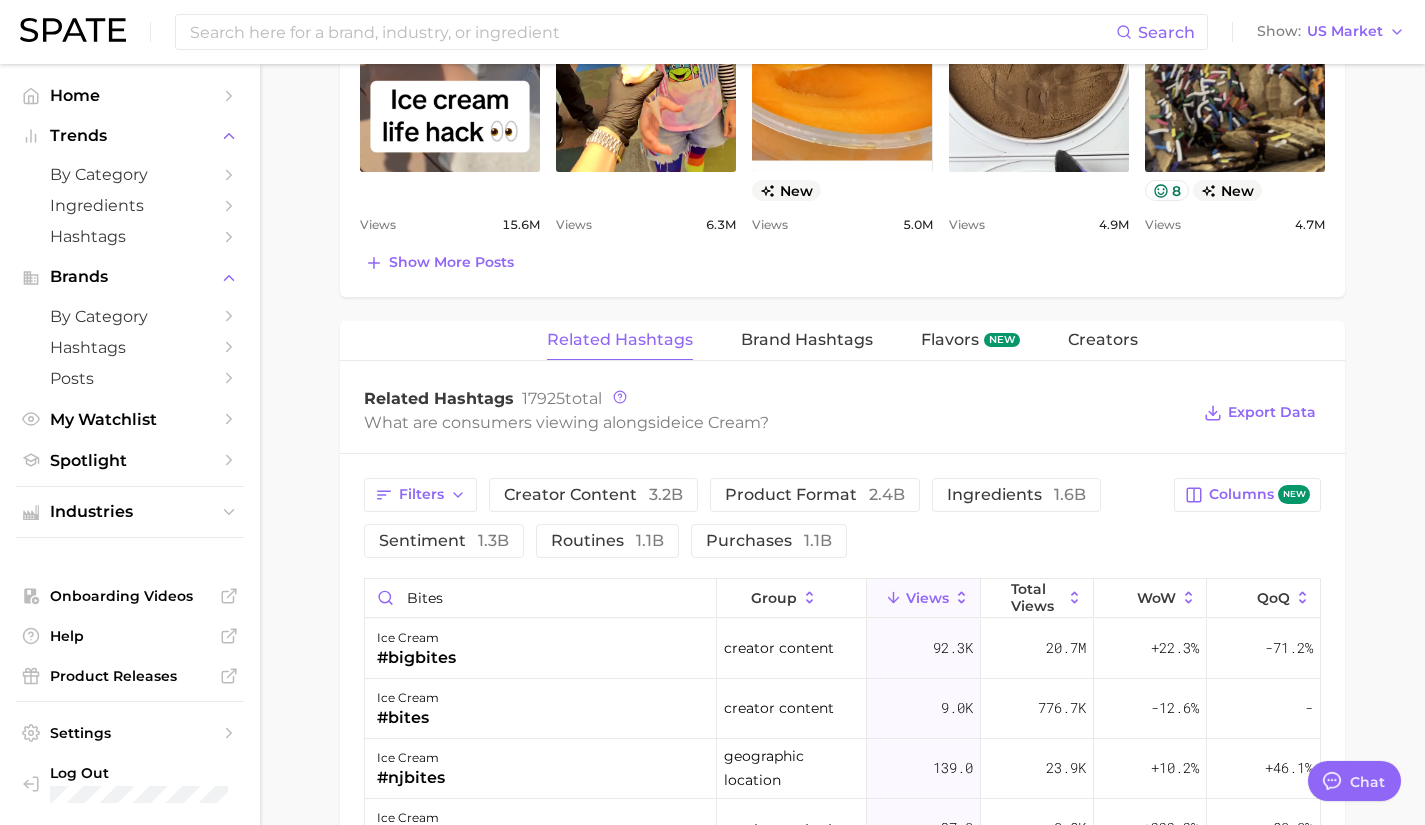 click on "ice cream #bites" at bounding box center [541, 709] 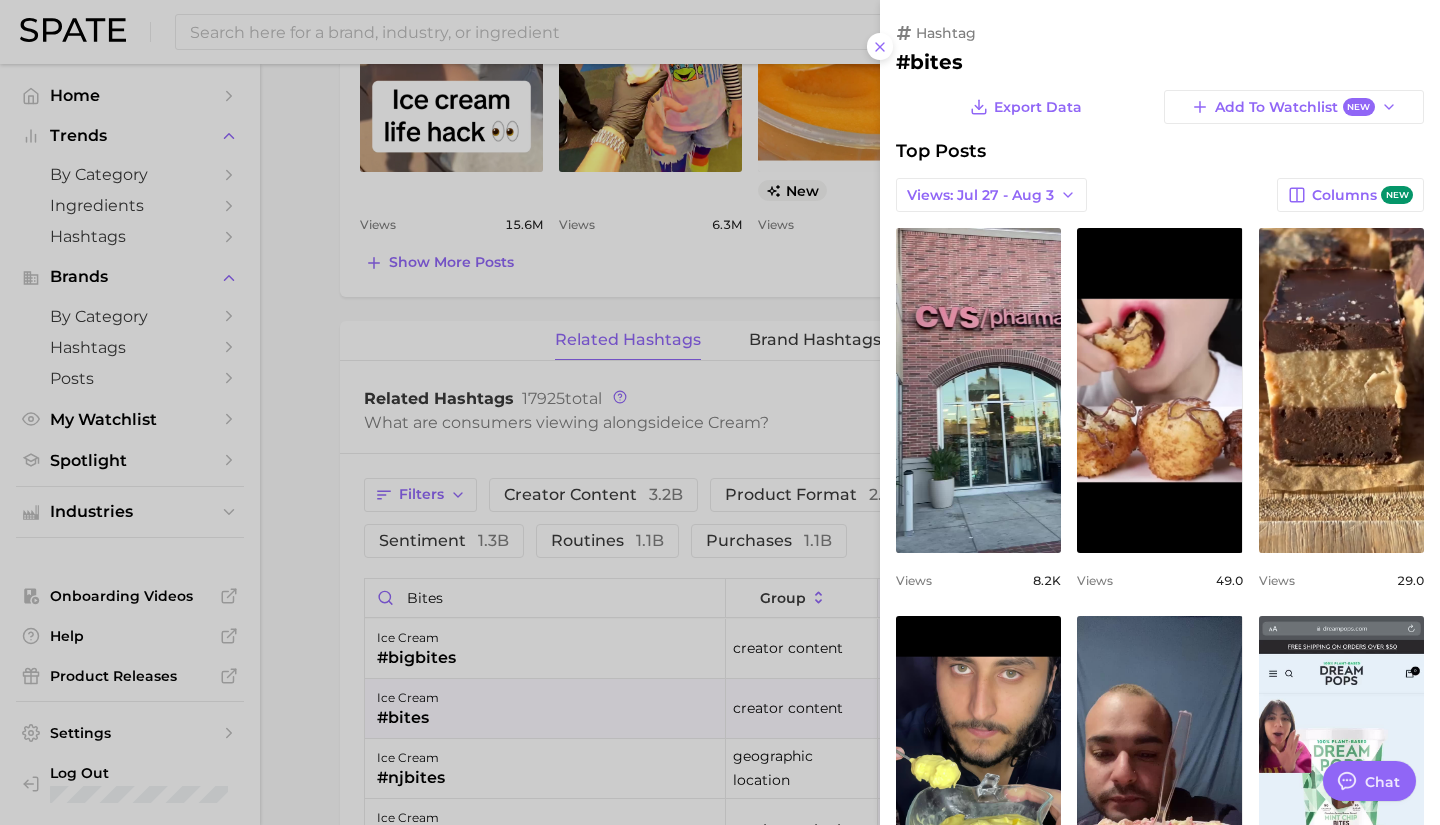scroll, scrollTop: 0, scrollLeft: 0, axis: both 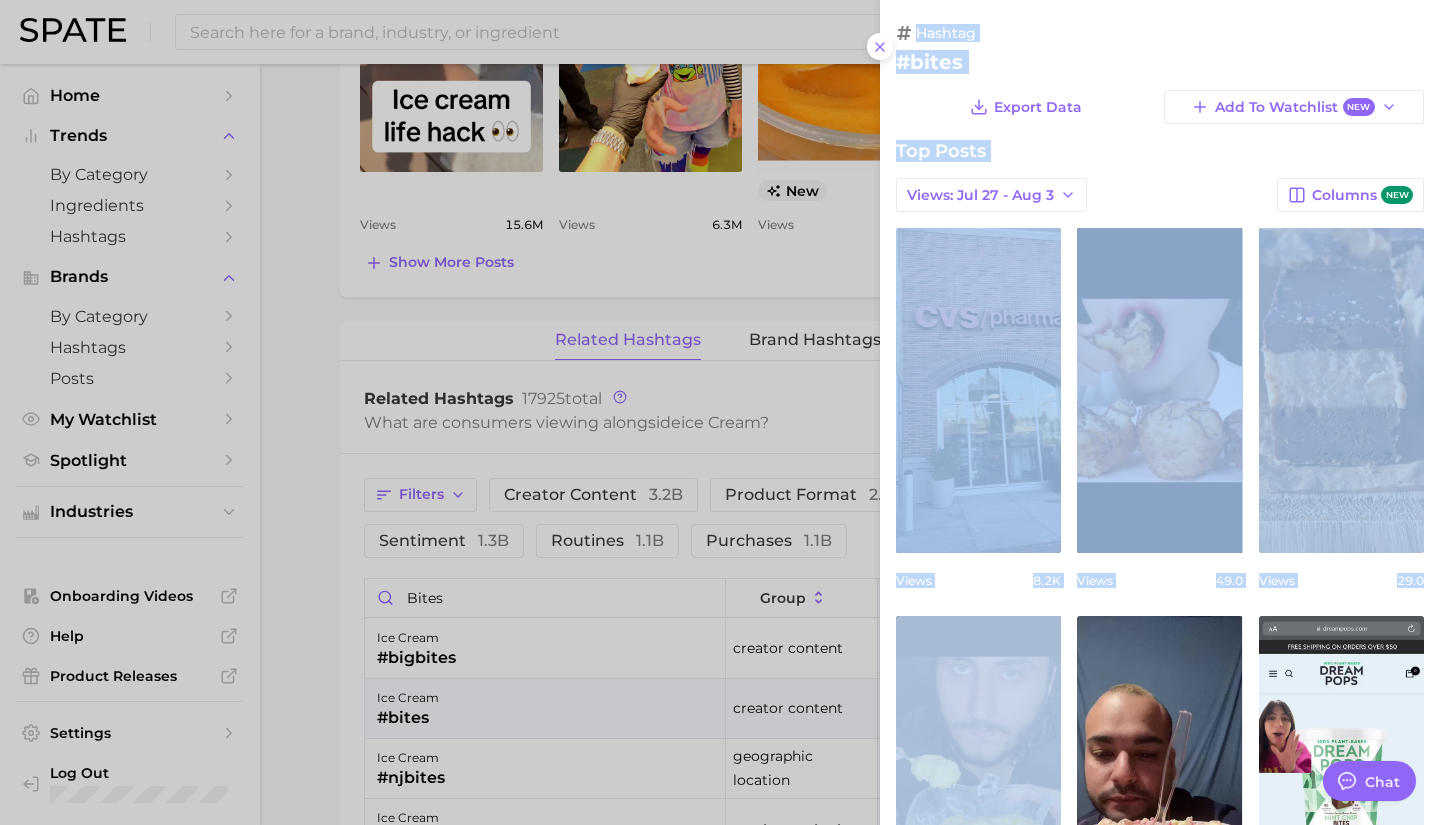 drag, startPoint x: 522, startPoint y: 718, endPoint x: 989, endPoint y: 670, distance: 469.46033 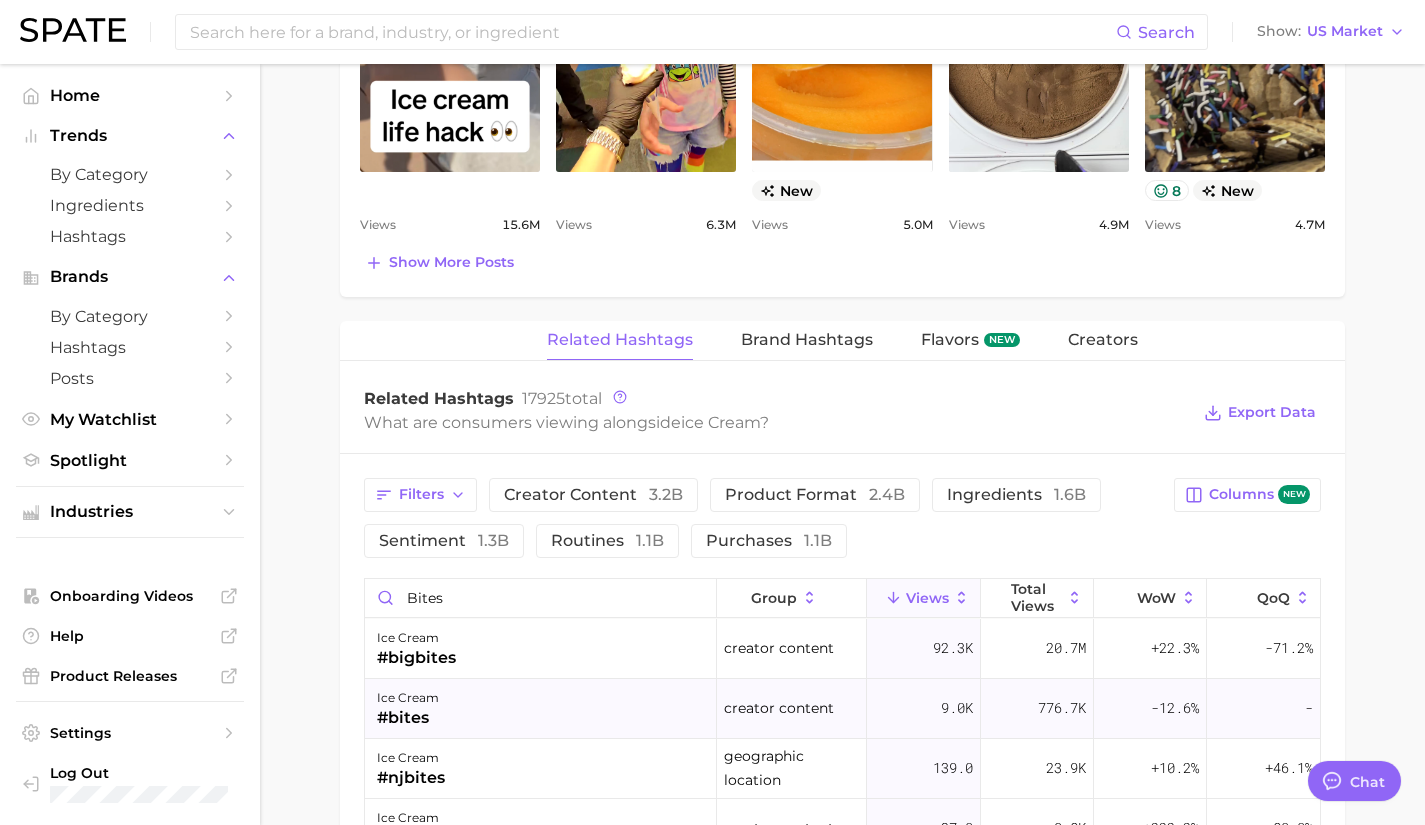 click on "ice cream #bites" at bounding box center [541, 709] 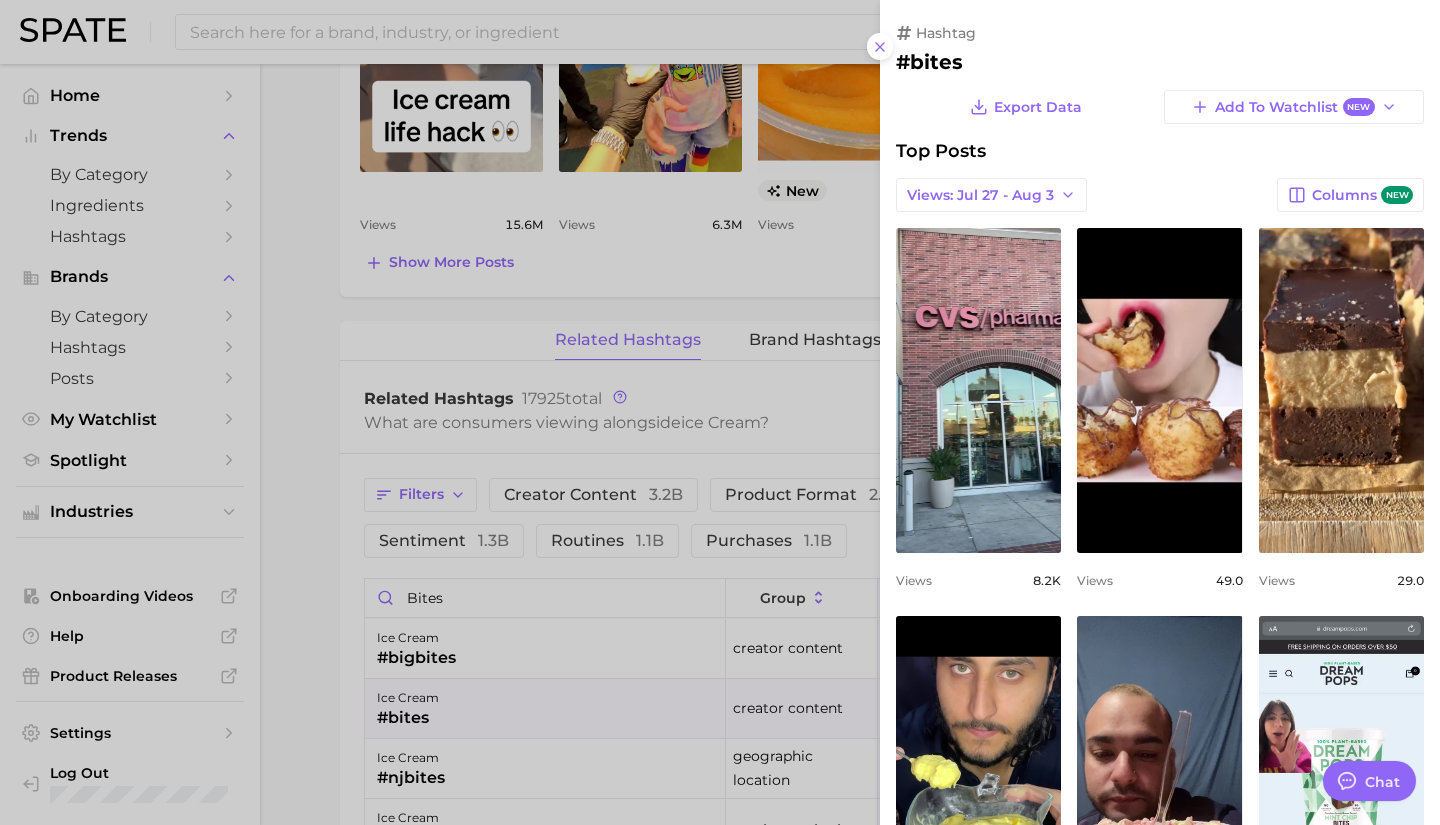 scroll, scrollTop: 0, scrollLeft: 0, axis: both 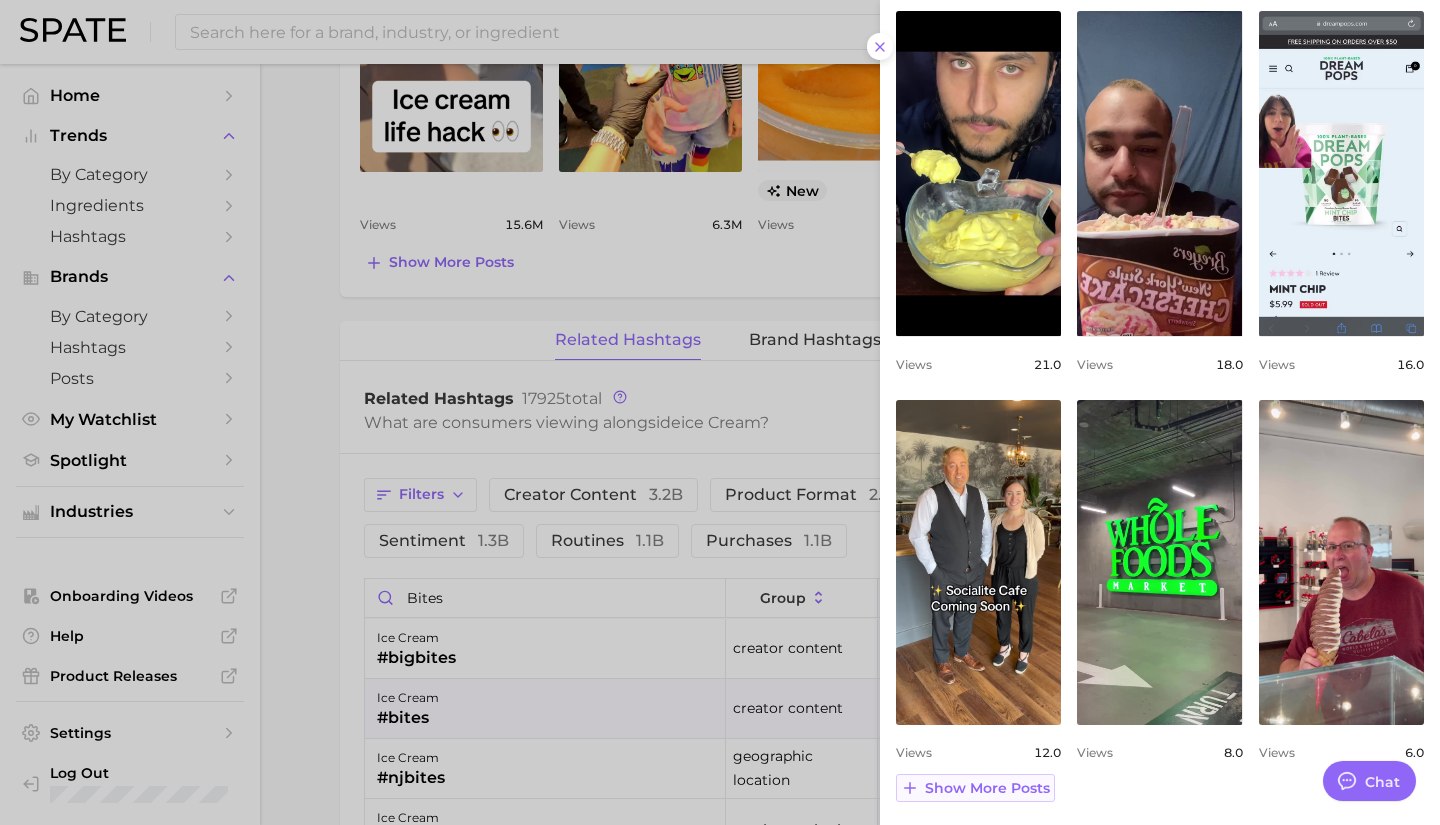 click on "Show more posts" at bounding box center (987, 788) 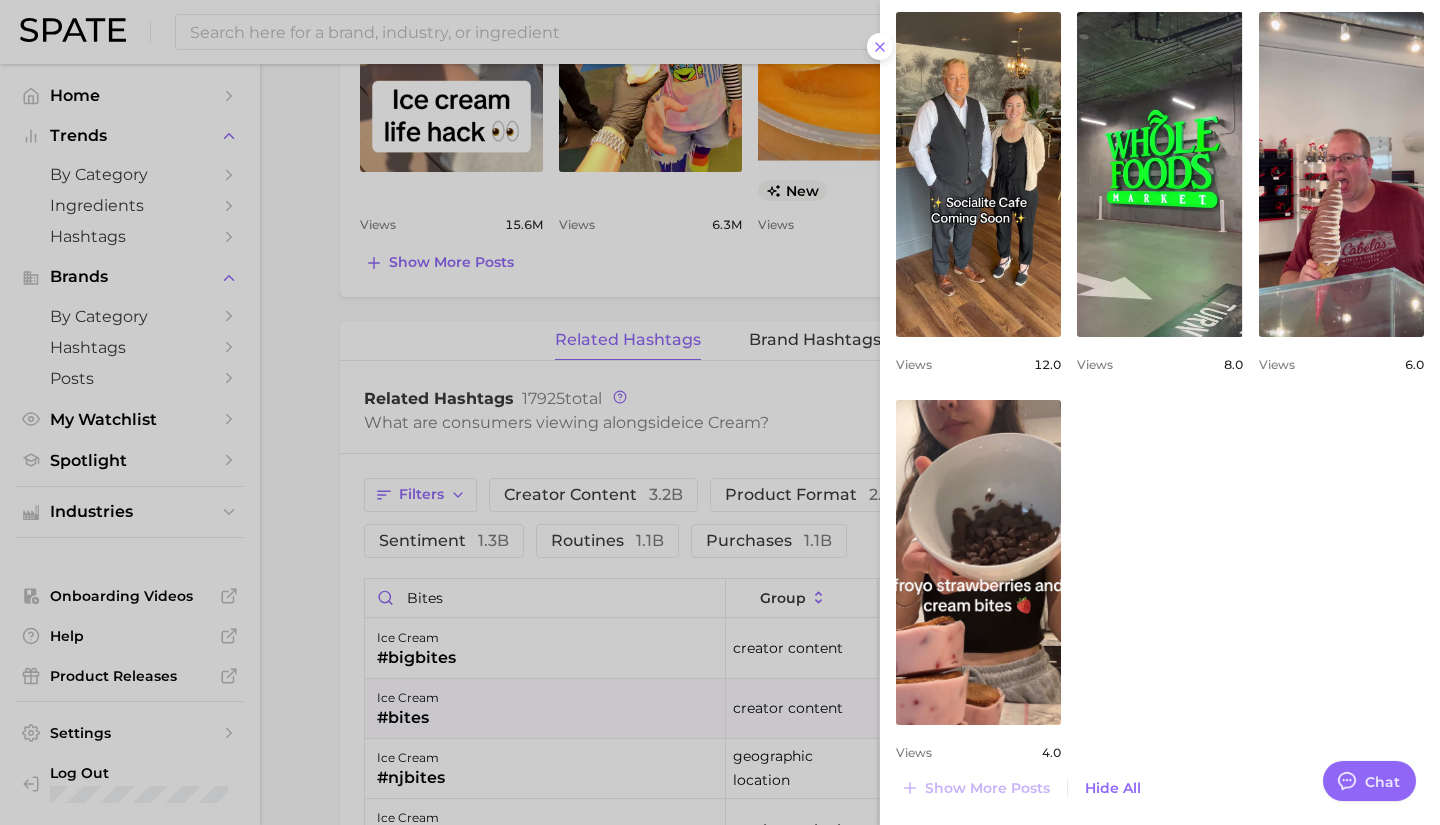 click at bounding box center [720, 412] 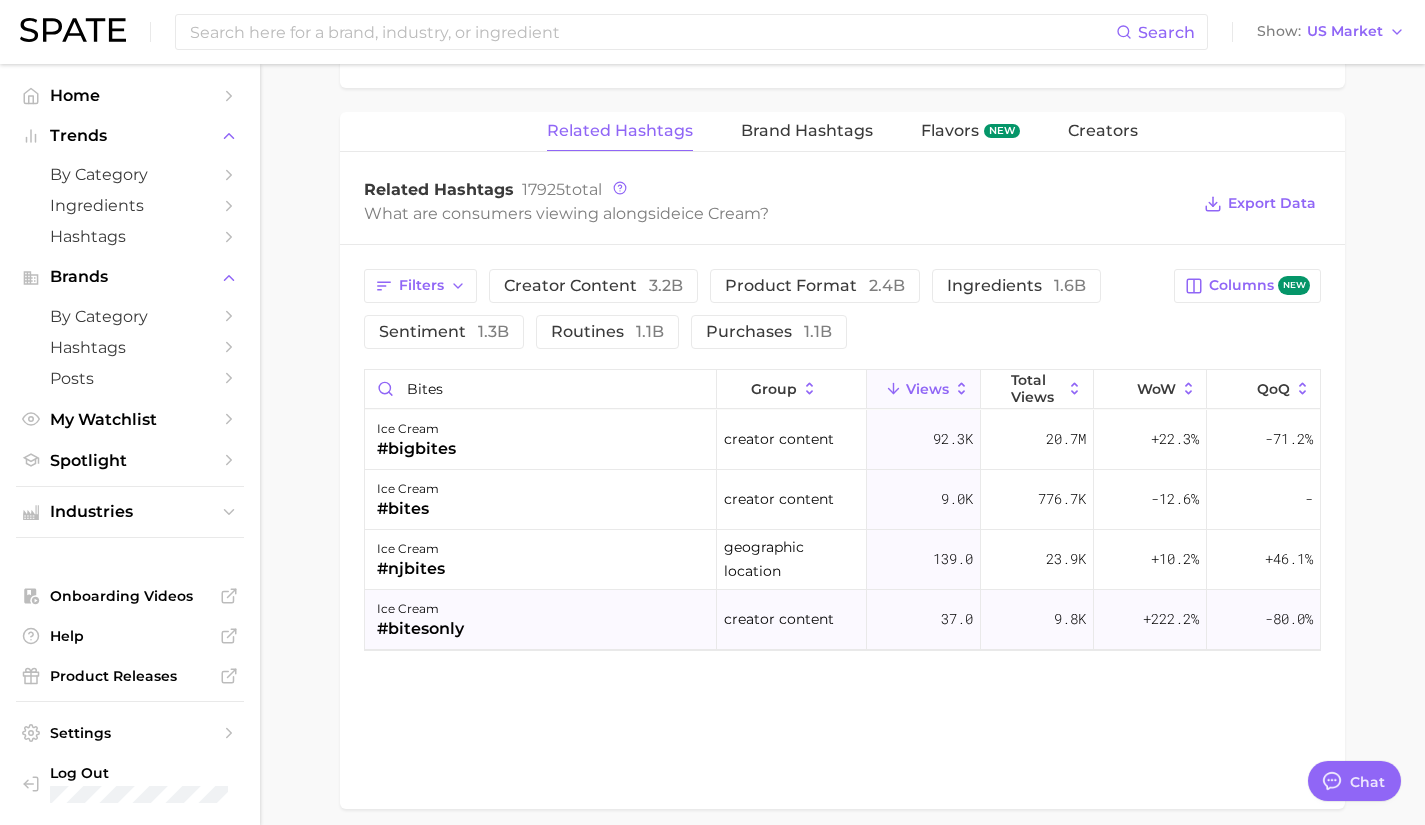 click on "ice cream #bitesonly" at bounding box center [541, 620] 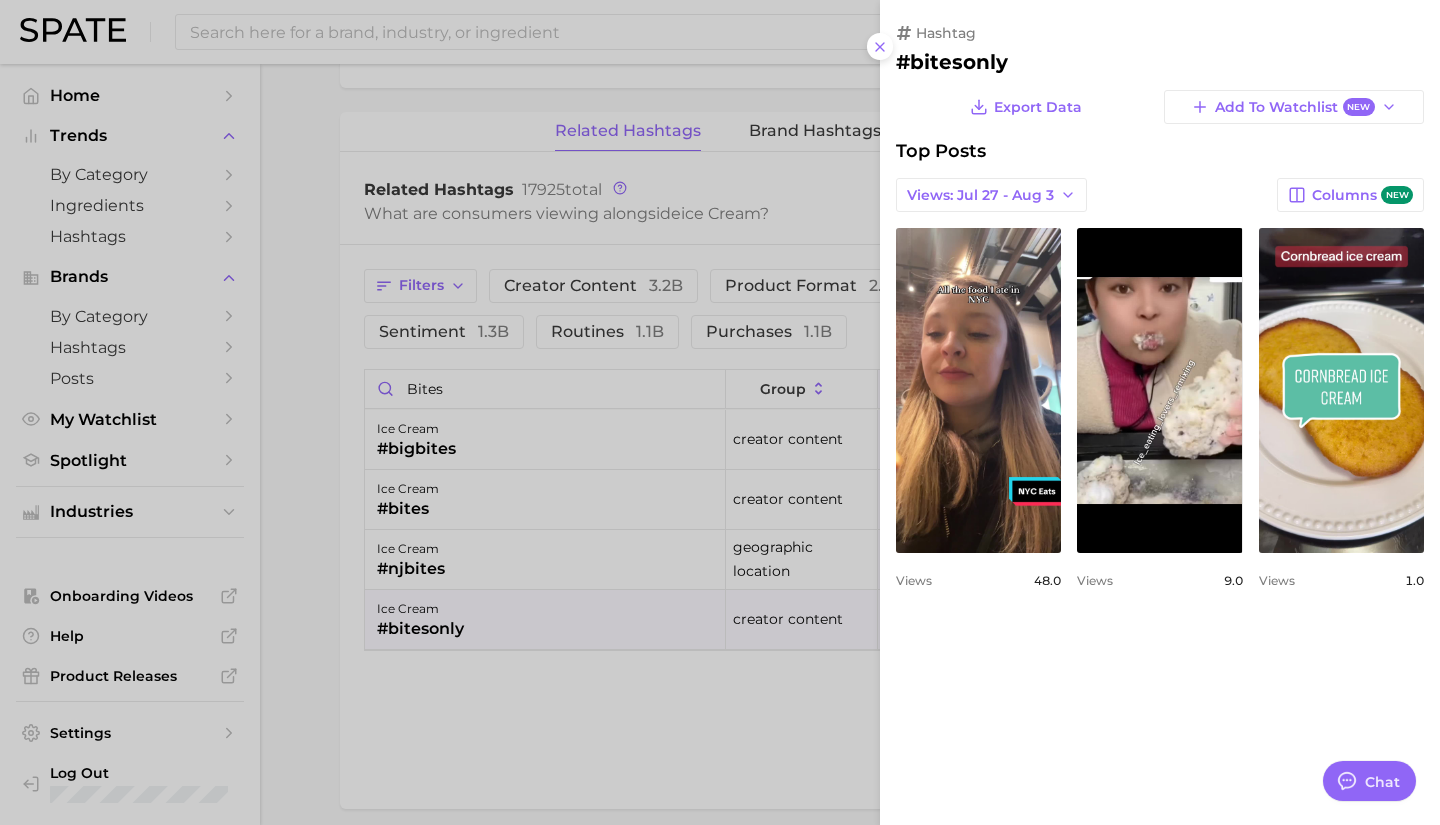 click at bounding box center [720, 412] 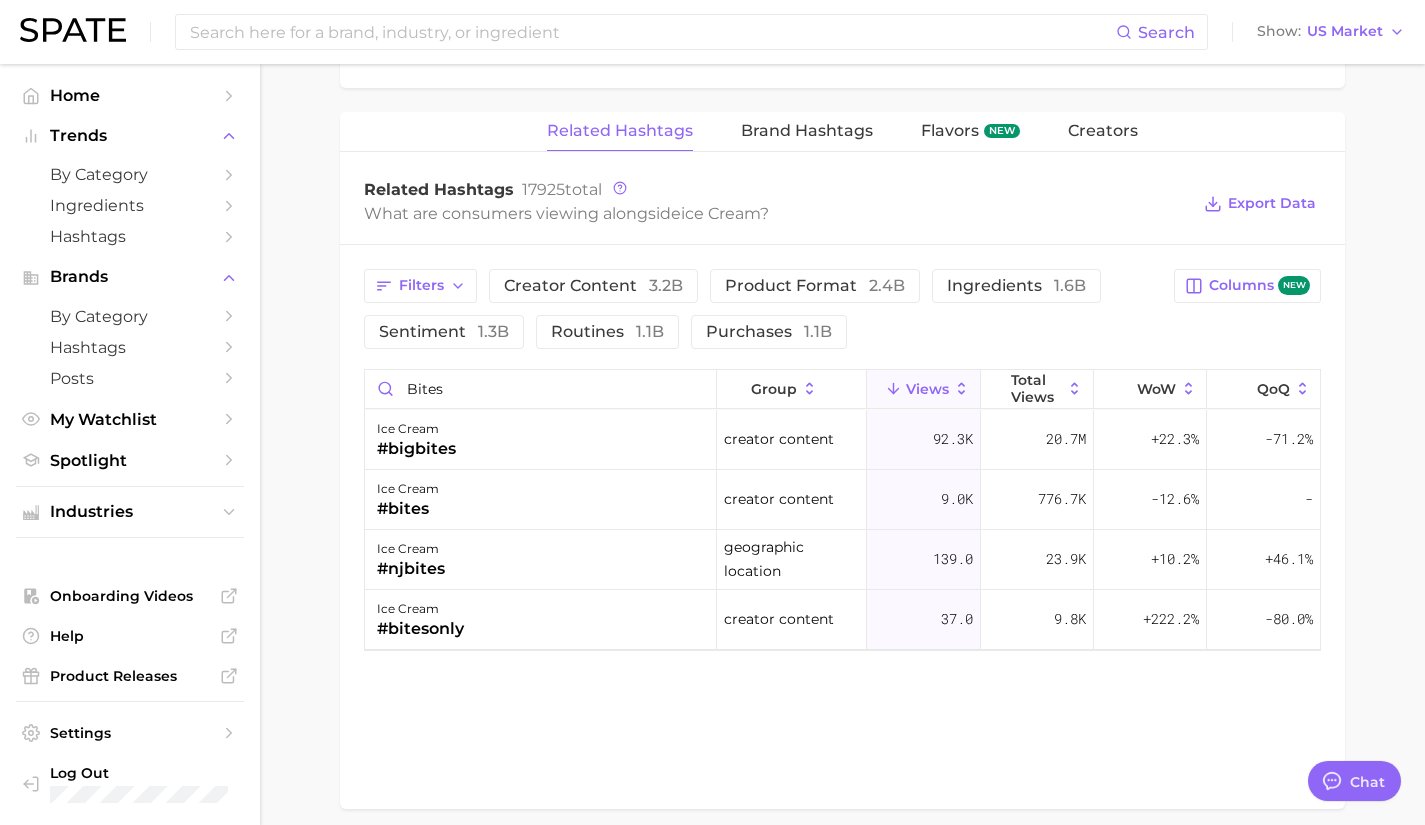 click on "ice cream #njbites" at bounding box center [541, 560] 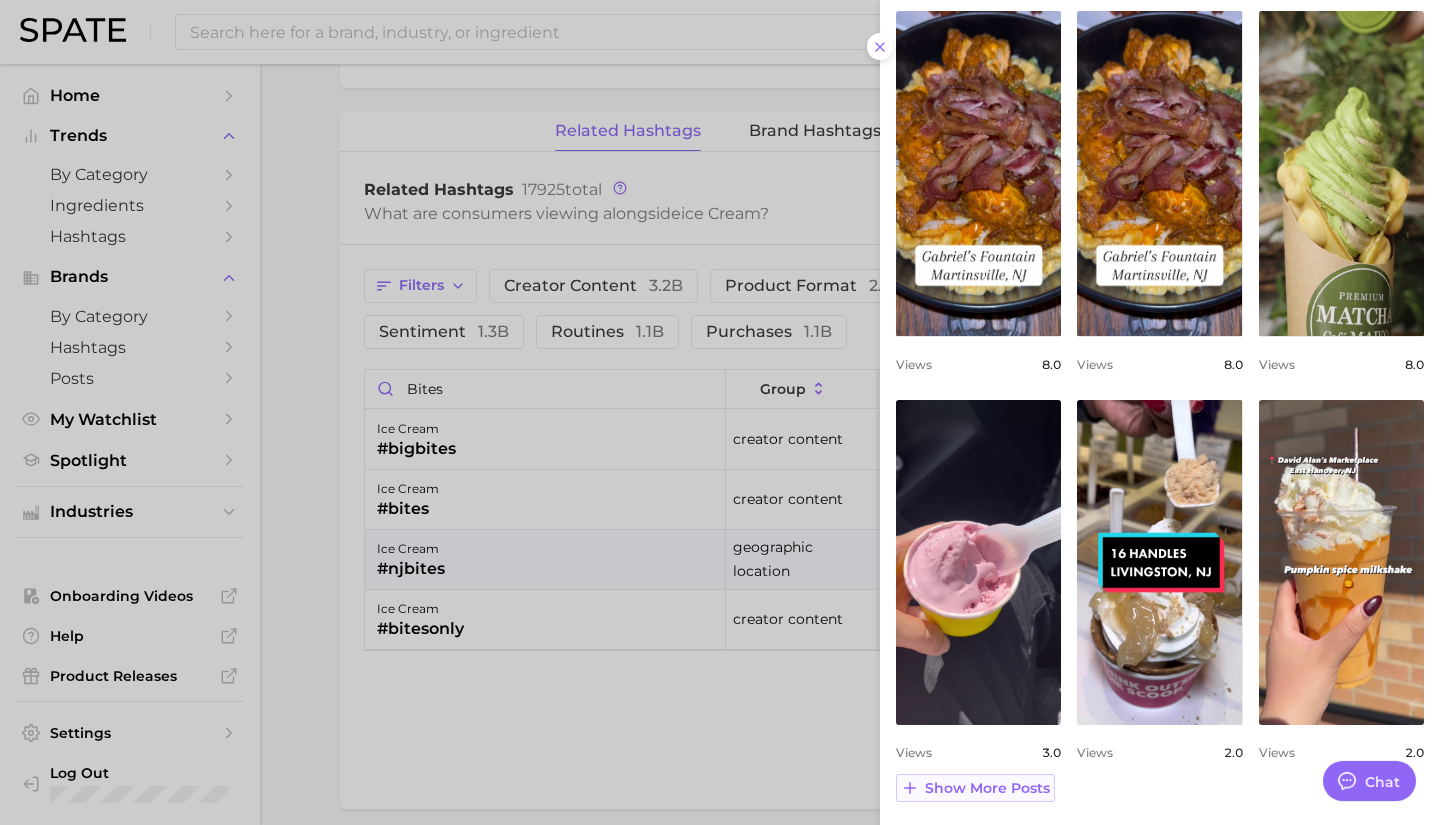click on "Show more posts" at bounding box center (987, 788) 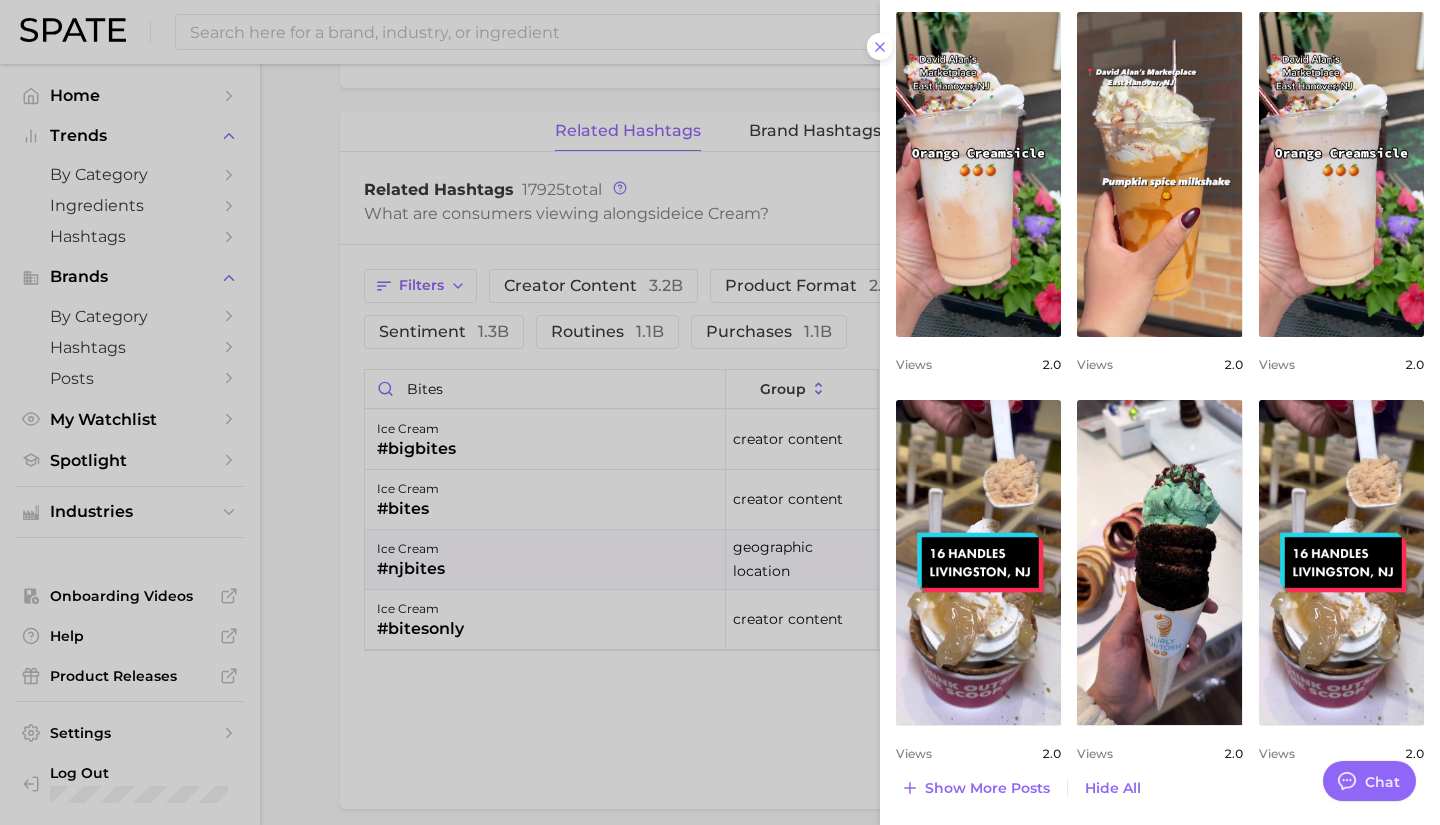 type 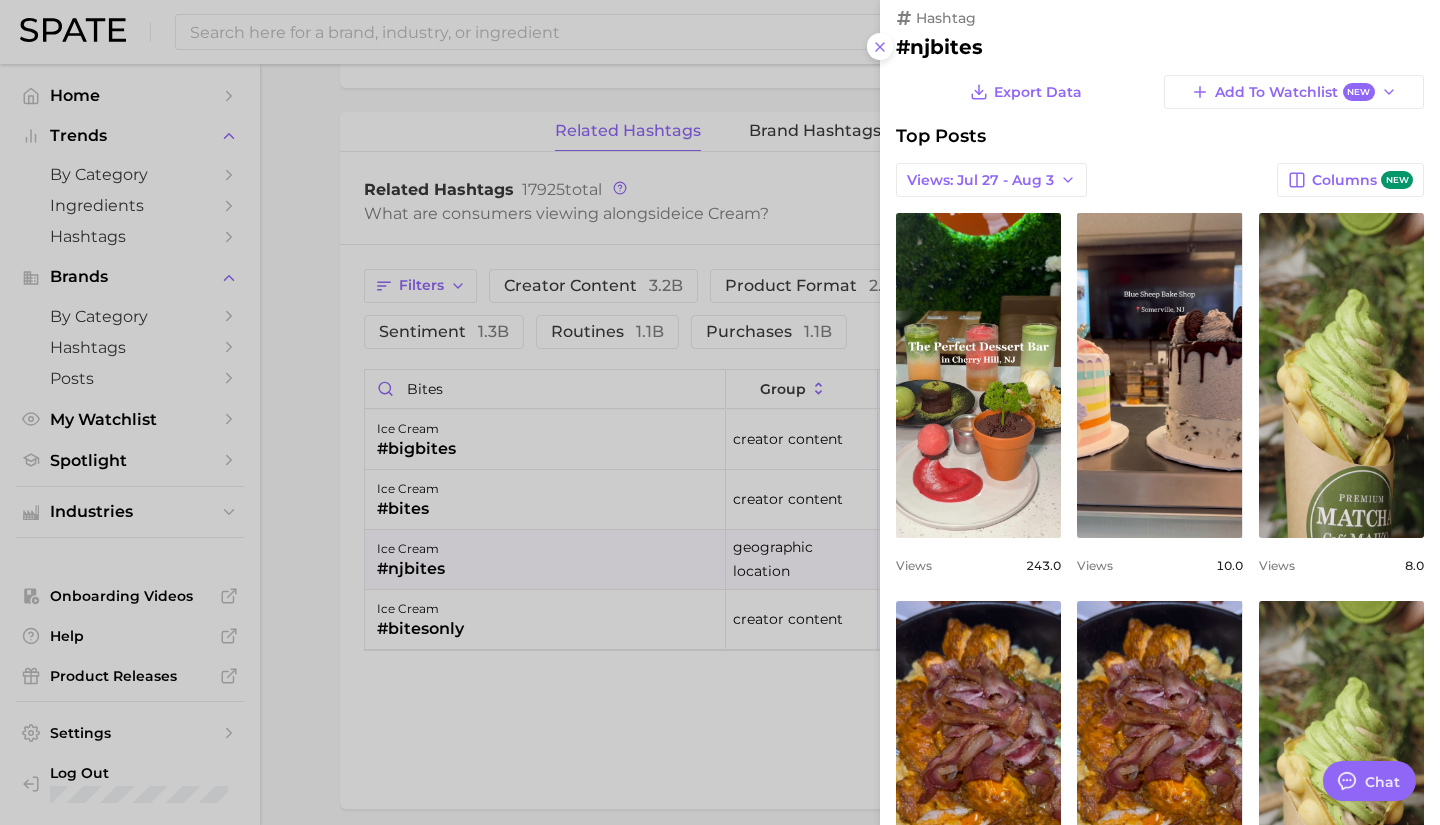scroll, scrollTop: 0, scrollLeft: 0, axis: both 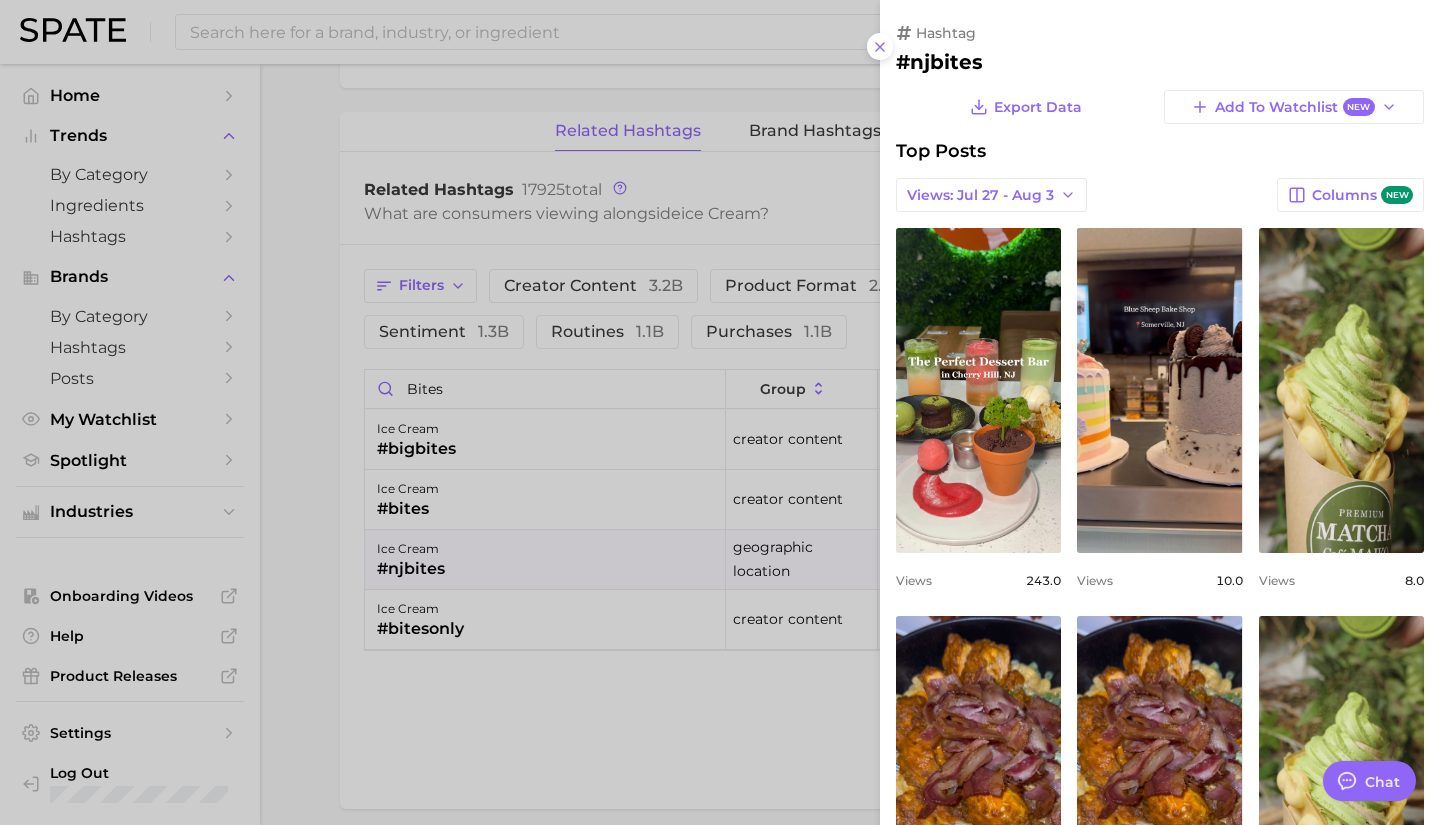 click at bounding box center [720, 412] 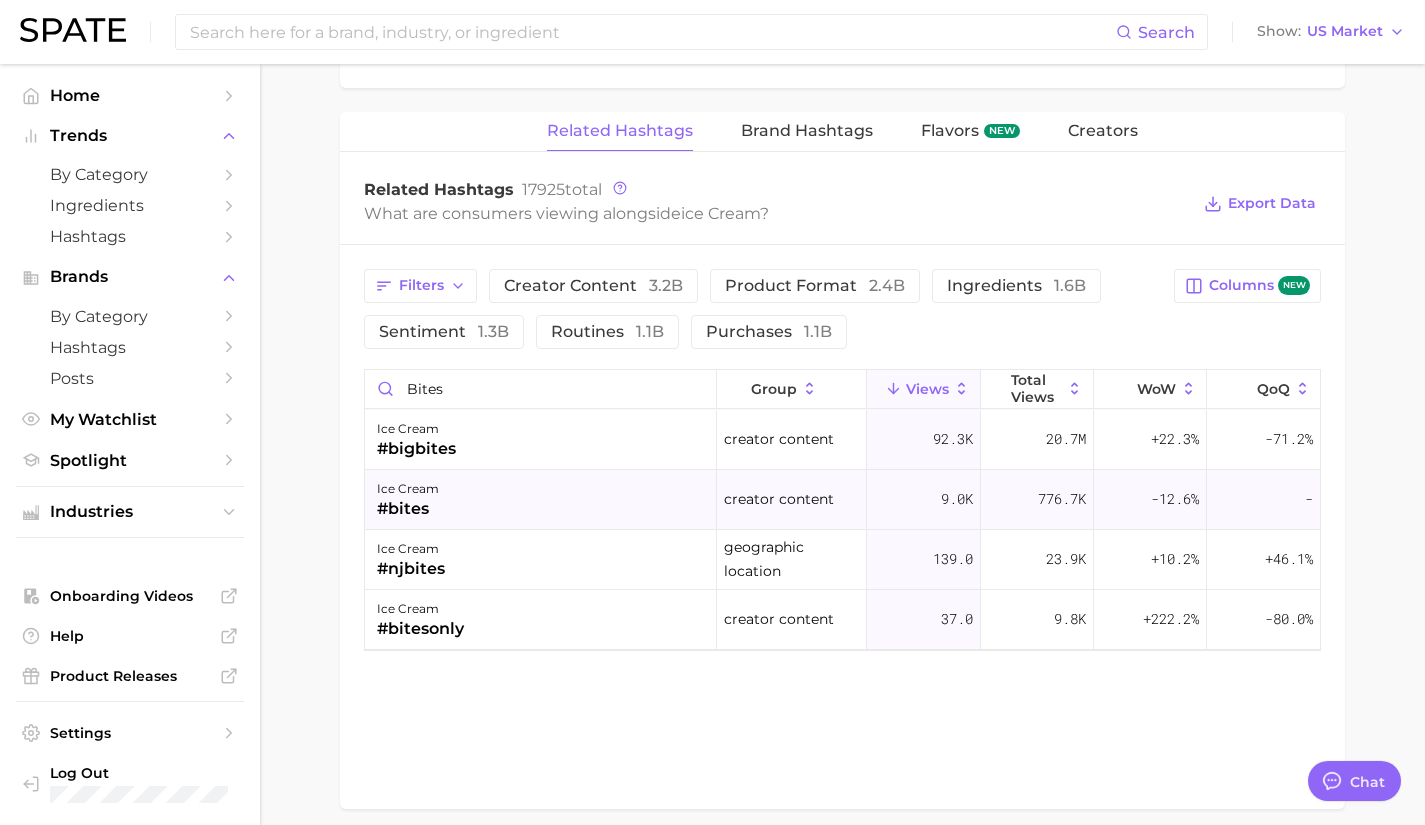 click on "ice cream #bites" at bounding box center (541, 500) 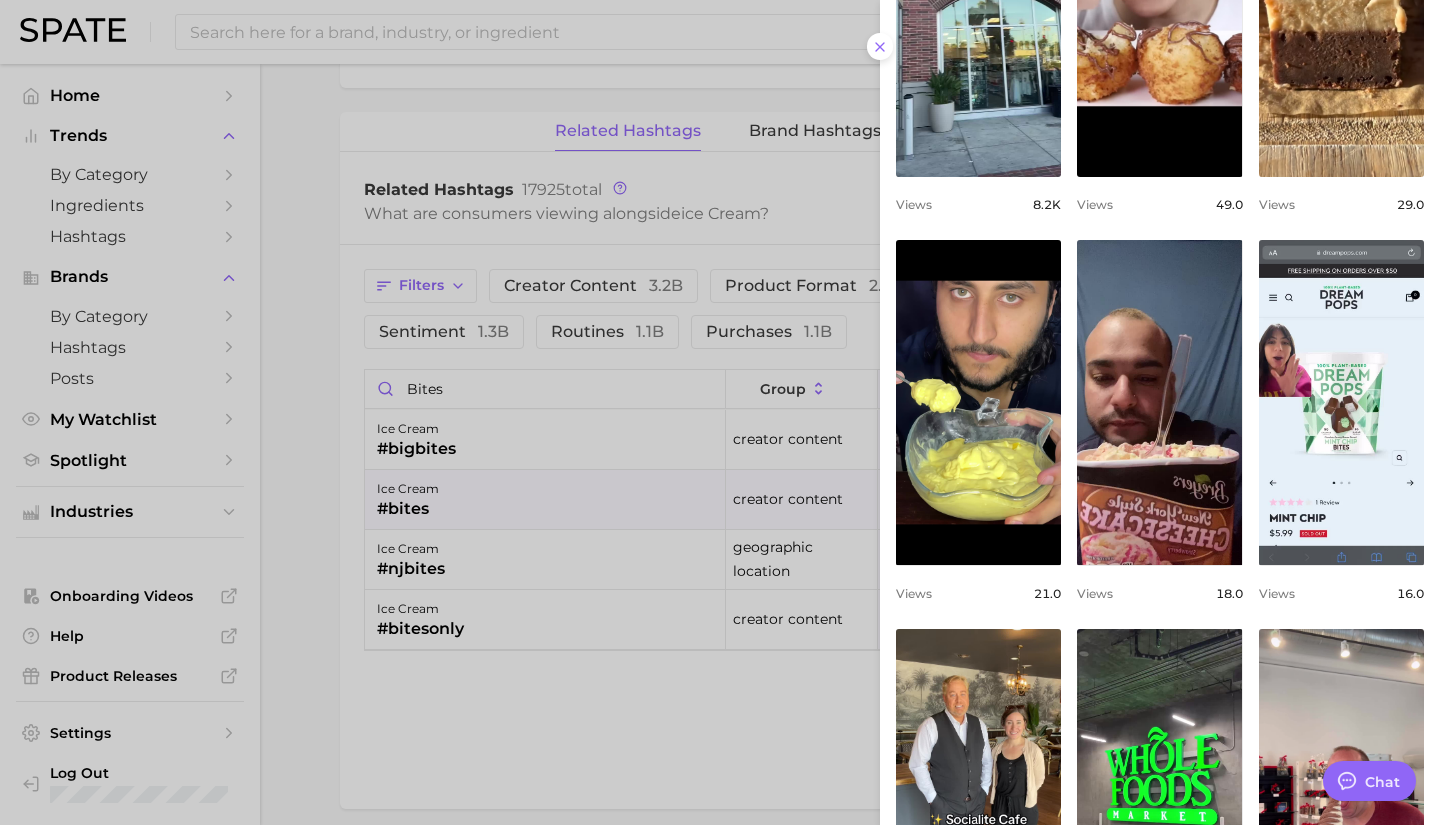 type 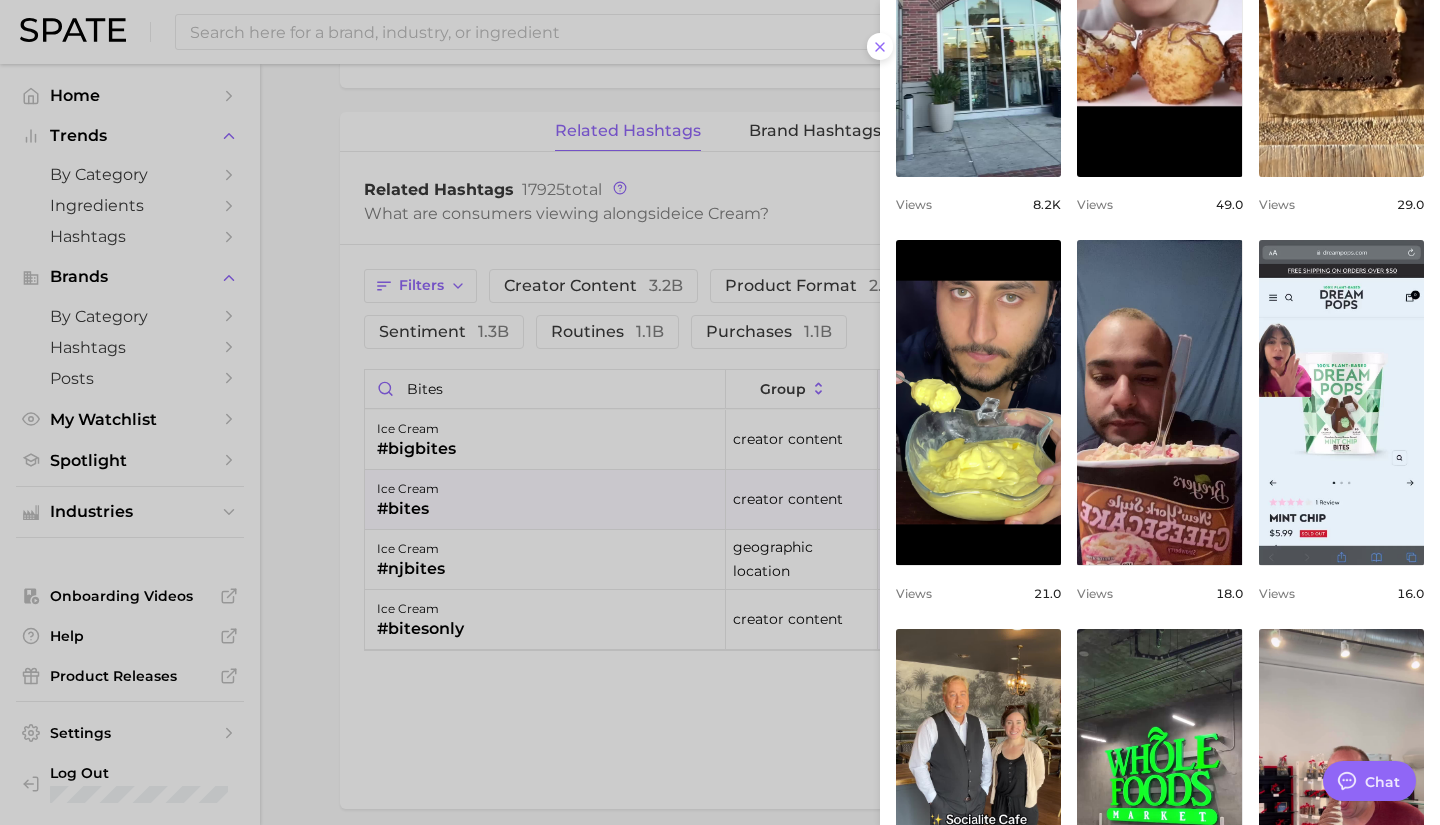 click on "Views 16.0" at bounding box center (1341, 593) 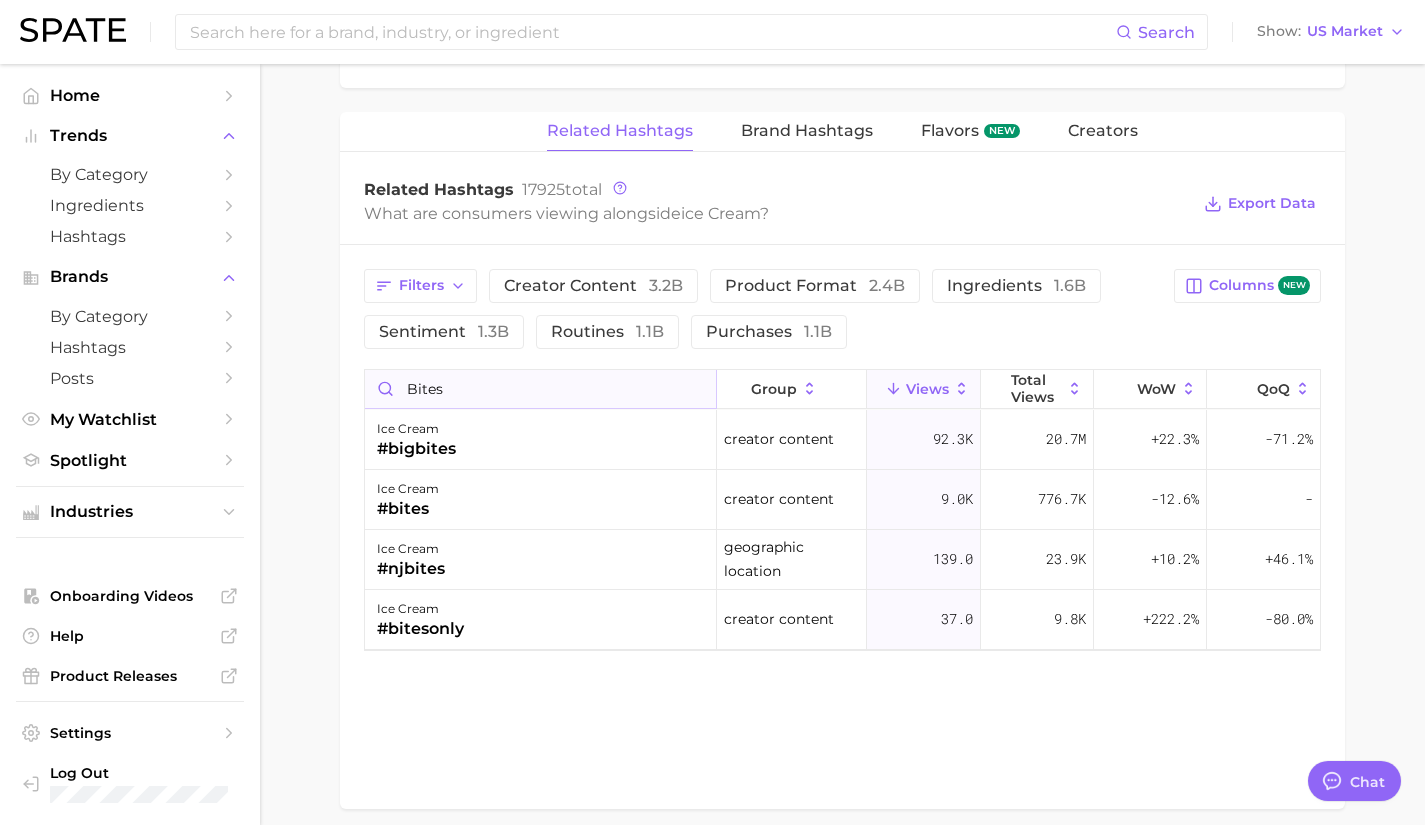 click on "bites" at bounding box center (540, 389) 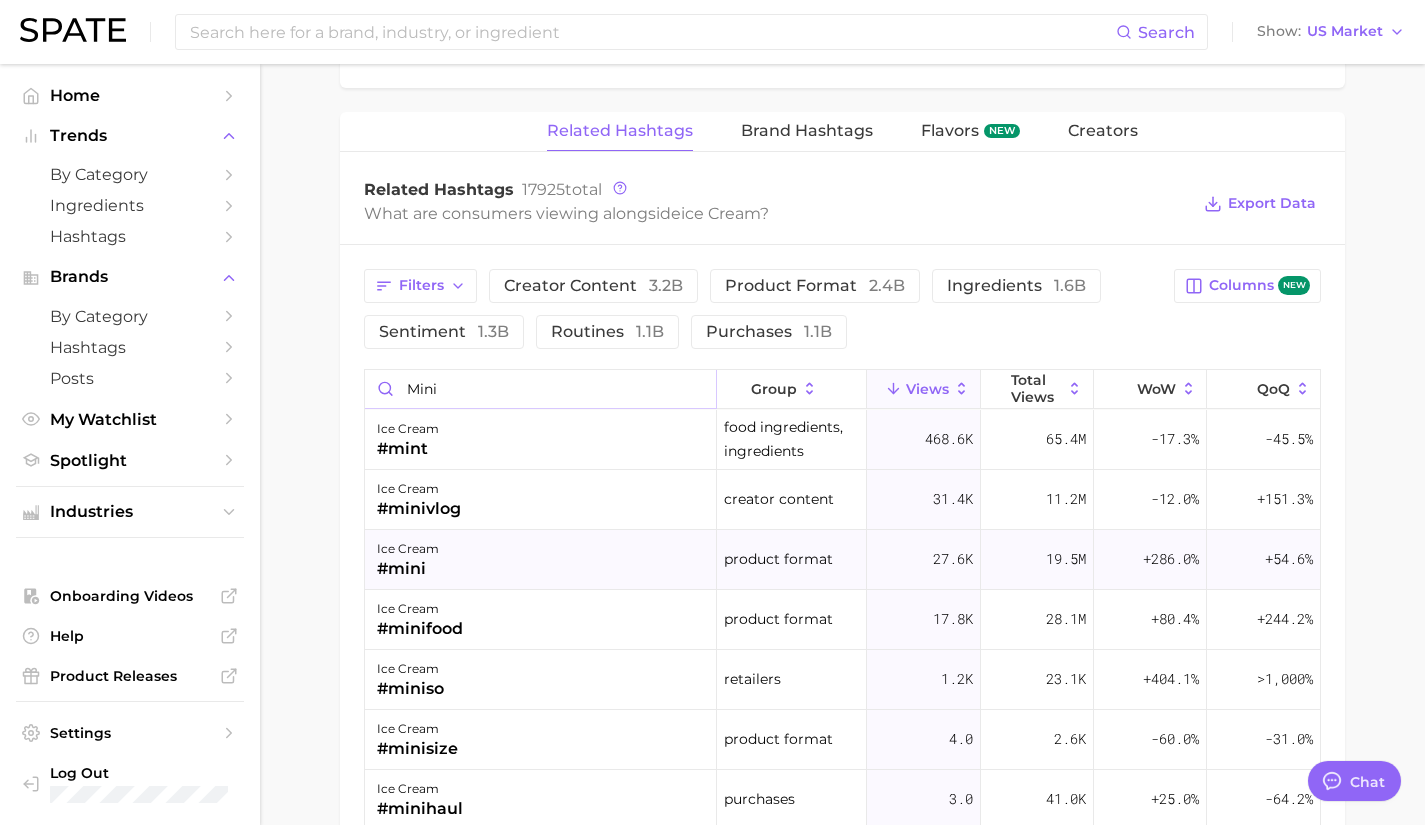 type on "mini" 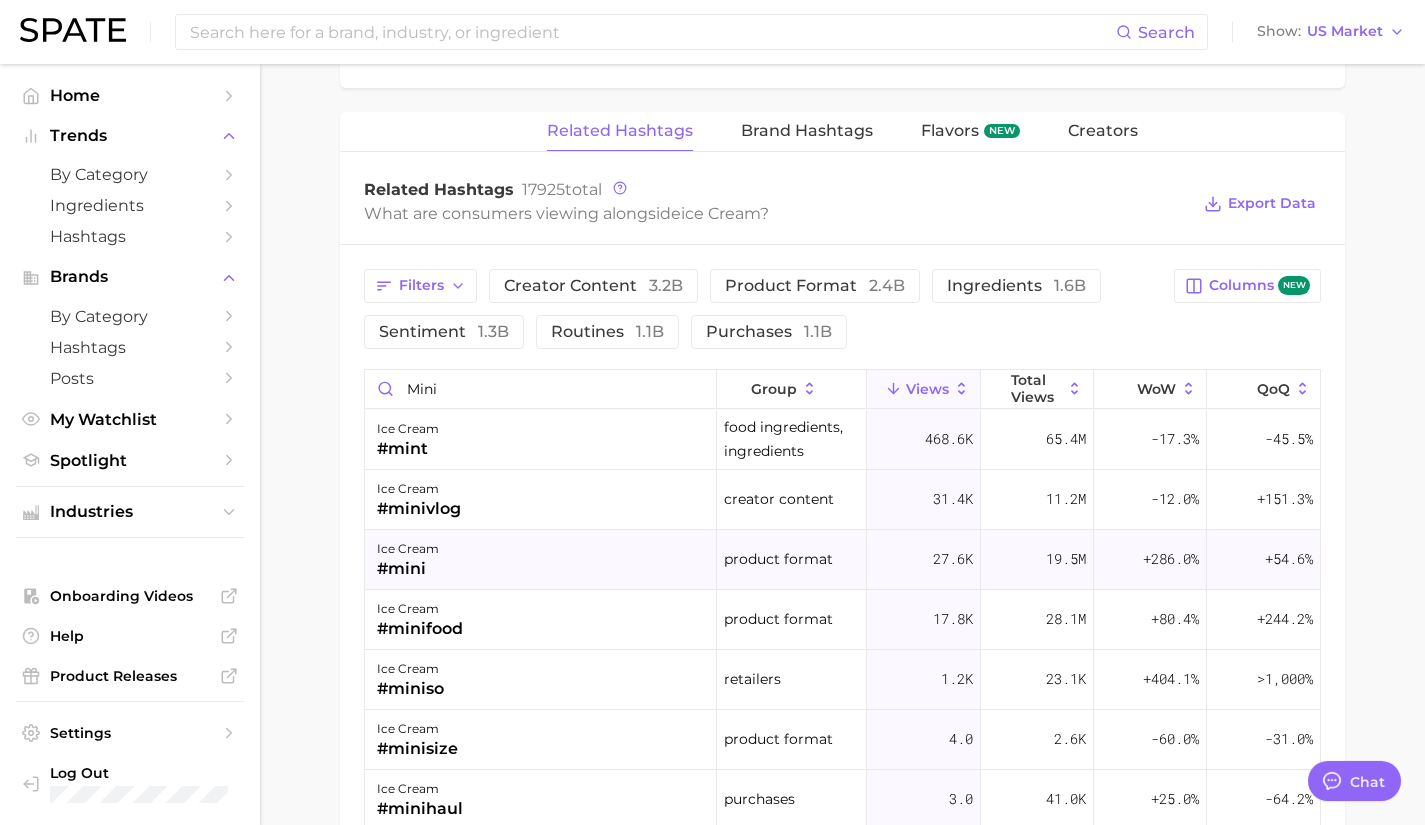 click on "ice cream #mini" at bounding box center [541, 560] 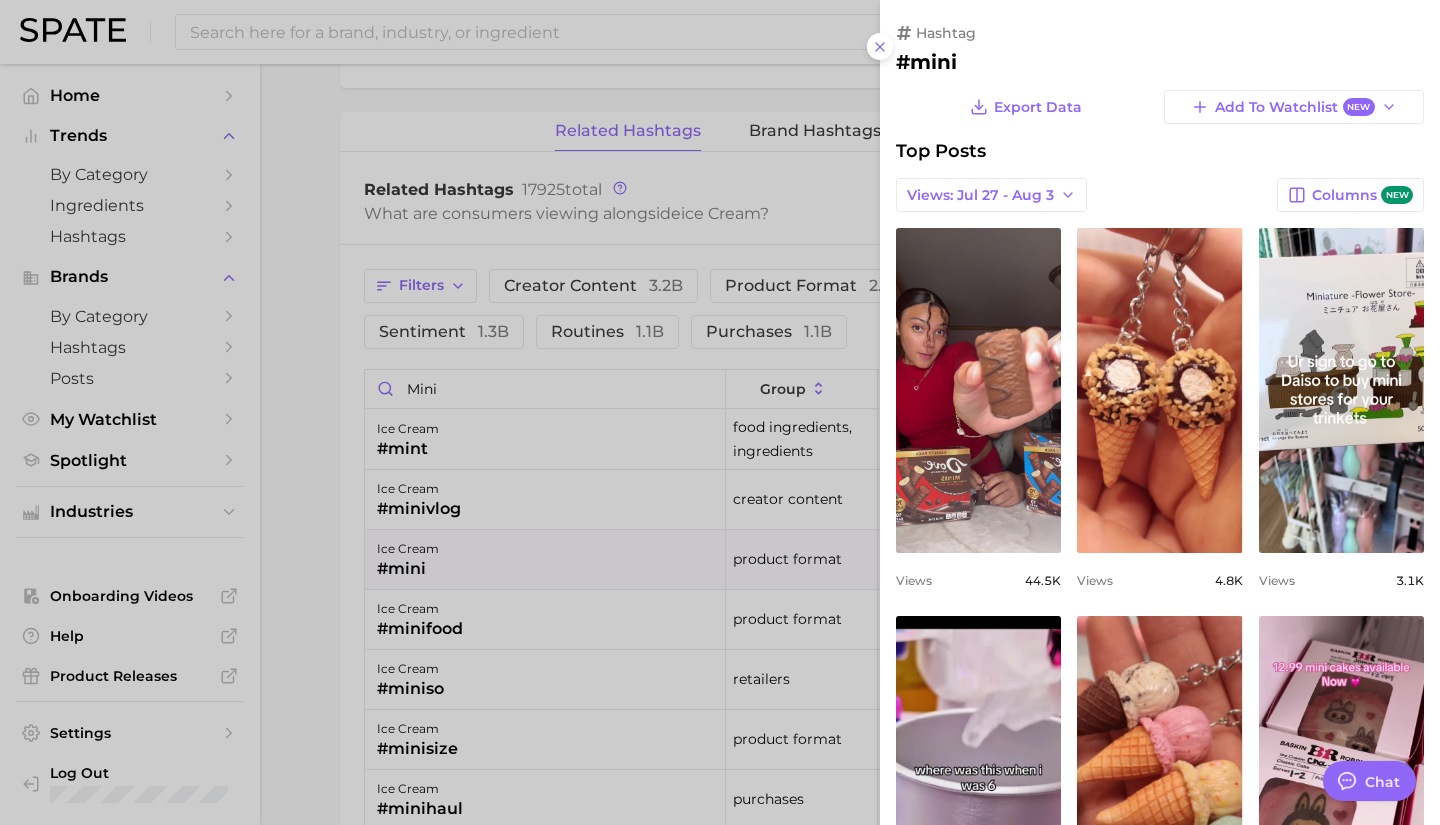 scroll, scrollTop: 0, scrollLeft: 0, axis: both 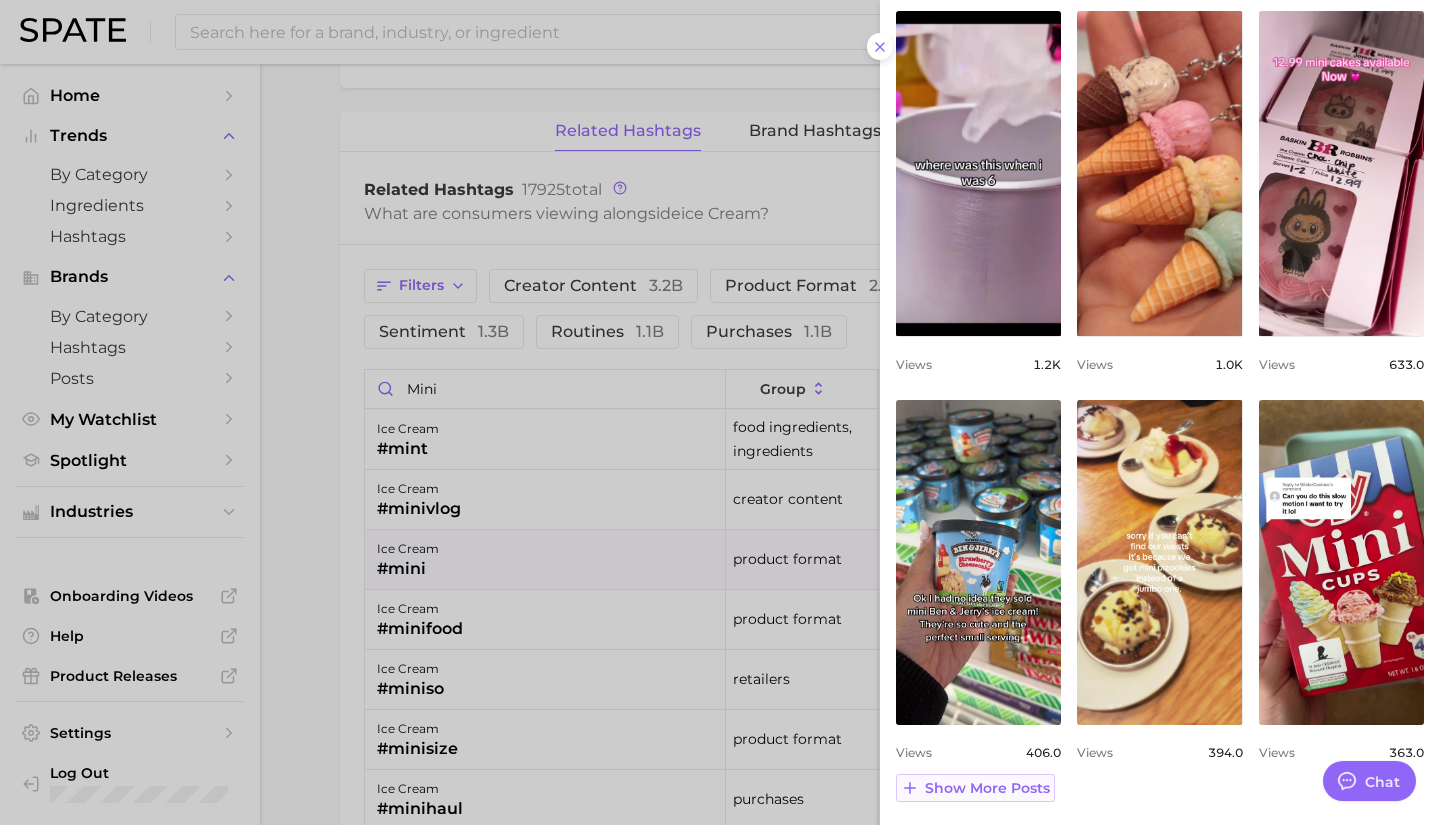 click on "Show more posts" at bounding box center [987, 788] 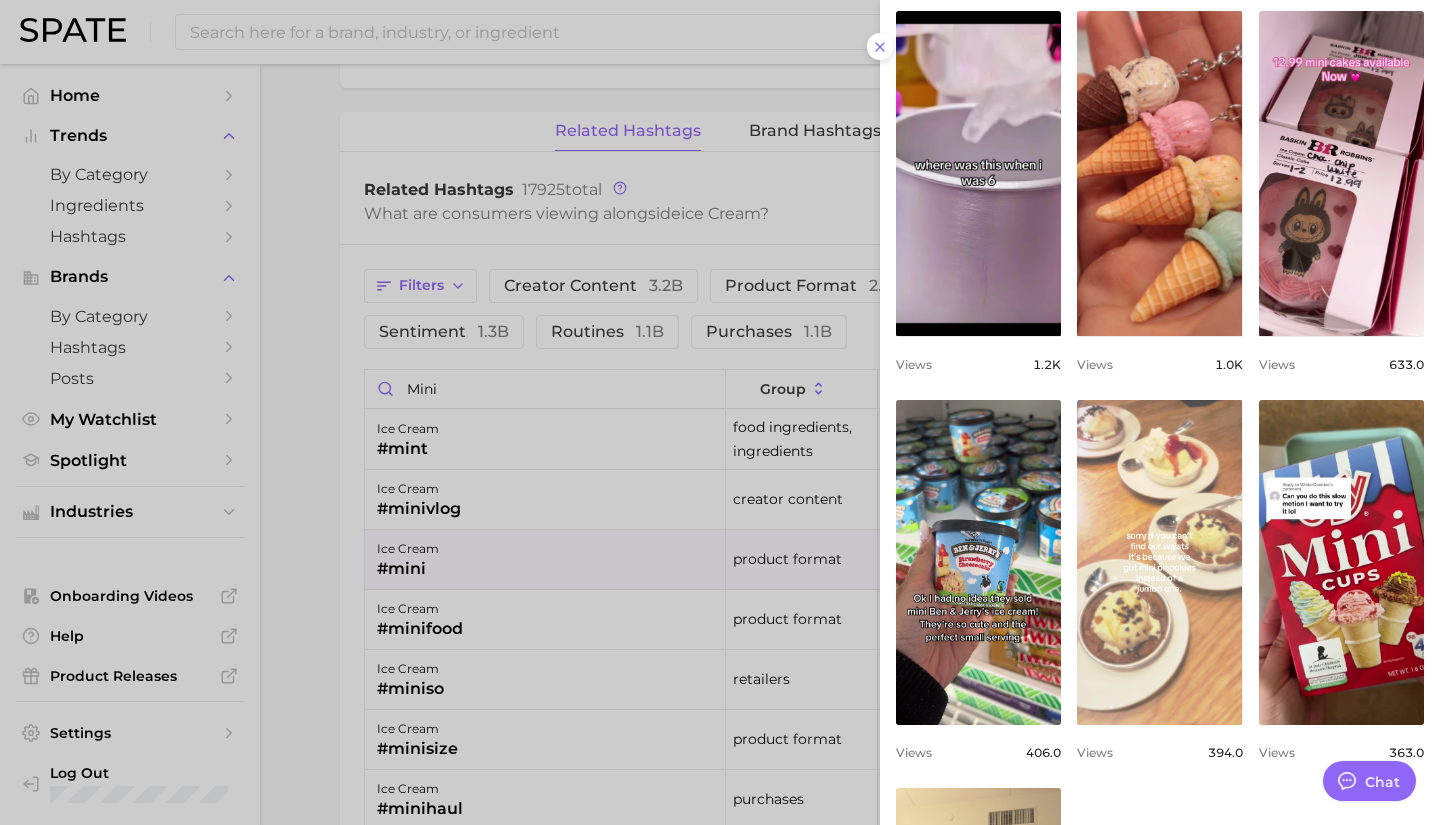 scroll, scrollTop: 0, scrollLeft: 0, axis: both 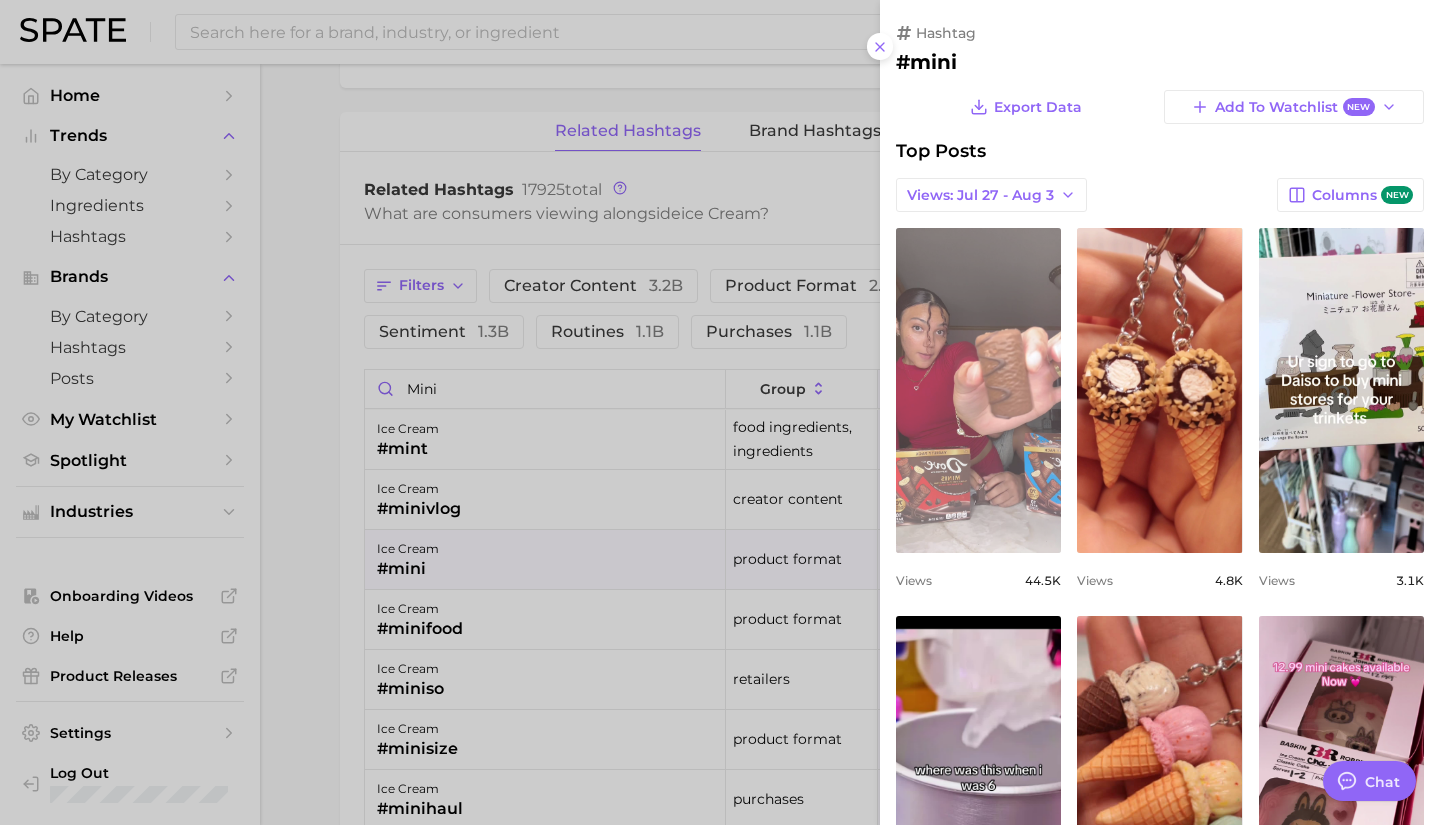 click on "view post on TikTok" at bounding box center [978, 390] 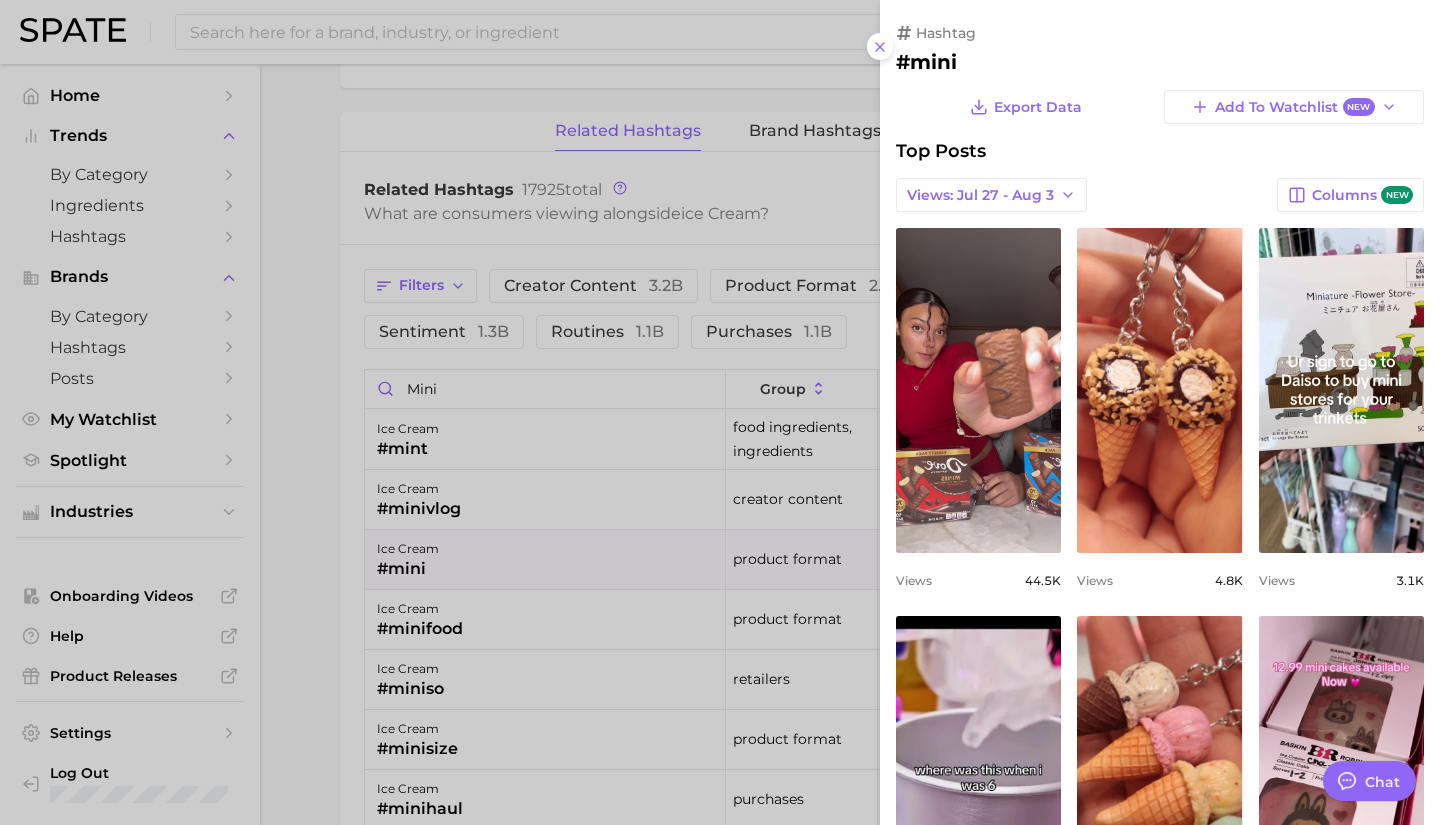 click at bounding box center (720, 412) 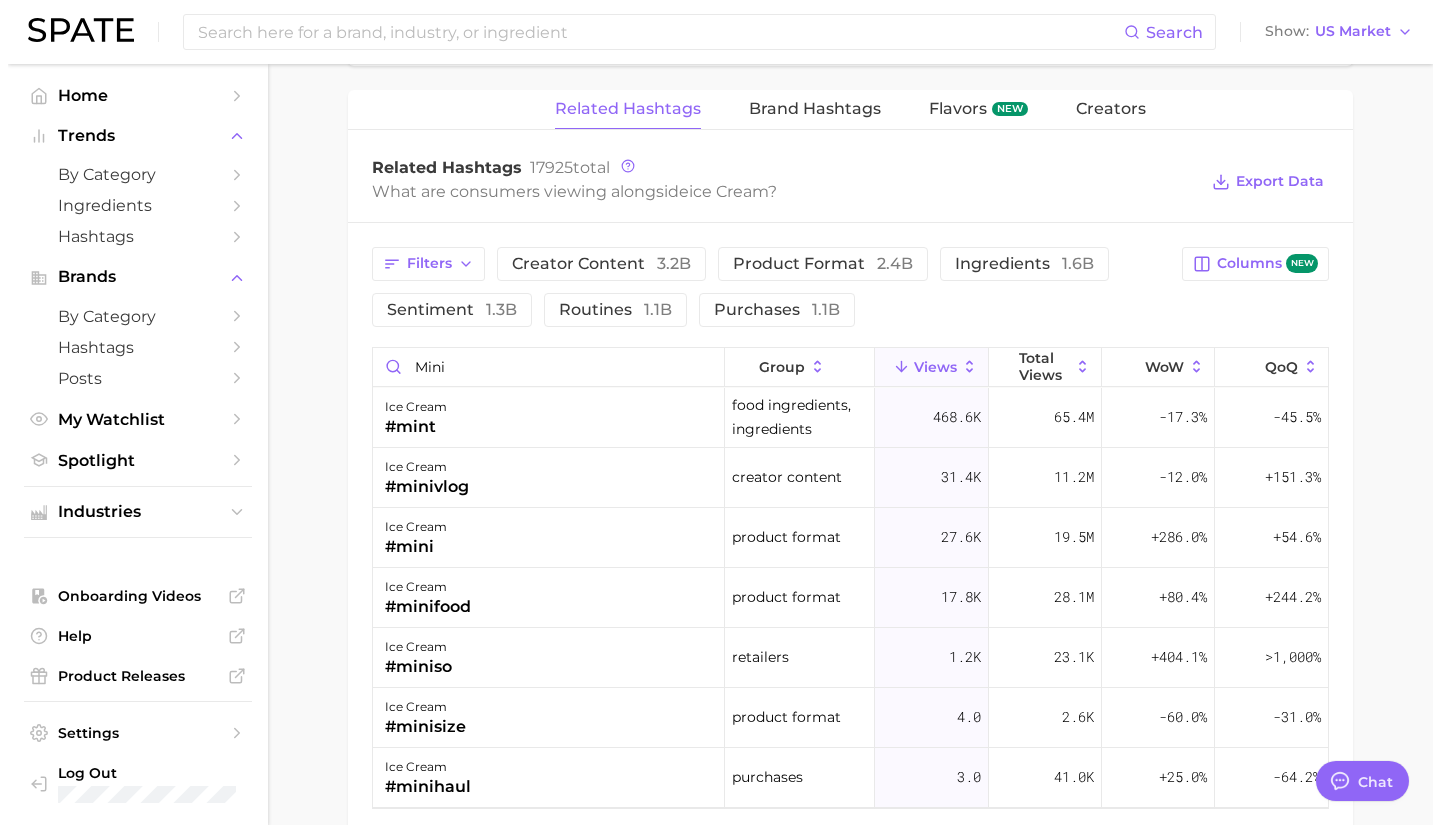 scroll, scrollTop: 1573, scrollLeft: 0, axis: vertical 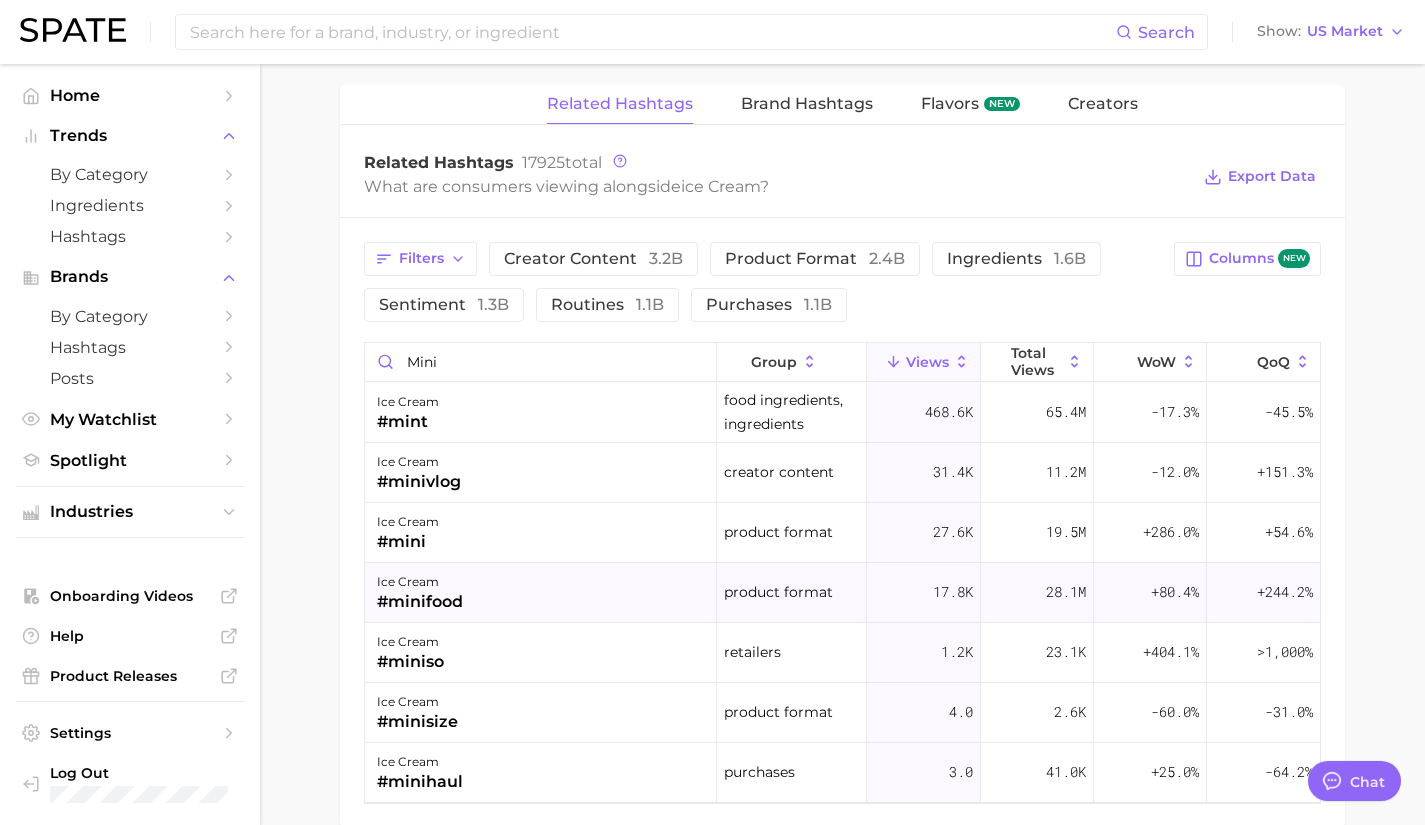 click on "ice cream #minifood" at bounding box center [541, 593] 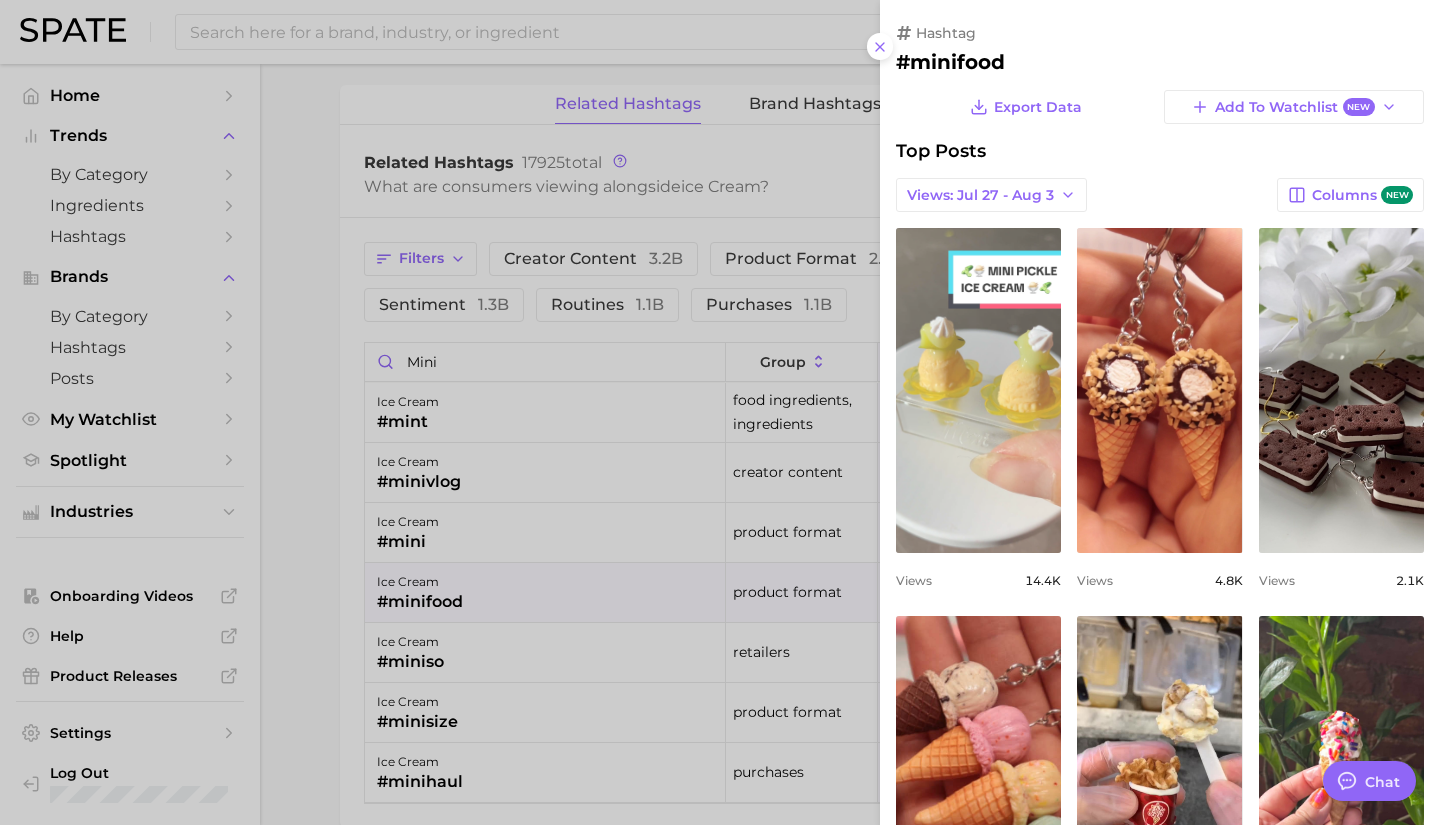 scroll, scrollTop: 0, scrollLeft: 0, axis: both 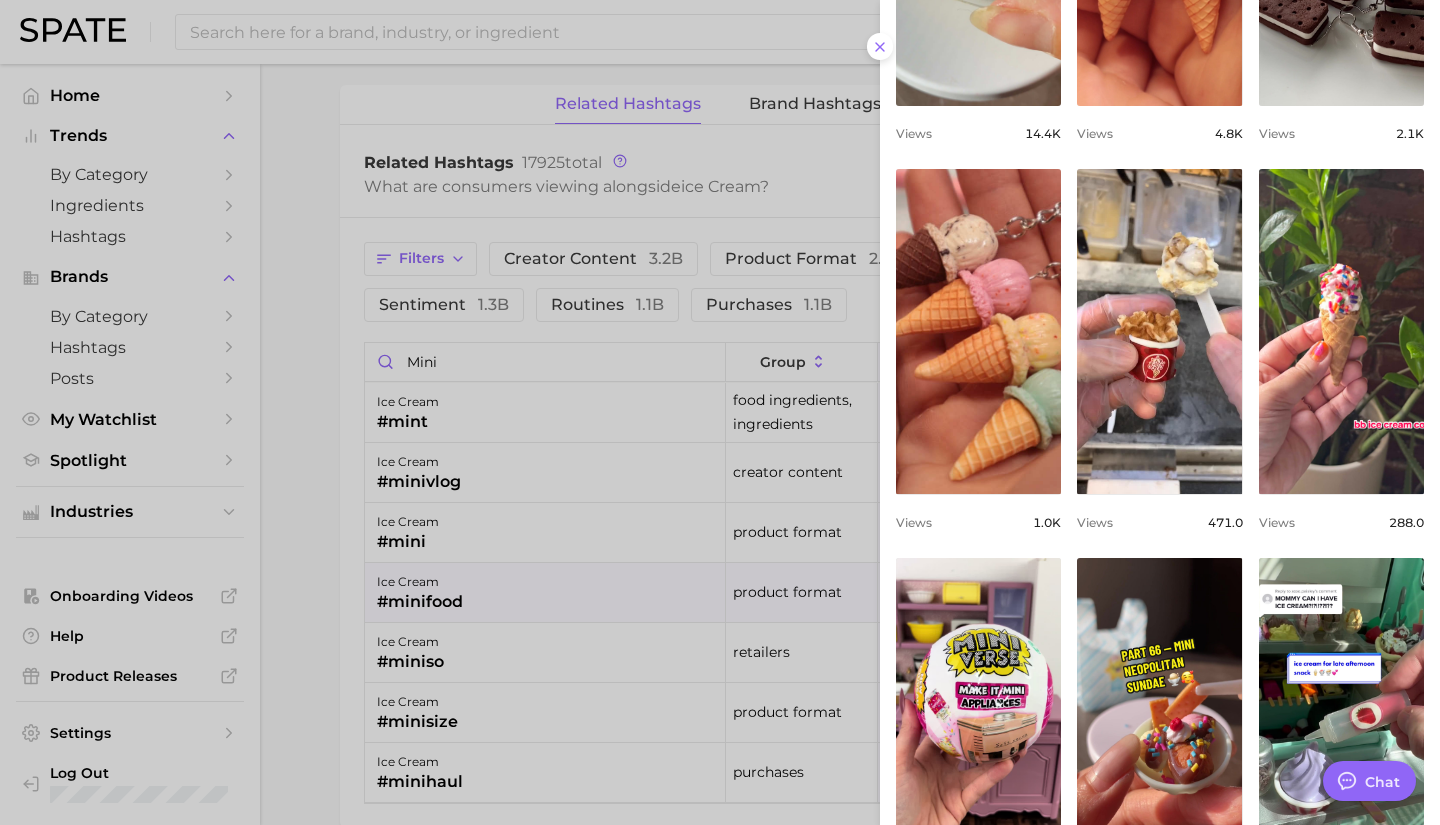 click at bounding box center (720, 412) 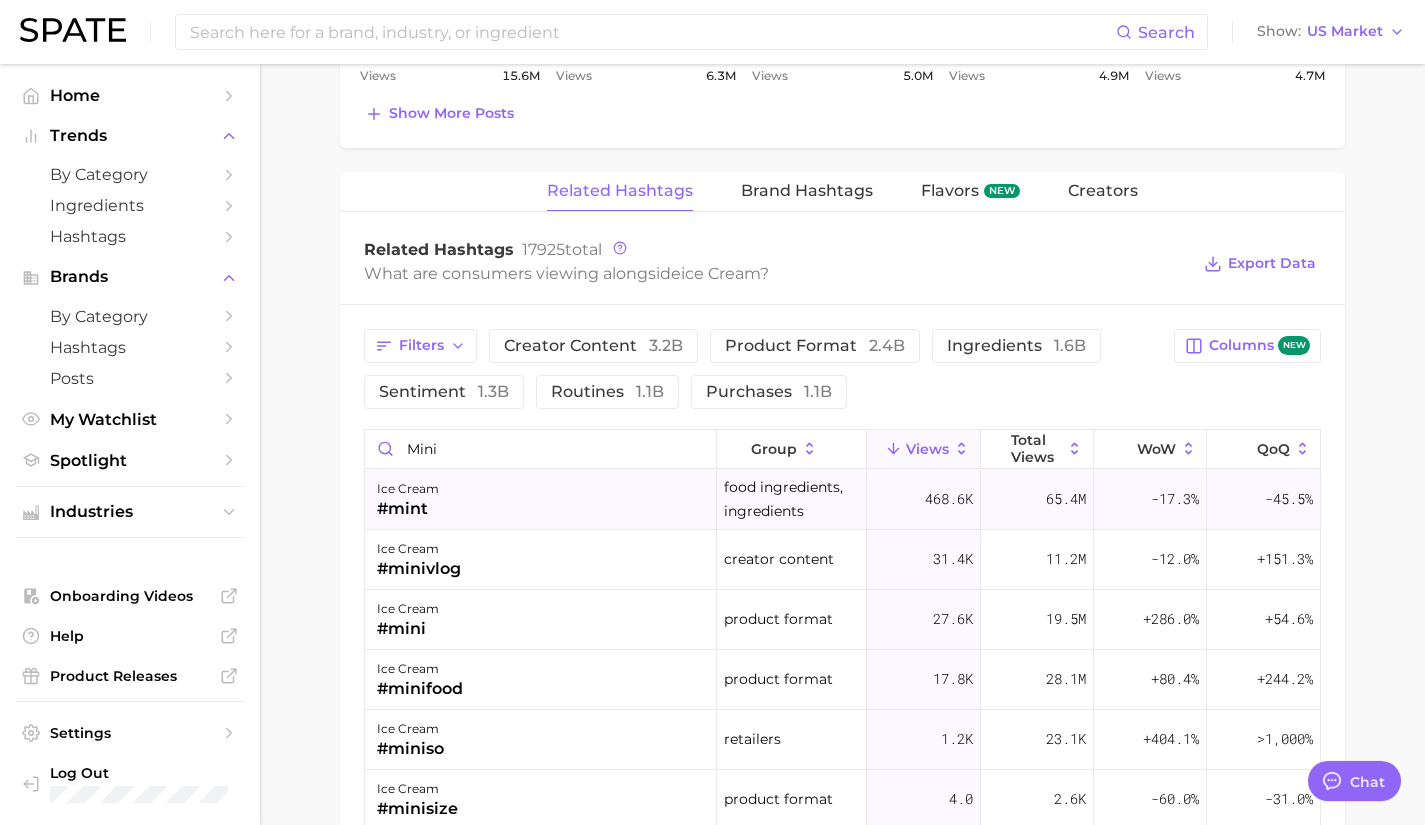 scroll, scrollTop: 1485, scrollLeft: 0, axis: vertical 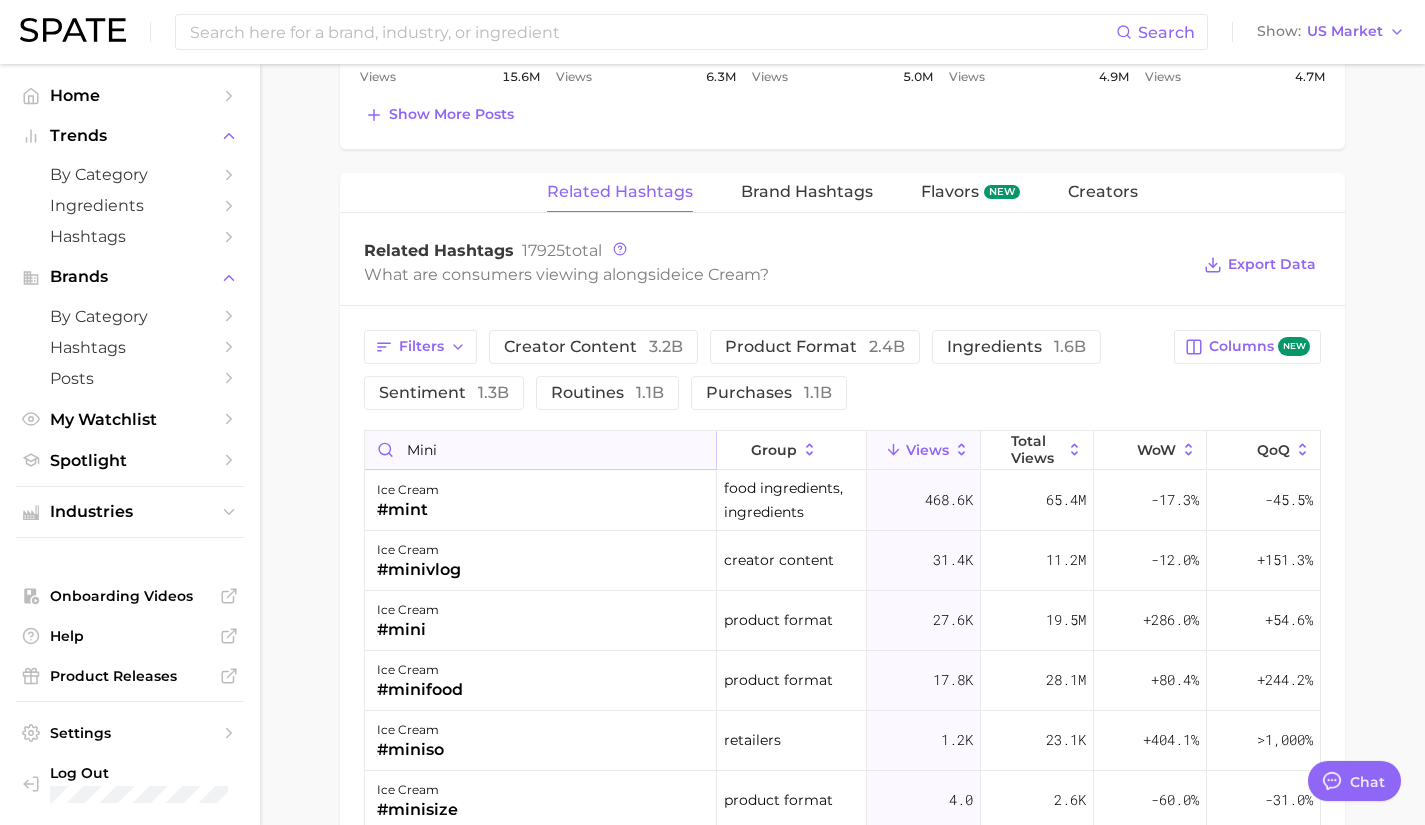 click on "mini" at bounding box center [540, 450] 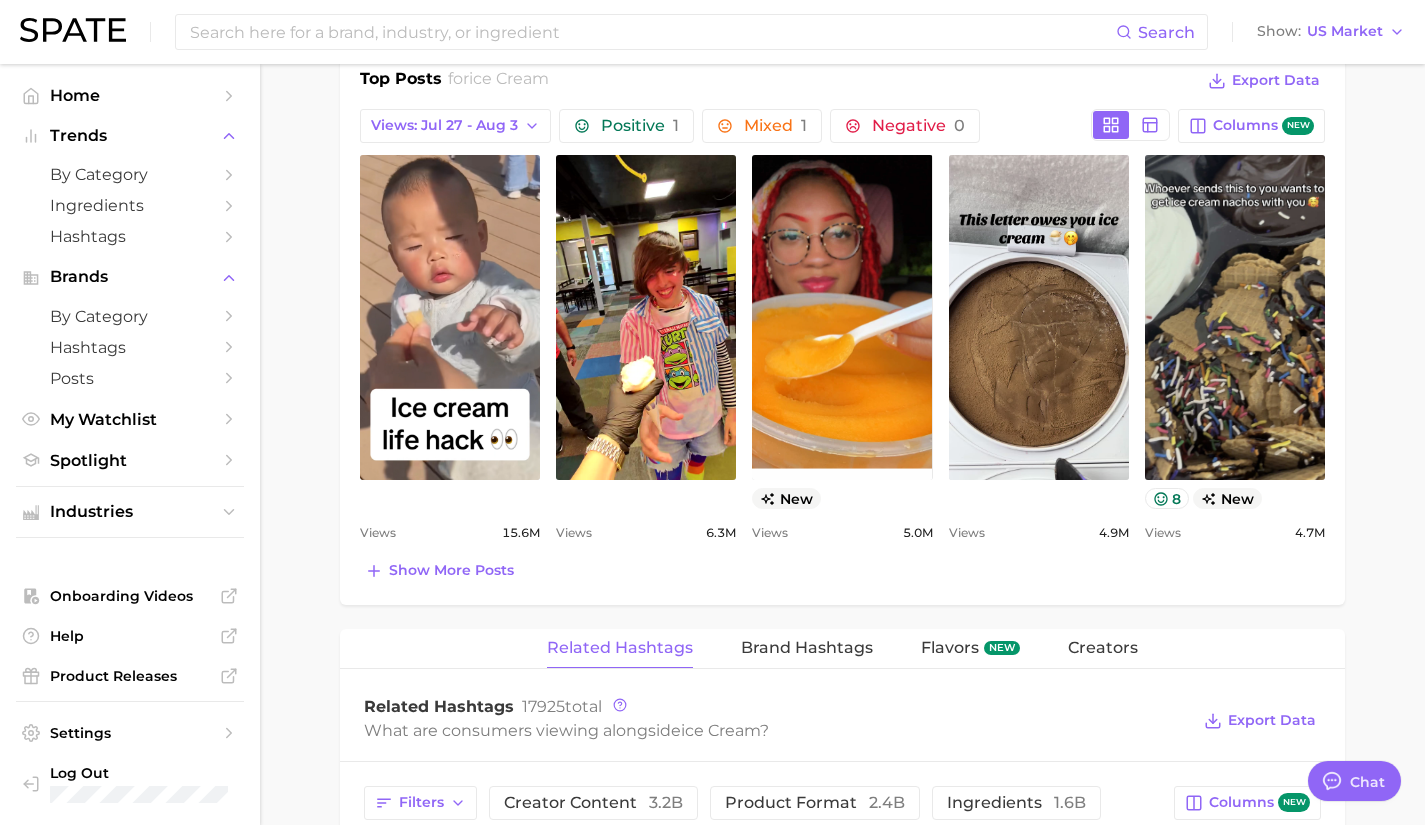 scroll, scrollTop: 992, scrollLeft: 0, axis: vertical 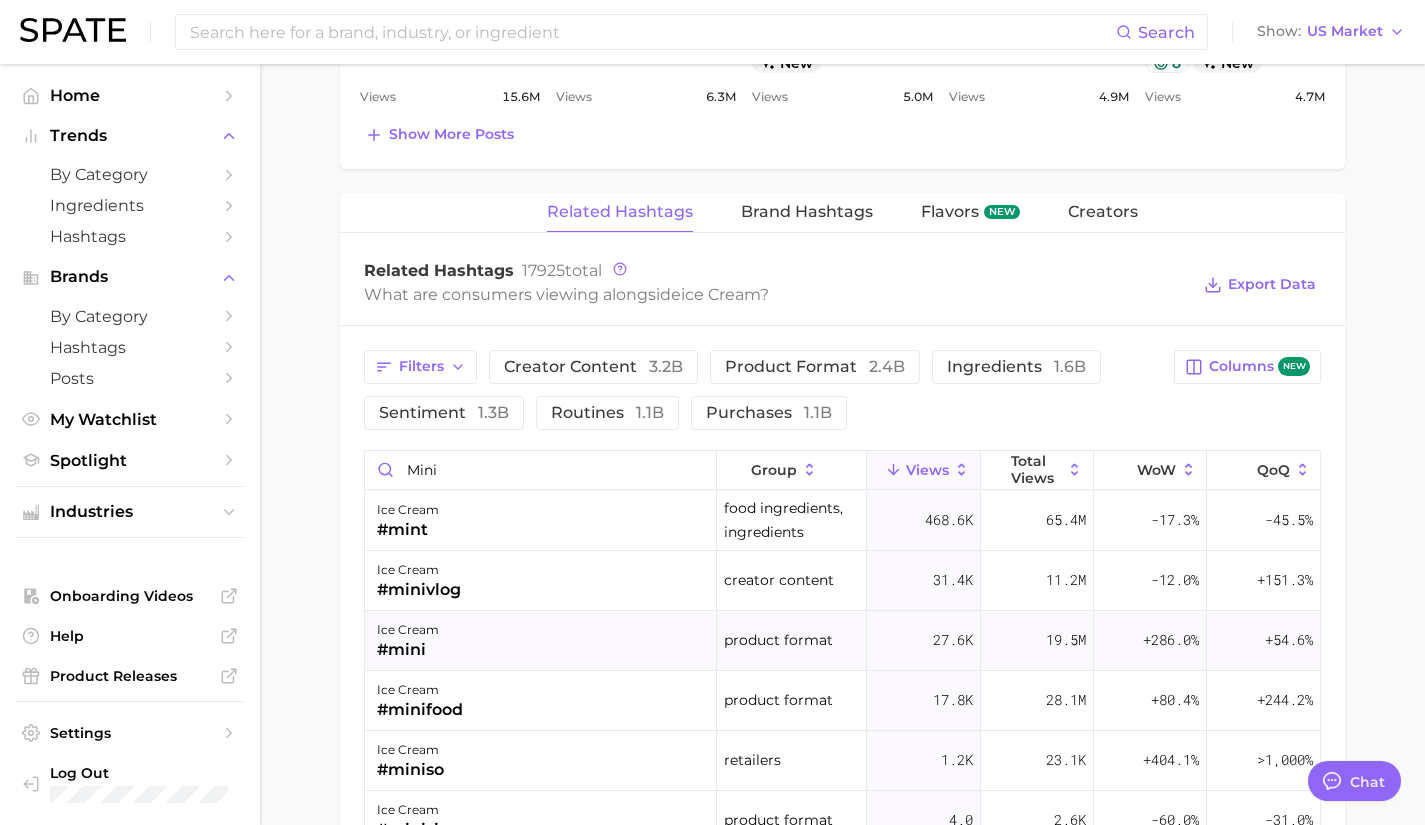 click on "ice cream #mini" at bounding box center (541, 641) 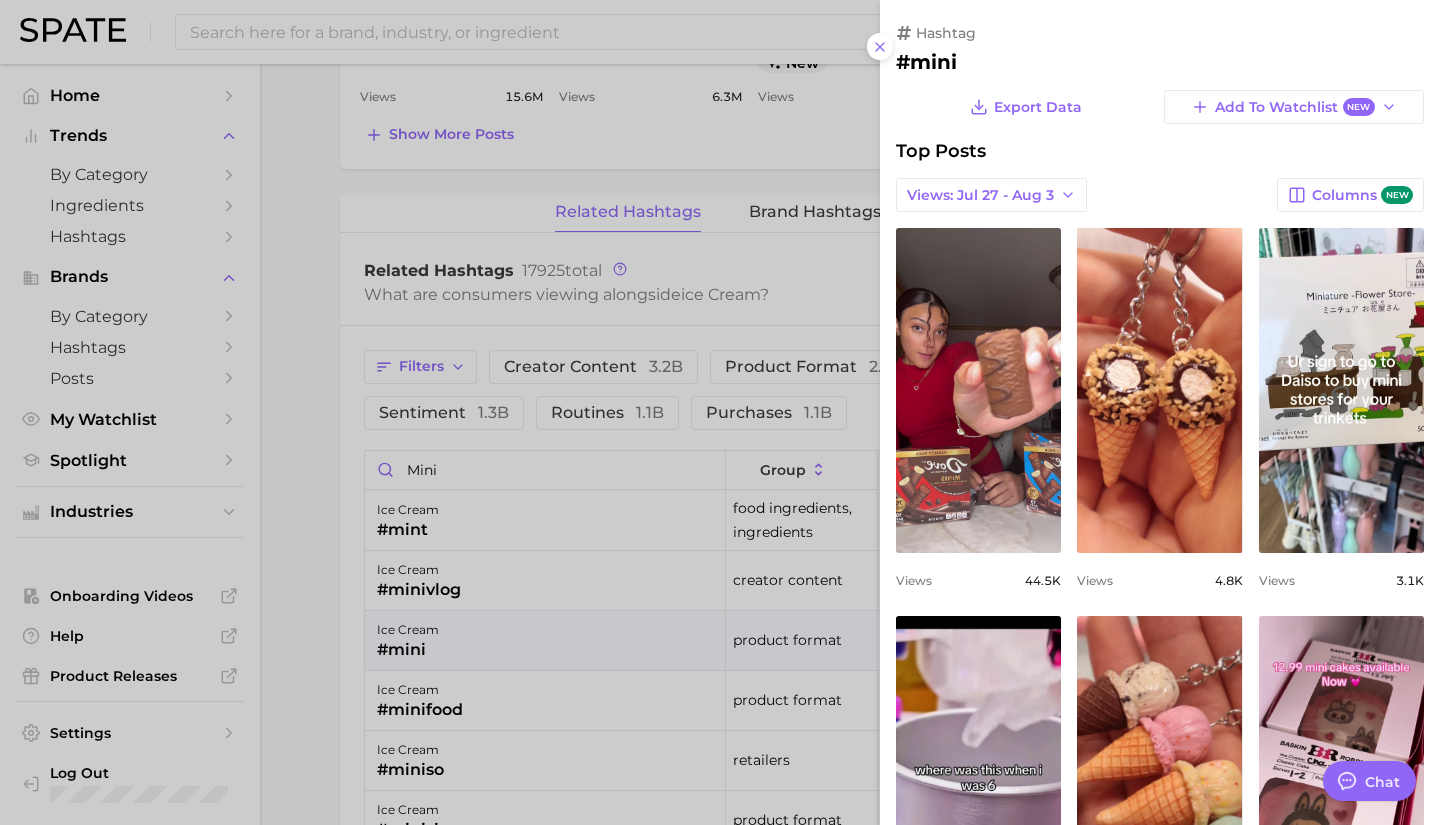 type 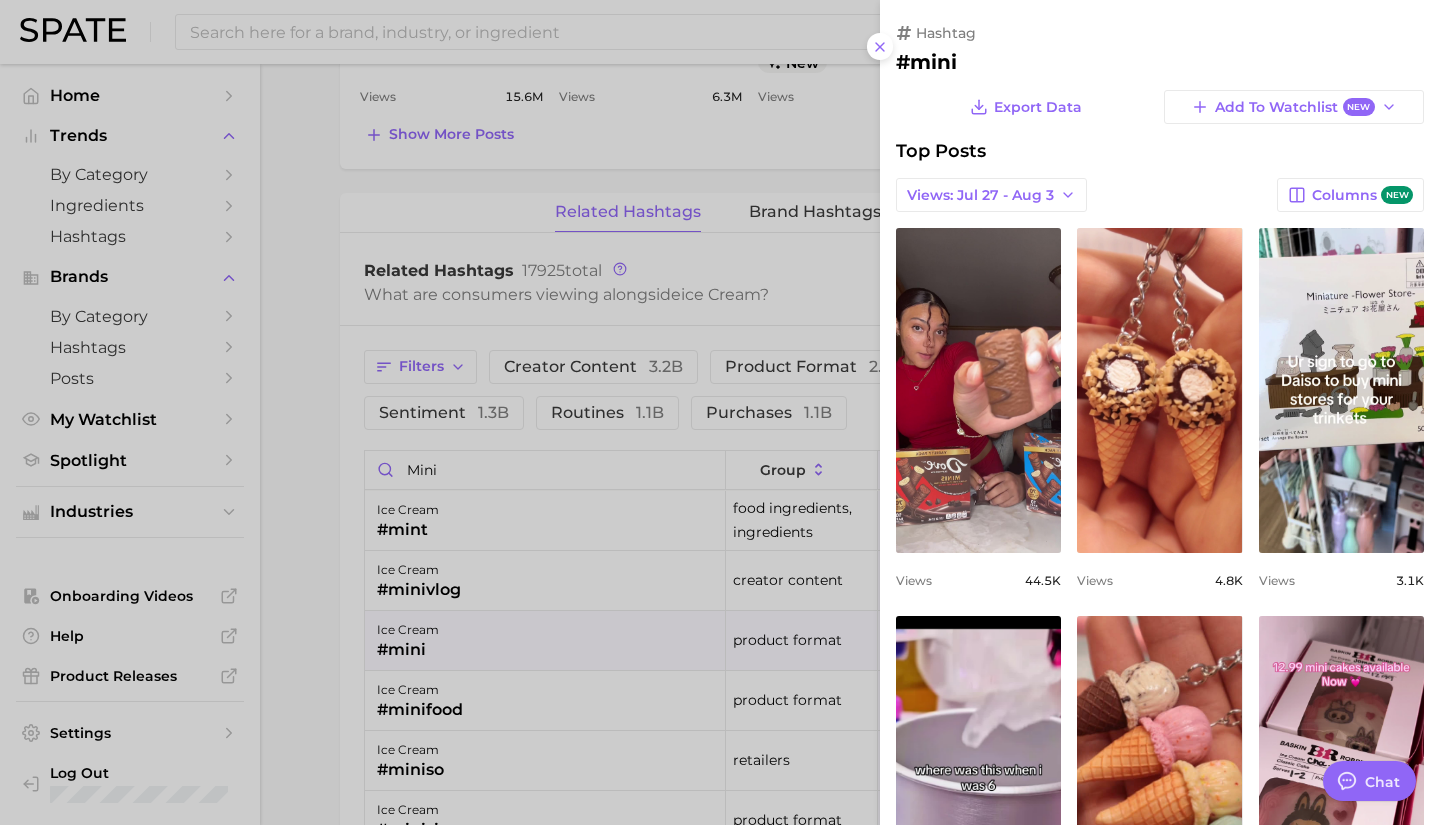 click at bounding box center [720, 412] 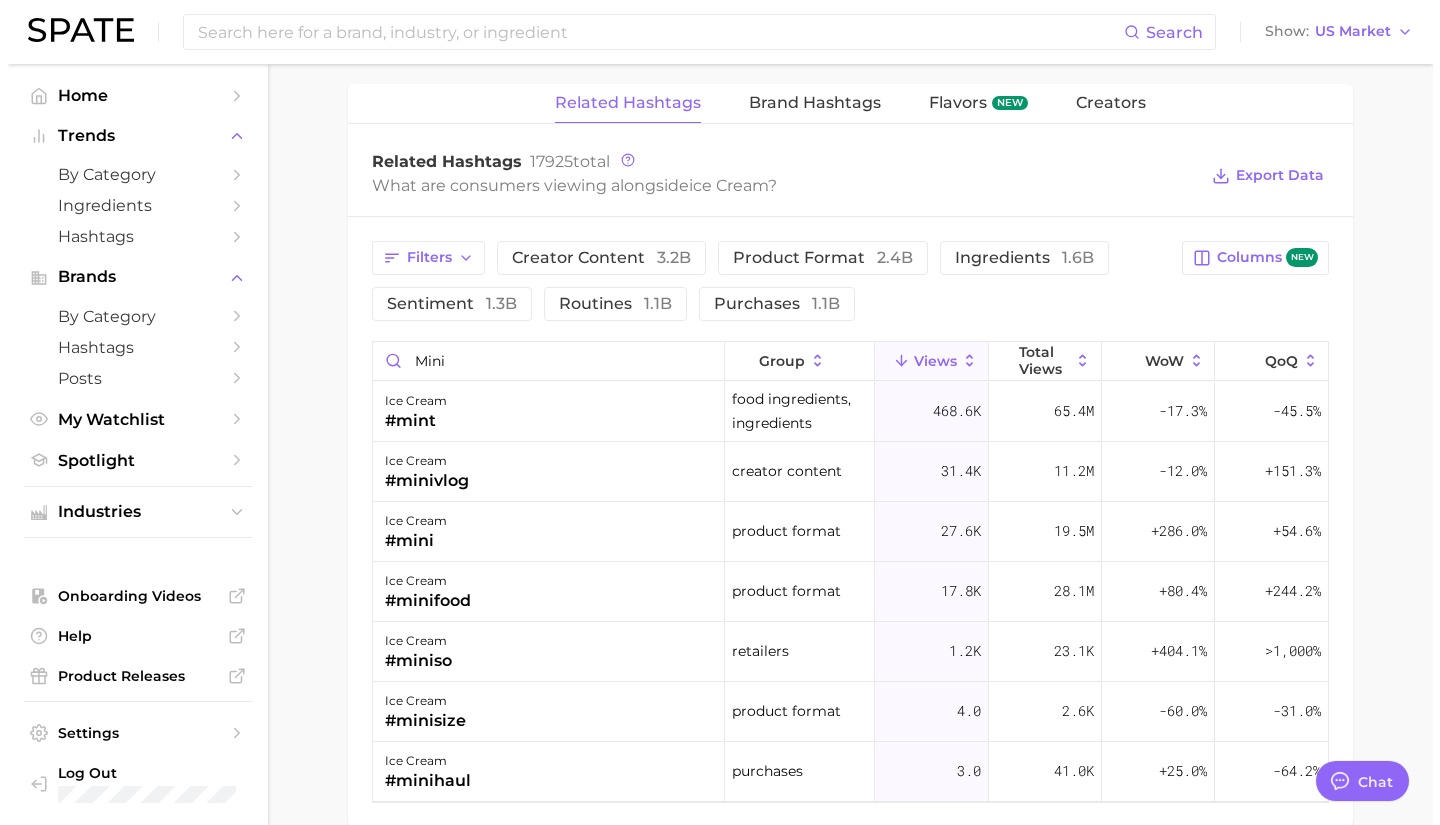 scroll, scrollTop: 1591, scrollLeft: 0, axis: vertical 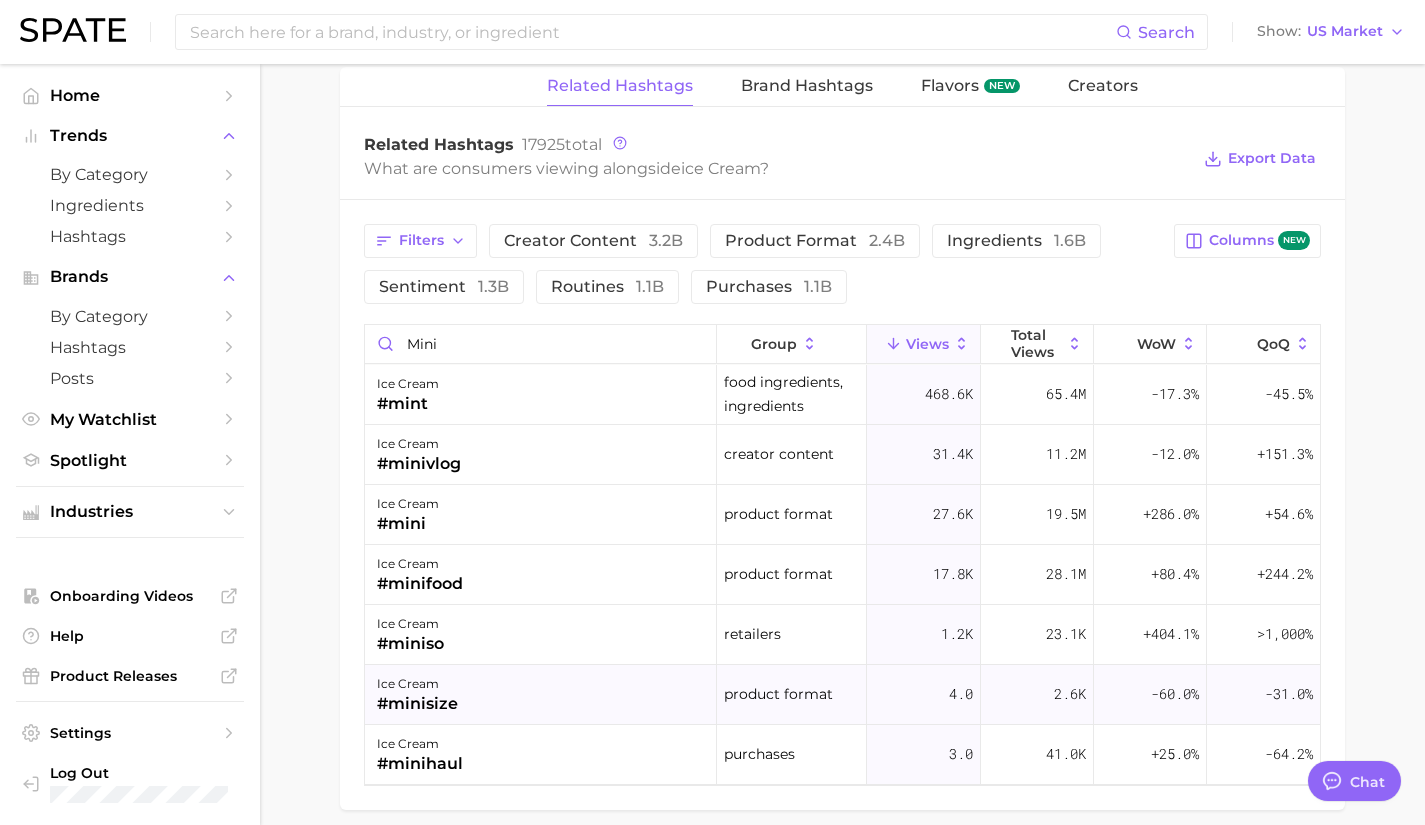 click on "ice cream #minisize" at bounding box center (541, 695) 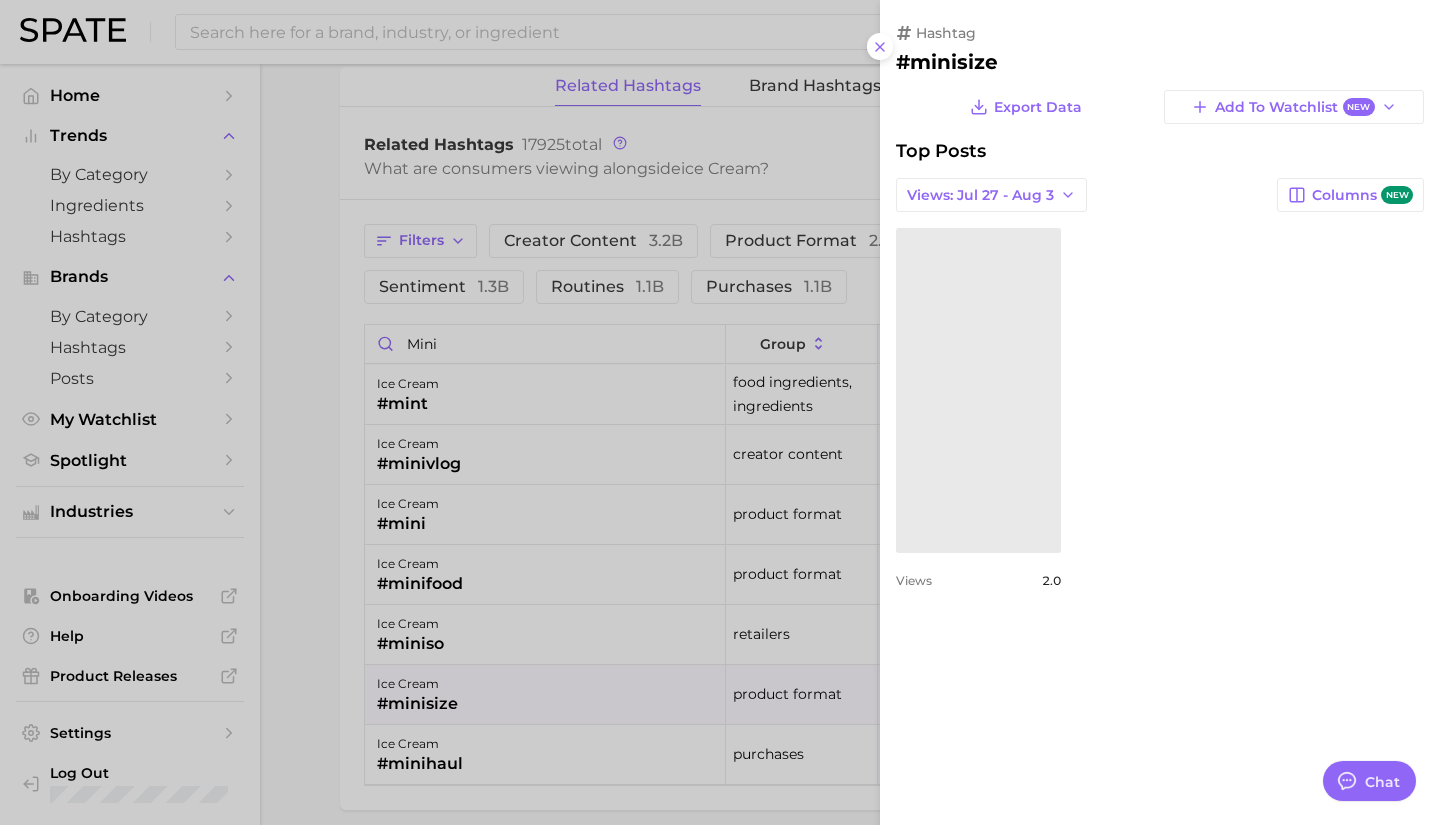 click at bounding box center (720, 412) 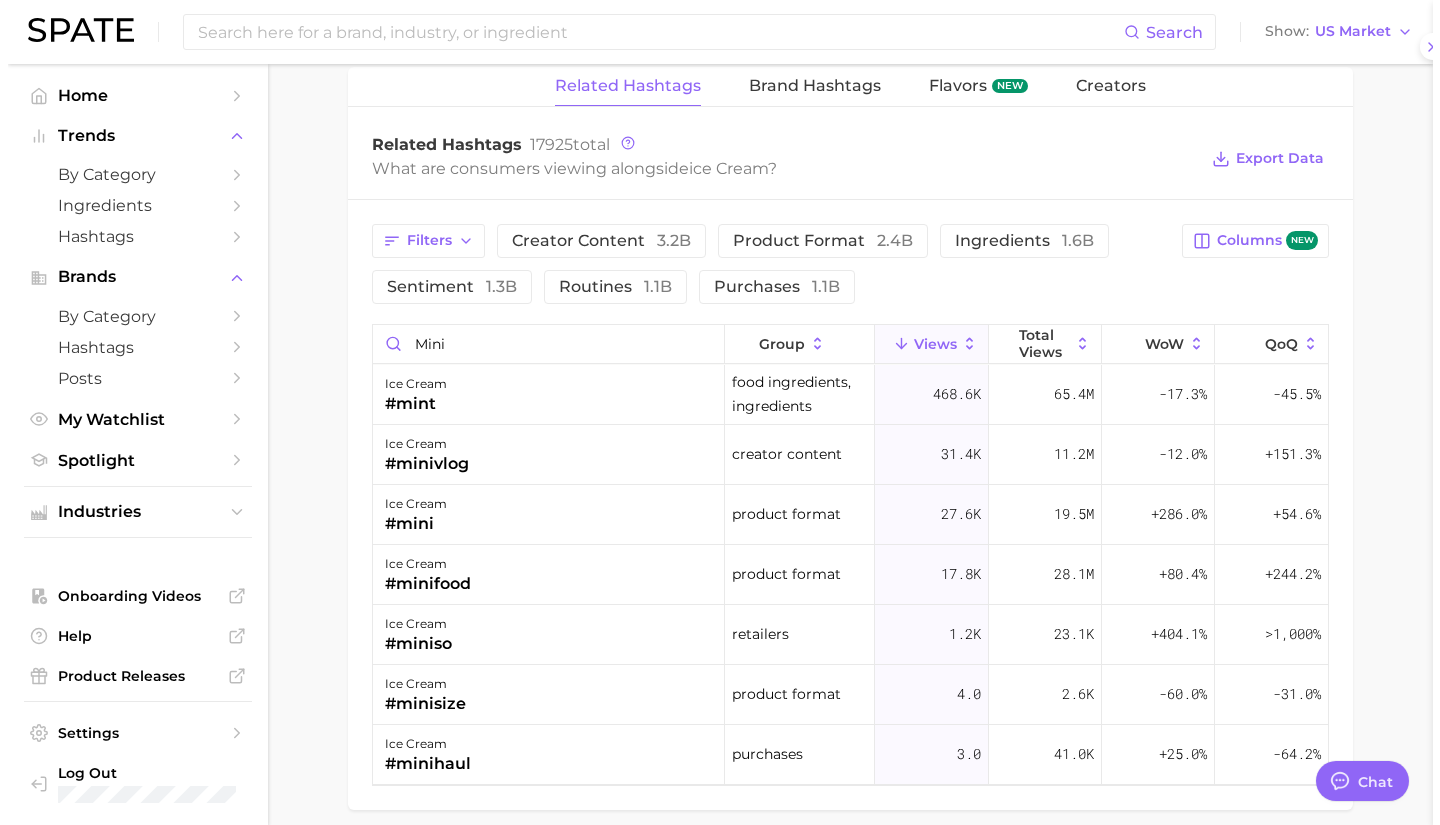 scroll, scrollTop: 0, scrollLeft: 0, axis: both 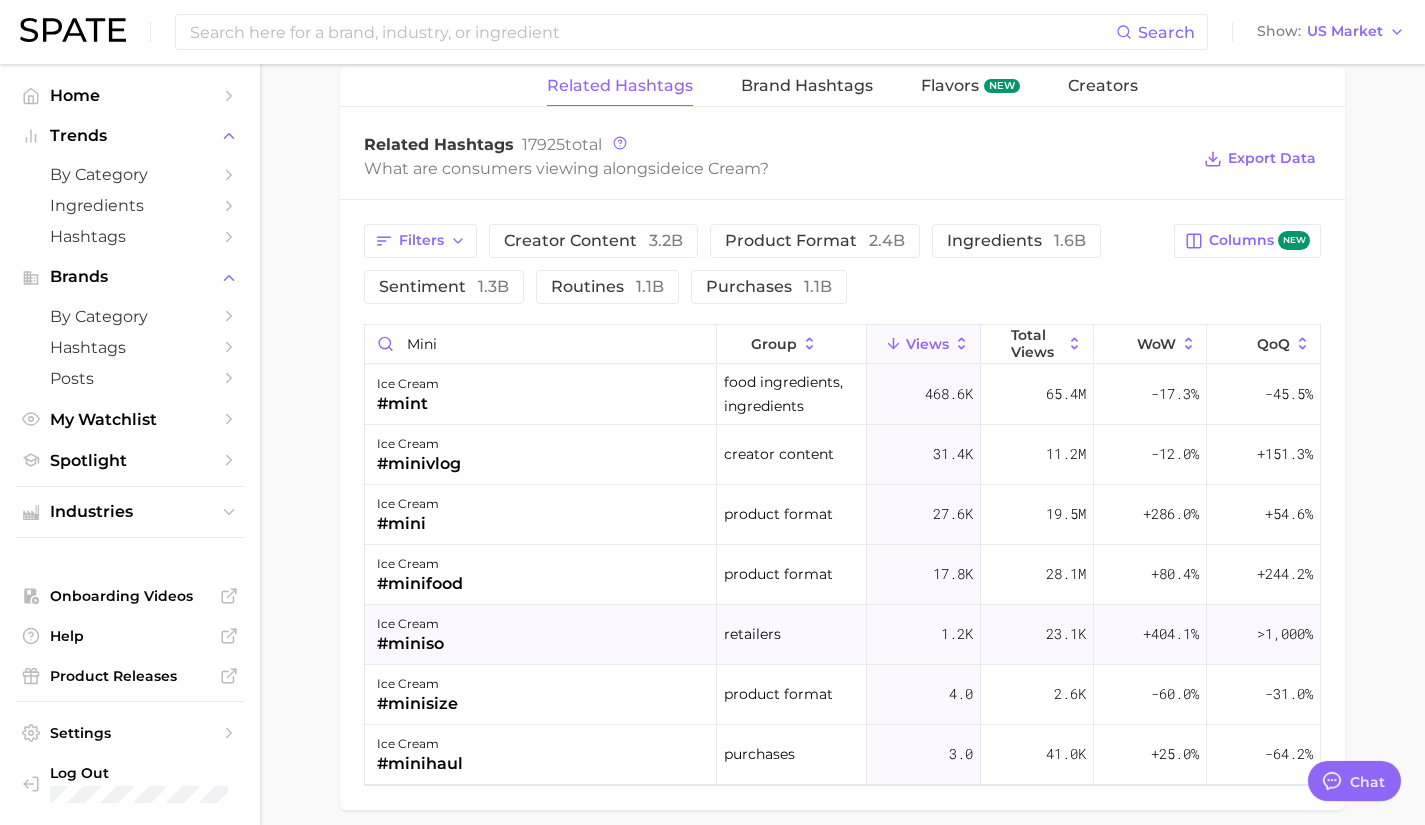 click on "ice cream #miniso" at bounding box center [541, 635] 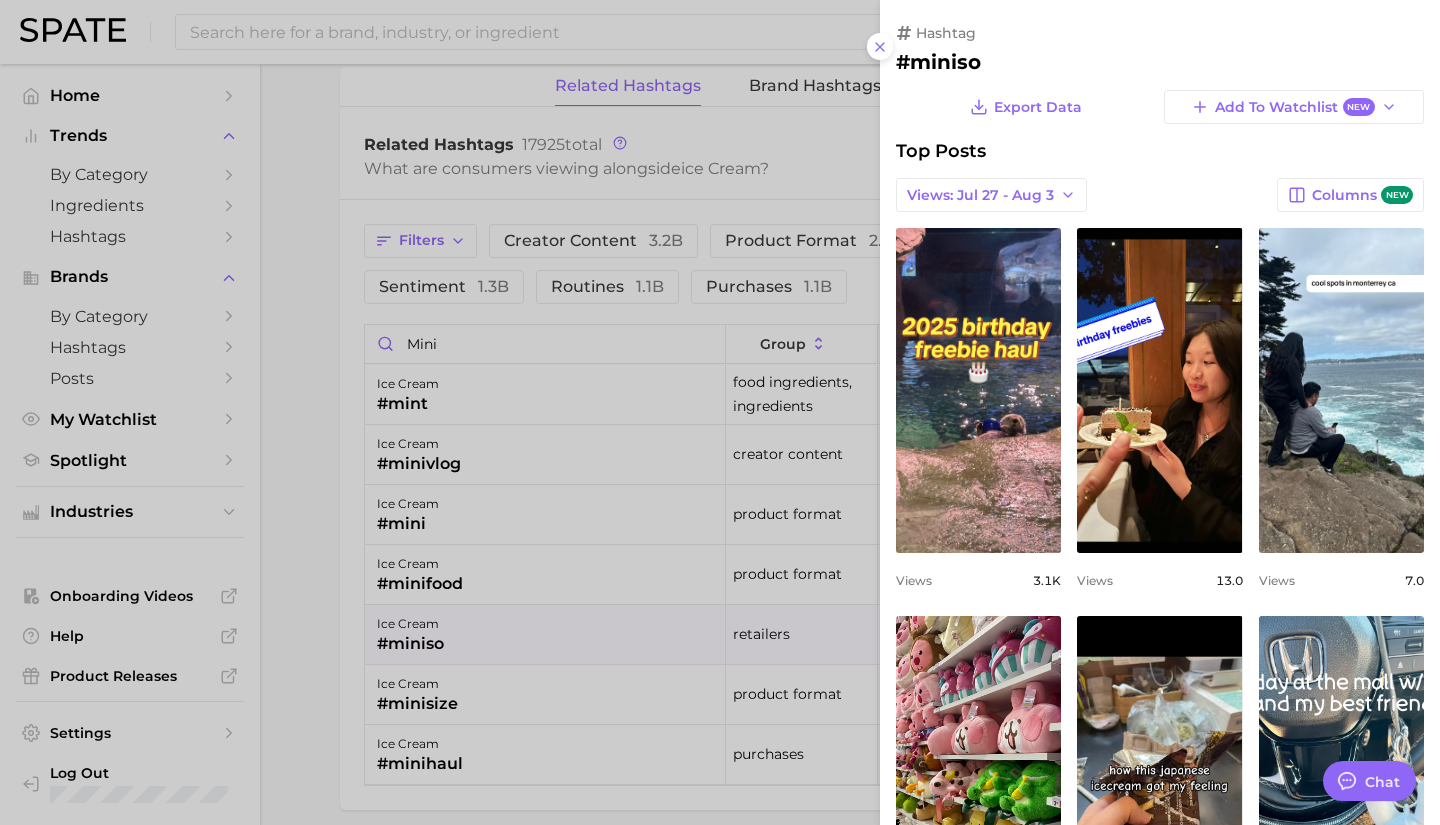 scroll, scrollTop: 0, scrollLeft: 0, axis: both 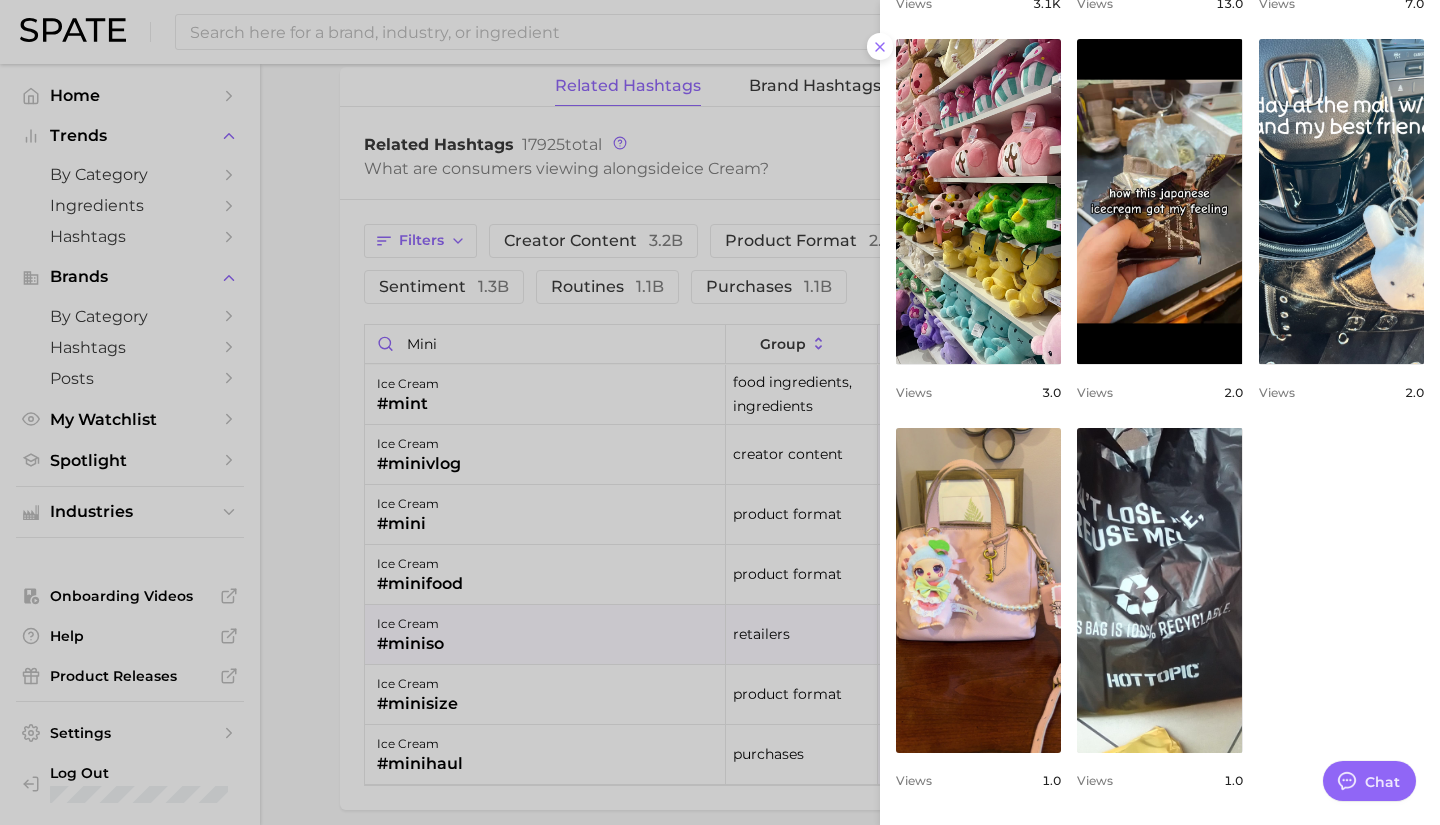 click at bounding box center (720, 412) 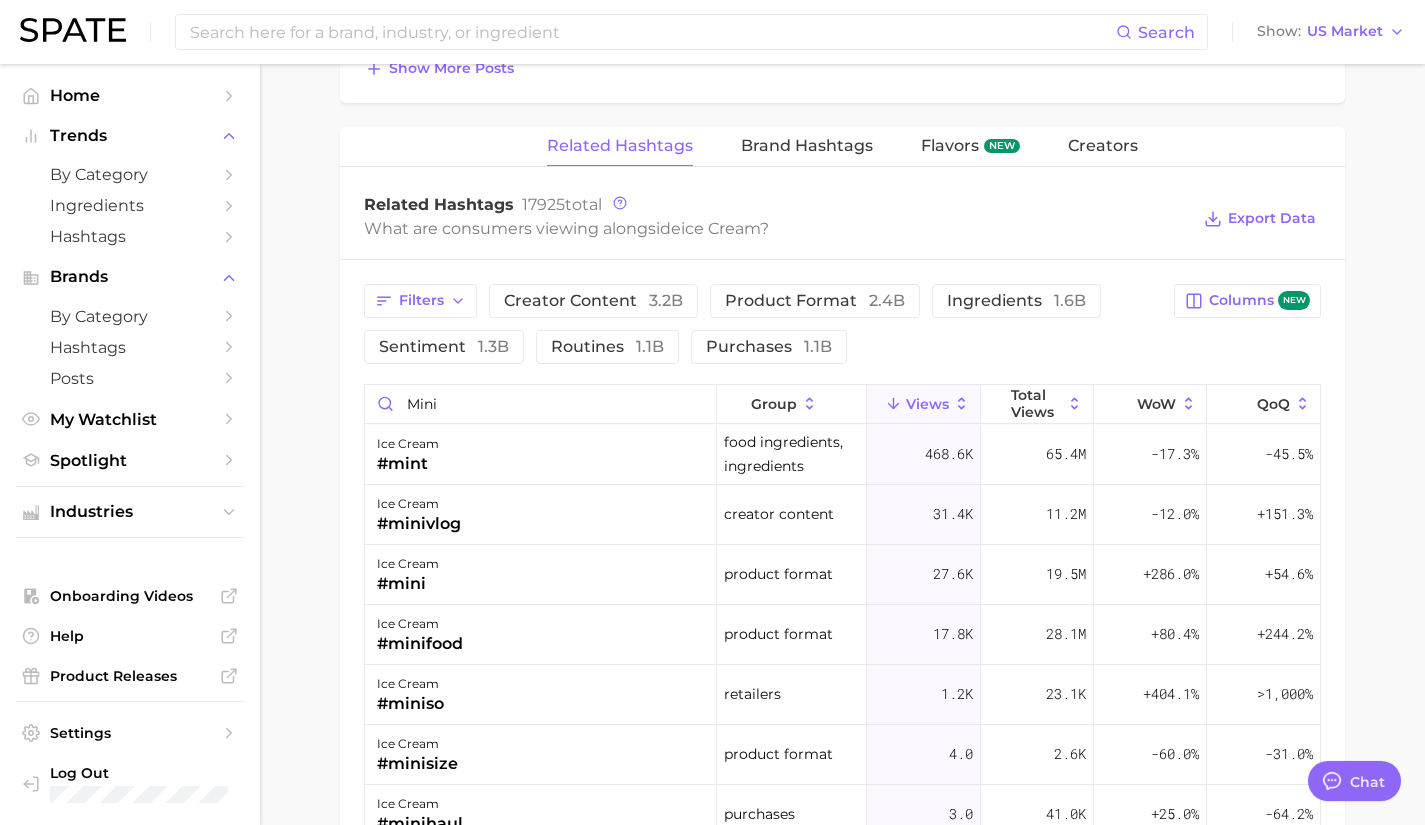 scroll, scrollTop: 1529, scrollLeft: 0, axis: vertical 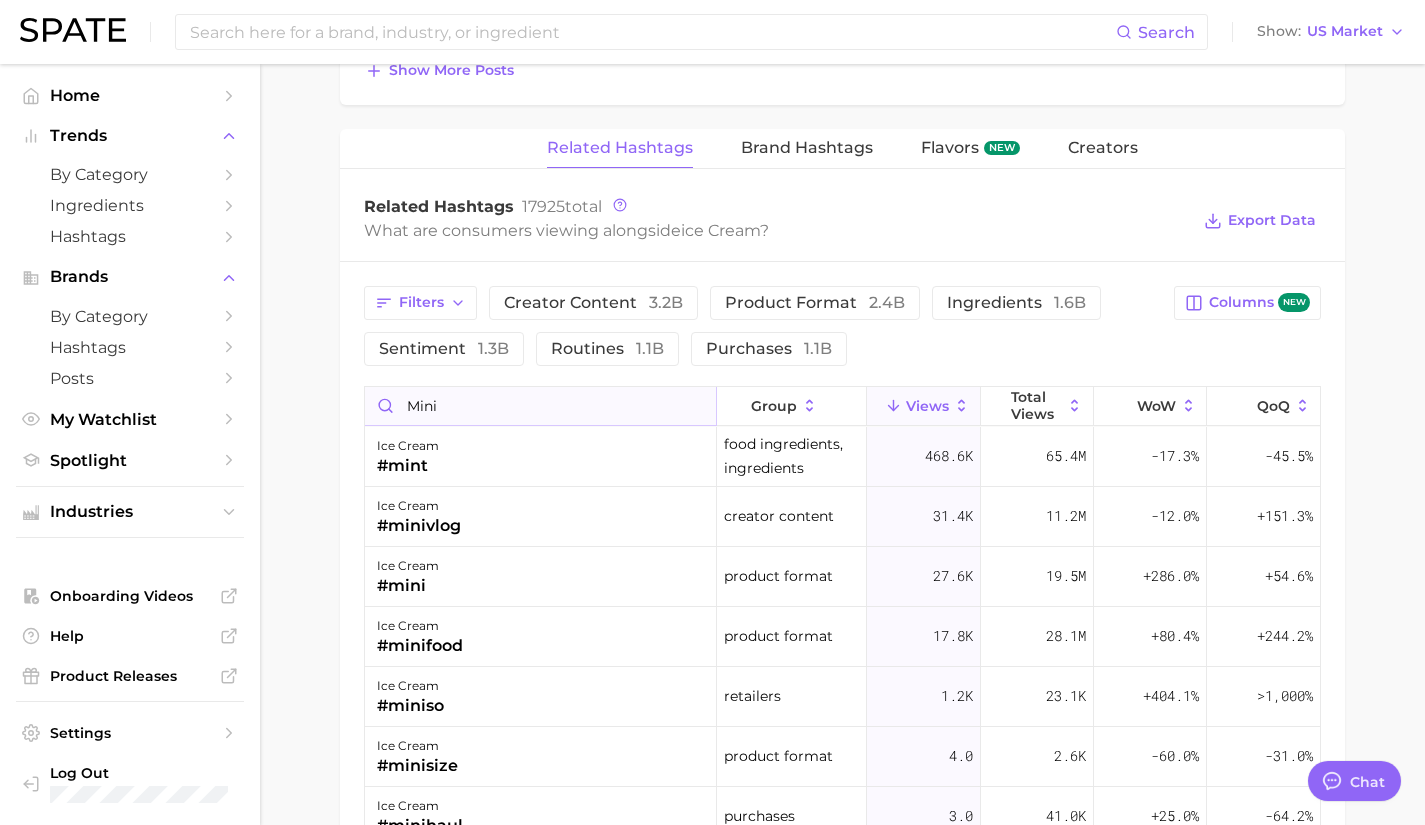 click on "mini" at bounding box center [540, 406] 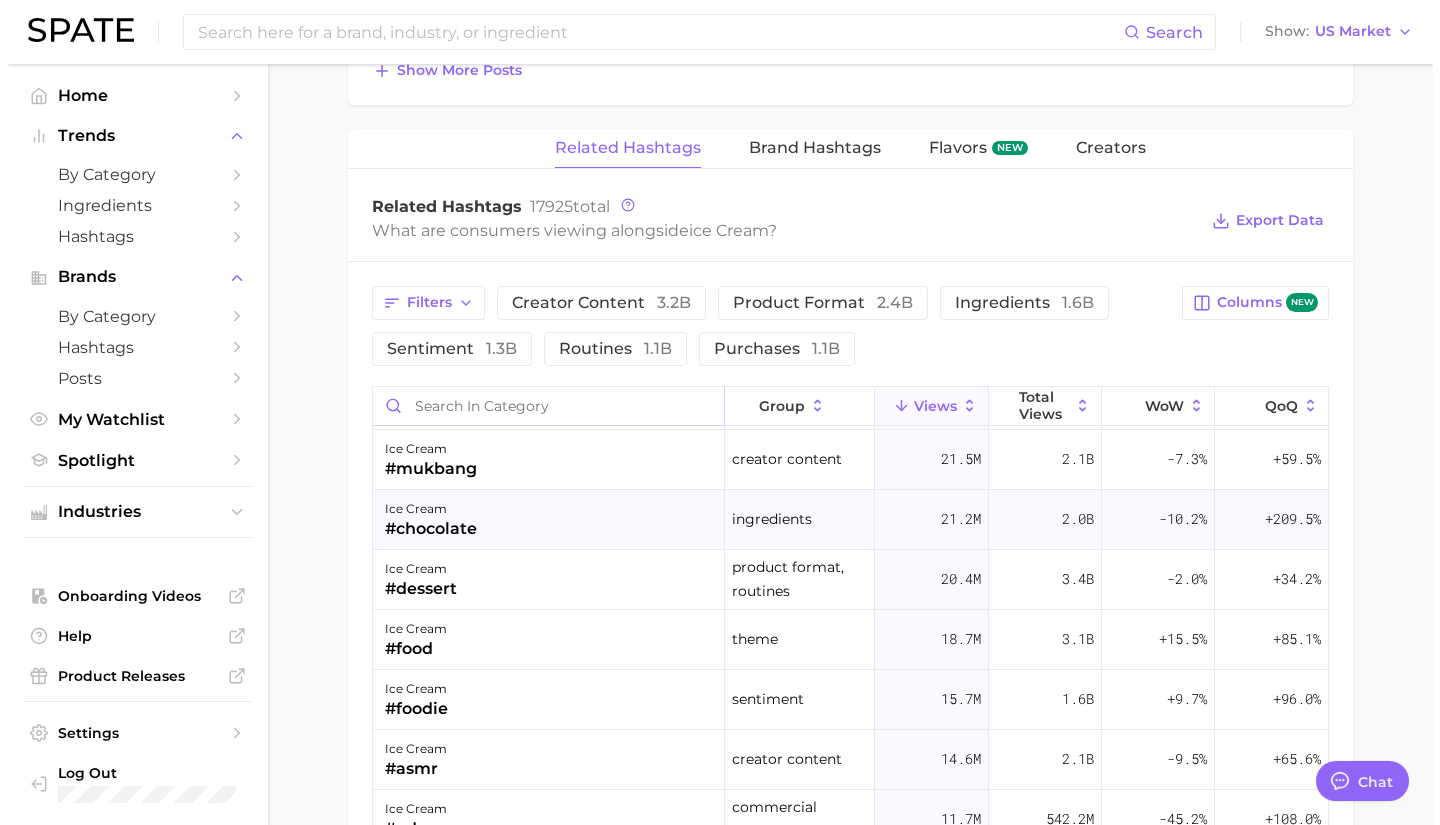 scroll, scrollTop: 58, scrollLeft: 0, axis: vertical 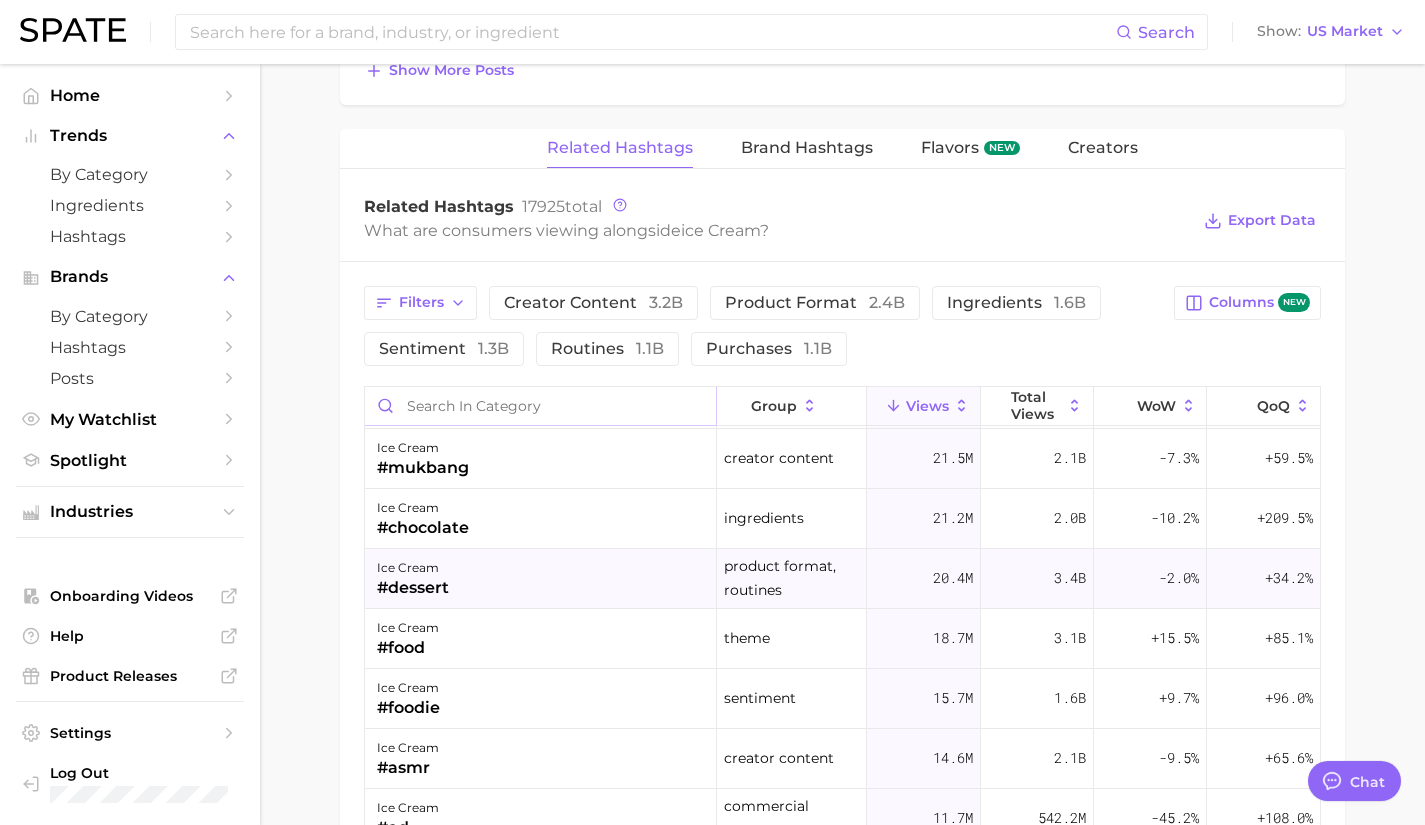 type 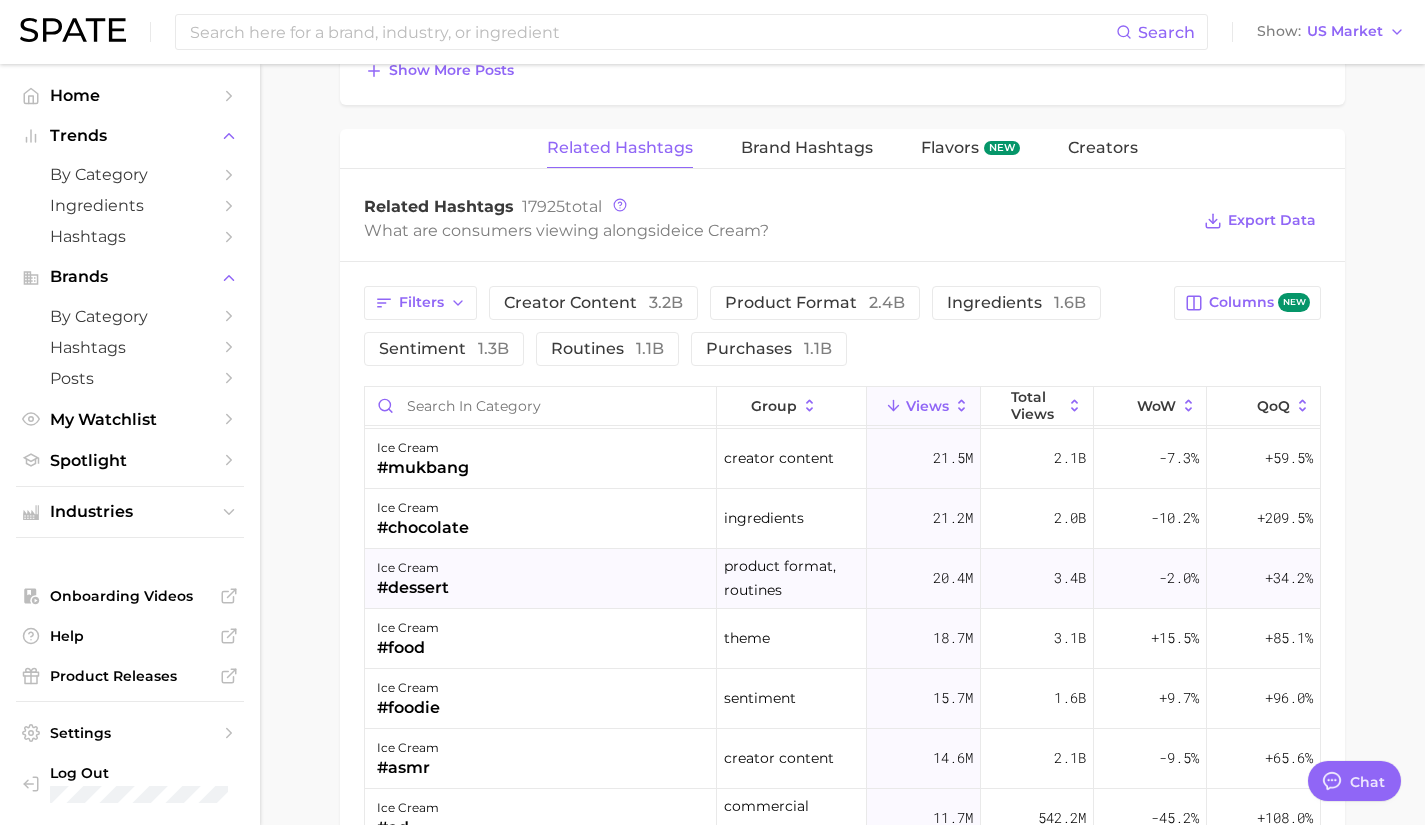 click on "ice cream #dessert" at bounding box center (541, 579) 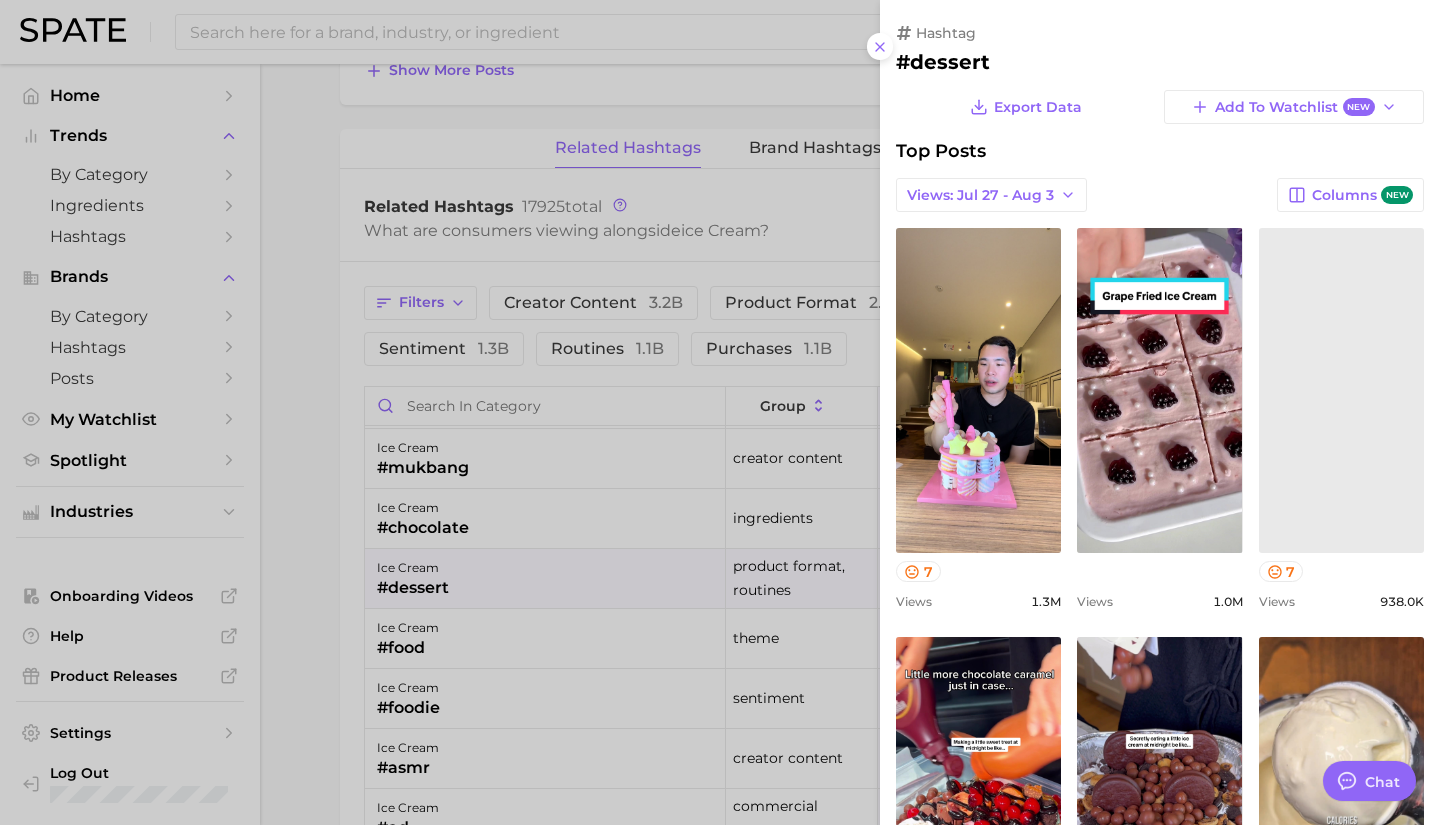 scroll, scrollTop: 0, scrollLeft: 0, axis: both 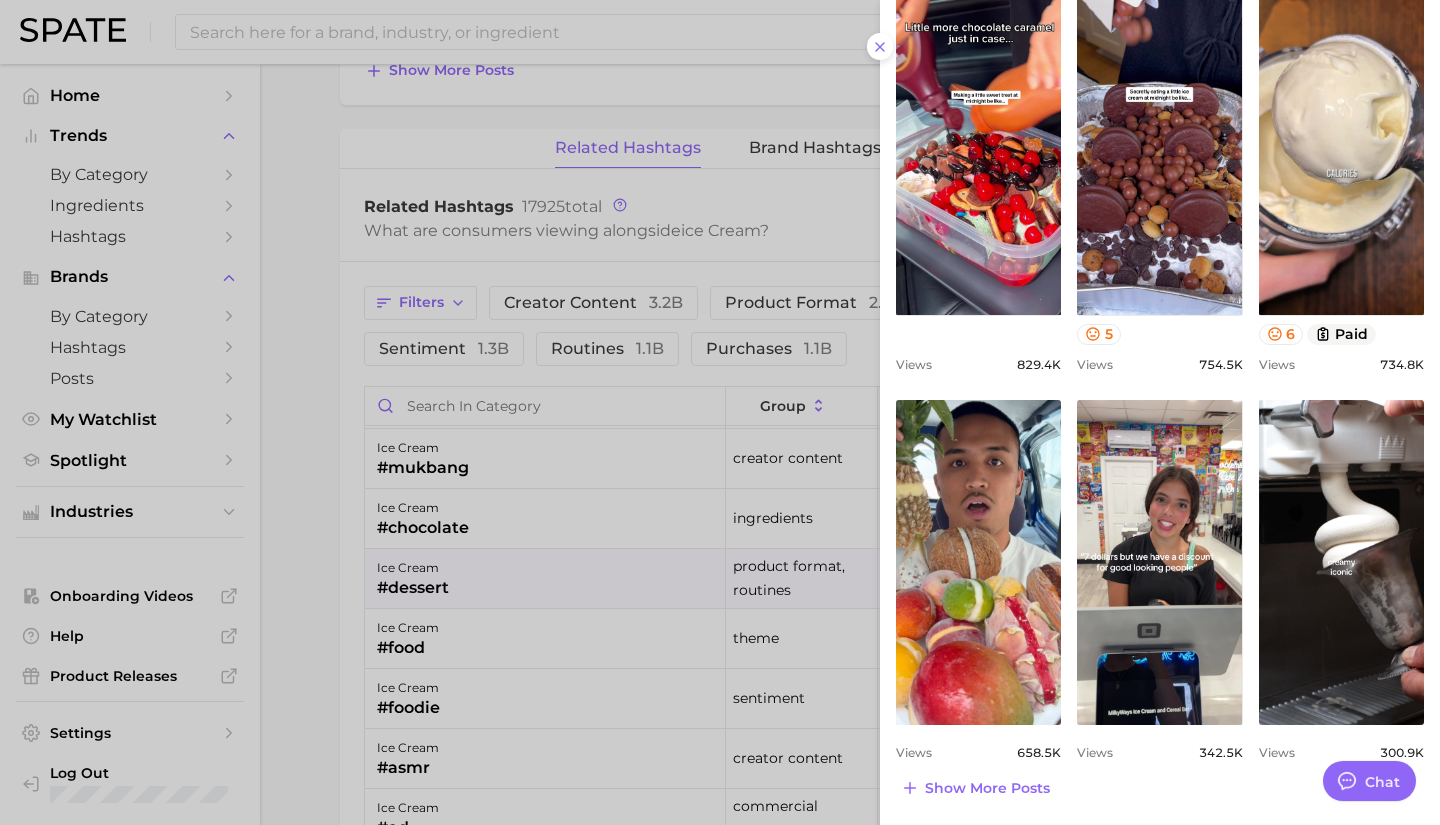 click on "hashtag #dessert Export Data Add to Watchlist  New Top Posts Views: Jul 27 - Aug 3 Columns new view post on TikTok 7 Views 1.3m view post on TikTok Views 1.0m view post on TikTok 7 Views 938.0k view post on TikTok Views 829.4k view post on TikTok 5 Views 754.5k view post on TikTok 6 paid Views 734.8k view post on TikTok Views 658.5k view post on TikTok Views 342.5k view post on TikTok Views 300.9k Show more posts" at bounding box center [1160, 89] 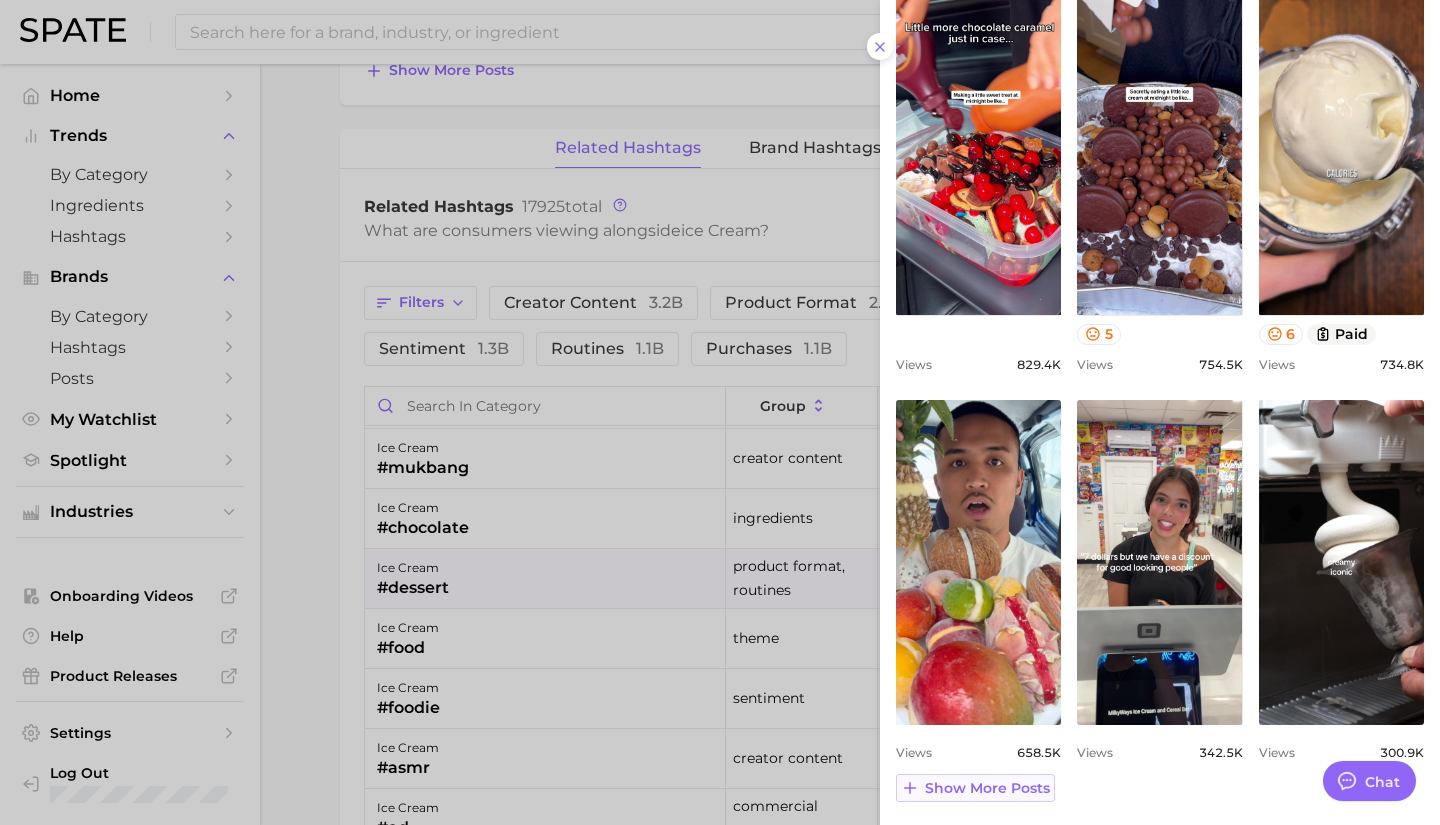 click on "Show more posts" at bounding box center (987, 788) 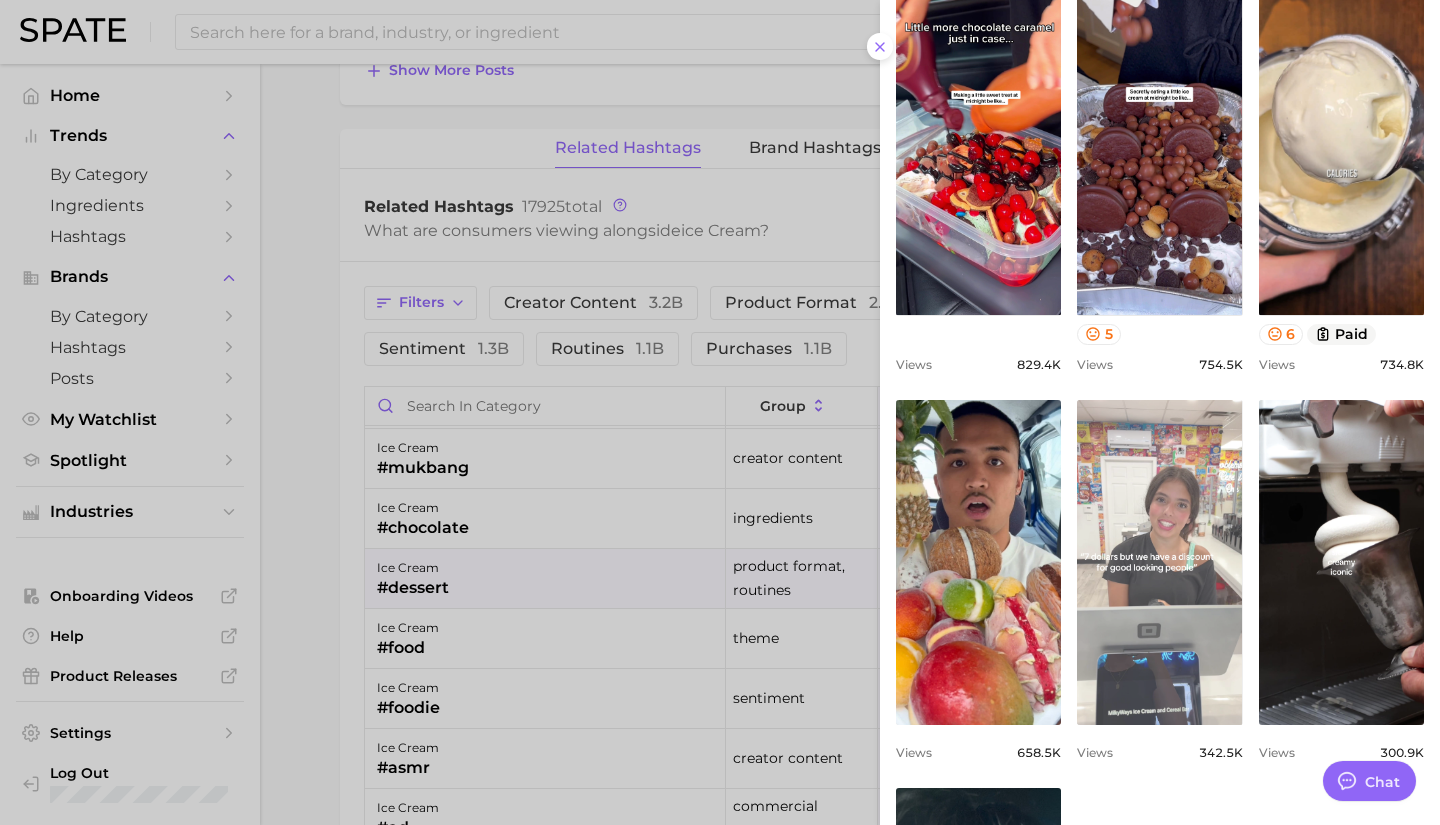 scroll, scrollTop: 0, scrollLeft: 0, axis: both 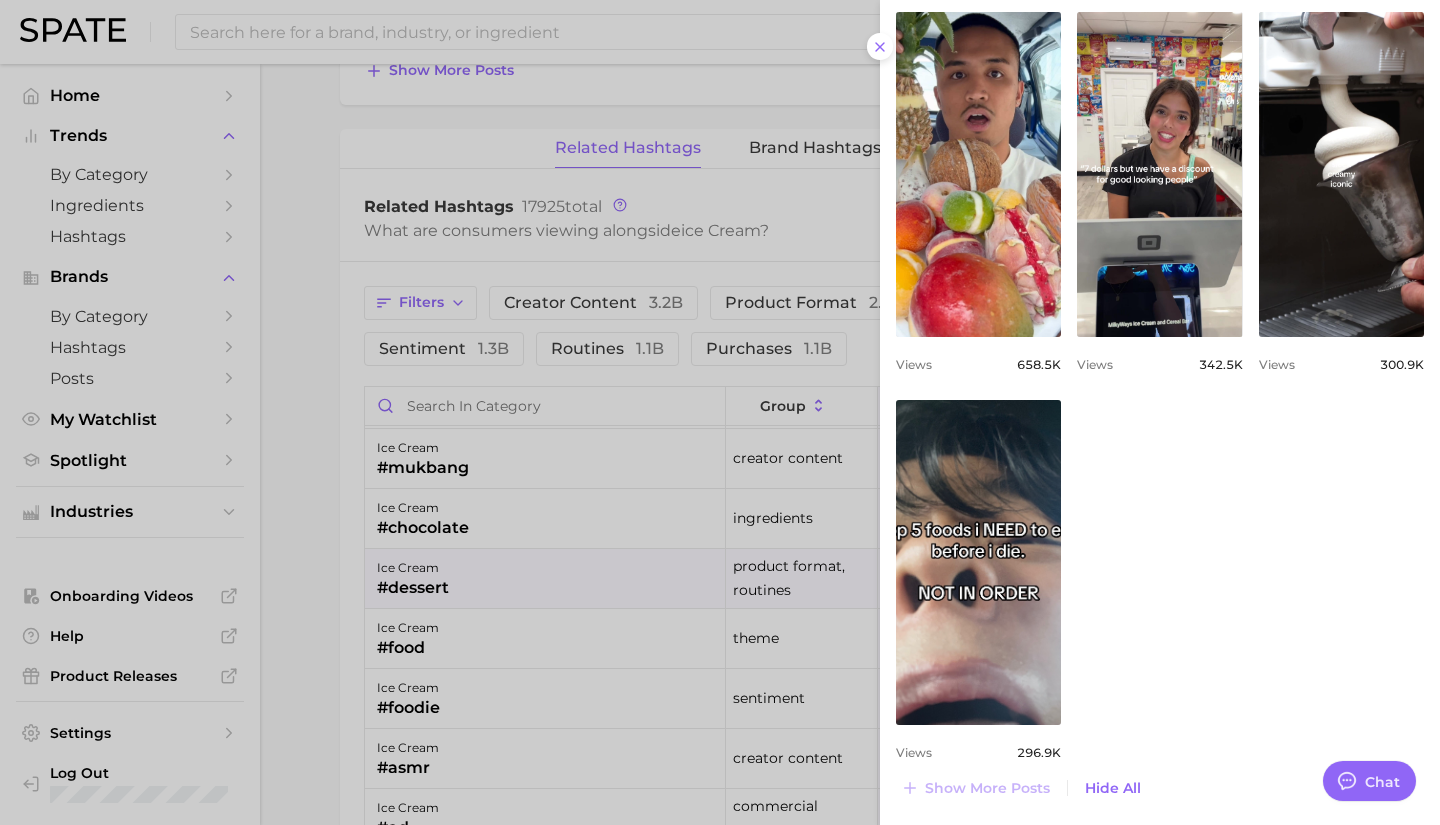 click at bounding box center [720, 412] 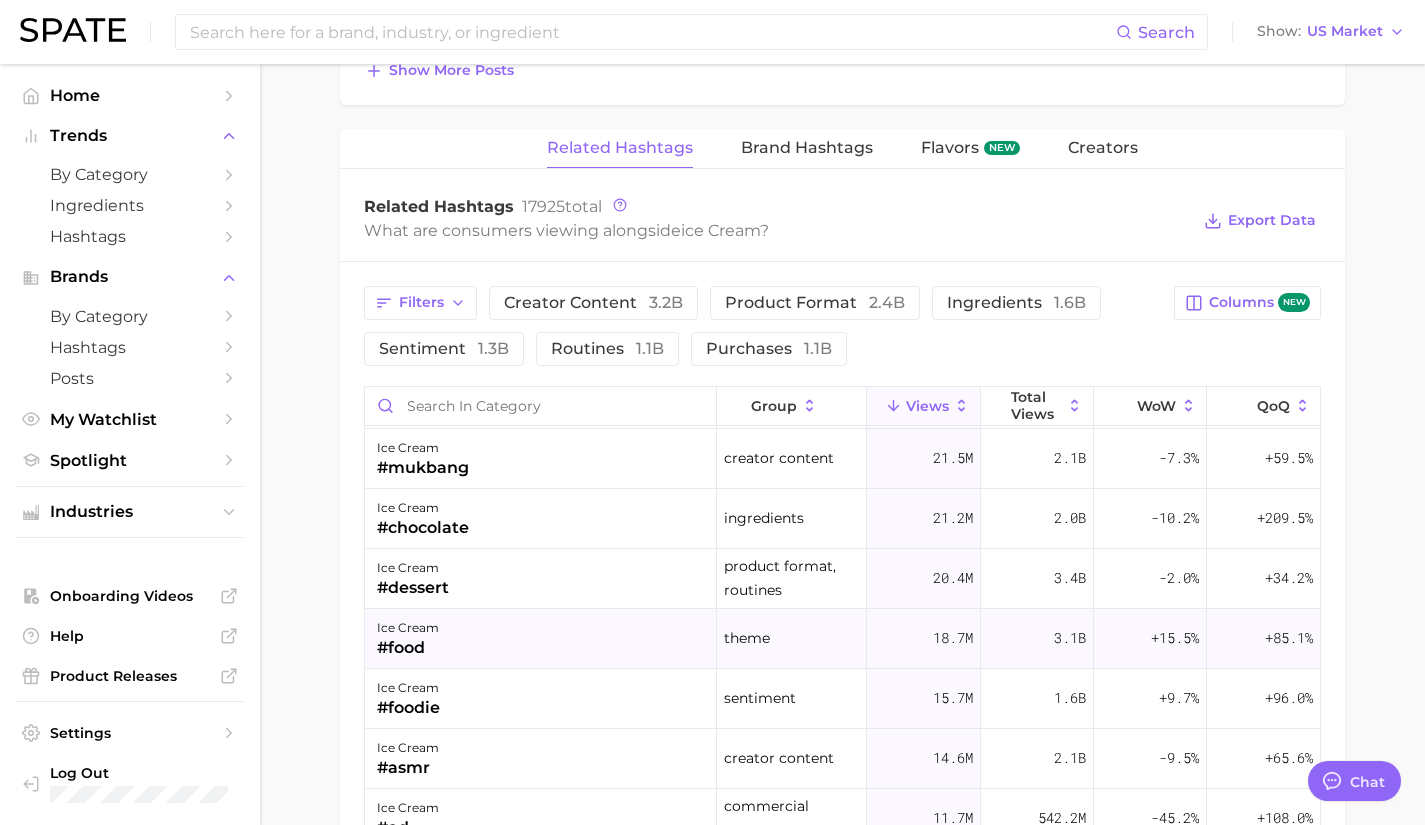 click on "ice cream #food" at bounding box center (541, 639) 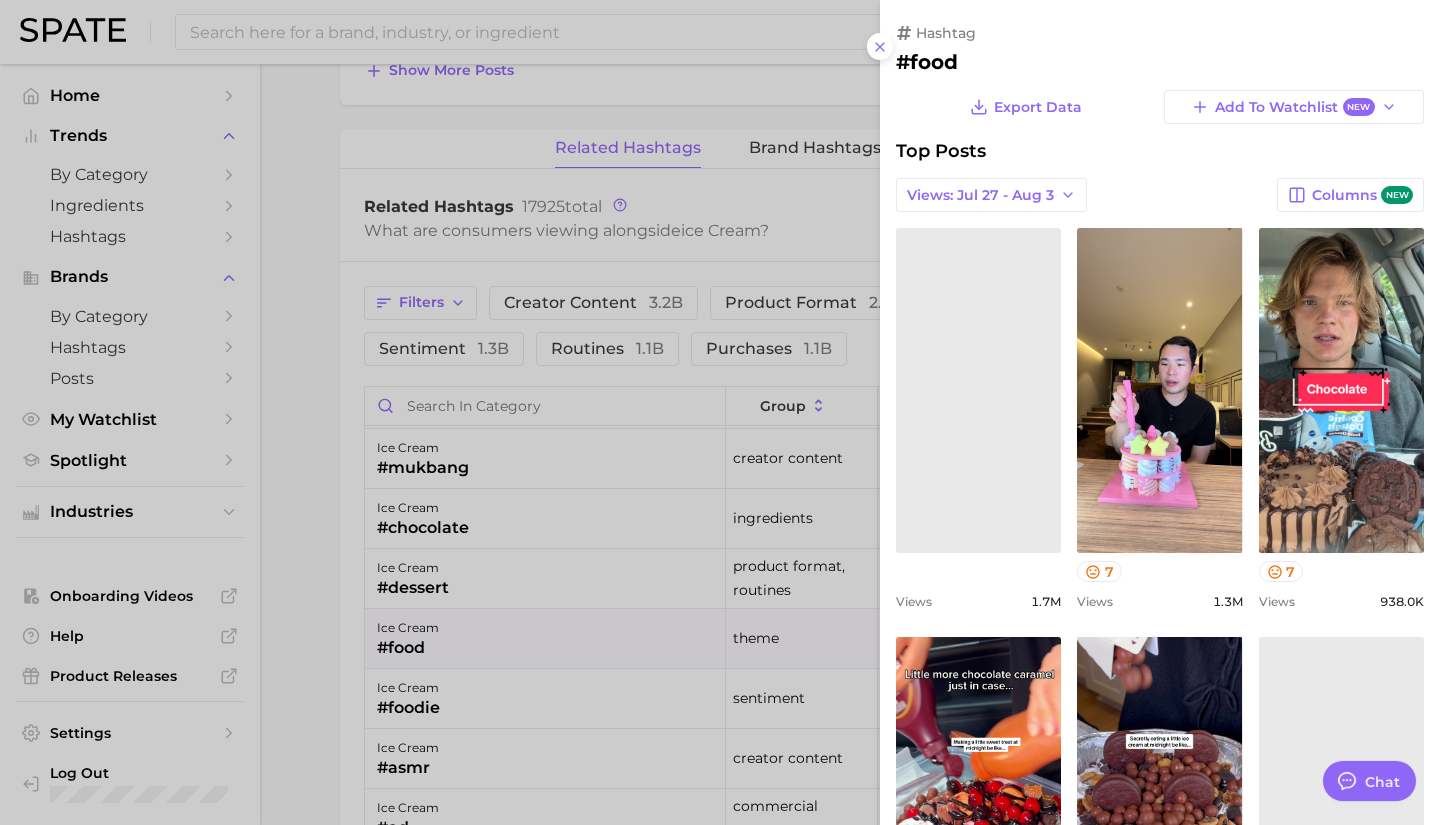 scroll, scrollTop: 0, scrollLeft: 0, axis: both 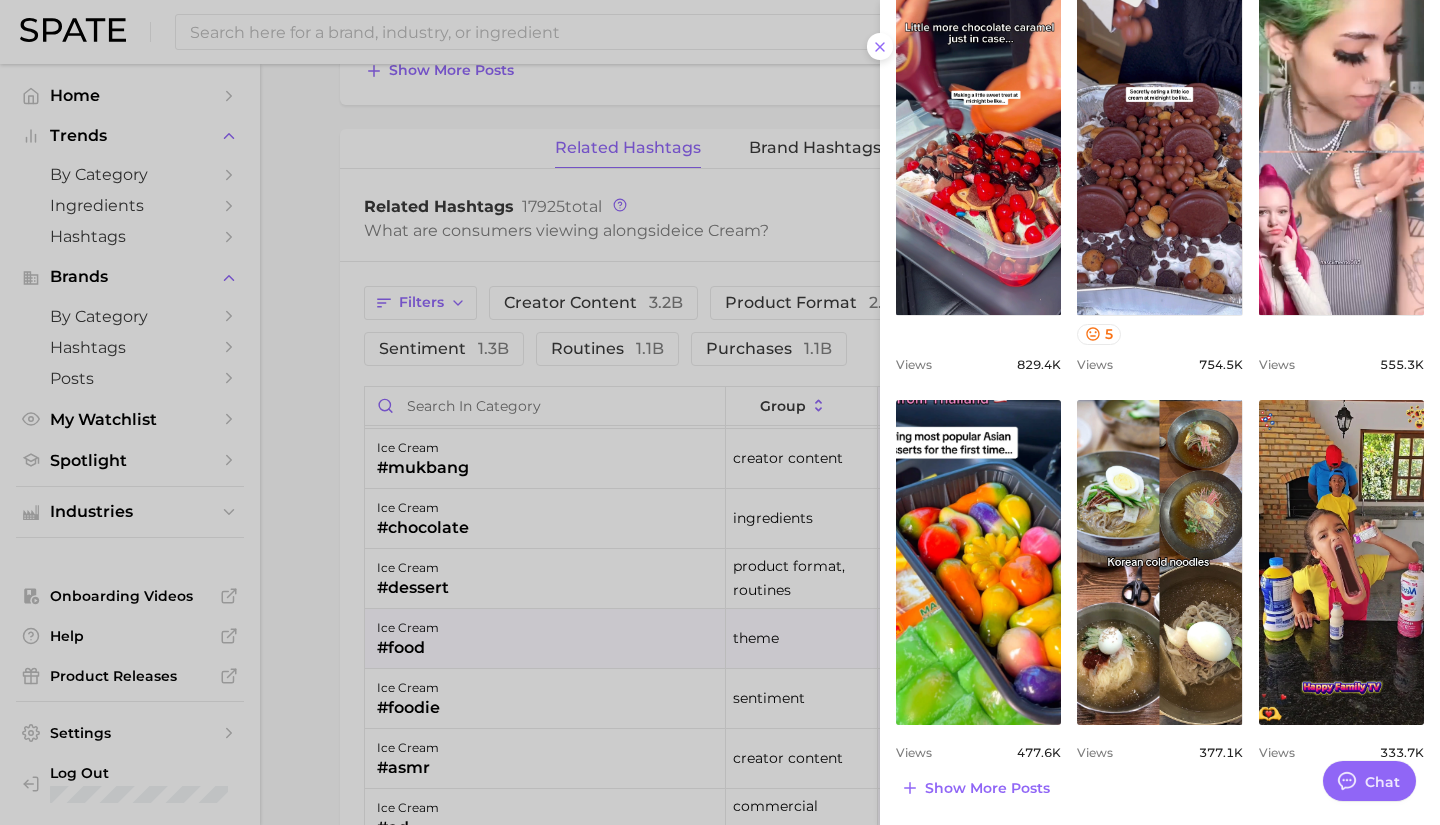 click at bounding box center [720, 412] 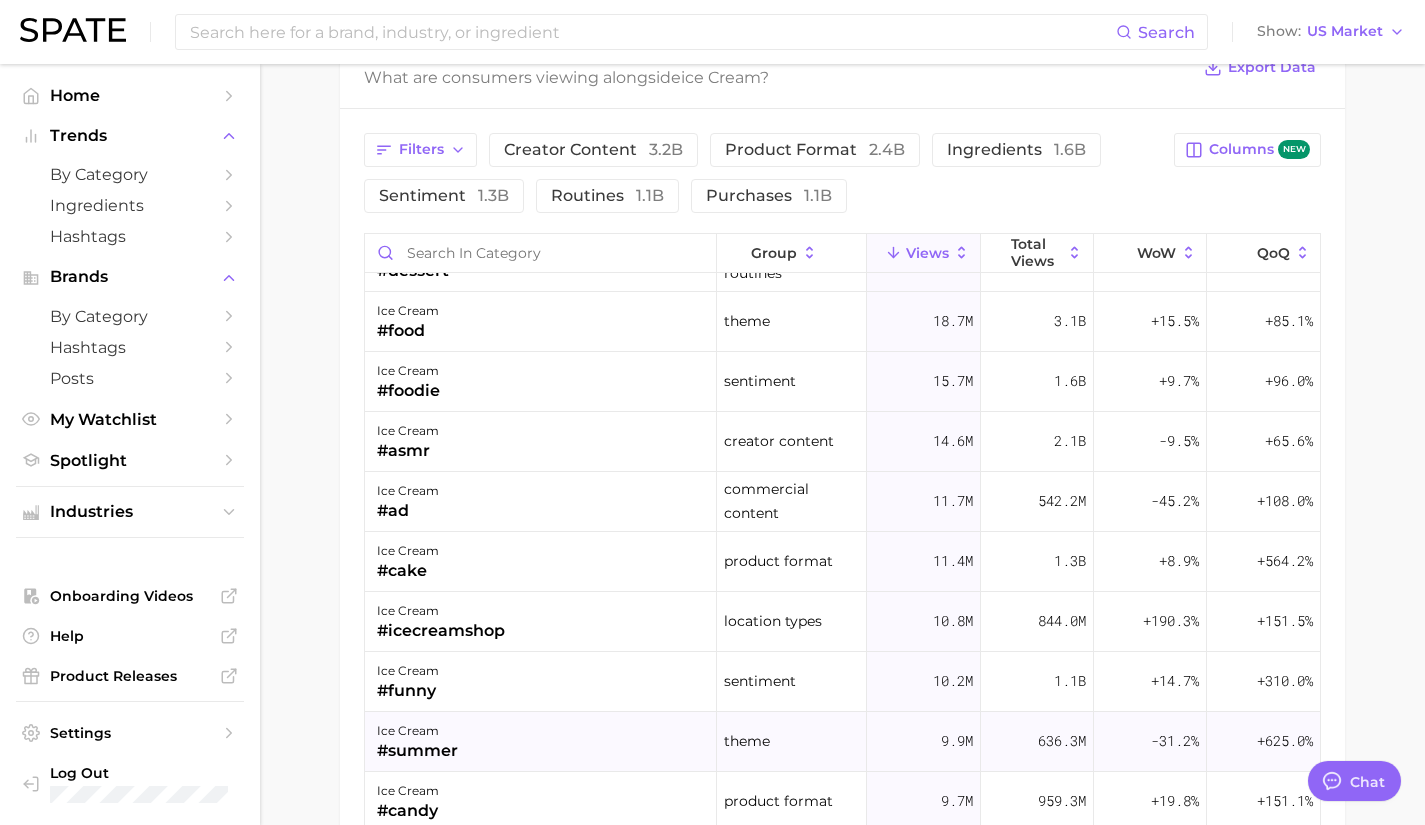click on "ice cream #summer" at bounding box center (541, 742) 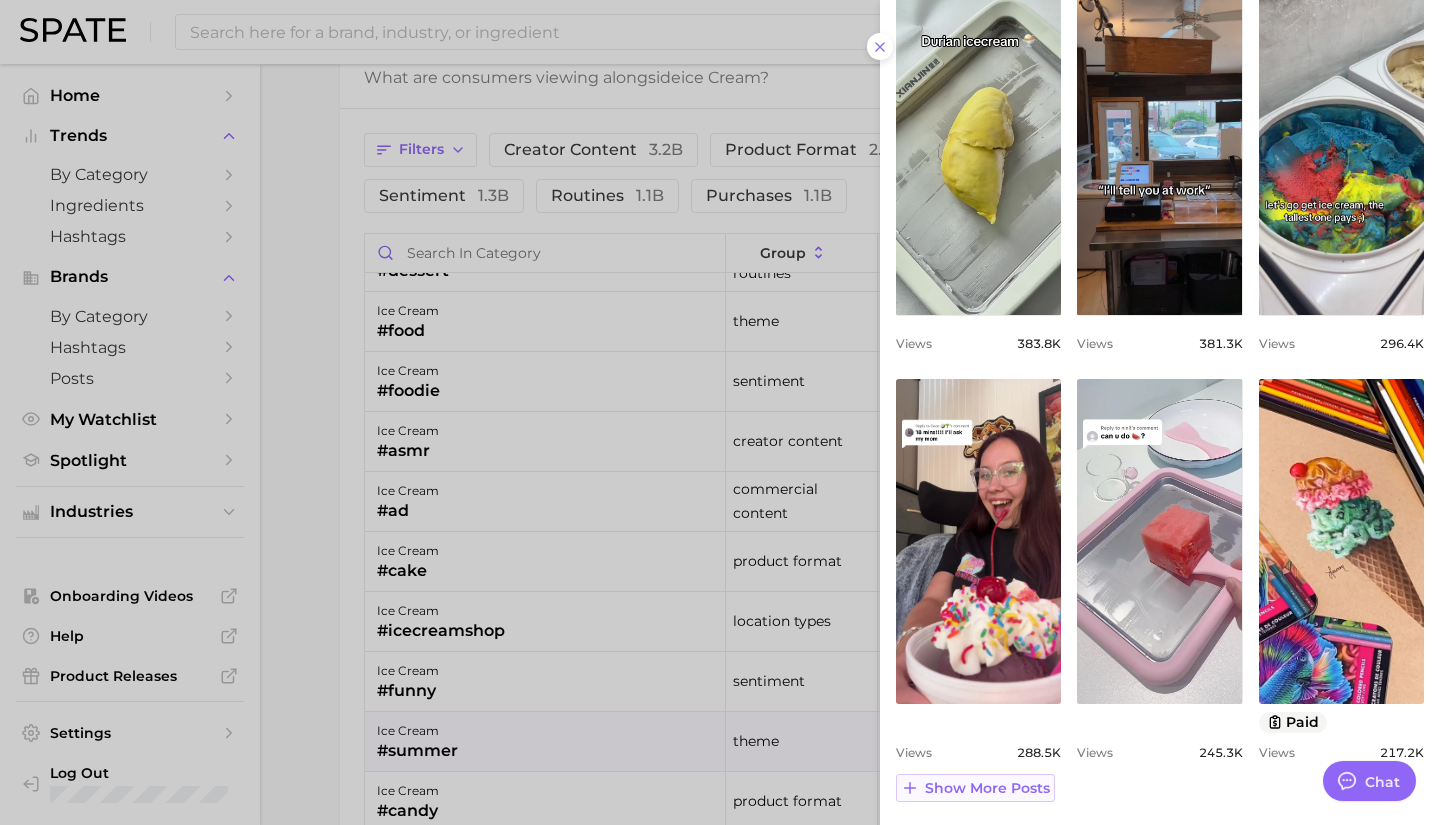 click on "Show more posts" at bounding box center (987, 788) 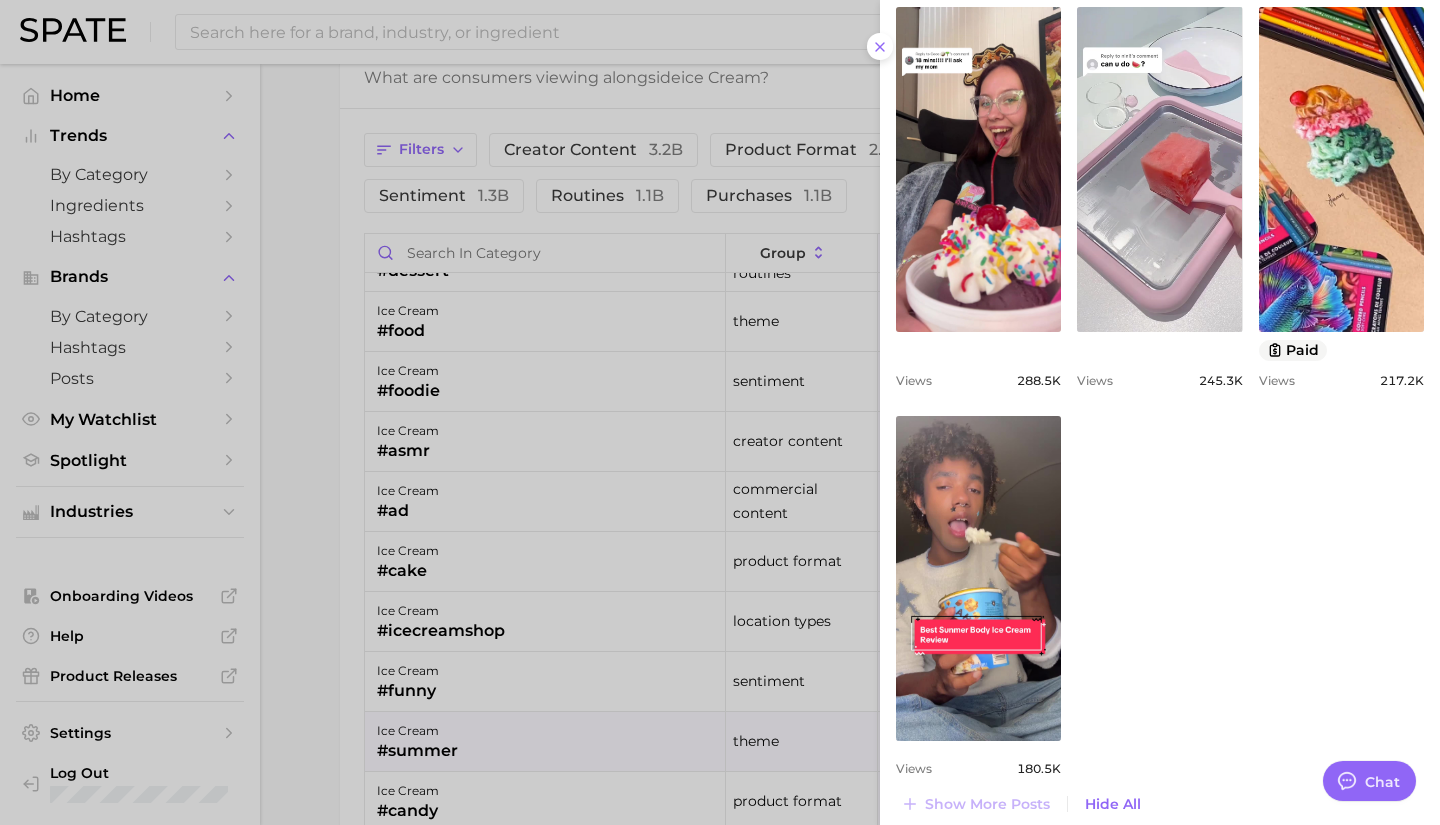 click at bounding box center [720, 412] 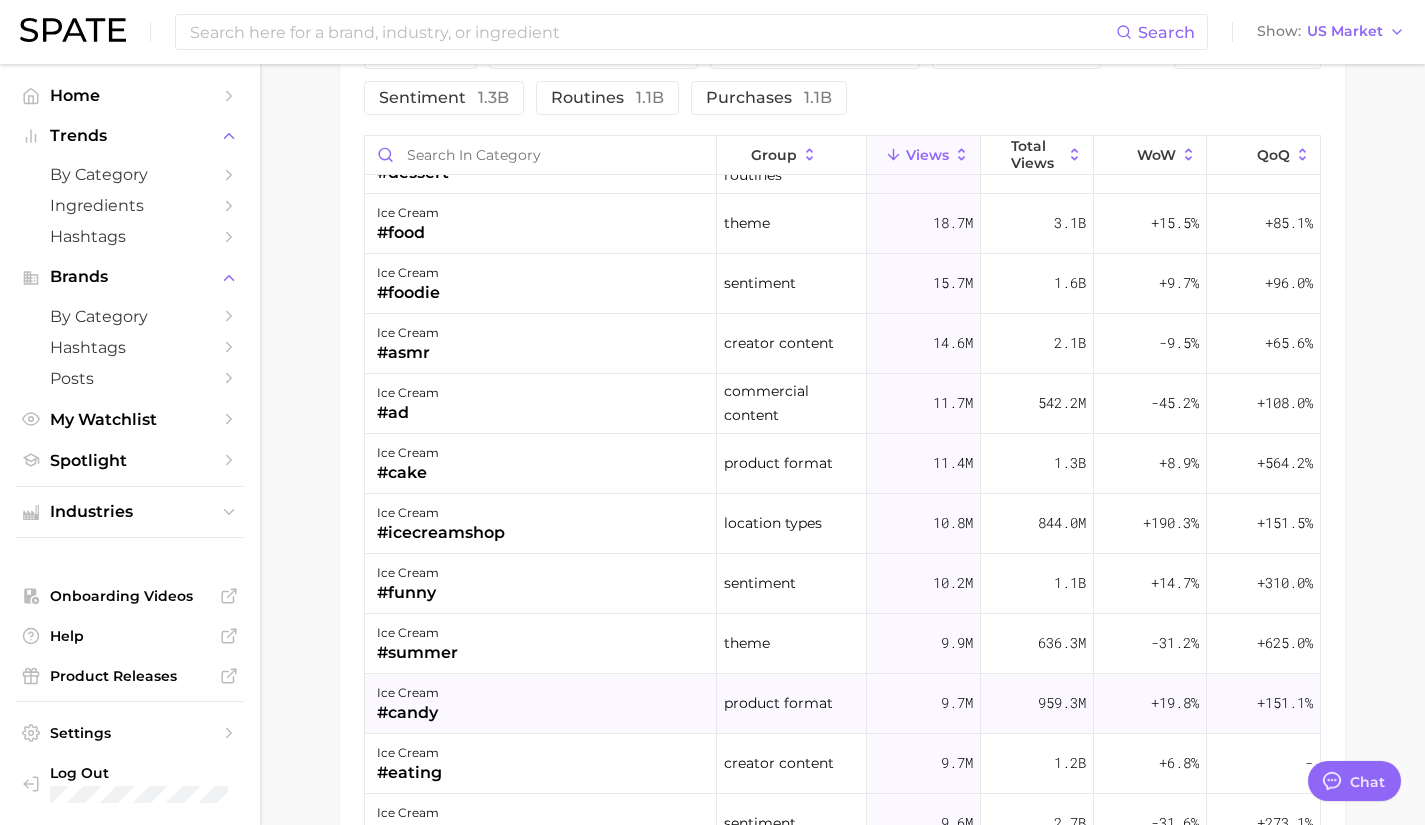 click on "ice cream #candy" at bounding box center (541, 704) 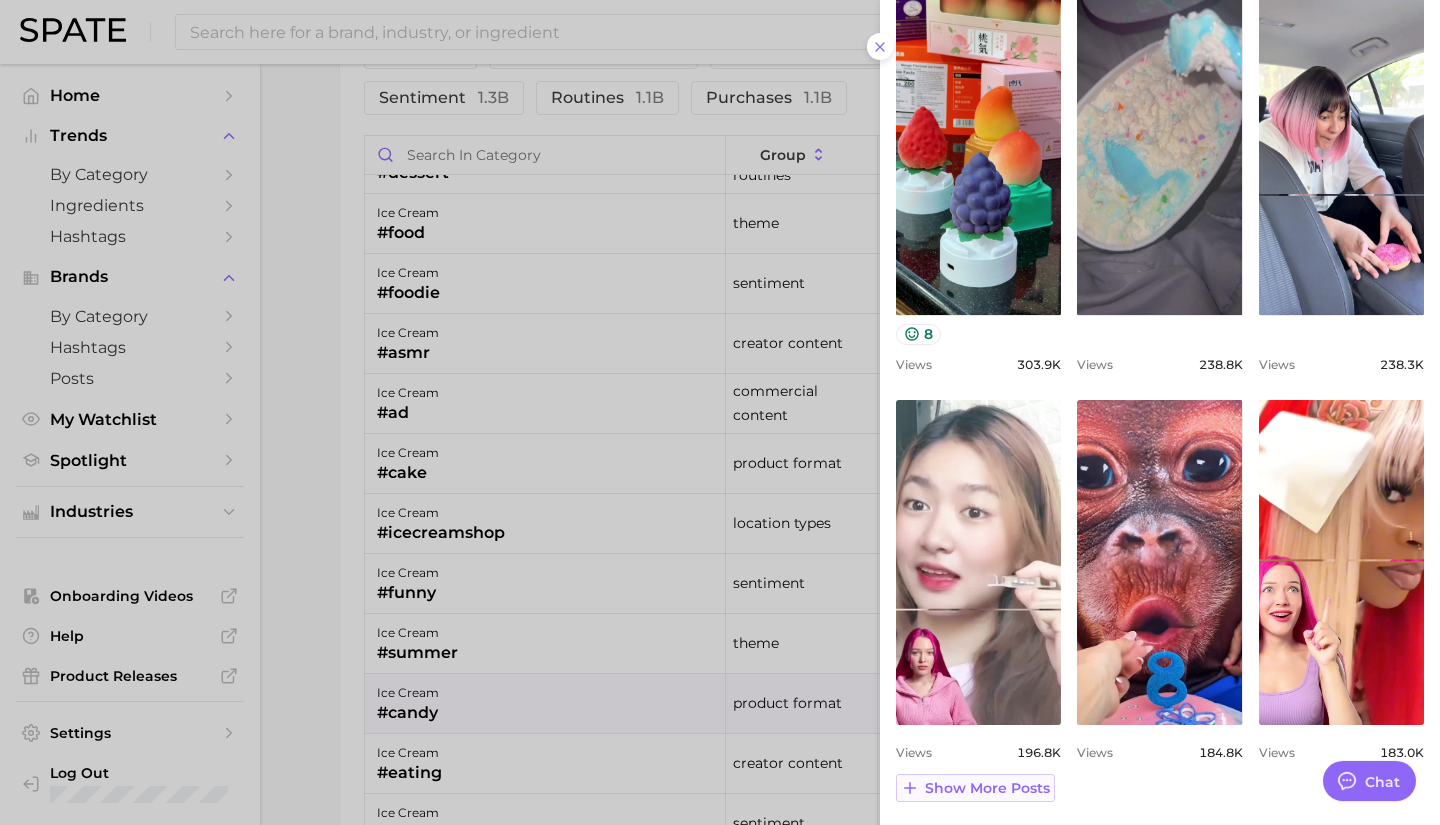click on "Show more posts" at bounding box center (987, 788) 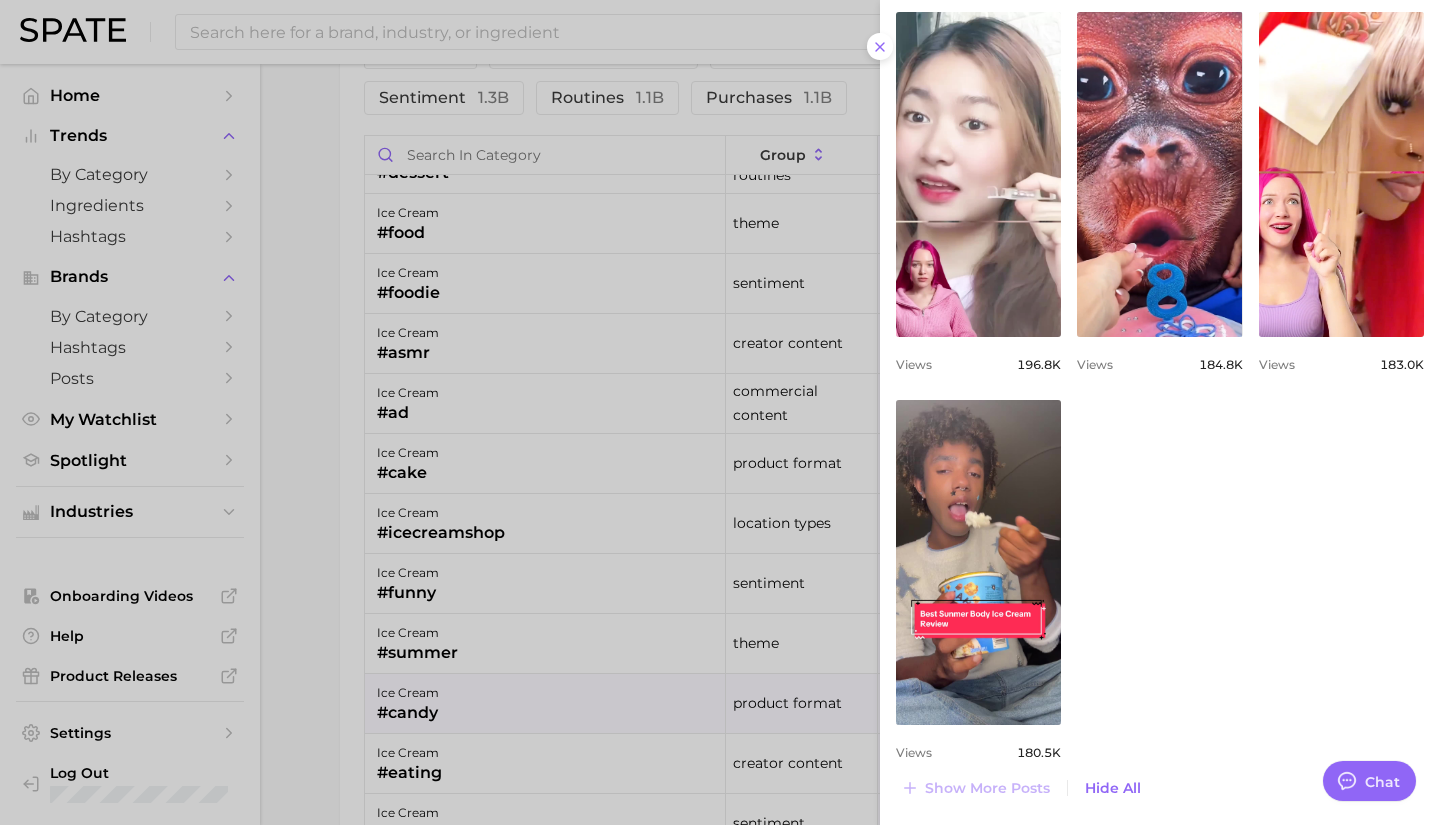 click at bounding box center (720, 412) 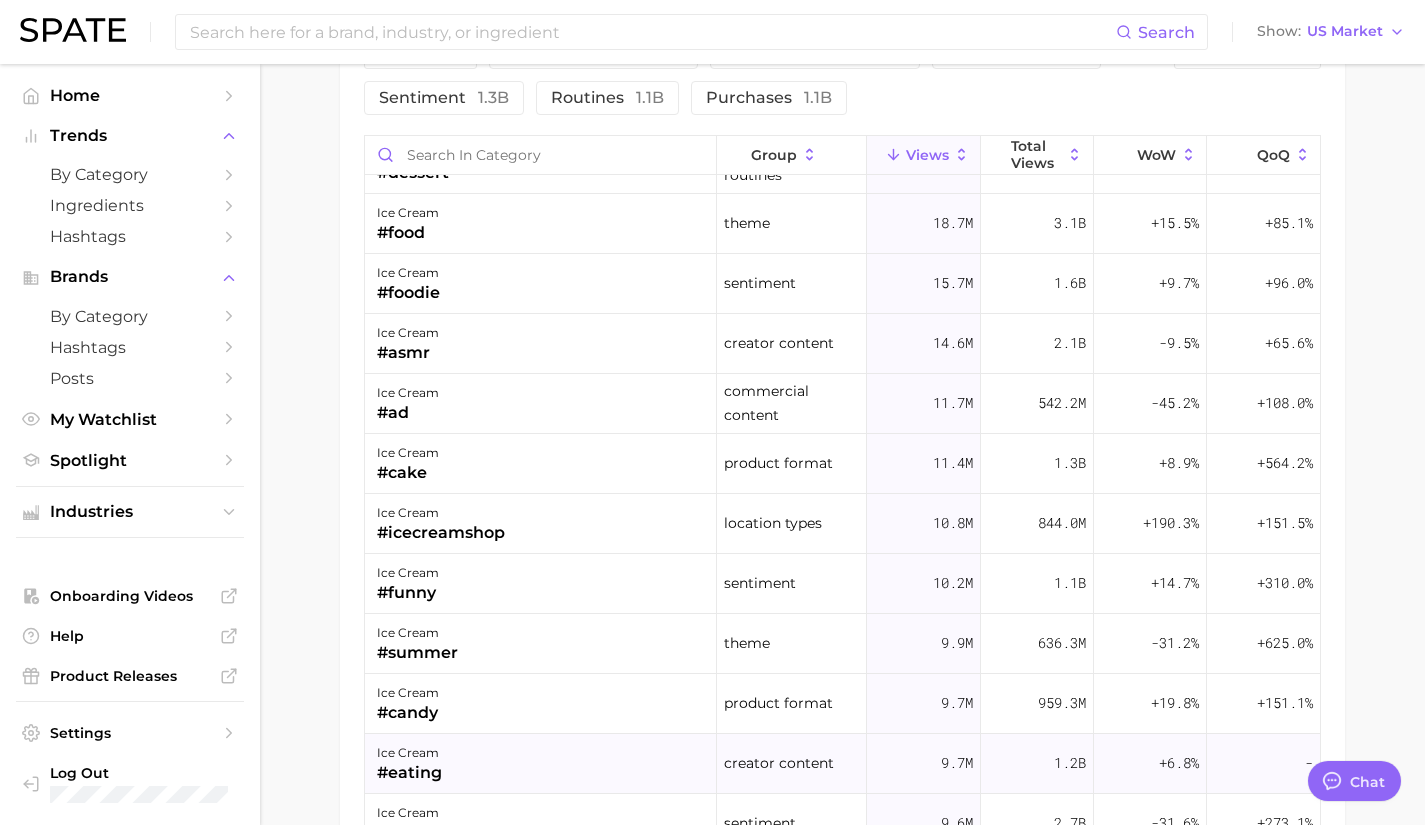 click on "ice cream #eating" at bounding box center [541, 764] 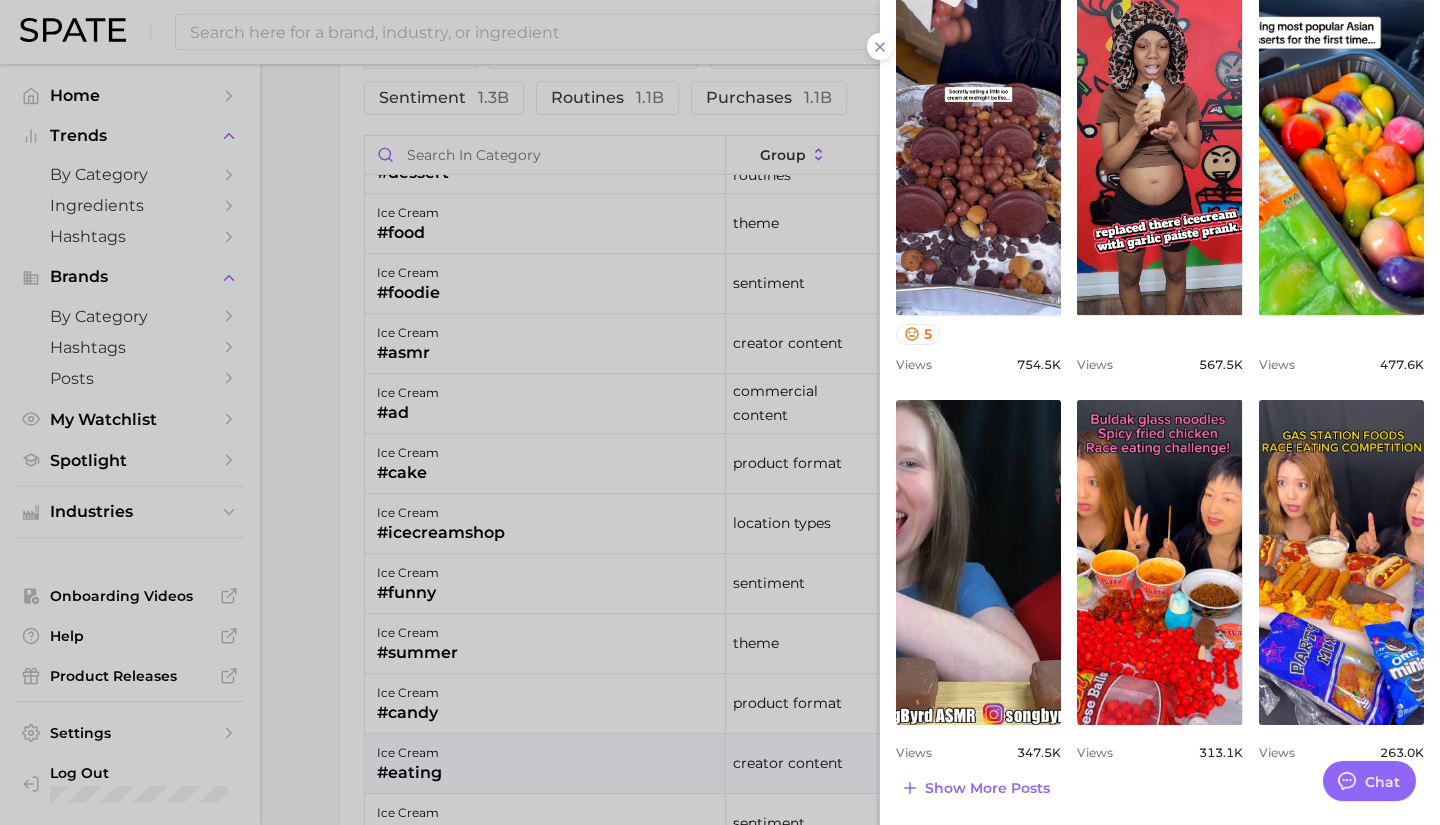 drag, startPoint x: 667, startPoint y: 750, endPoint x: 532, endPoint y: 752, distance: 135.01482 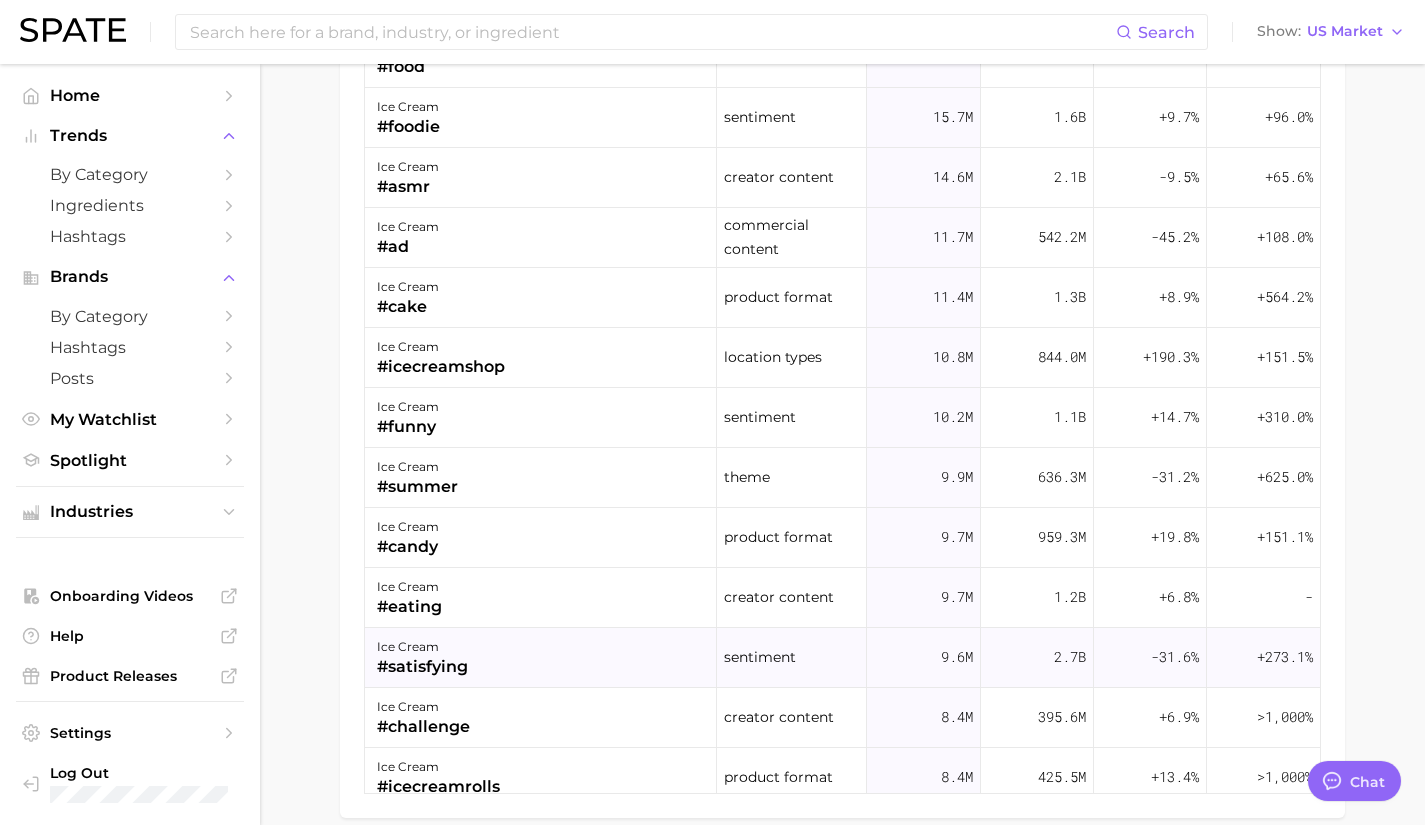 click on "ice cream #satisfying" at bounding box center [541, 658] 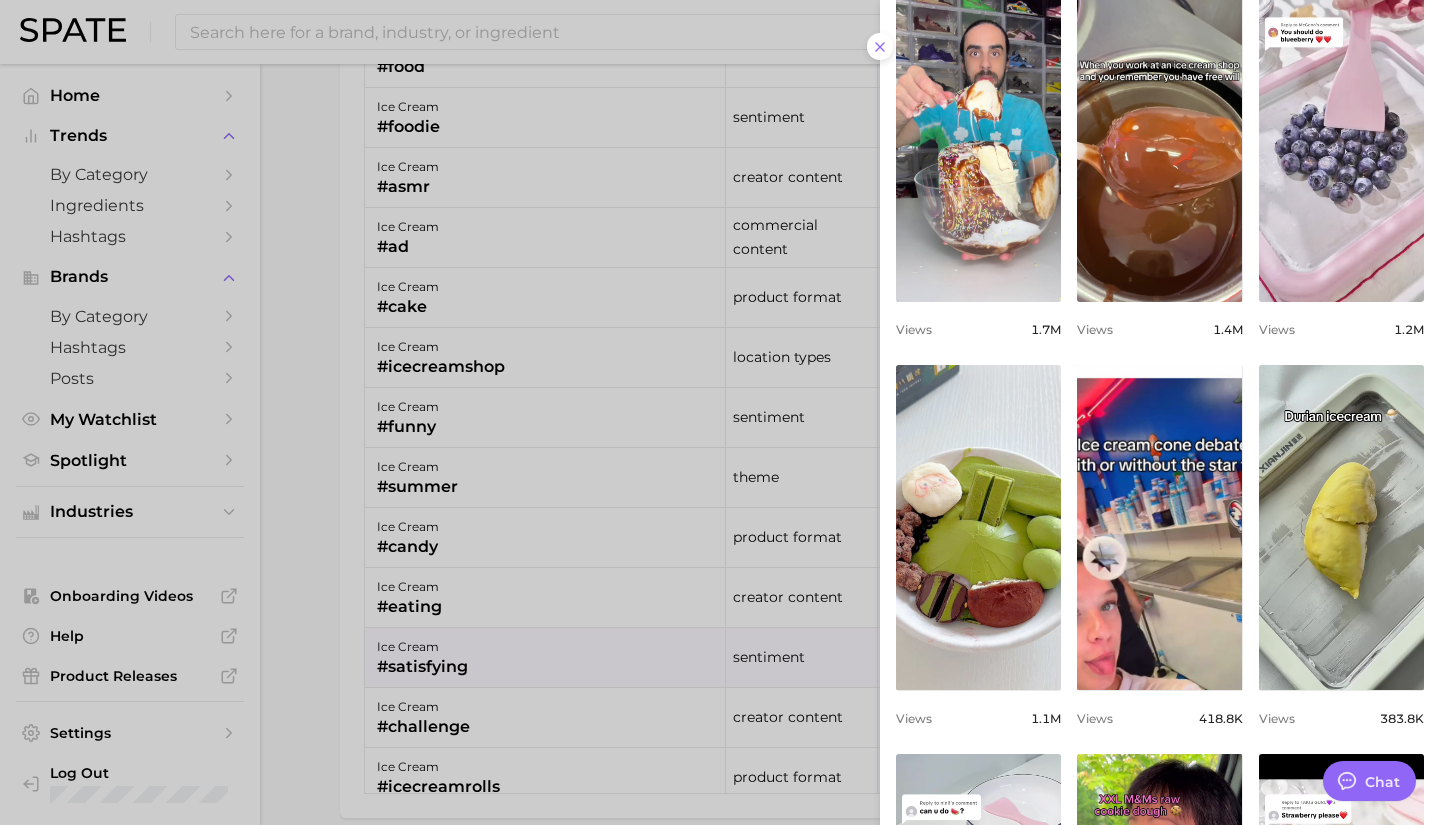 type 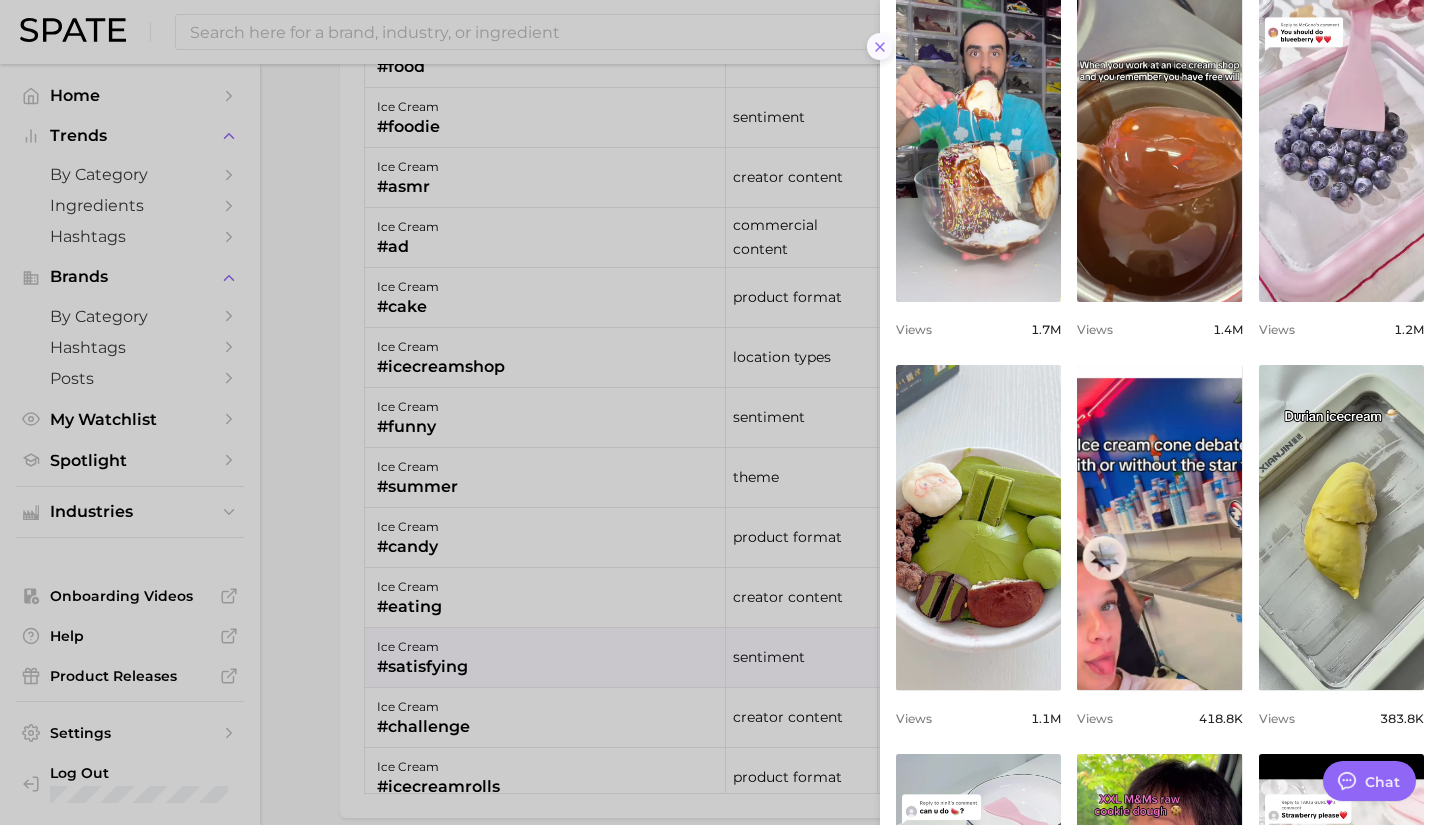 click 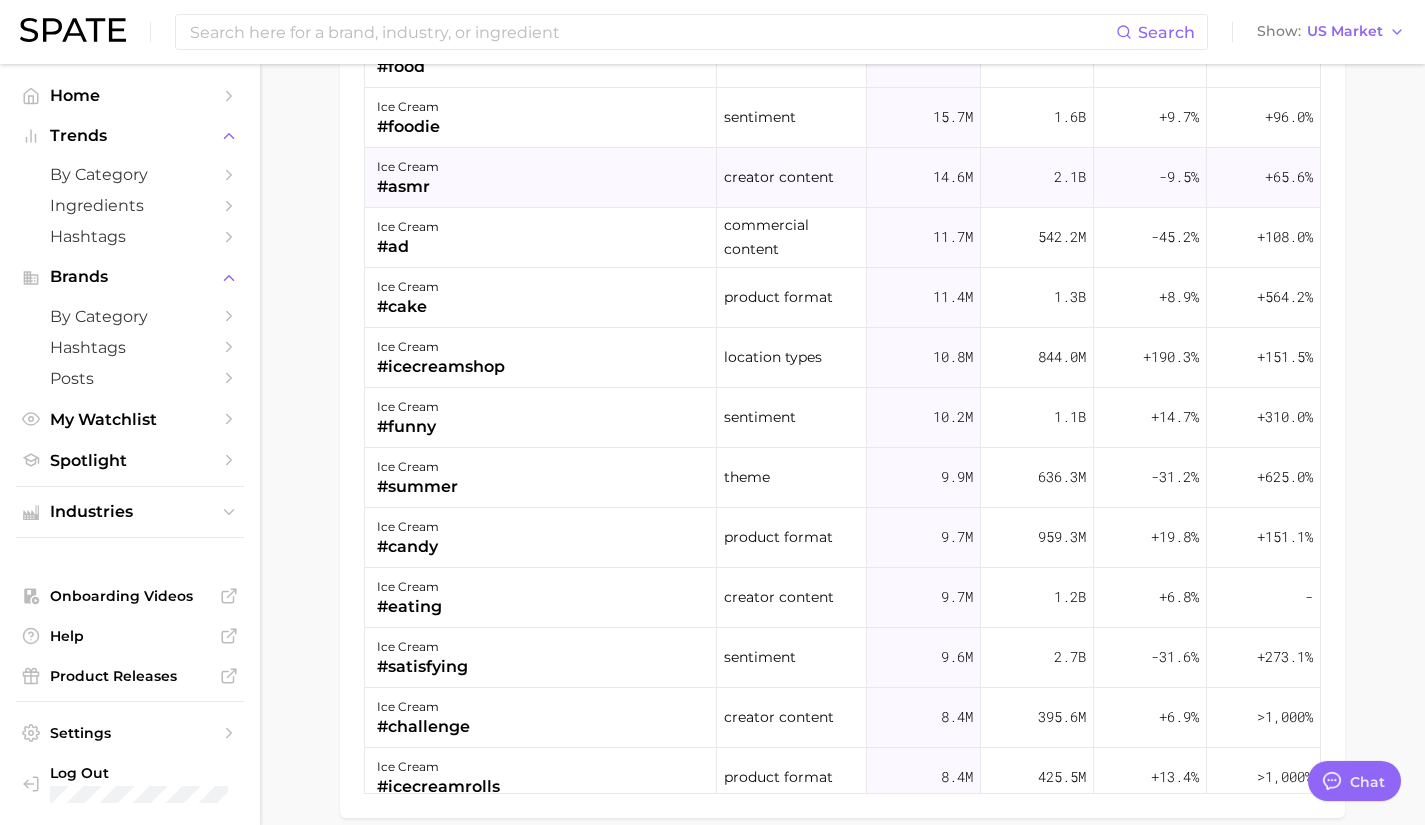 scroll, scrollTop: 0, scrollLeft: 0, axis: both 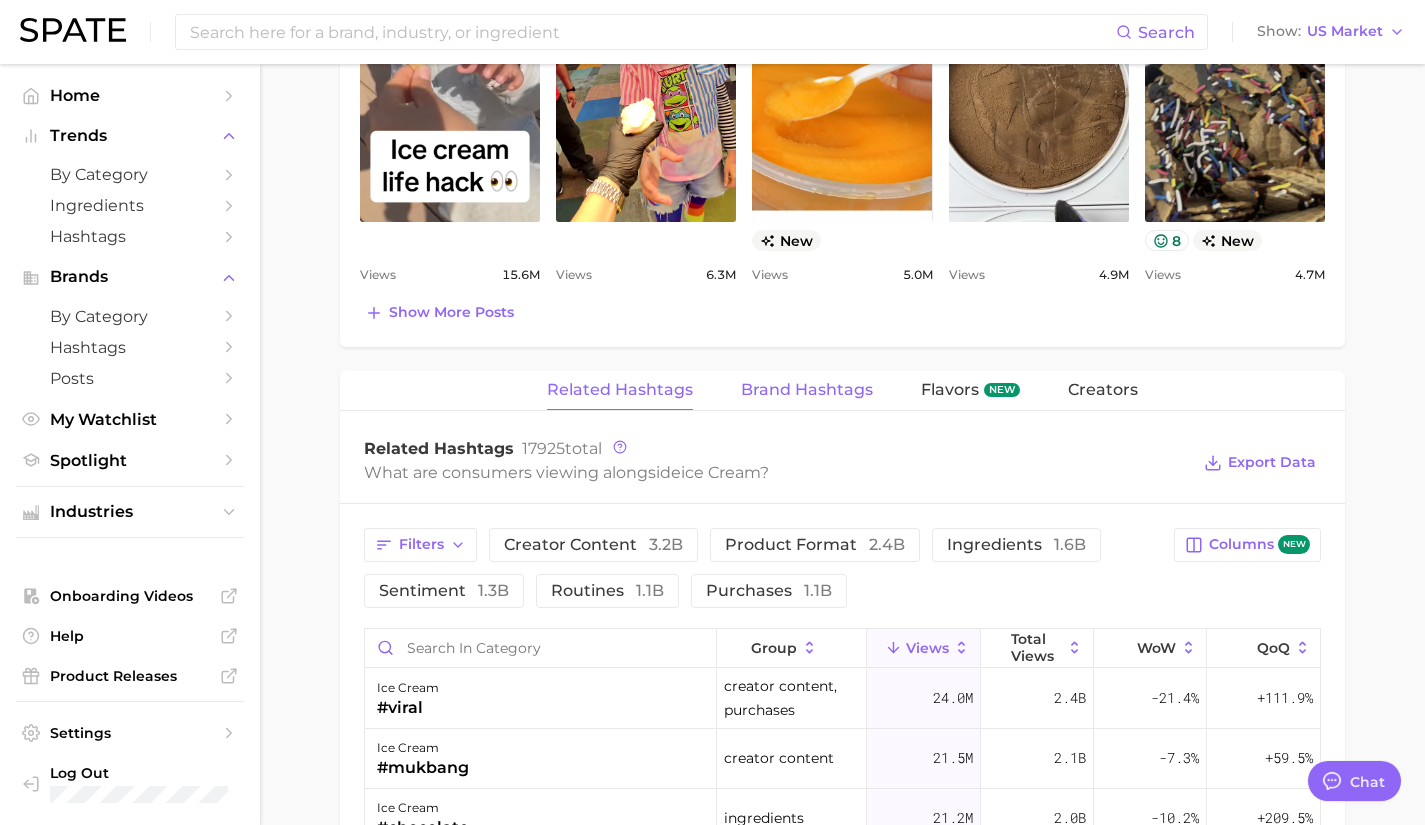 click on "Brand Hashtags" at bounding box center (807, 390) 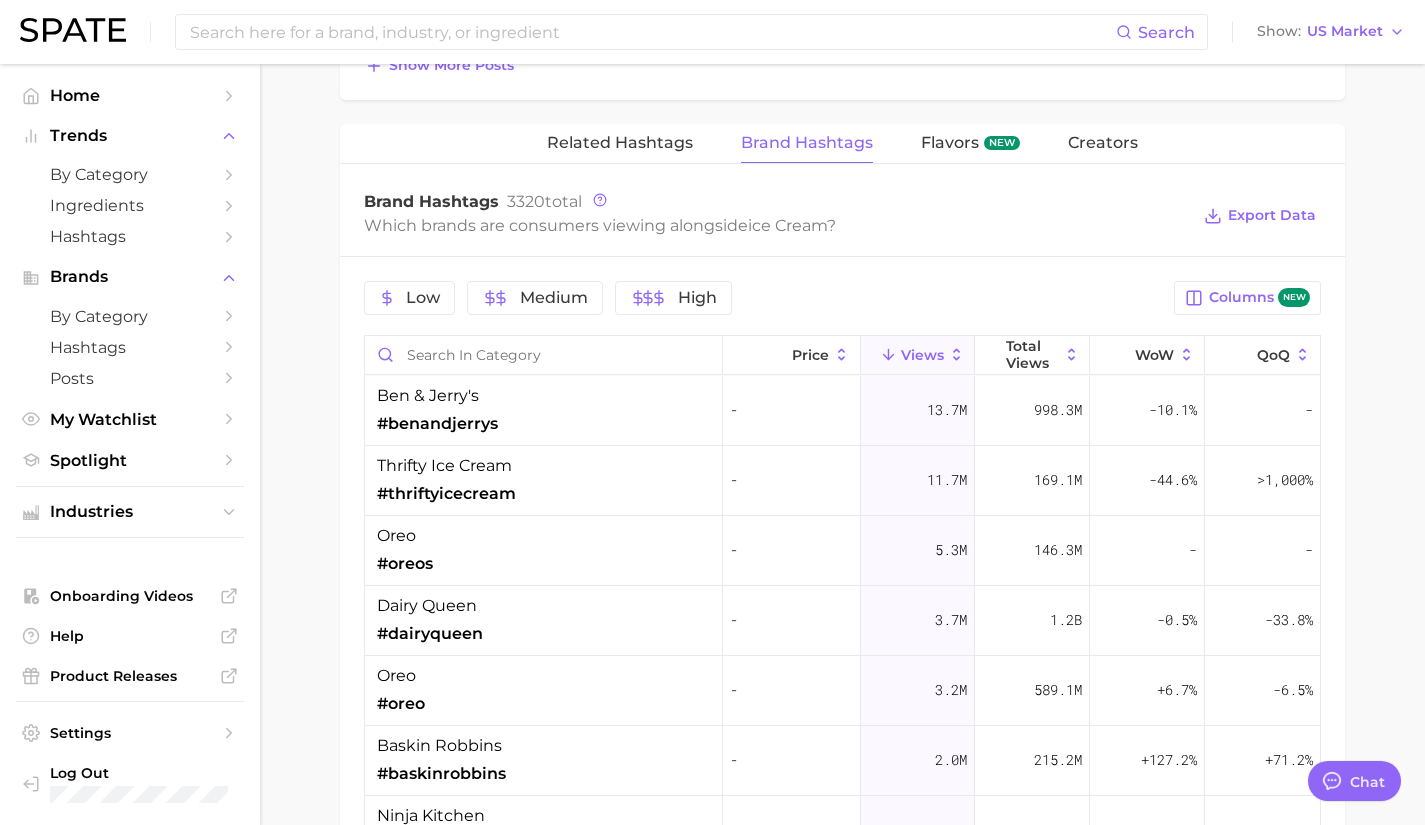 scroll, scrollTop: 1535, scrollLeft: 0, axis: vertical 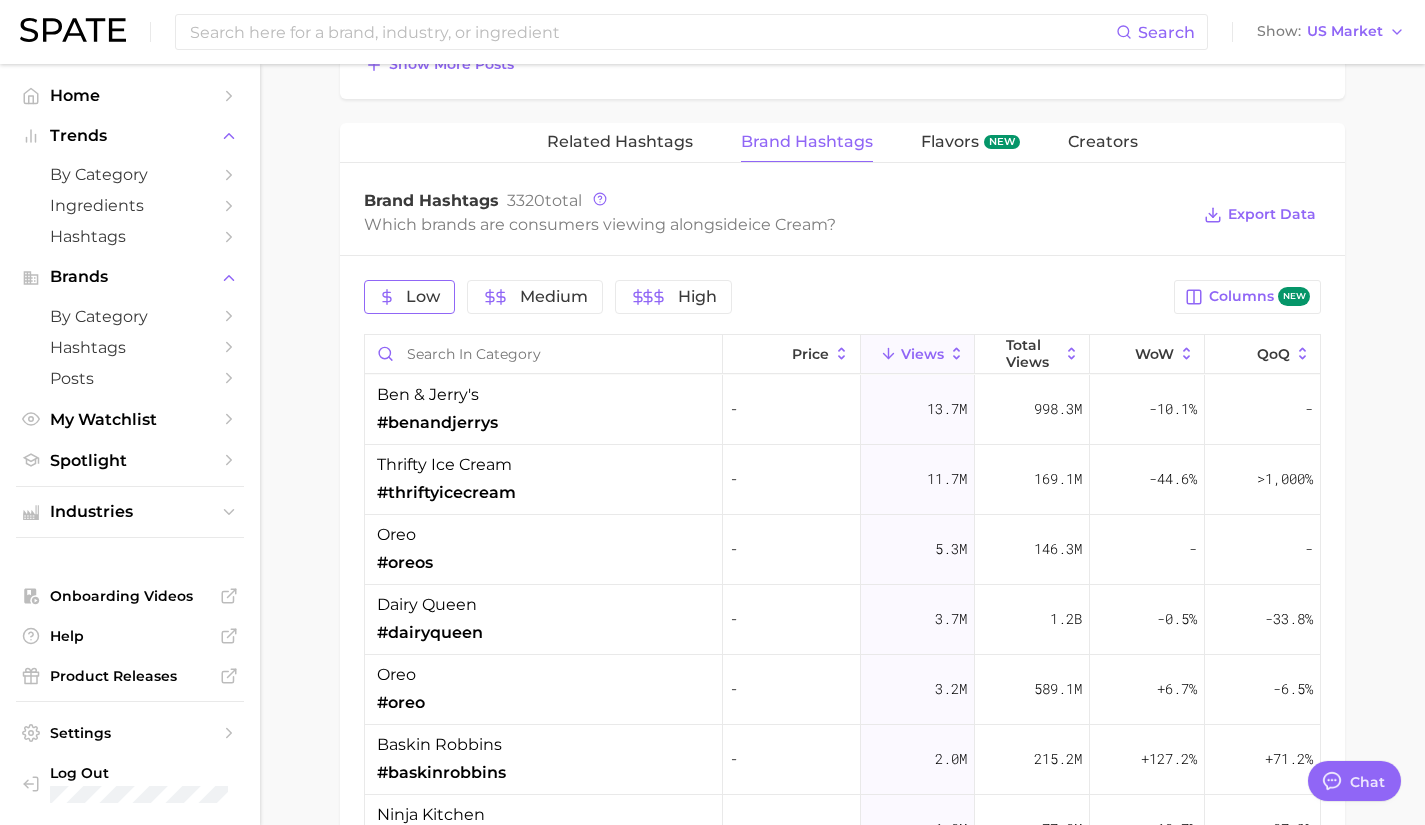 click on "Low" at bounding box center (423, 297) 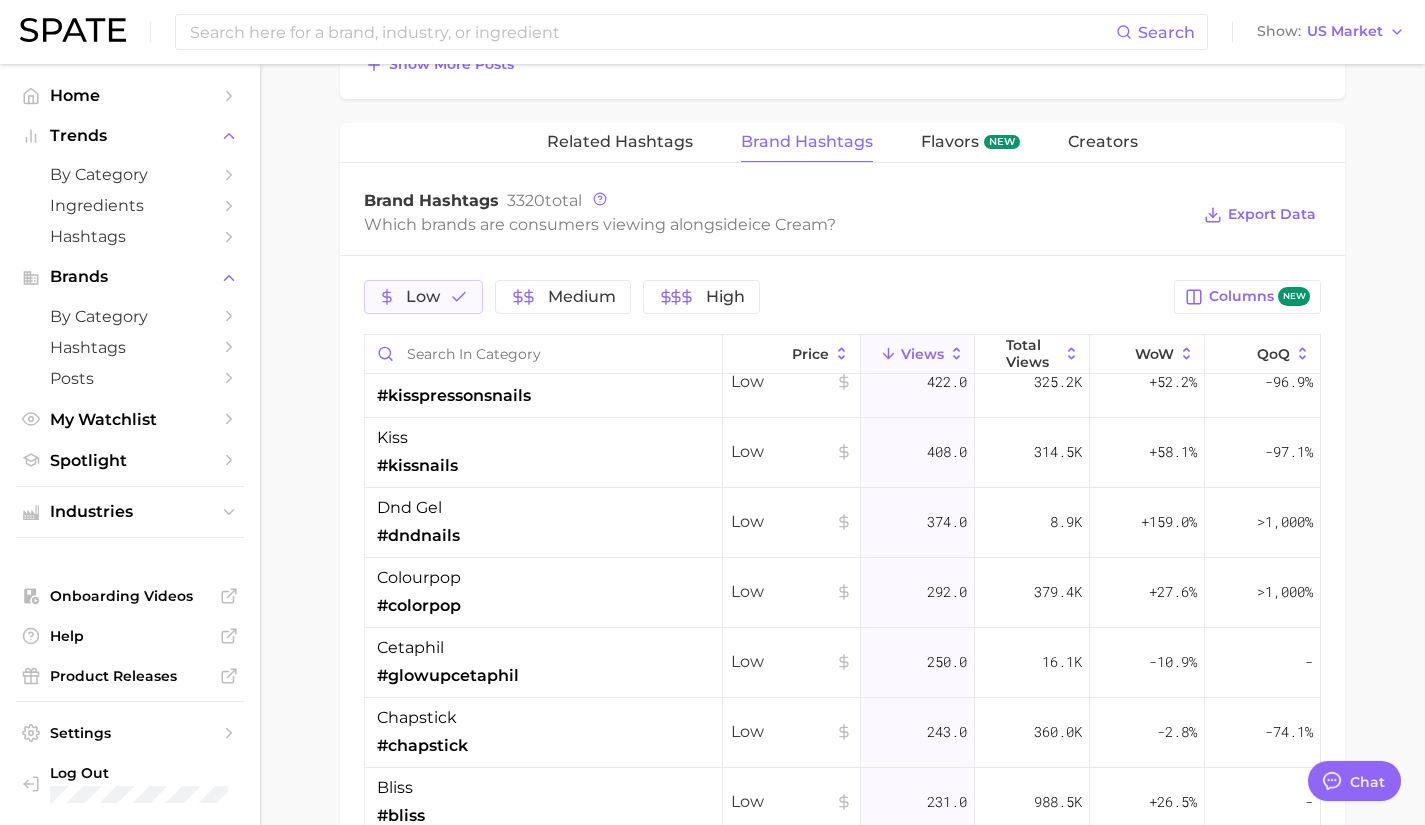 scroll, scrollTop: 1863, scrollLeft: 0, axis: vertical 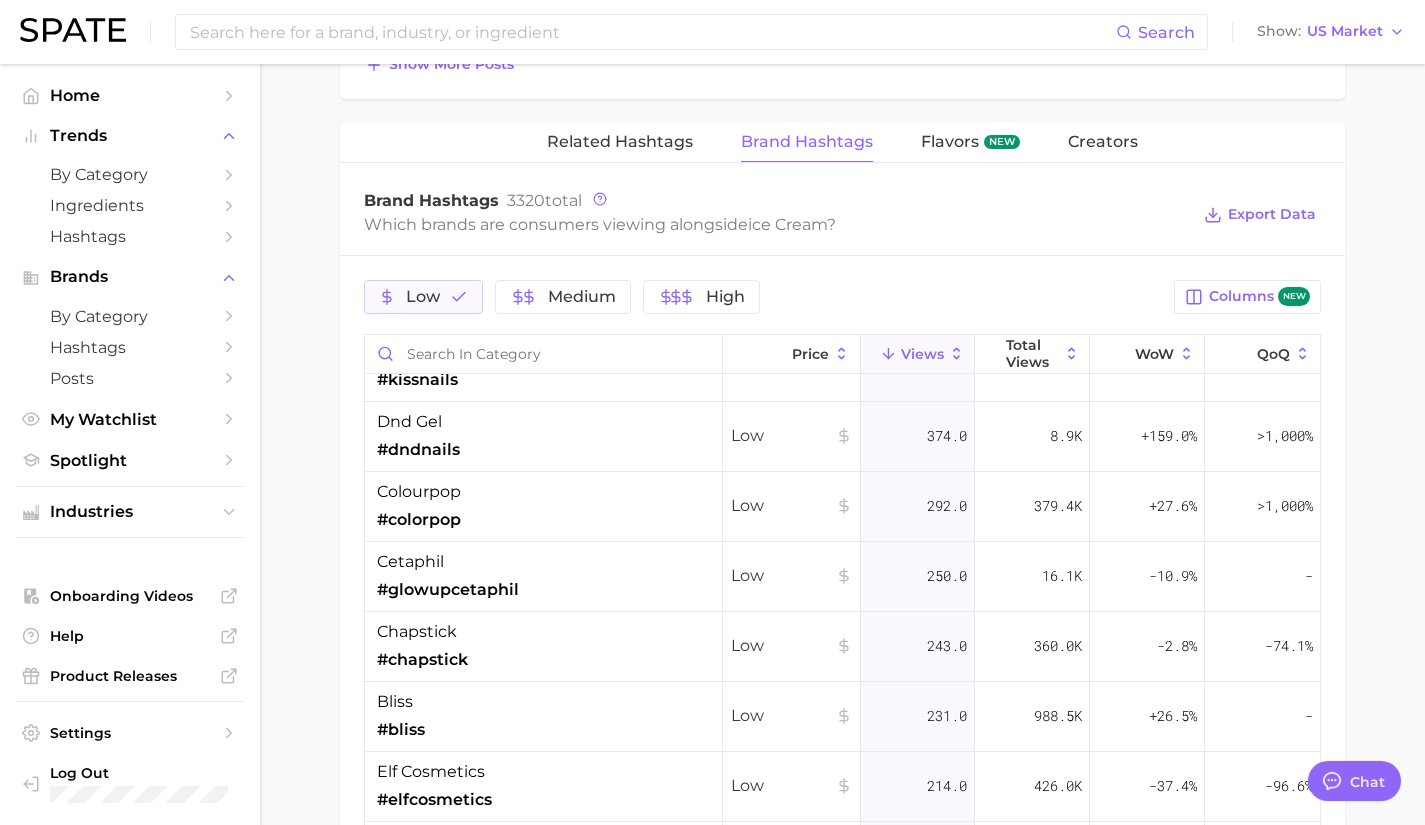 click on "Low Medium High Columns new Price Views Total Views WoW QoQ banana boat #bananaboat Low 84.6k 1.0m -57.0% - rhode skin #rhode Low 23.8k 5.1m -52.5% +50.0% rhode skin #rhodeskin Low 23.7k 5.0m -52.5% +50.9% eos #eosvanillacashmere Low 15.6k 808.9k -15.8% >1,000% eos #eoslipbalm Low 15.5k 823.0k -16.0% >1,000% eos #eosbodylotion Low 15.5k 807.4k -16.0% - eos #vanillacashmere Low 15.5k 807.4k -16.0% - eos #eosbodywash Low 15.5k 807.0k -16.0% - saltair #saltair Low 7.6k 1.4m +89.0% >1,000% bliss #cleargenius Low 5.4k 29.8m +14.2% - yankee candle #yankeecandle Low 4.5k 639.9k +30.1% >1,000% arctic fox #arcticfox Low 2.1k 208.0k +22.4% -36.7% kayali #yumpistachiogelato Low 2.1k 101.4k +345.6% -38.5% dnd gel #dndgelpolish Low 1.9k 53.2k -20.1% +310.2% trader joe's #traderjoesicecream Low 1.9k 1.3m -13.7% >1,000% emi jay #emijay Low 1.8k 32.9k -91.4% - sun-in #sunin Low 1.5k 7.2k >1,000% - bag balm #bagbalm Low 925.0 83.5k -53.3% >1,000% tree hut #treehut Low 906.0 481.2k +107.9% >1,000% poosh #poosh Low 850.0 21.6k" at bounding box center [842, 719] 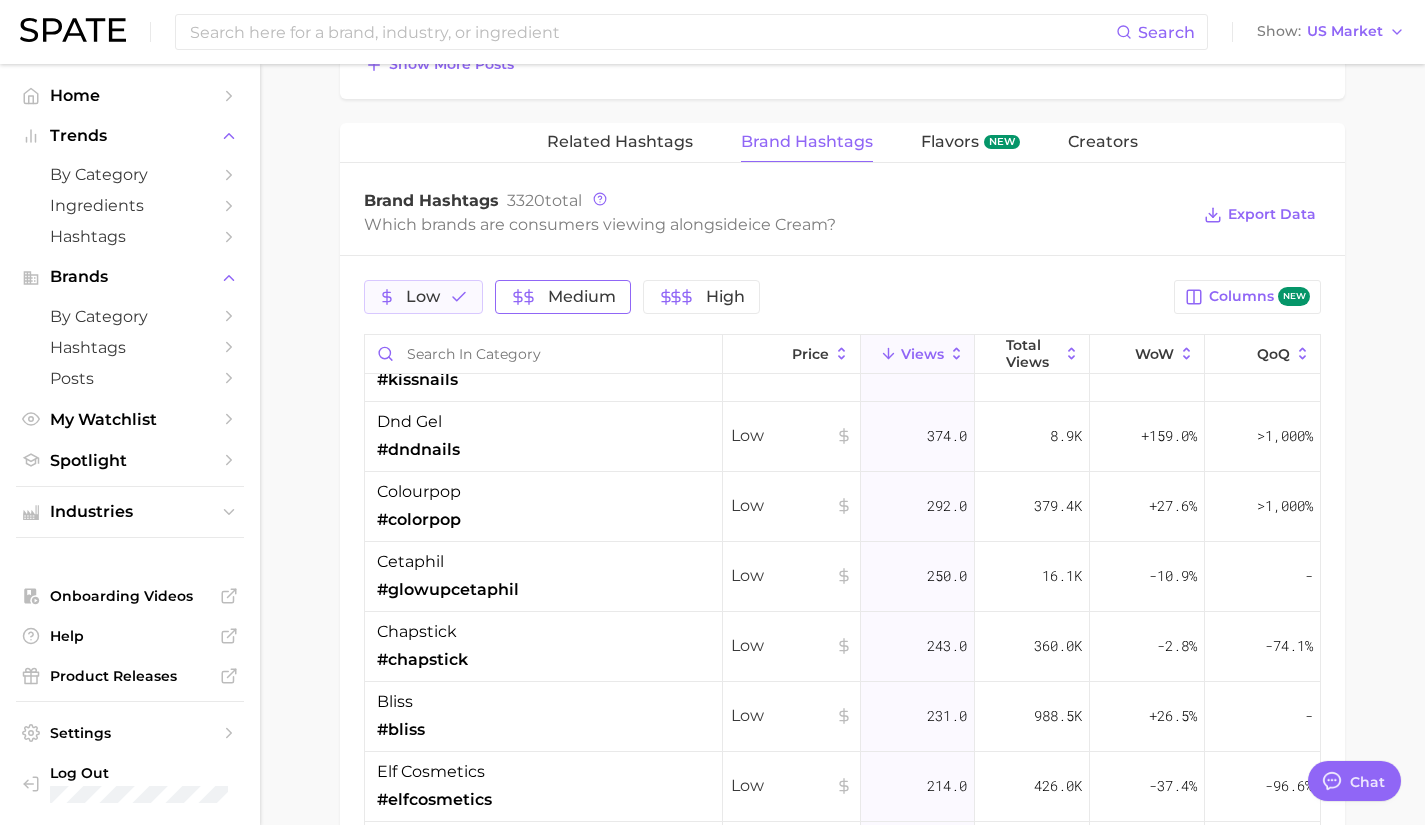 click on "Medium" at bounding box center [563, 297] 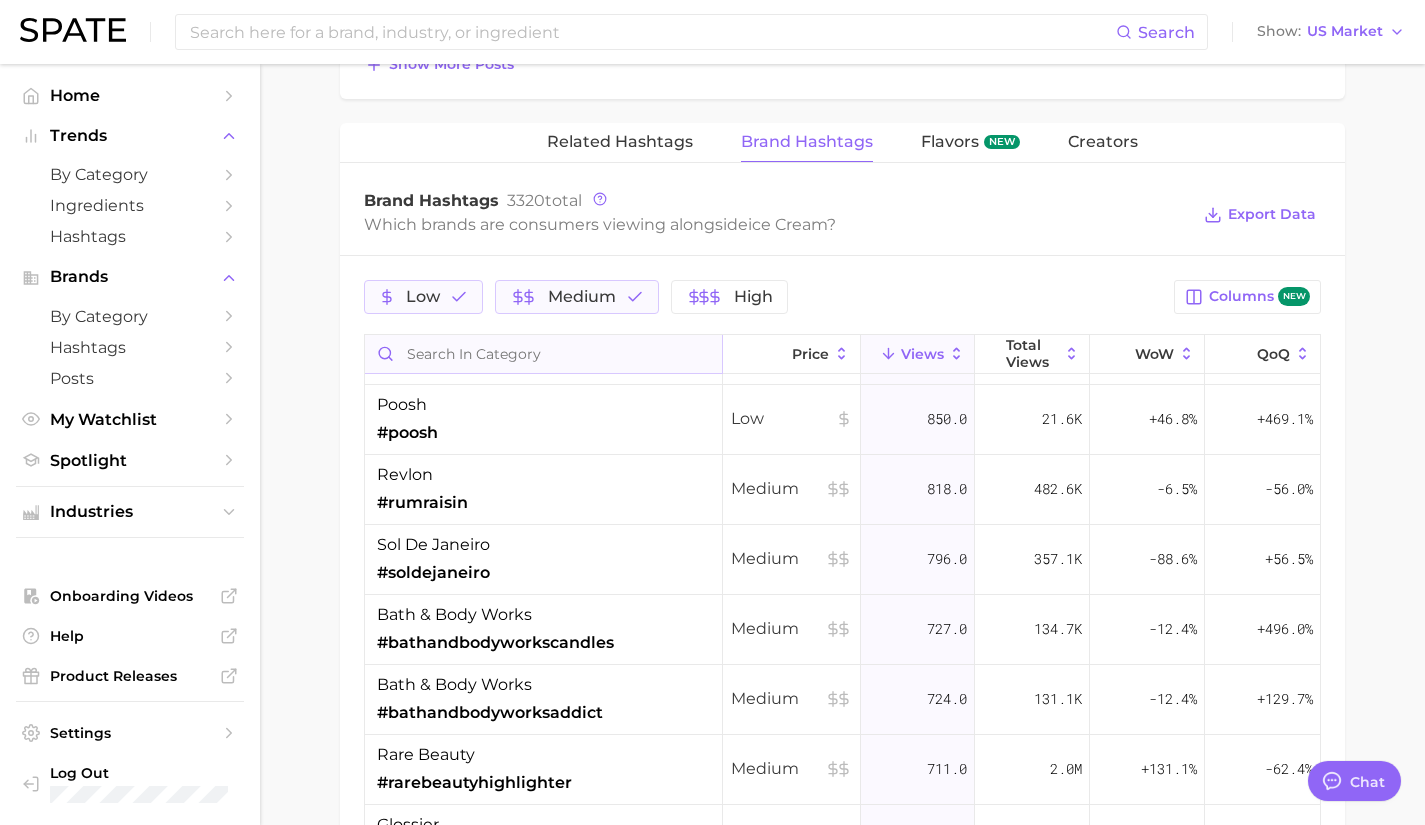 scroll, scrollTop: 2301, scrollLeft: 0, axis: vertical 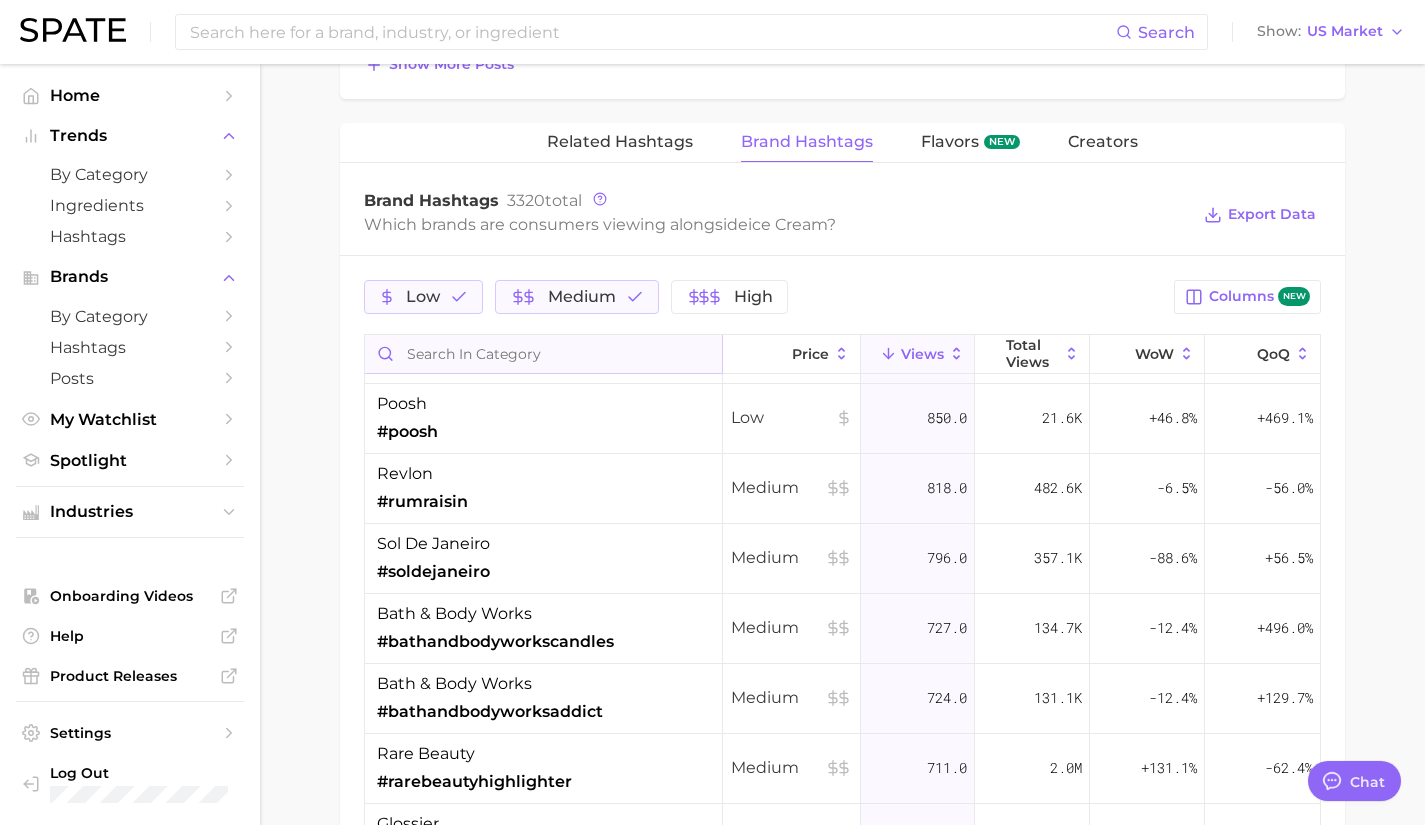 click at bounding box center (543, 354) 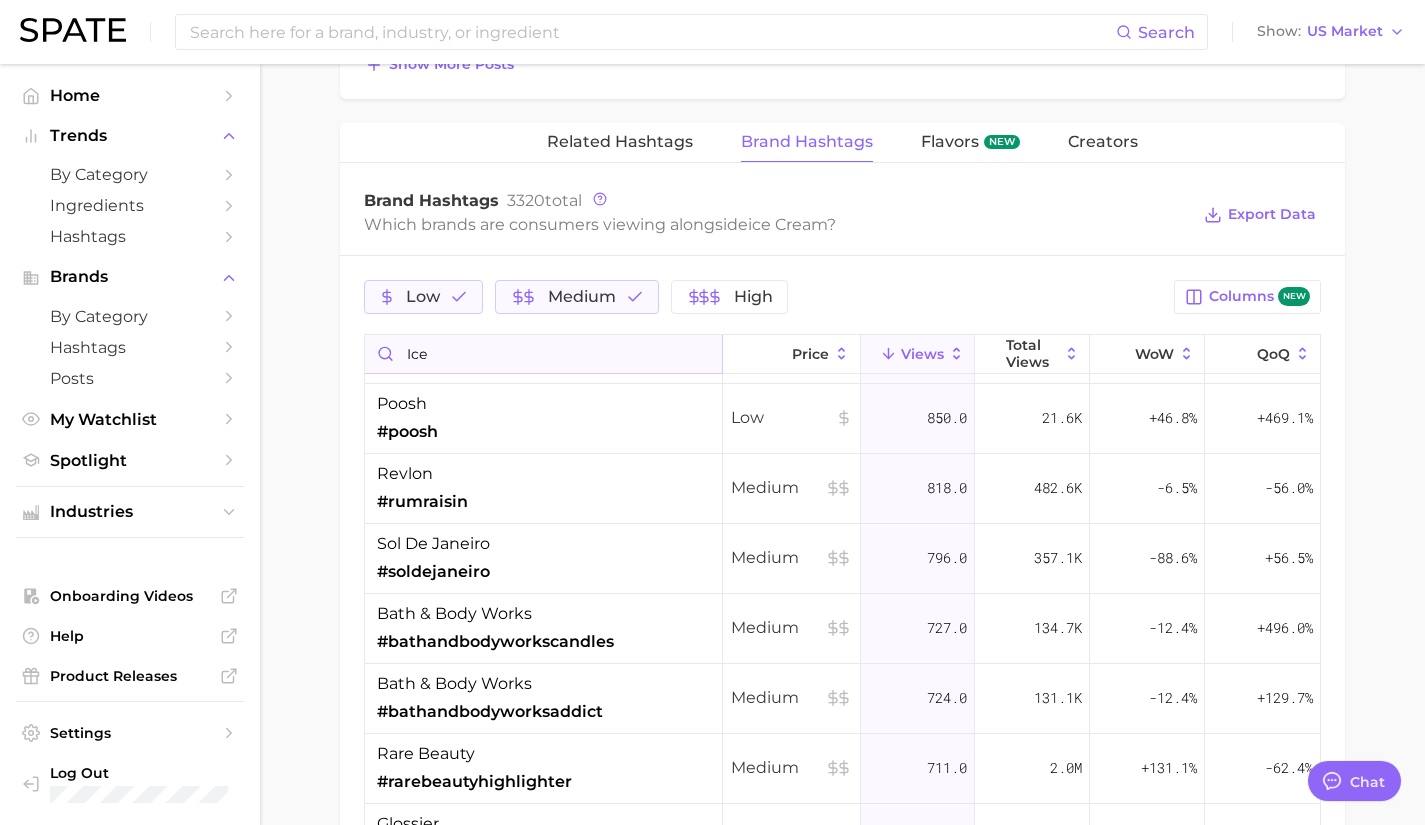 scroll, scrollTop: 0, scrollLeft: 0, axis: both 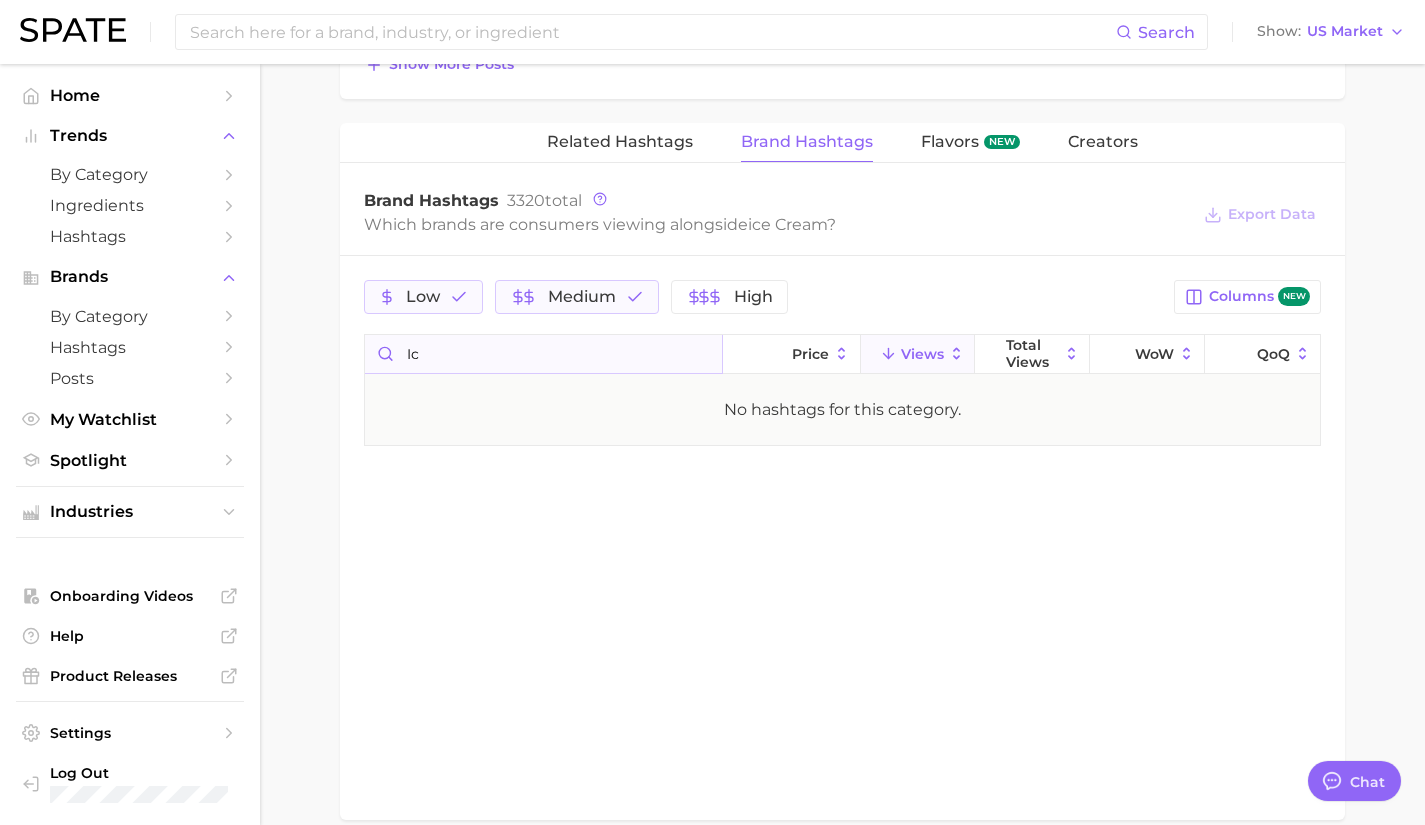 type on "i" 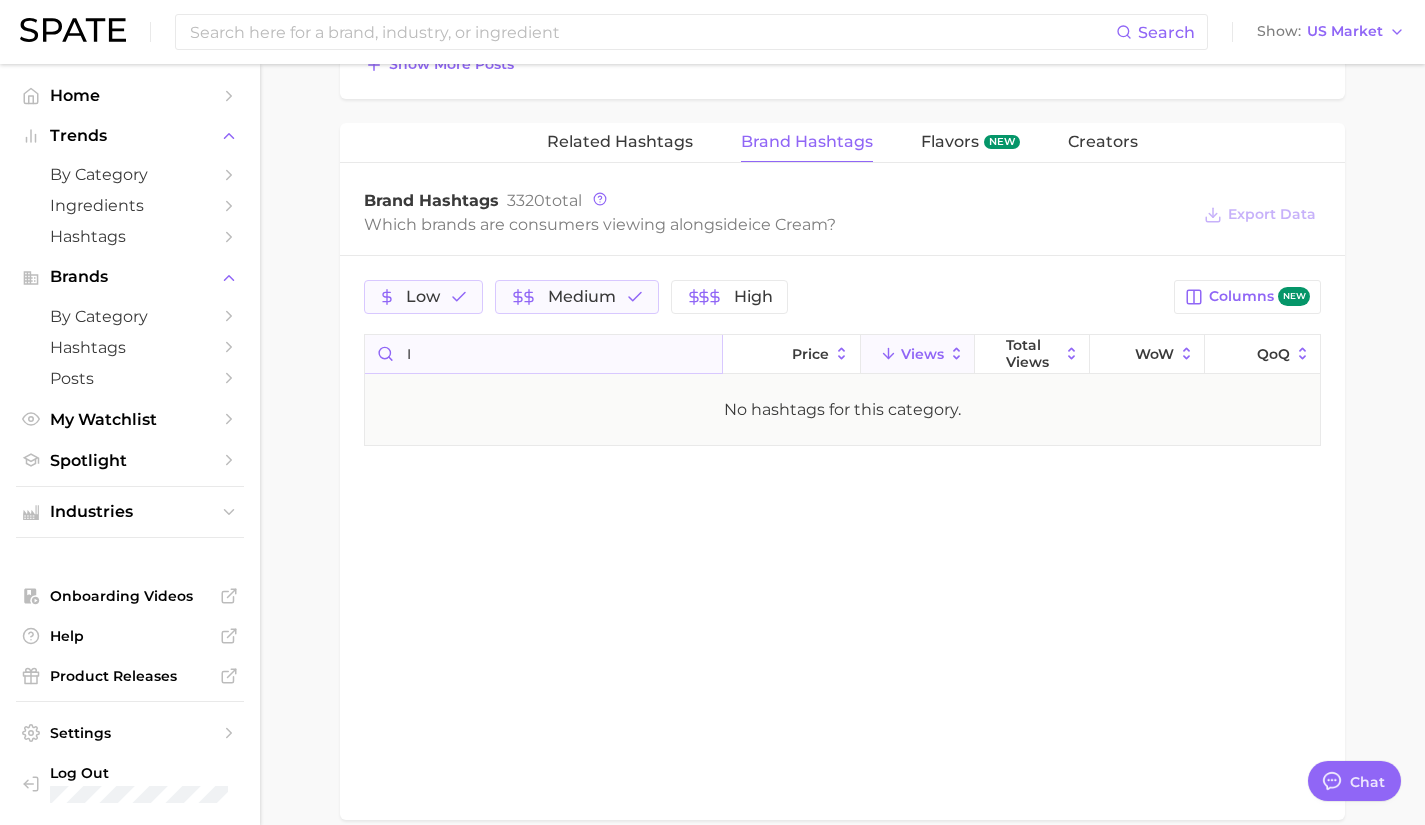 type 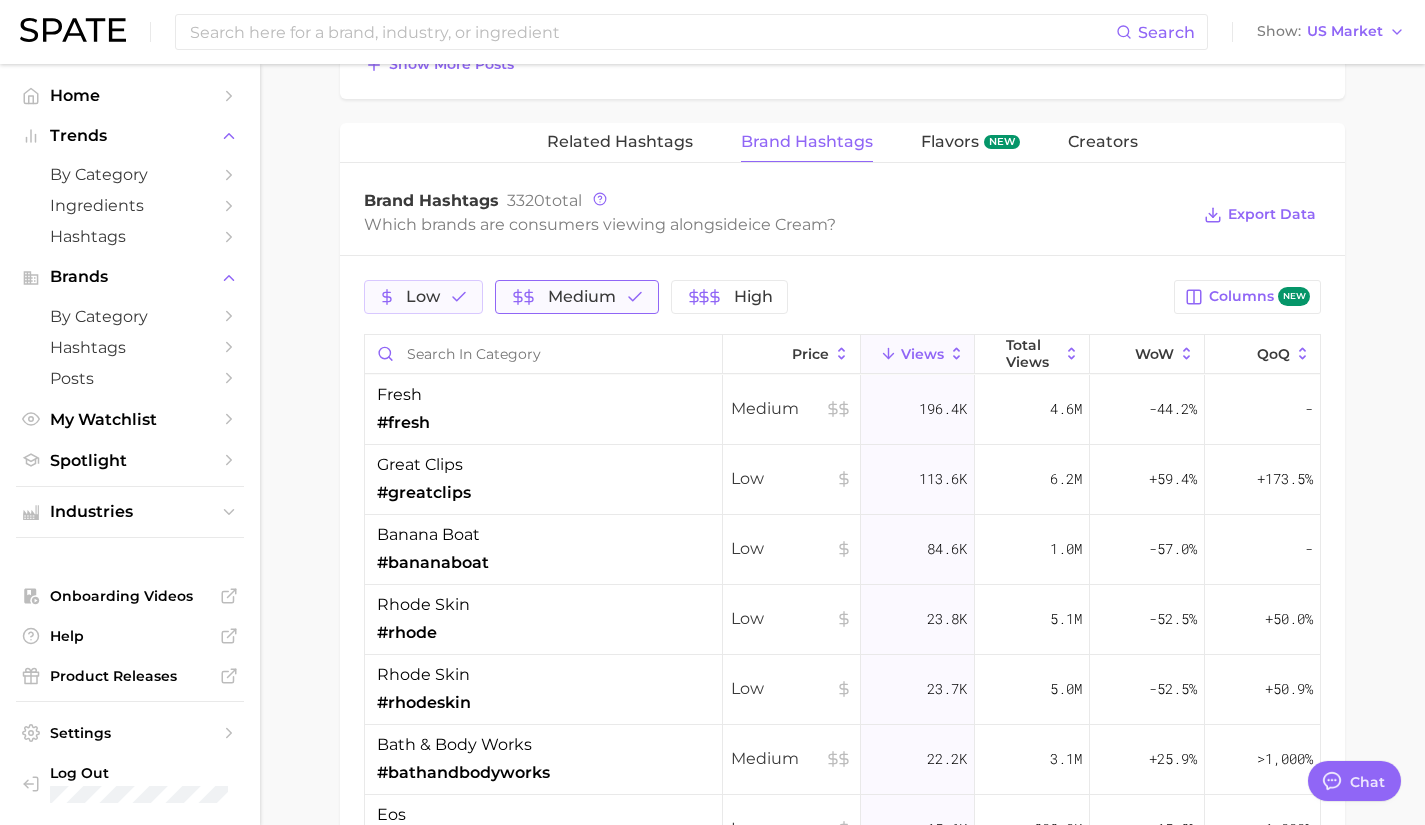 click on "Medium" at bounding box center [577, 297] 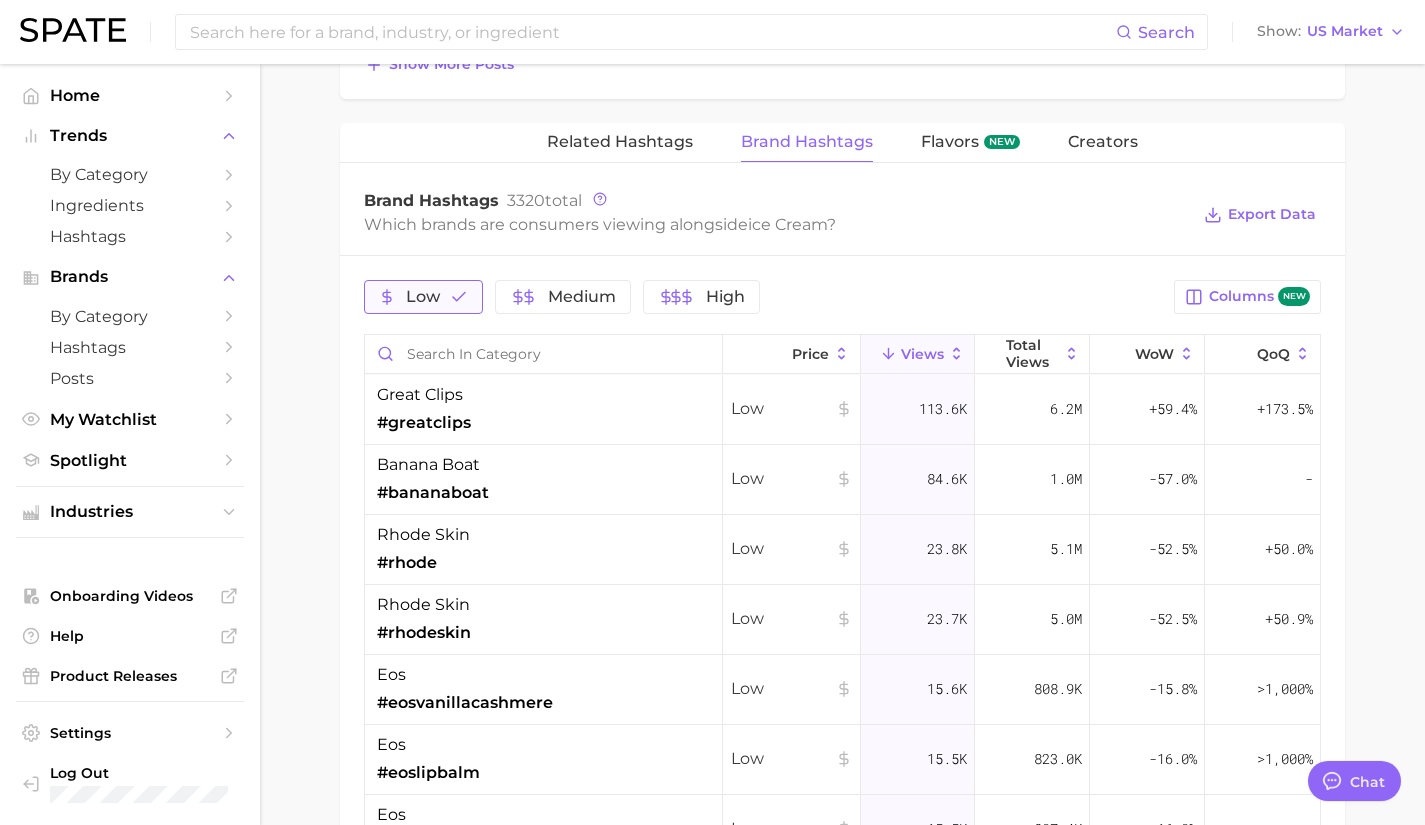 click 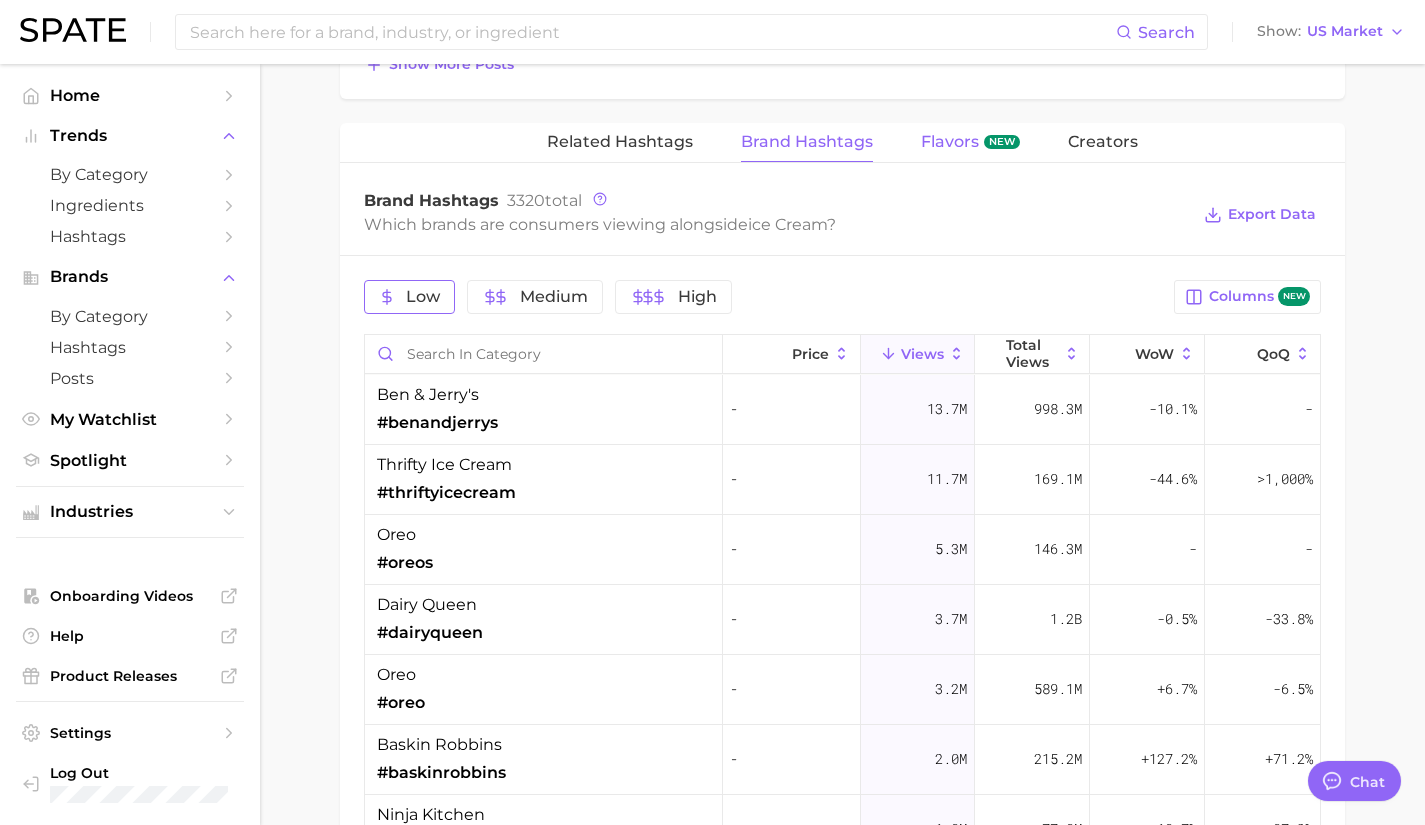 click on "Flavors" at bounding box center [950, 142] 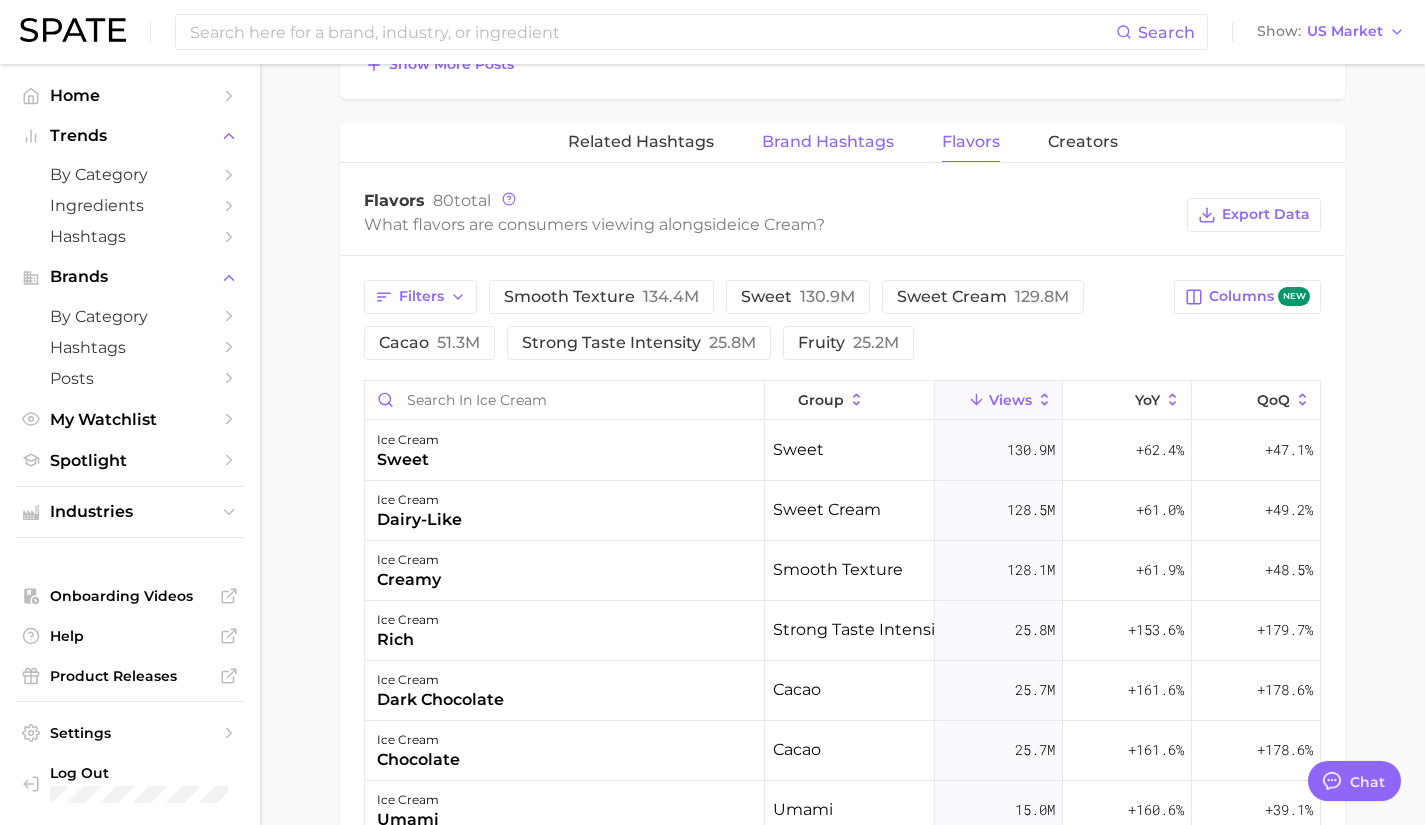 click on "Brand Hashtags" at bounding box center [828, 142] 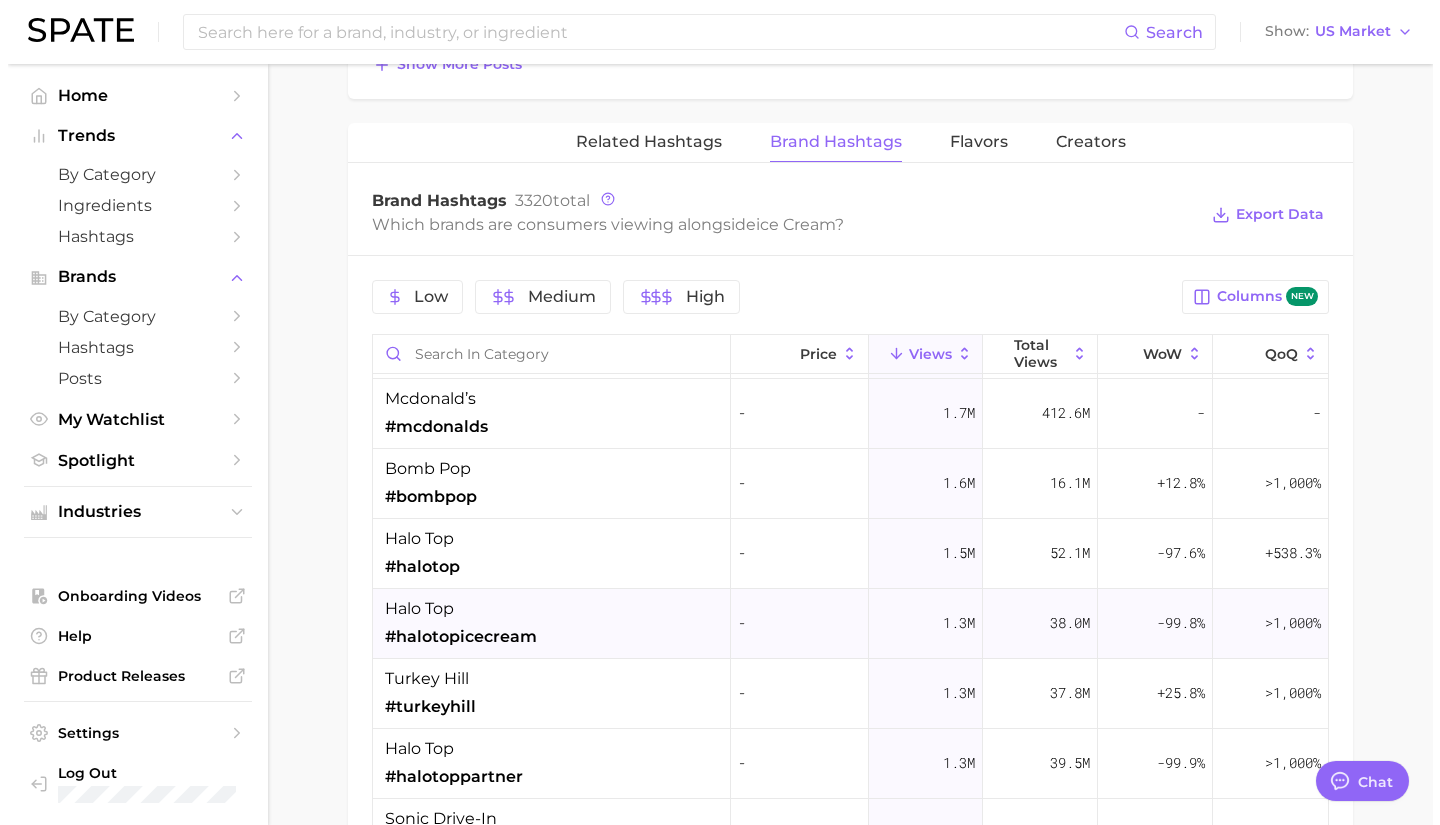scroll, scrollTop: 555, scrollLeft: 0, axis: vertical 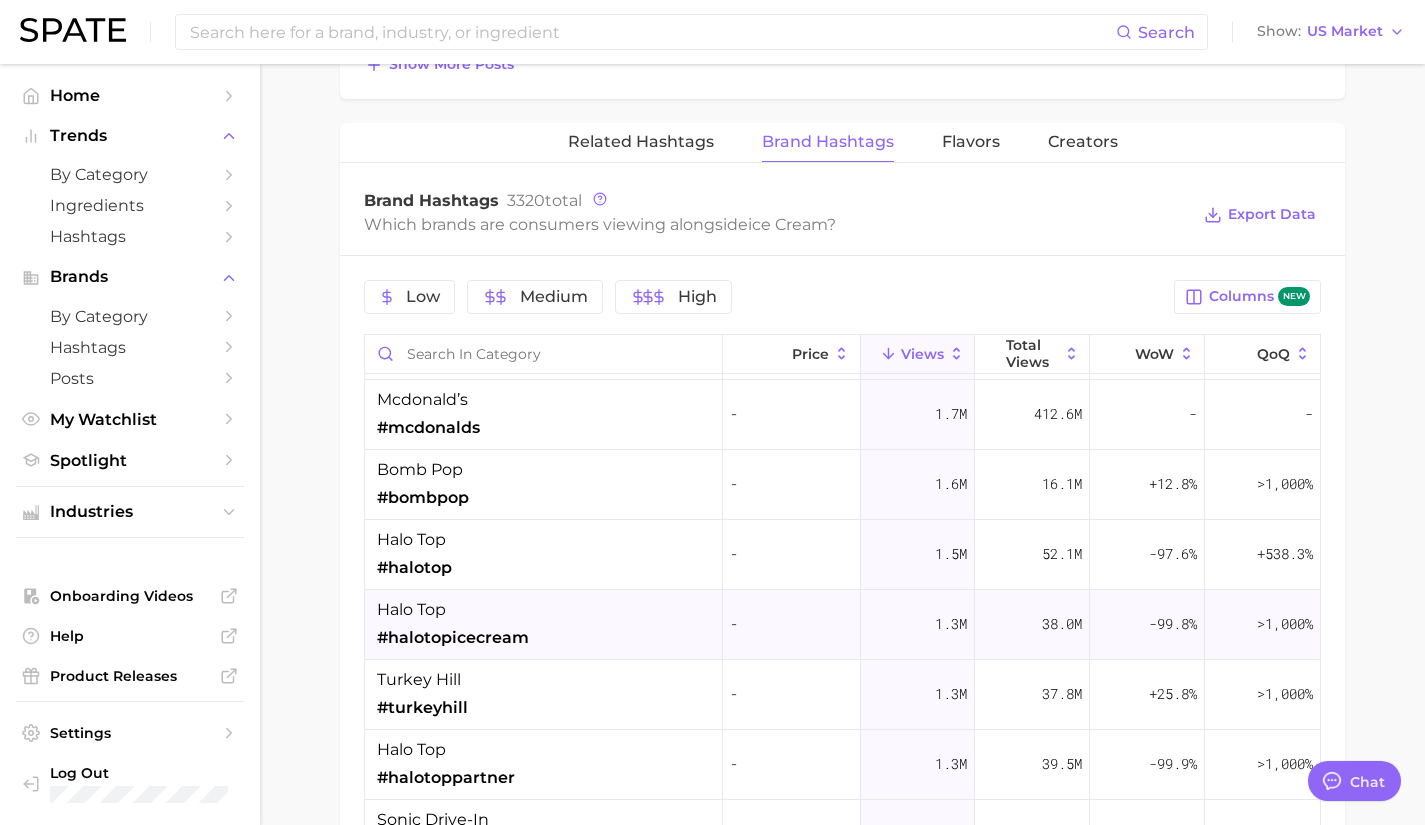 click on "[BRAND] #[BRAND]" at bounding box center (544, 485) 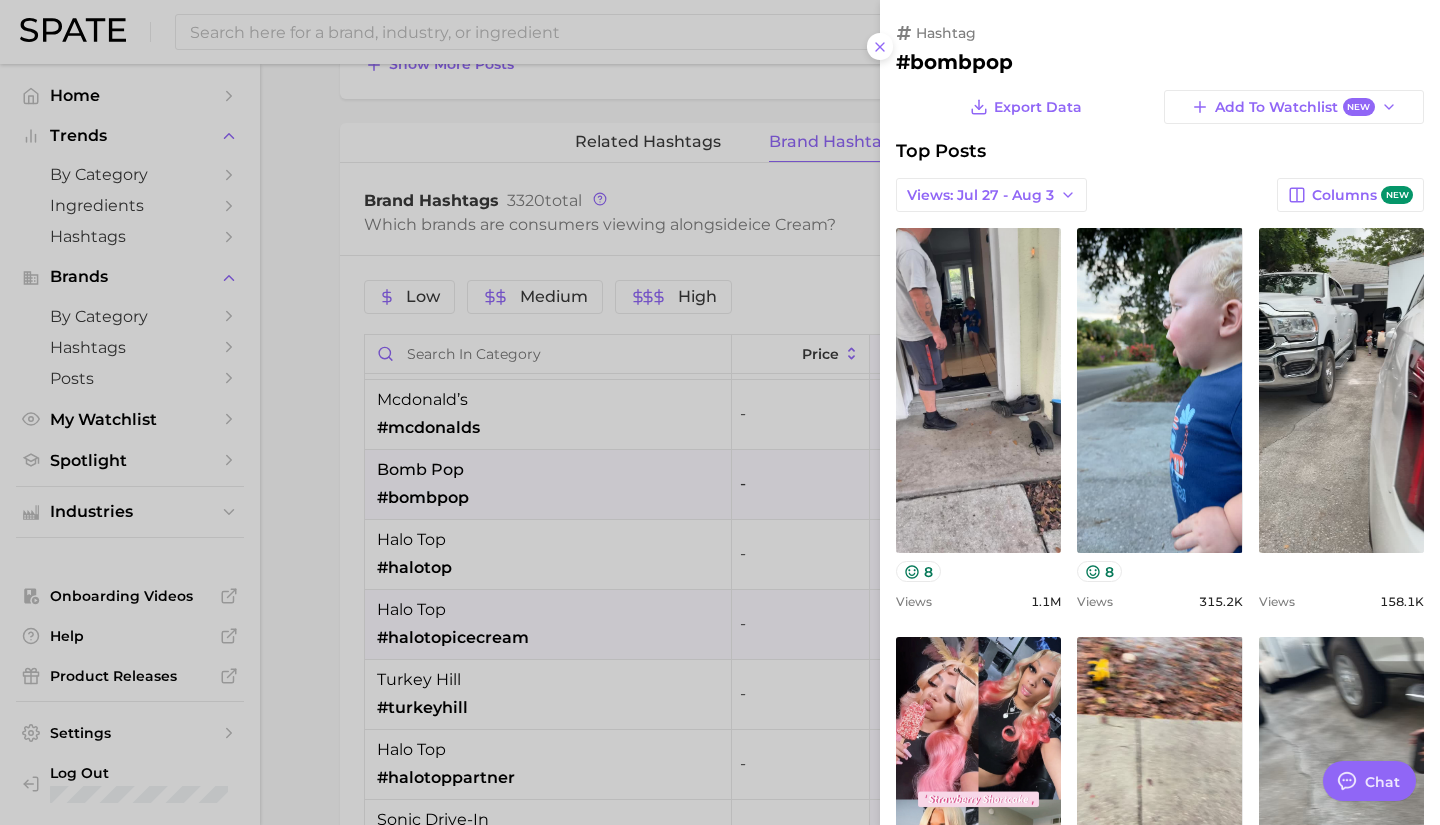 scroll, scrollTop: 0, scrollLeft: 0, axis: both 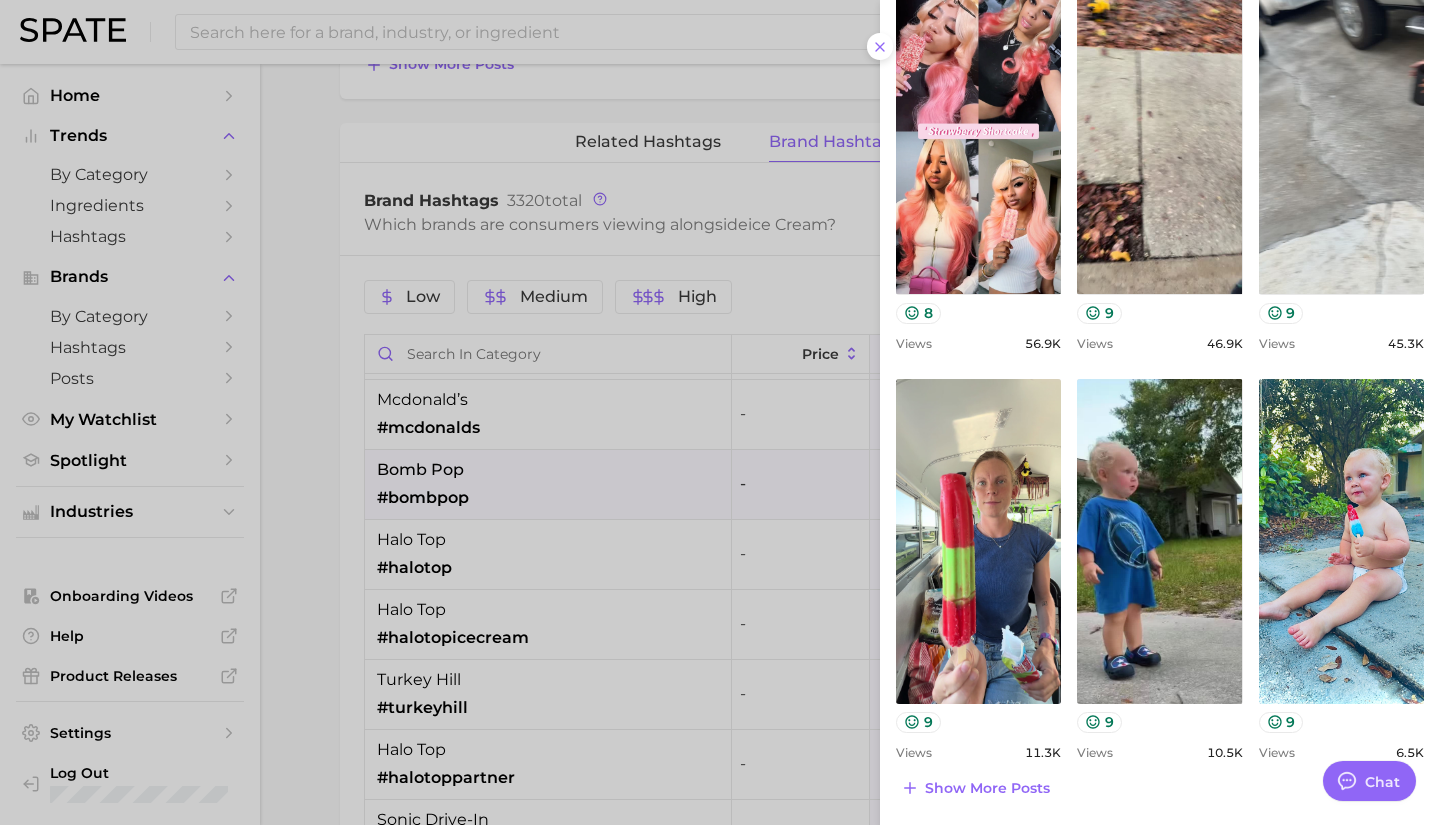 click at bounding box center (720, 412) 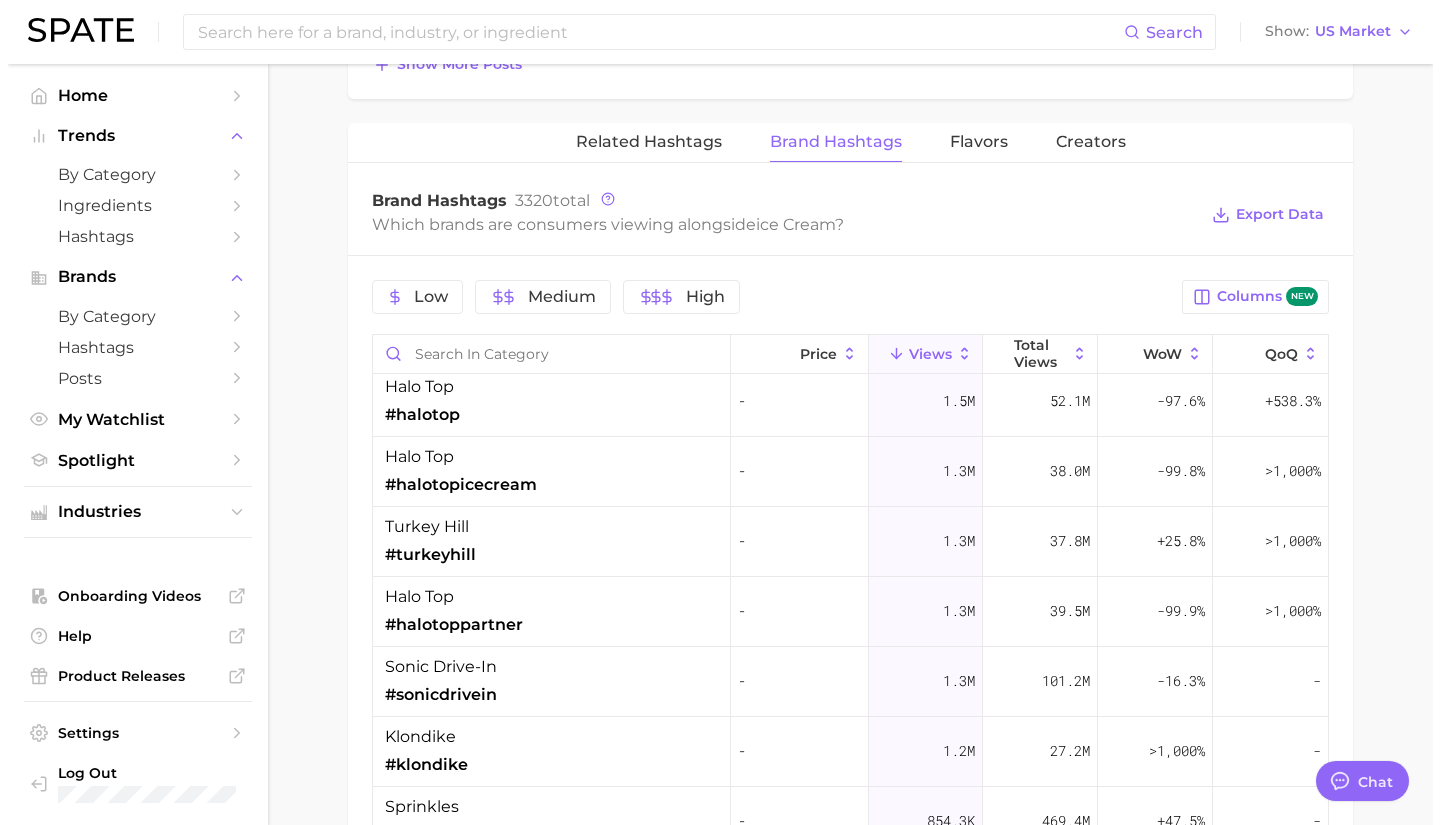 scroll, scrollTop: 712, scrollLeft: 0, axis: vertical 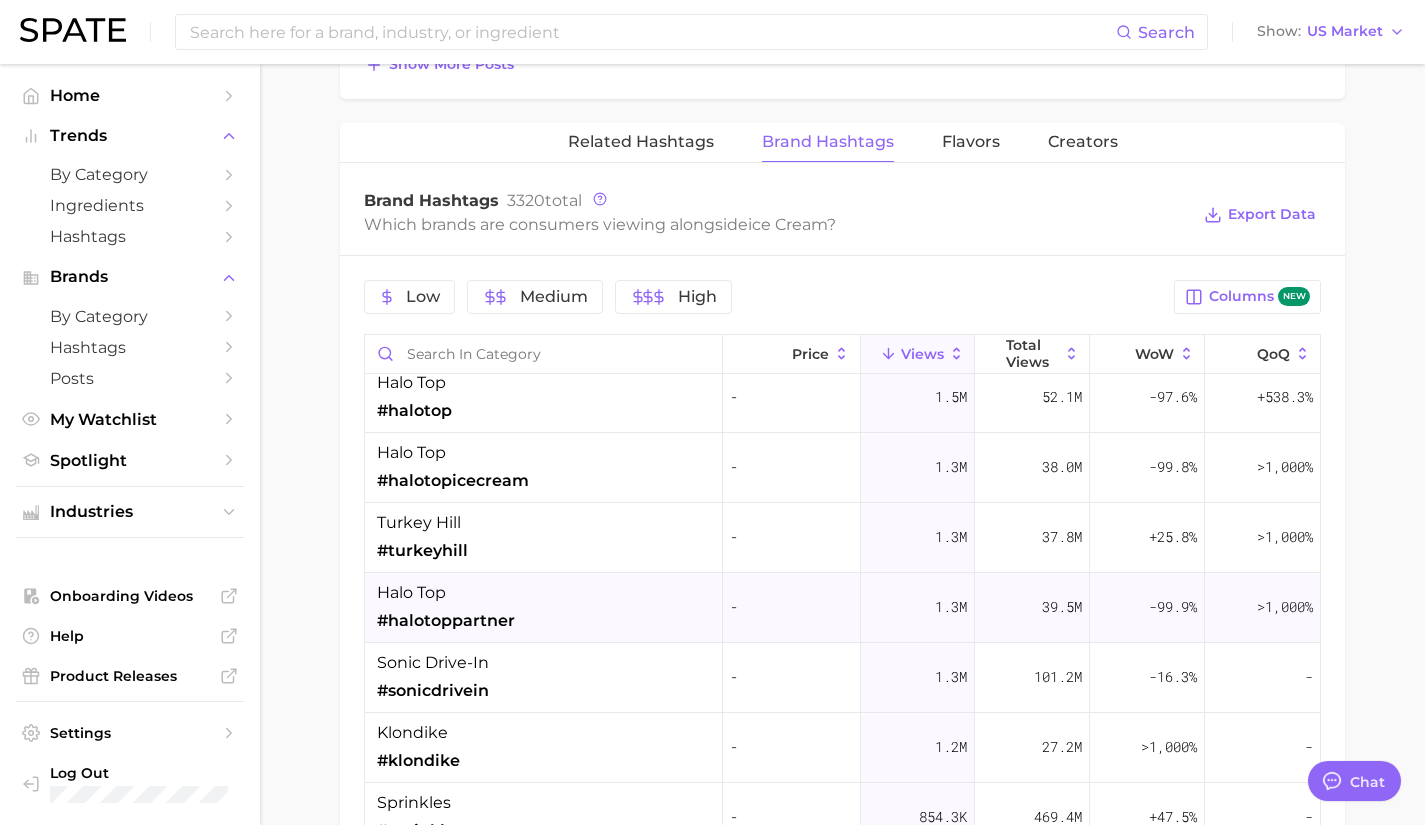 click on "halo top #halotoppartner" at bounding box center (544, 608) 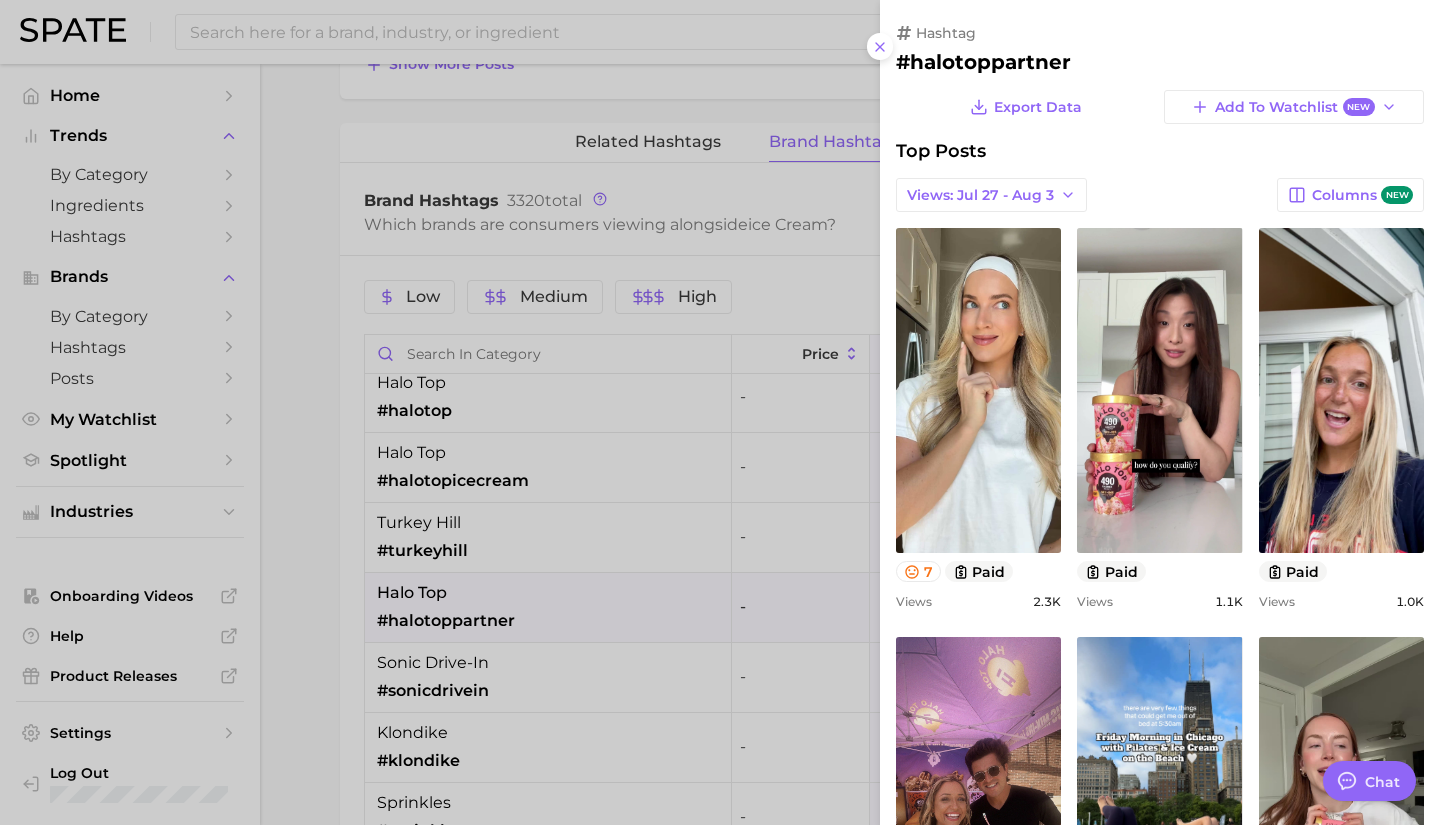 scroll, scrollTop: 0, scrollLeft: 0, axis: both 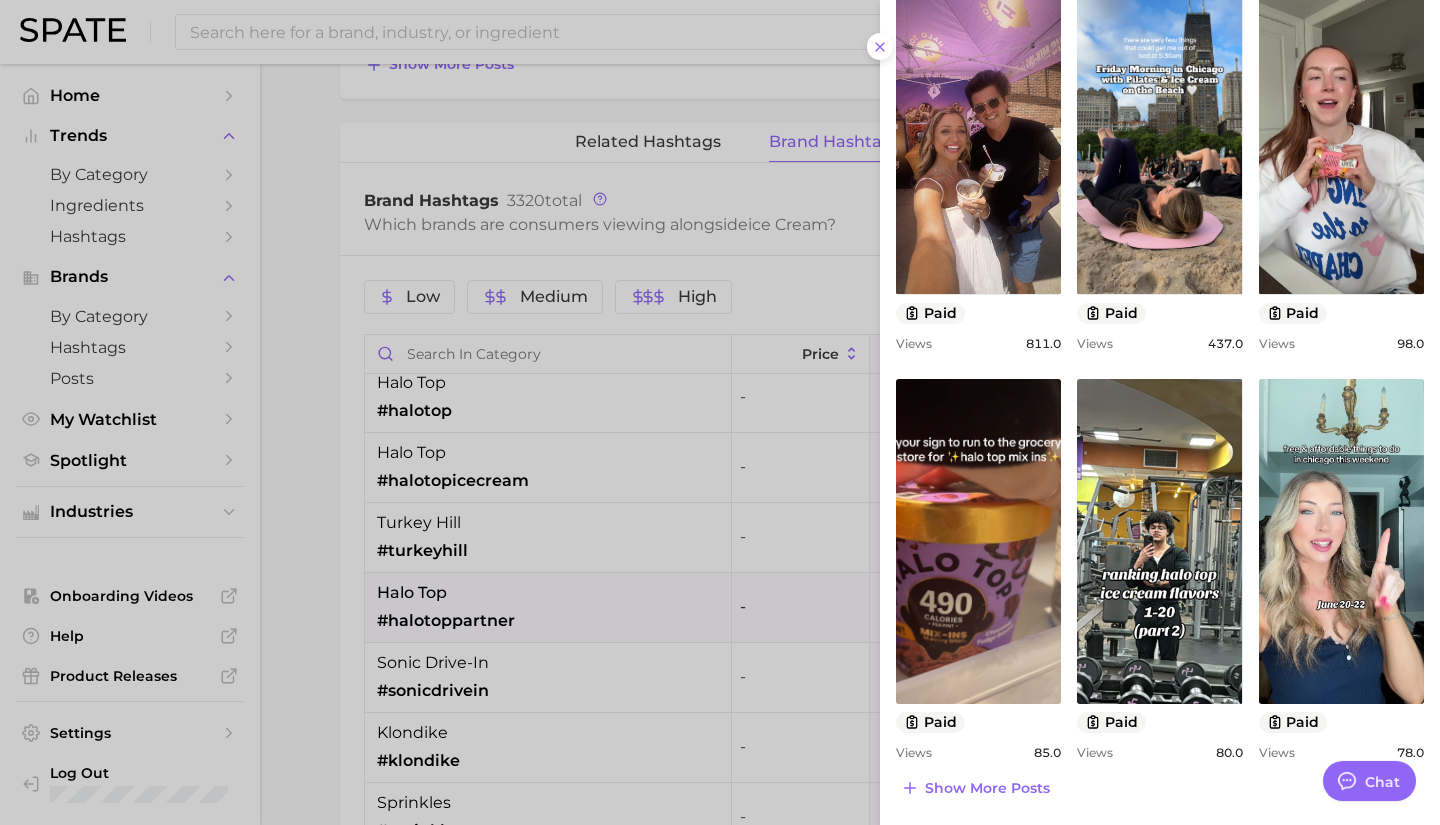 click at bounding box center (720, 412) 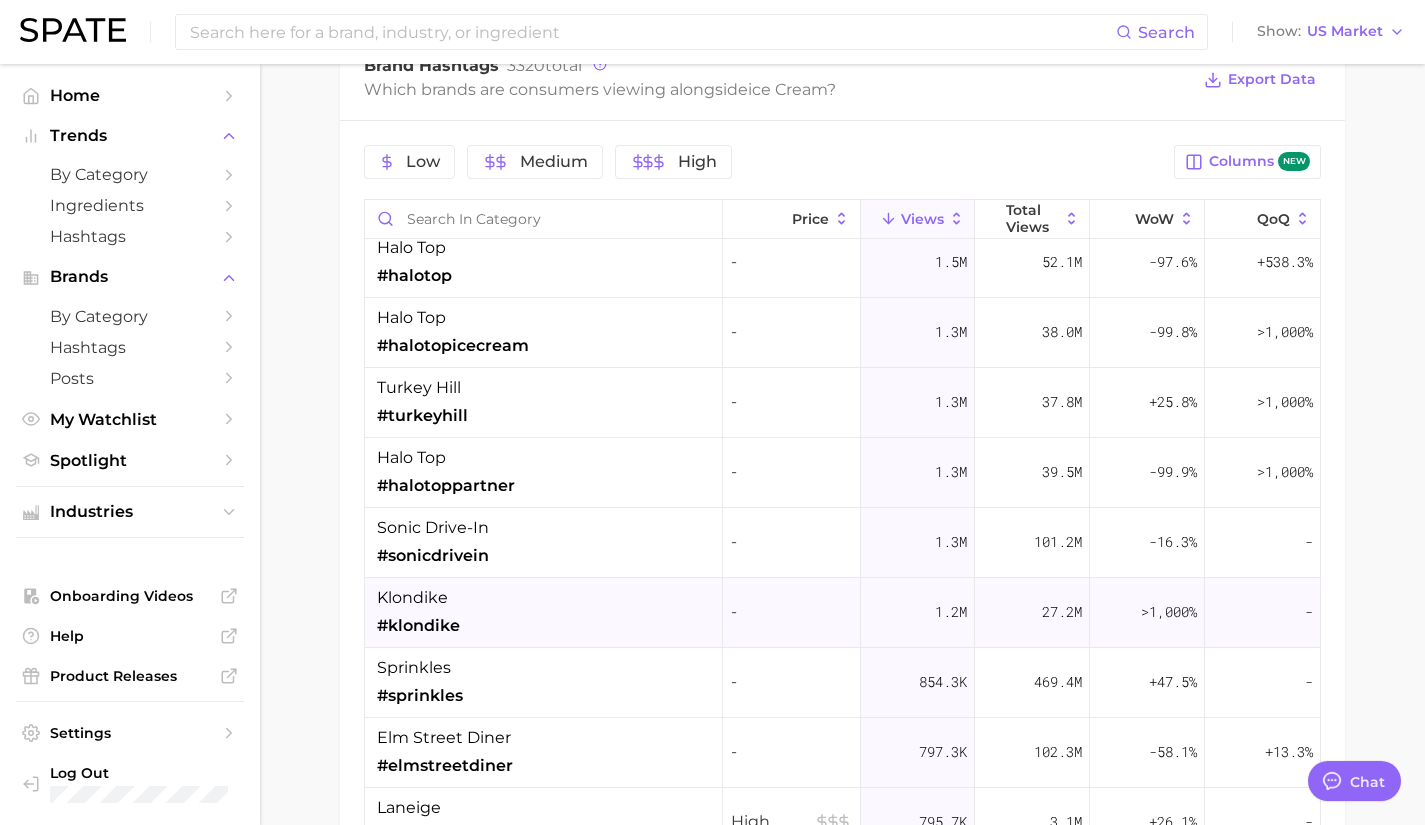 click on "#klondike" at bounding box center (418, 626) 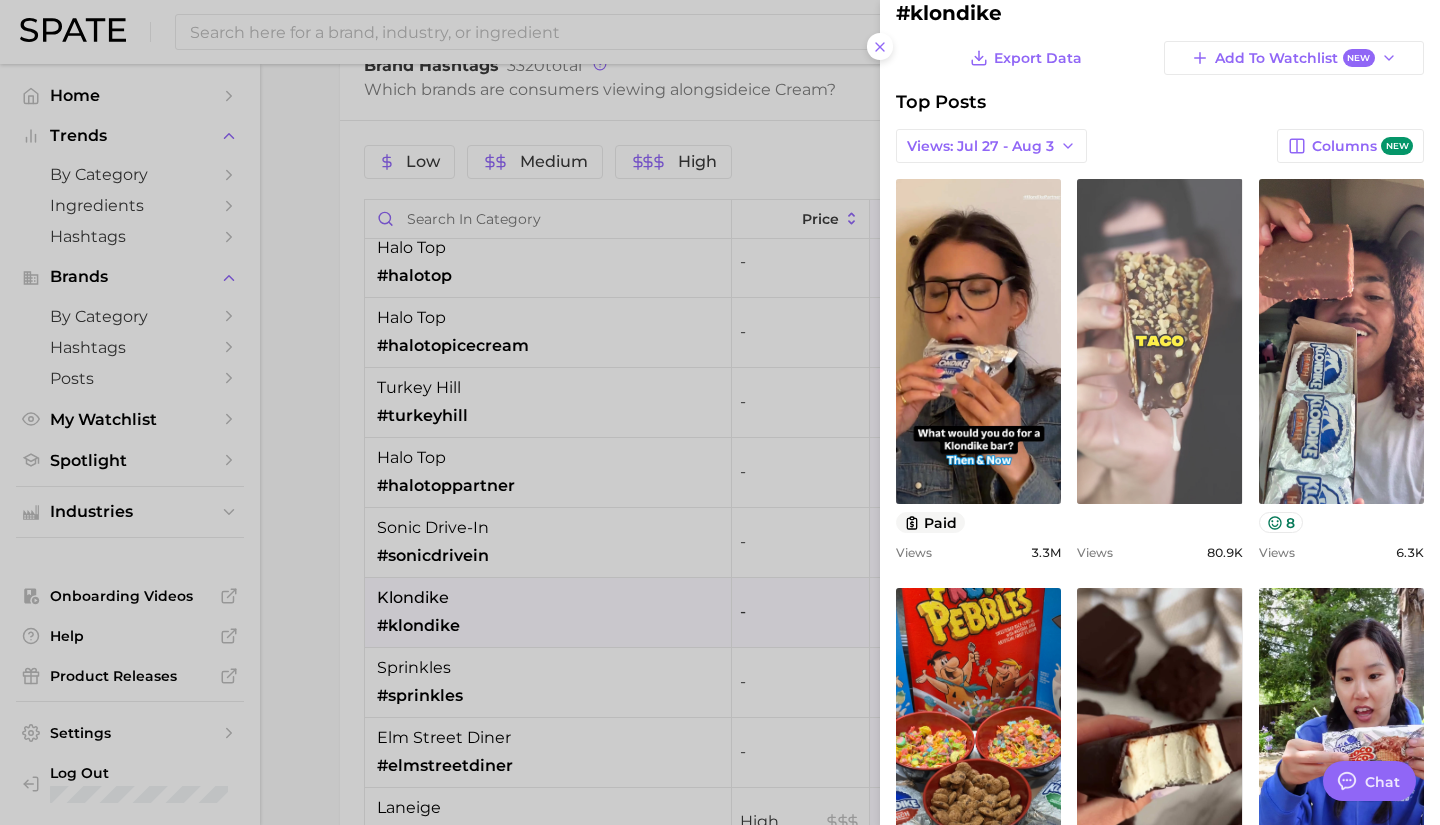 click on "view post on TikTok" at bounding box center [1159, 341] 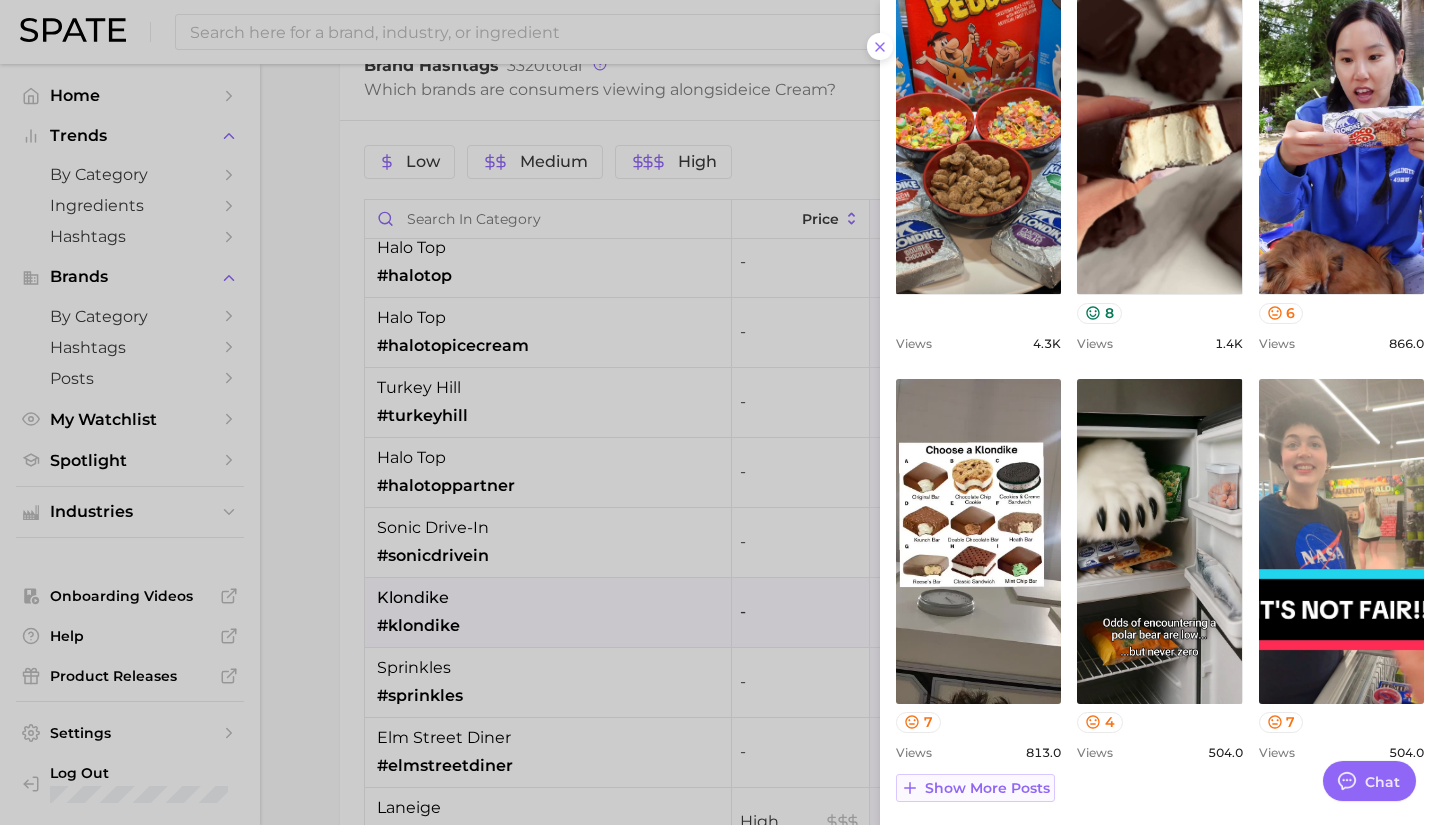 click on "Show more posts" at bounding box center (987, 788) 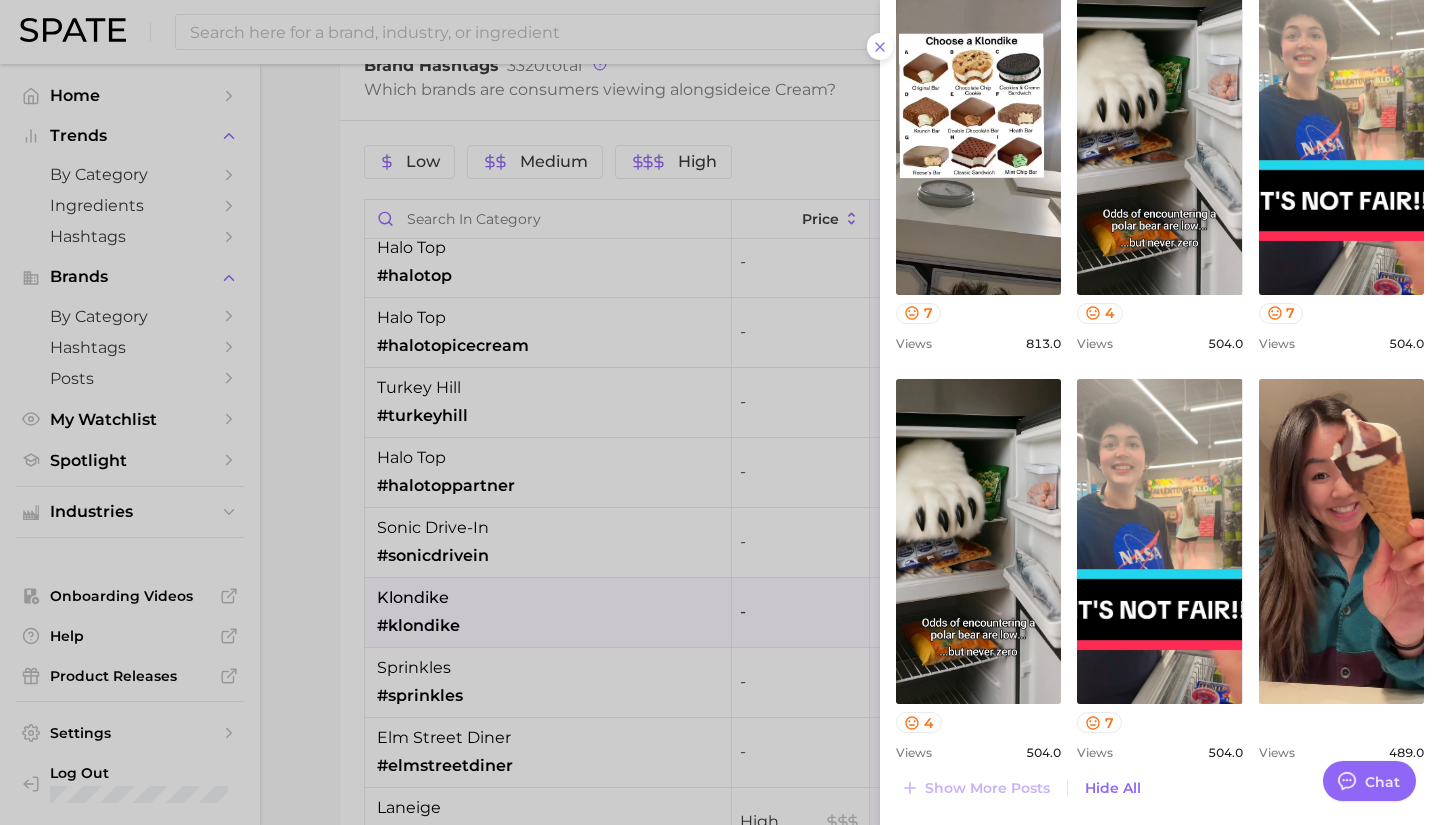 click at bounding box center (720, 412) 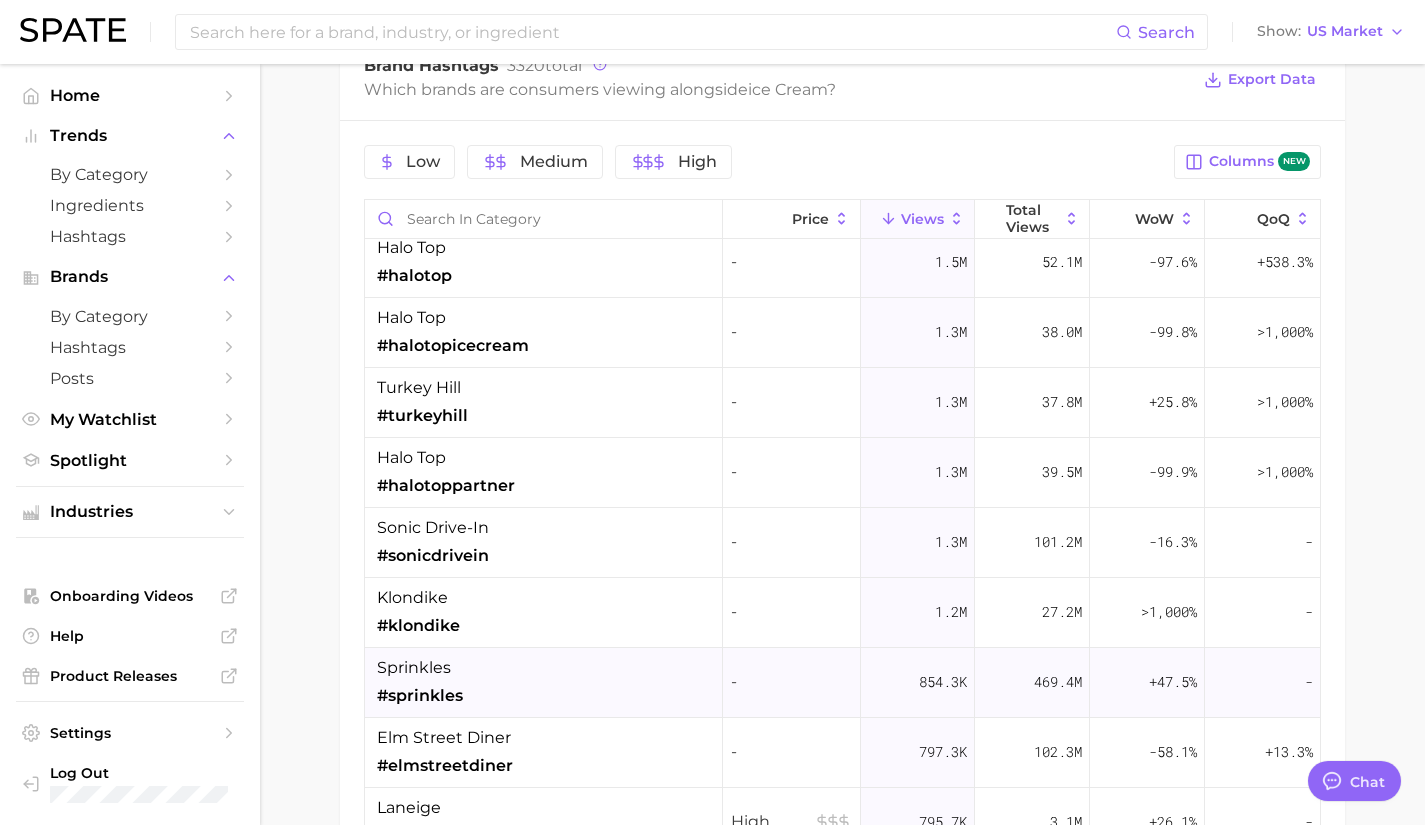 click on "sprinkles #sprinkles" at bounding box center [544, 683] 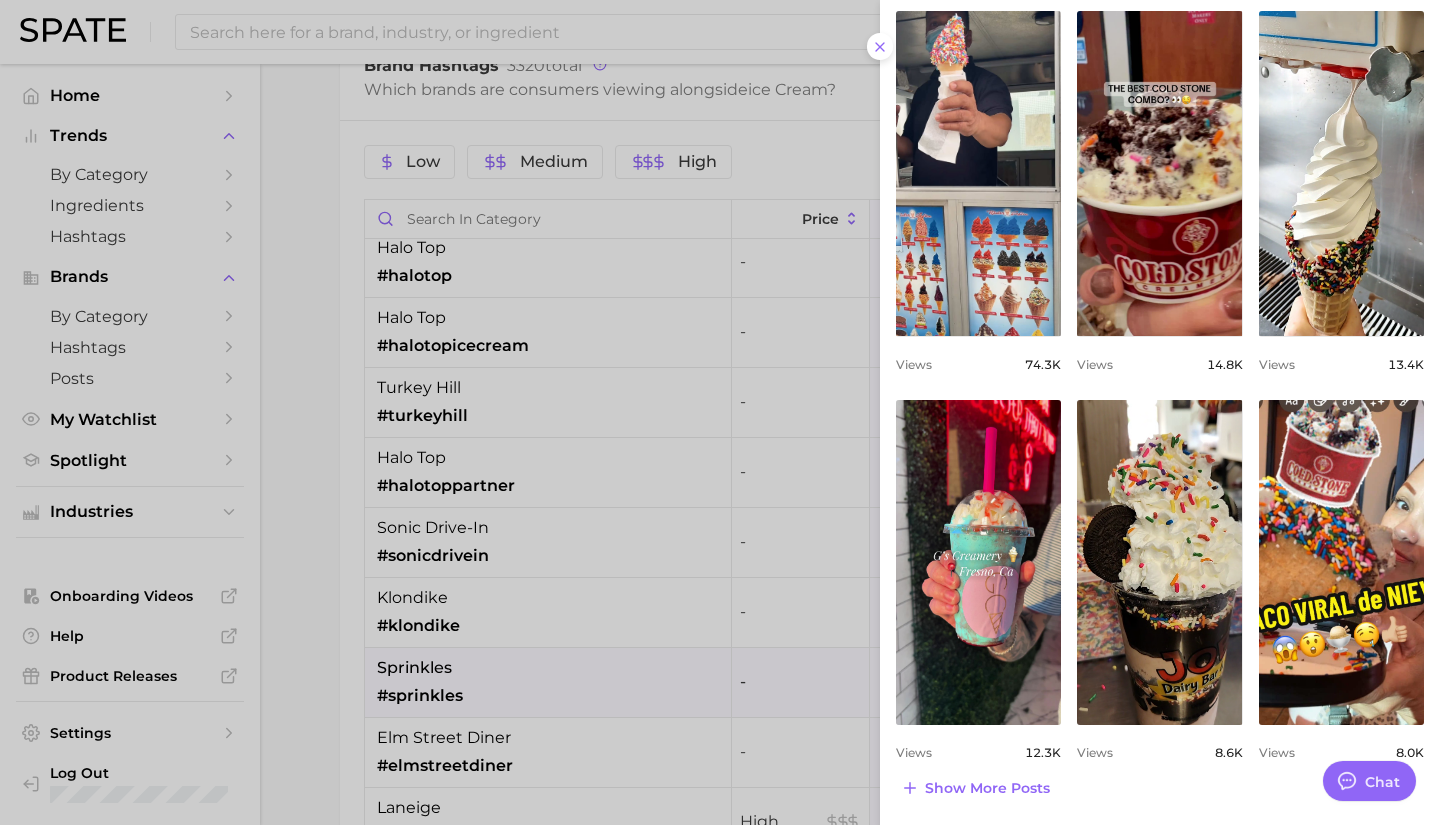 click on "hashtag #[BRAND] Export Data Add to Watchlist  New Top Posts Views: Jul 27 - Aug 3 Columns new view post on TikTok 8 Views 514.3k view post on TikTok 9 Views 245.8k view post on TikTok 7 Views 127.8k view post on TikTok Views 74.3k view post on TikTok Views 14.8k view post on TikTok Views 13.4k view post on TikTok Views 12.3k view post on TikTok Views 8.6k view post on TikTok Views 8.0k Show more posts" at bounding box center [1160, 100] 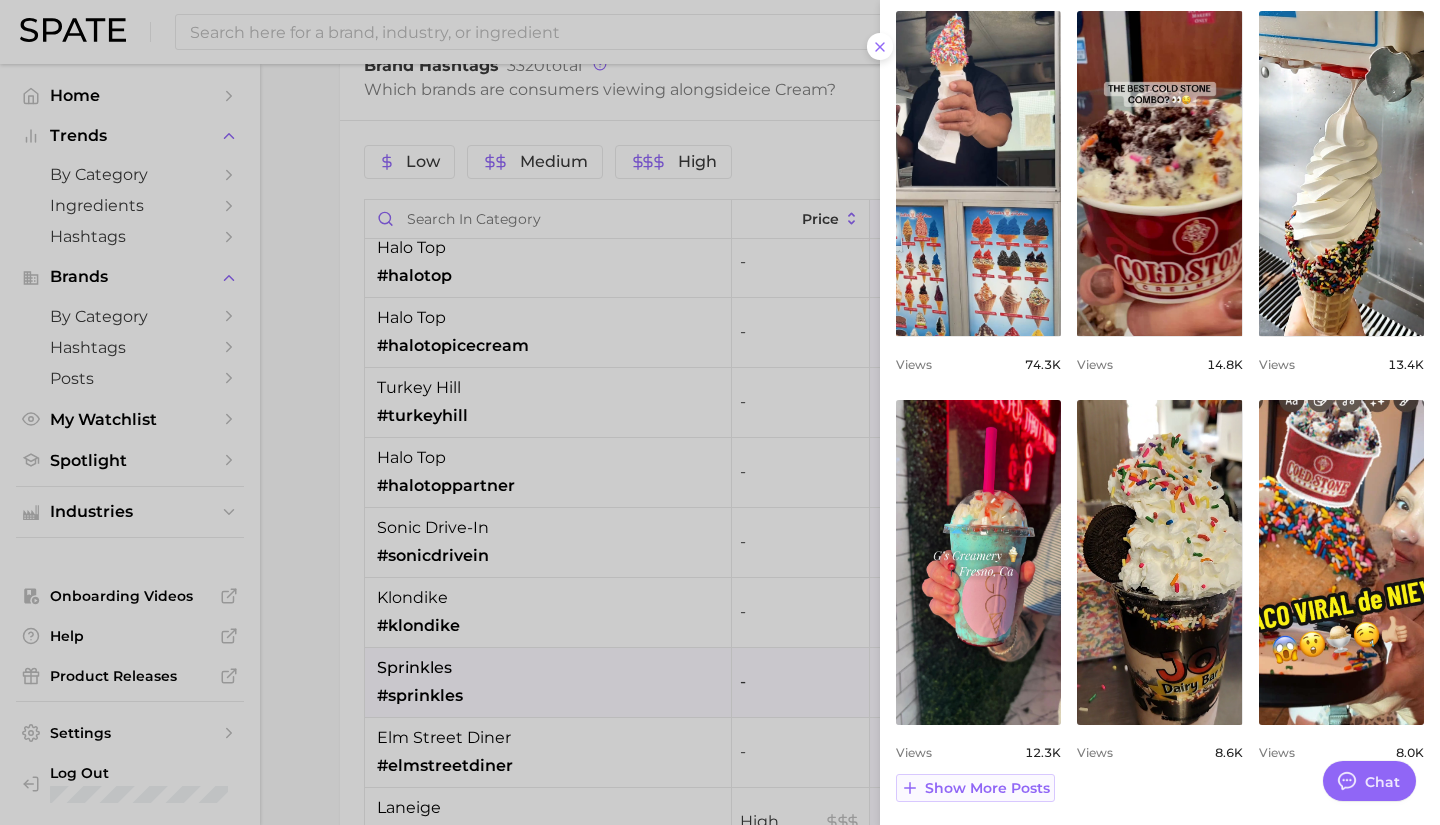 click on "Show more posts" at bounding box center (975, 788) 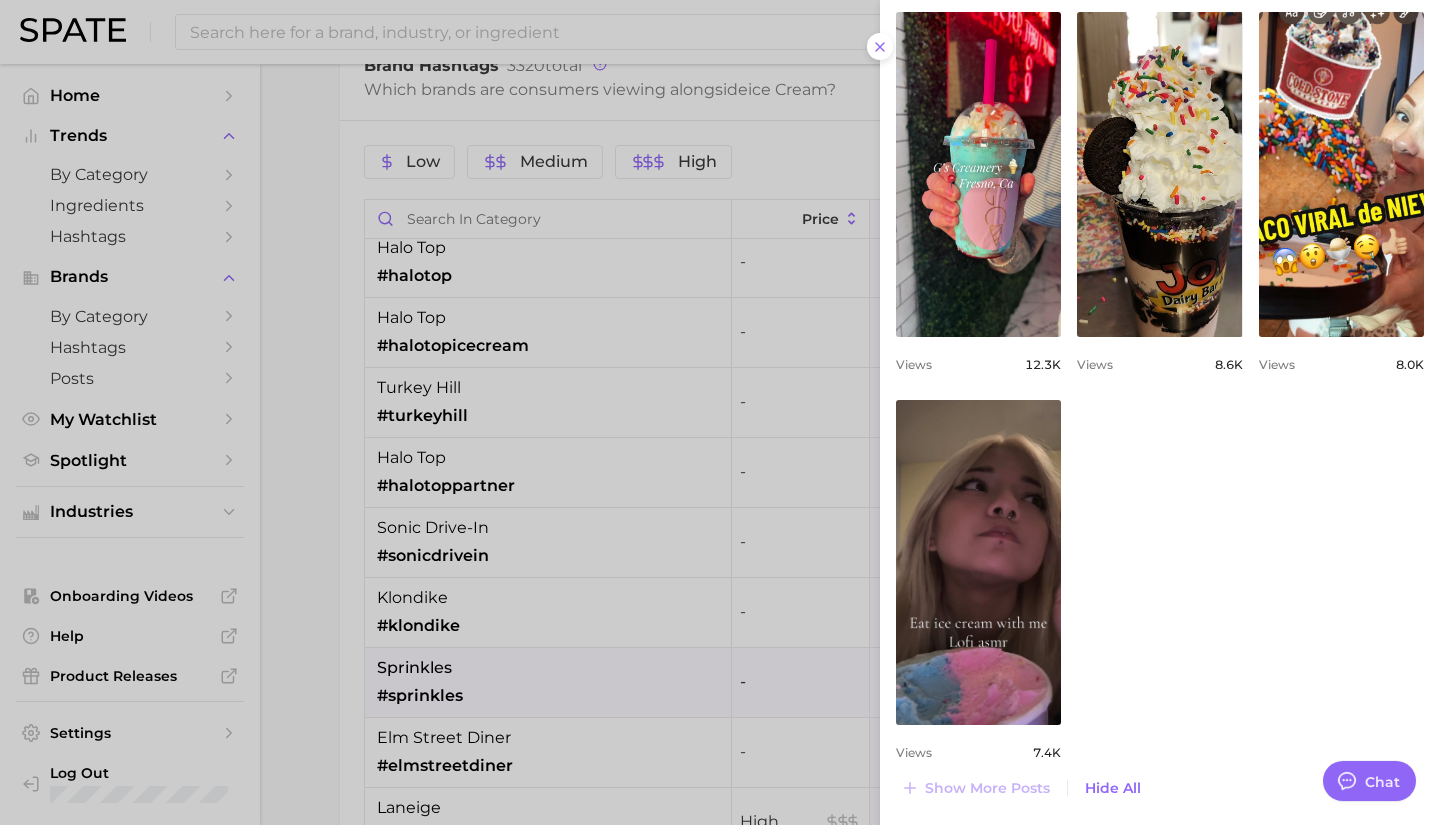 click at bounding box center (720, 412) 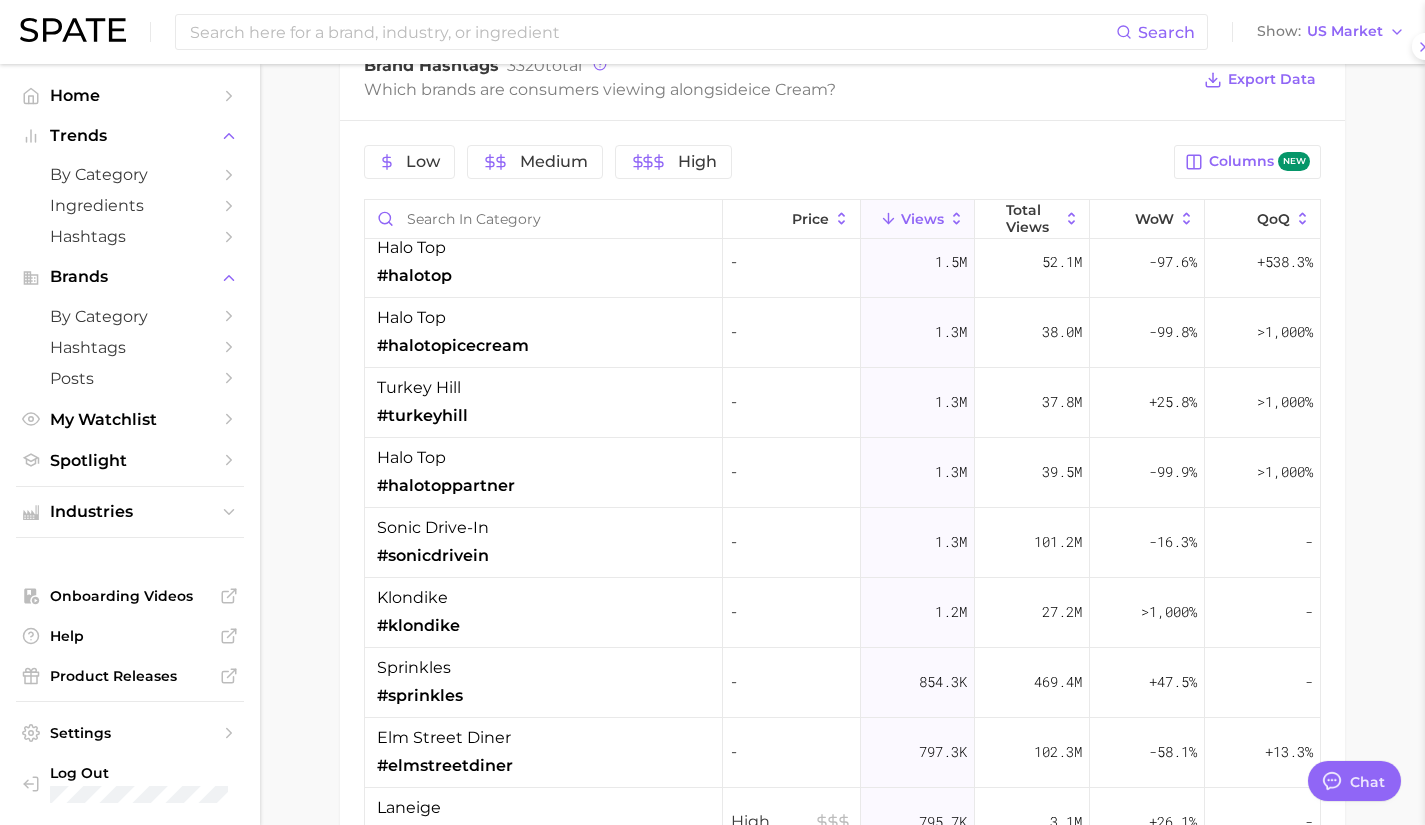 click on "elm street diner #elmstreetdiner" at bounding box center [544, 753] 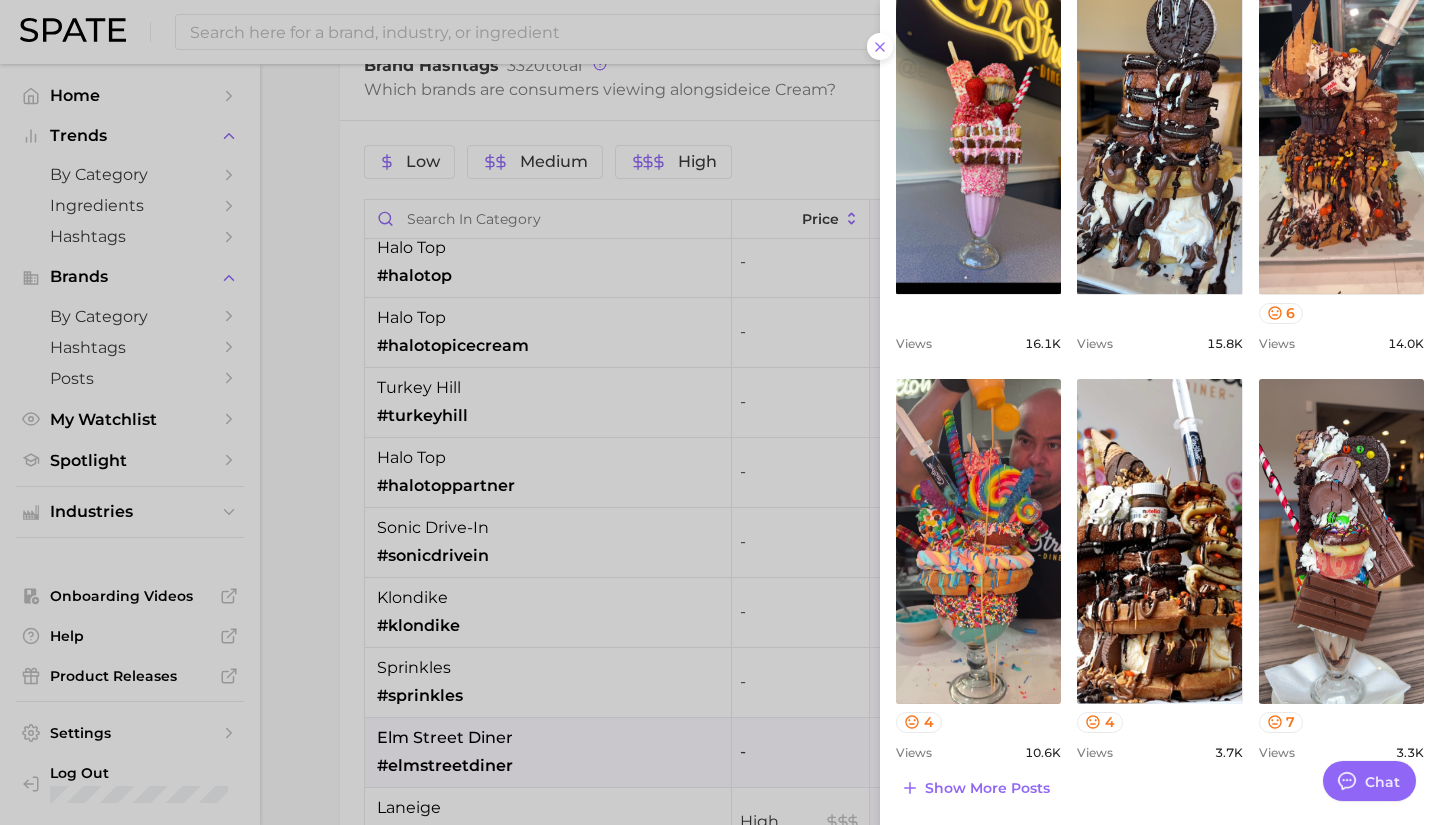 click at bounding box center (720, 412) 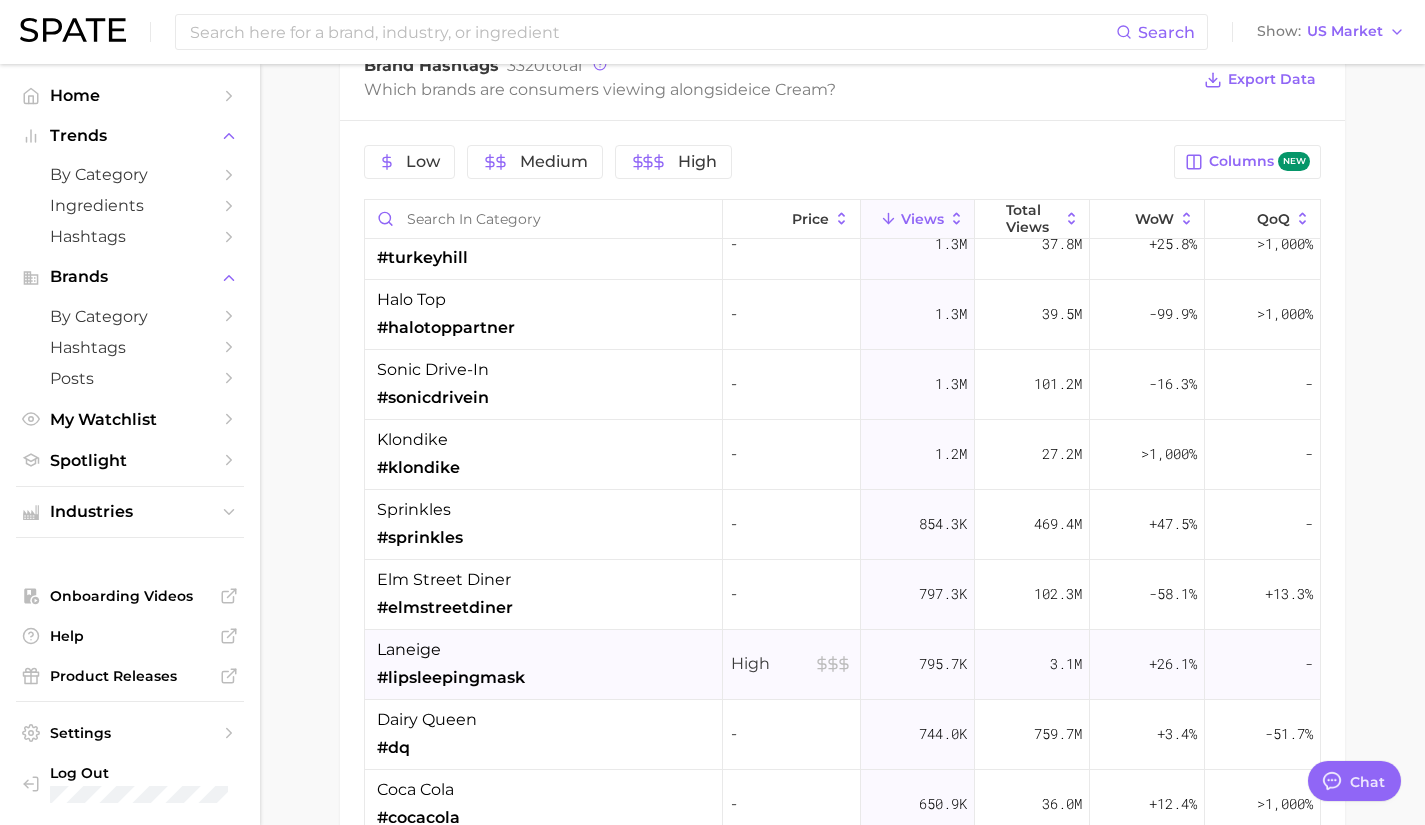 click on "laneige #lipsleepingmask" at bounding box center (544, 665) 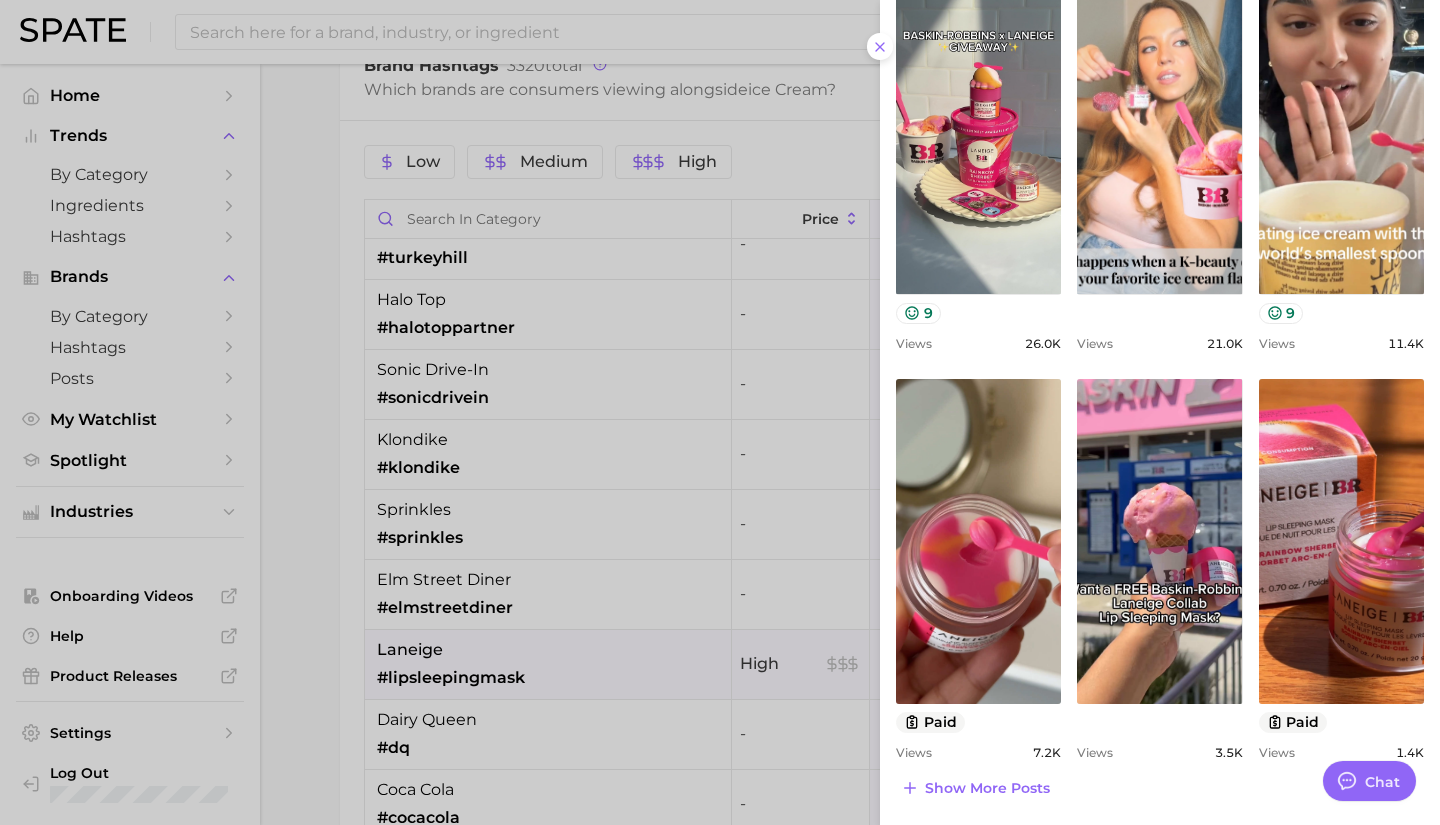 click at bounding box center (720, 412) 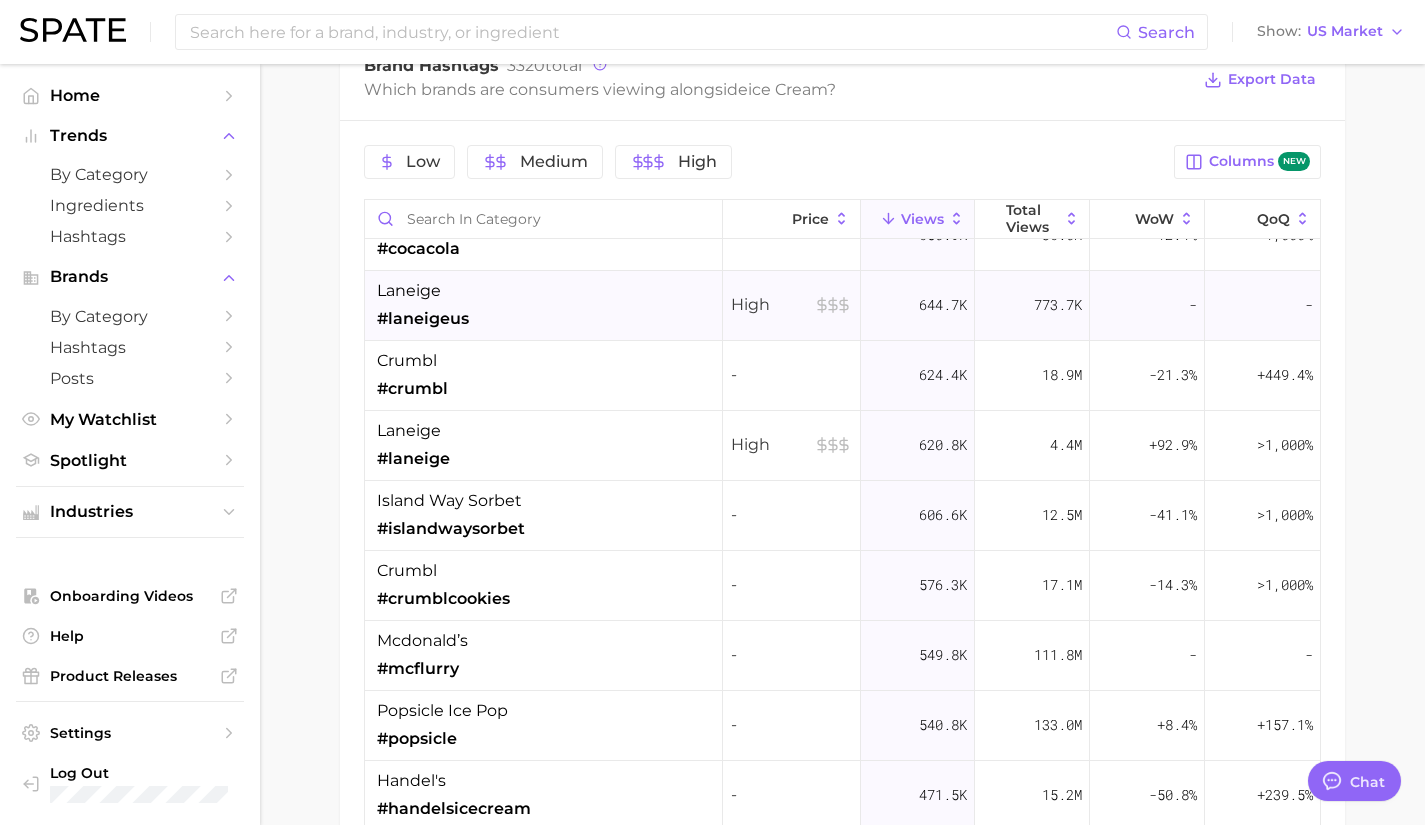 click on "popsicle ice pop" at bounding box center [442, 711] 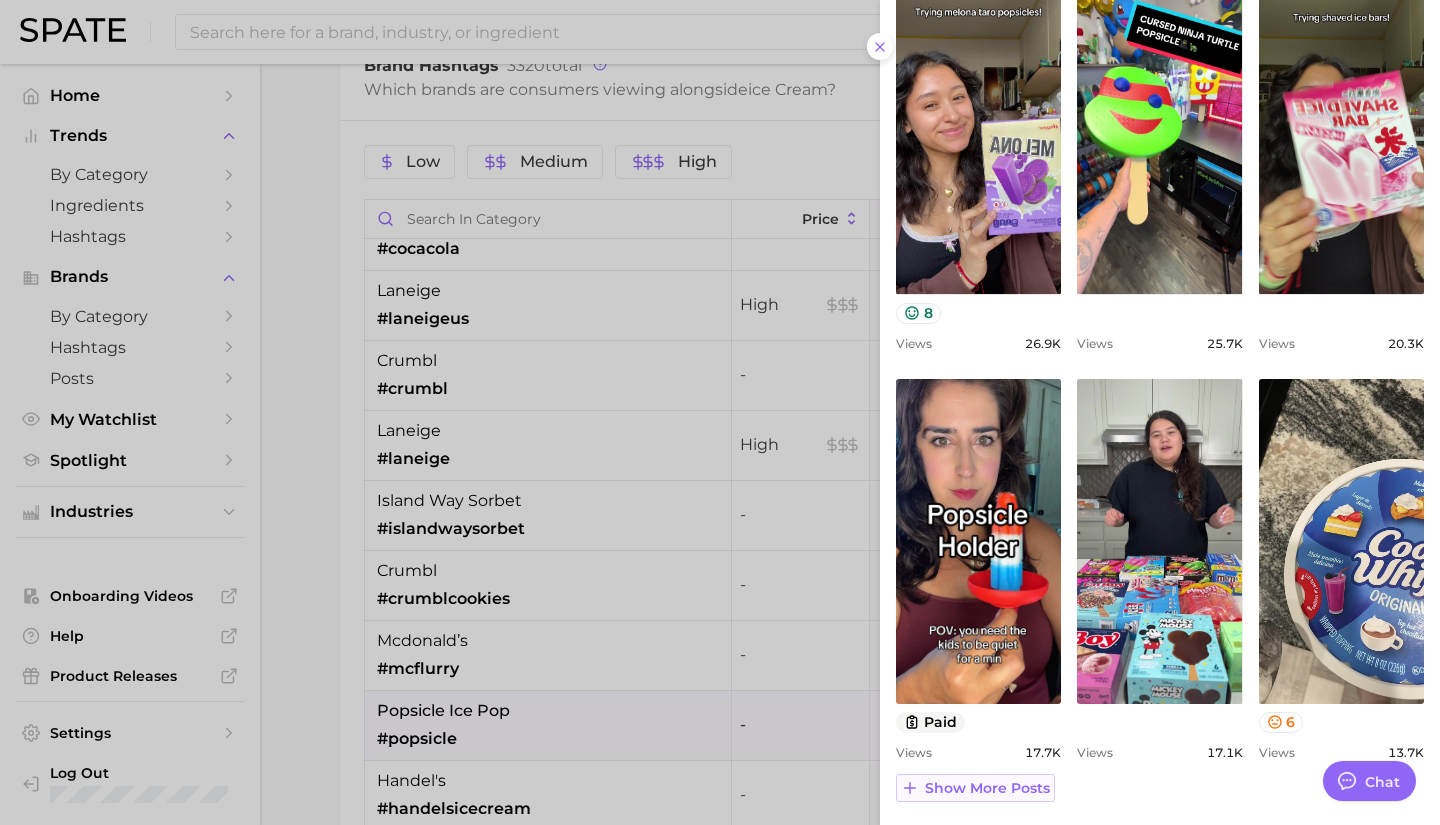 click on "Show more posts" at bounding box center (975, 788) 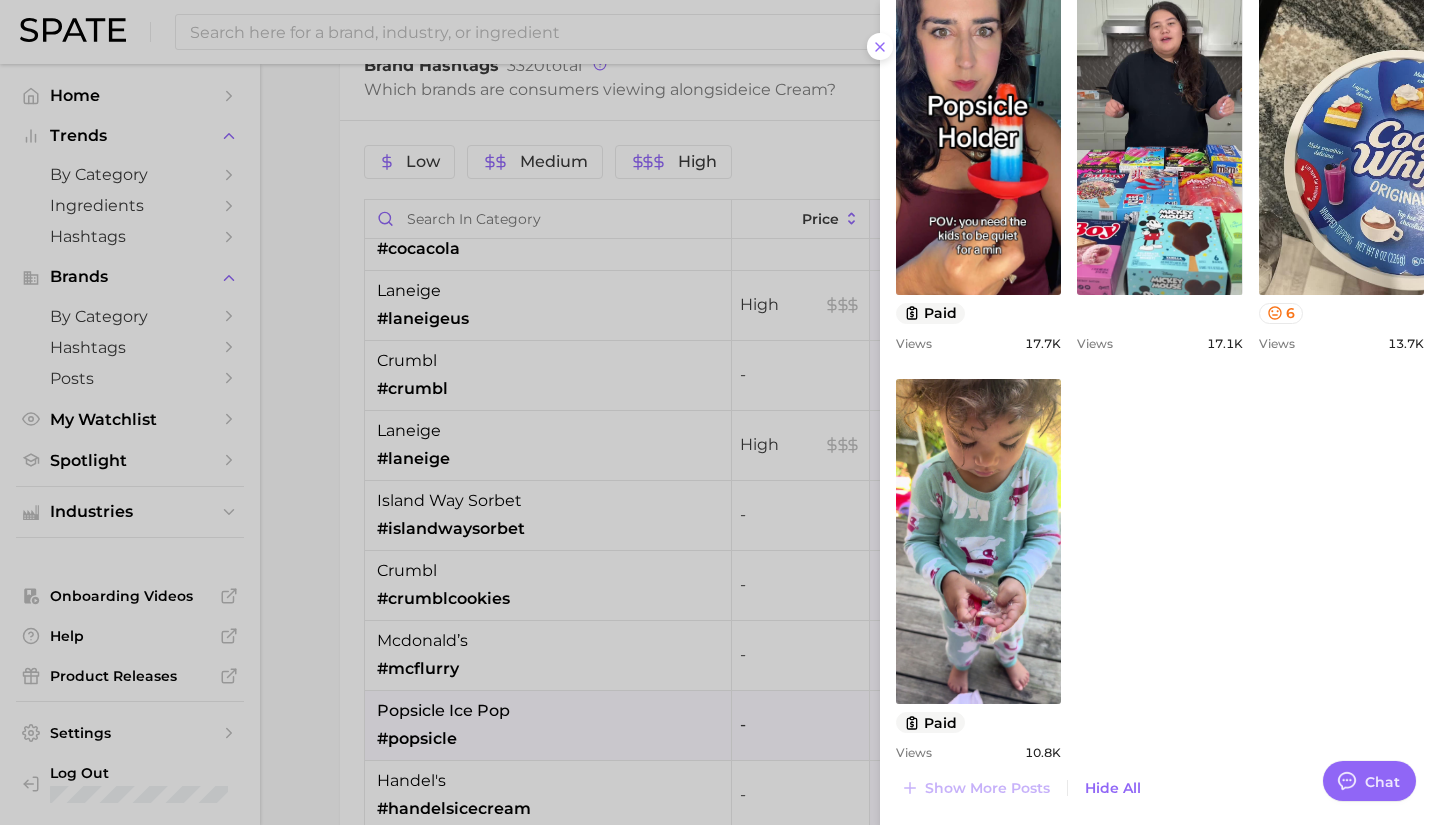 click at bounding box center [720, 412] 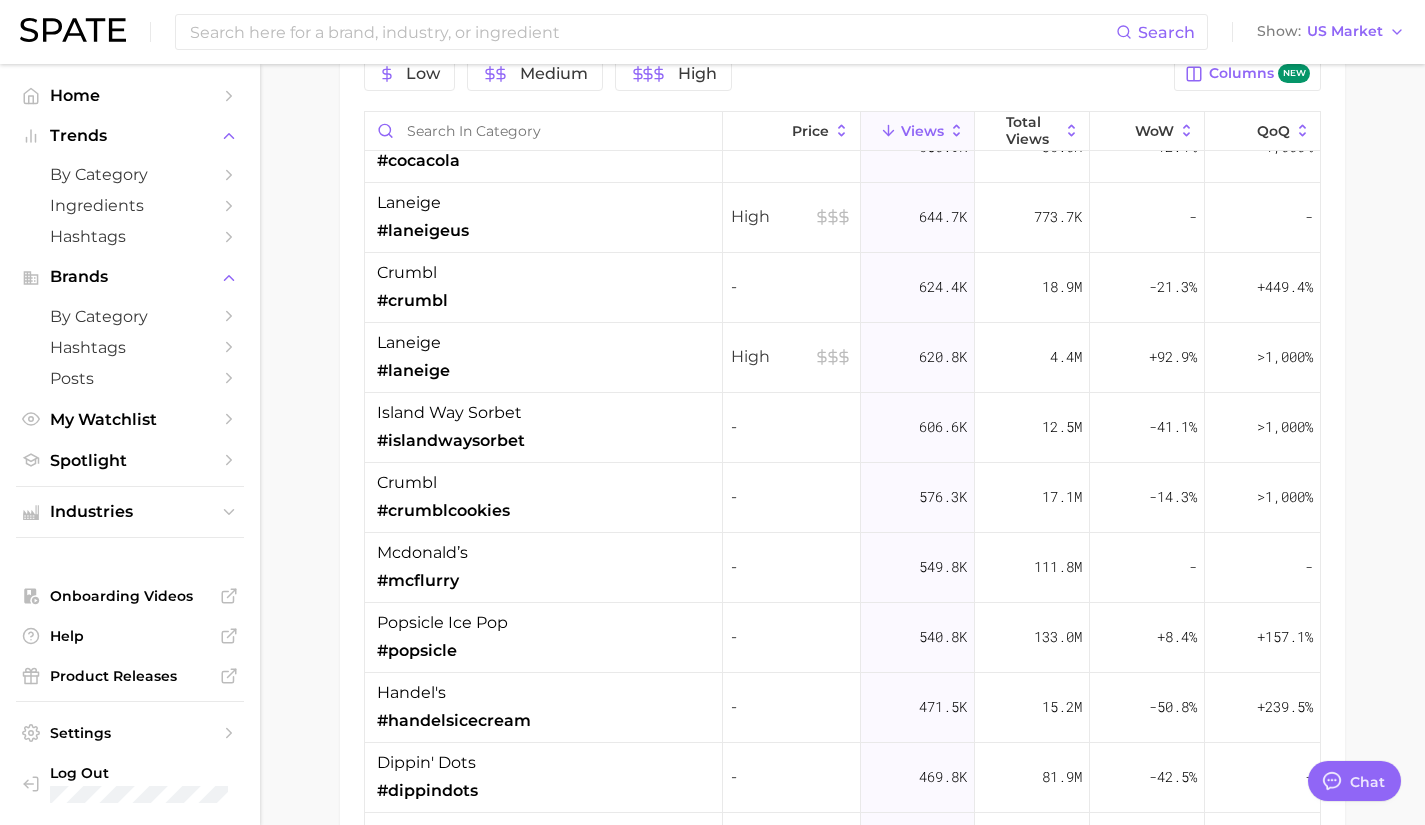 click on "#handelsicecream" at bounding box center [454, 721] 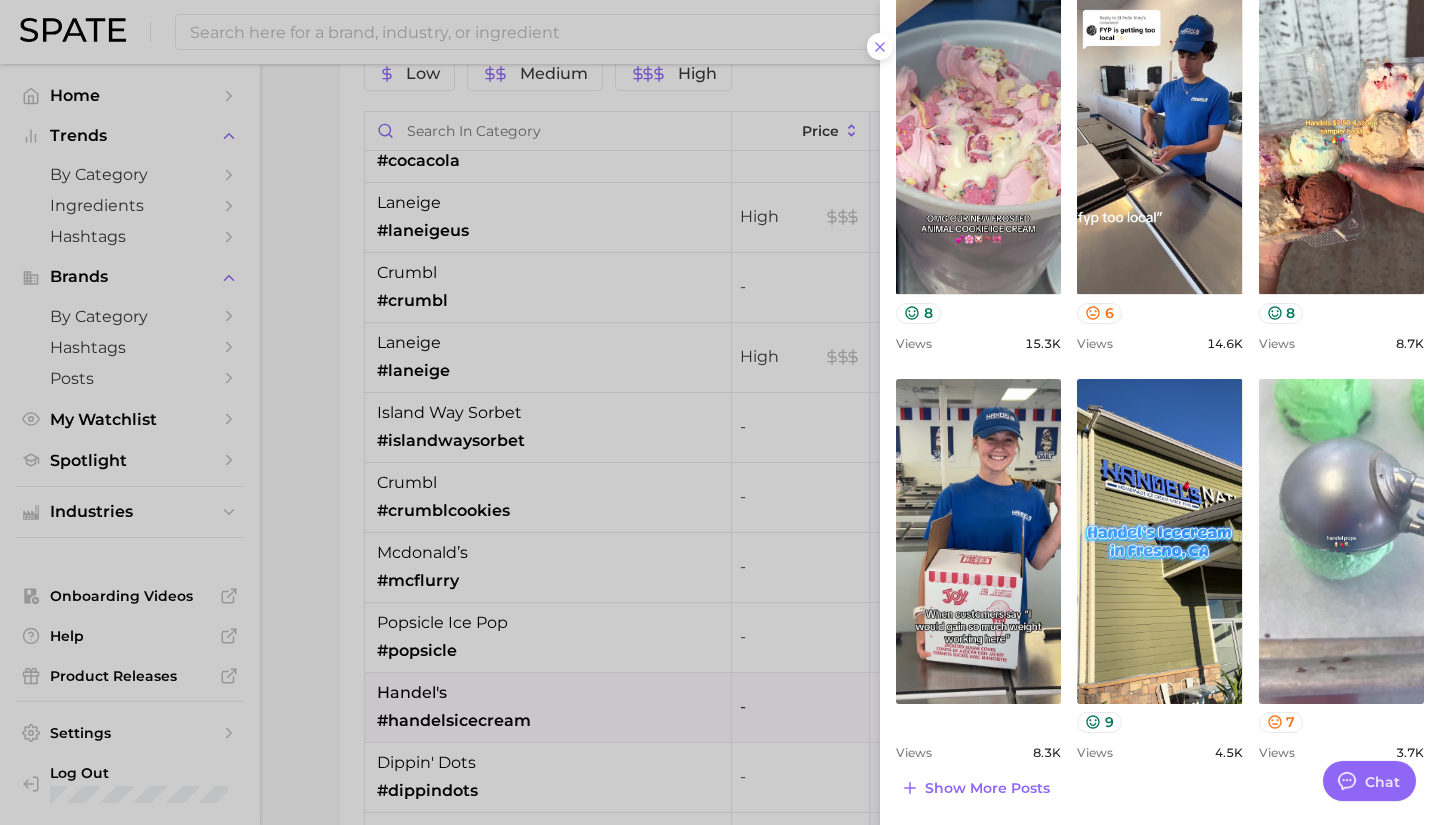 click at bounding box center (720, 412) 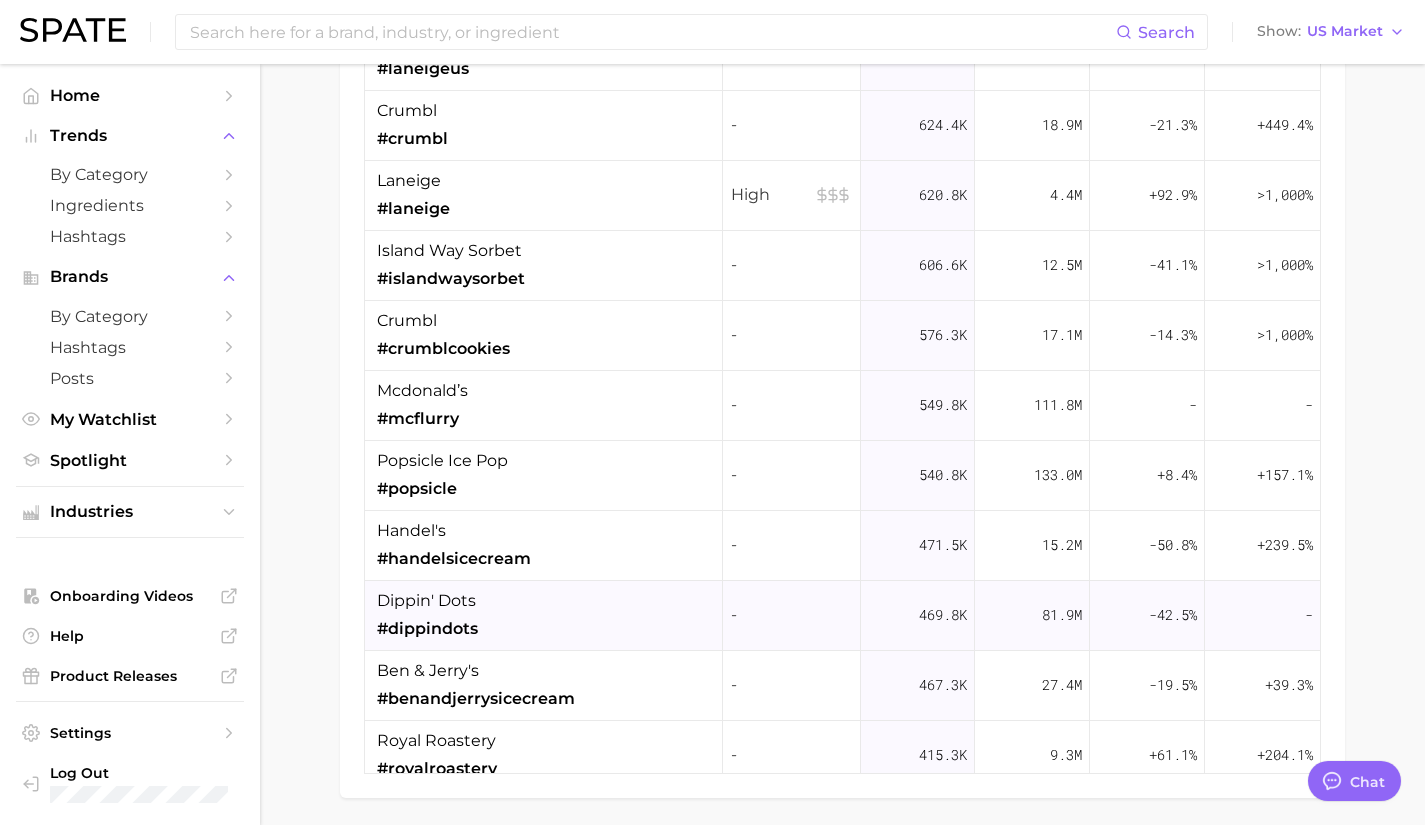 click on "dippin' dots" at bounding box center [426, 601] 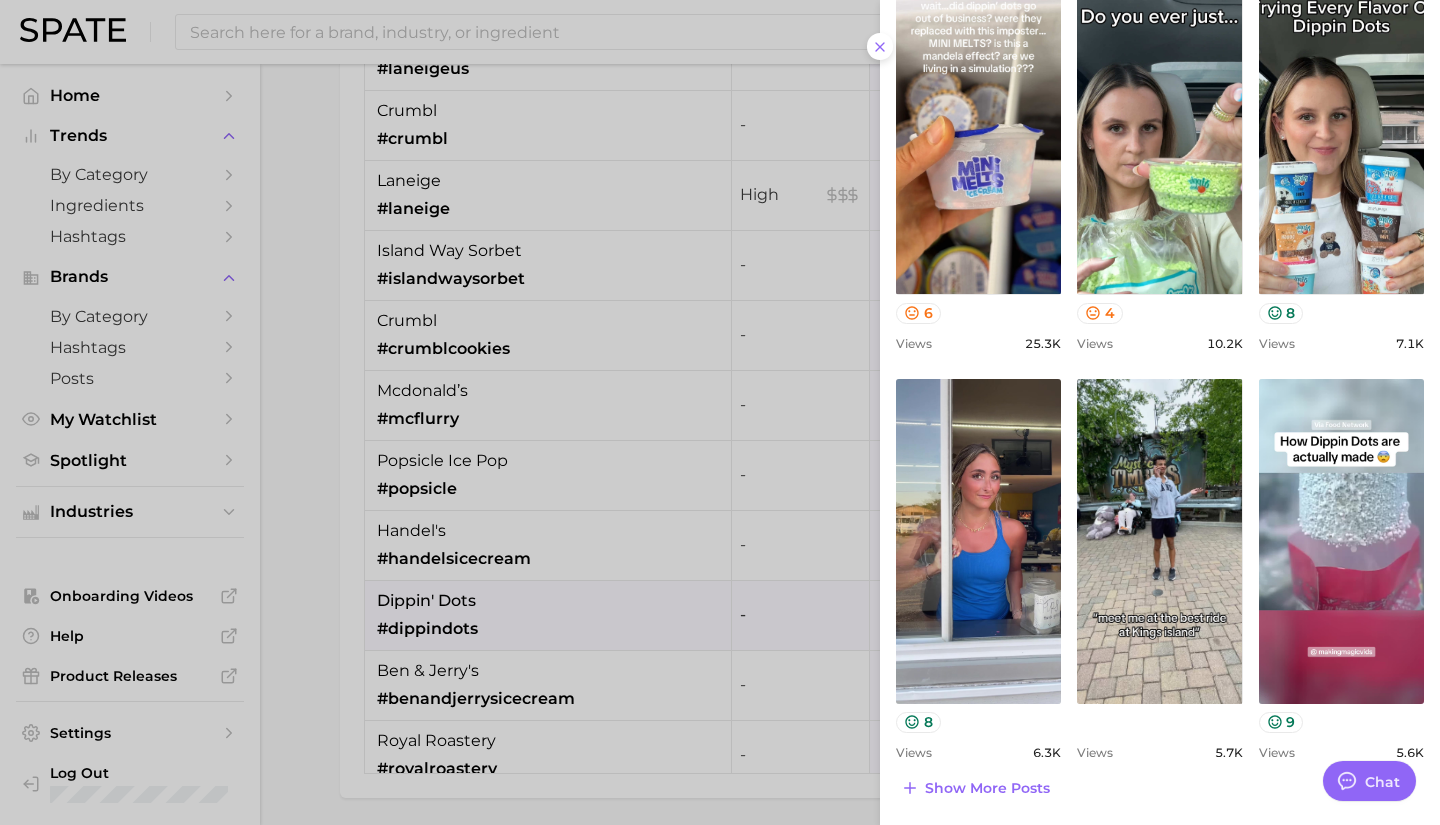 click at bounding box center (720, 412) 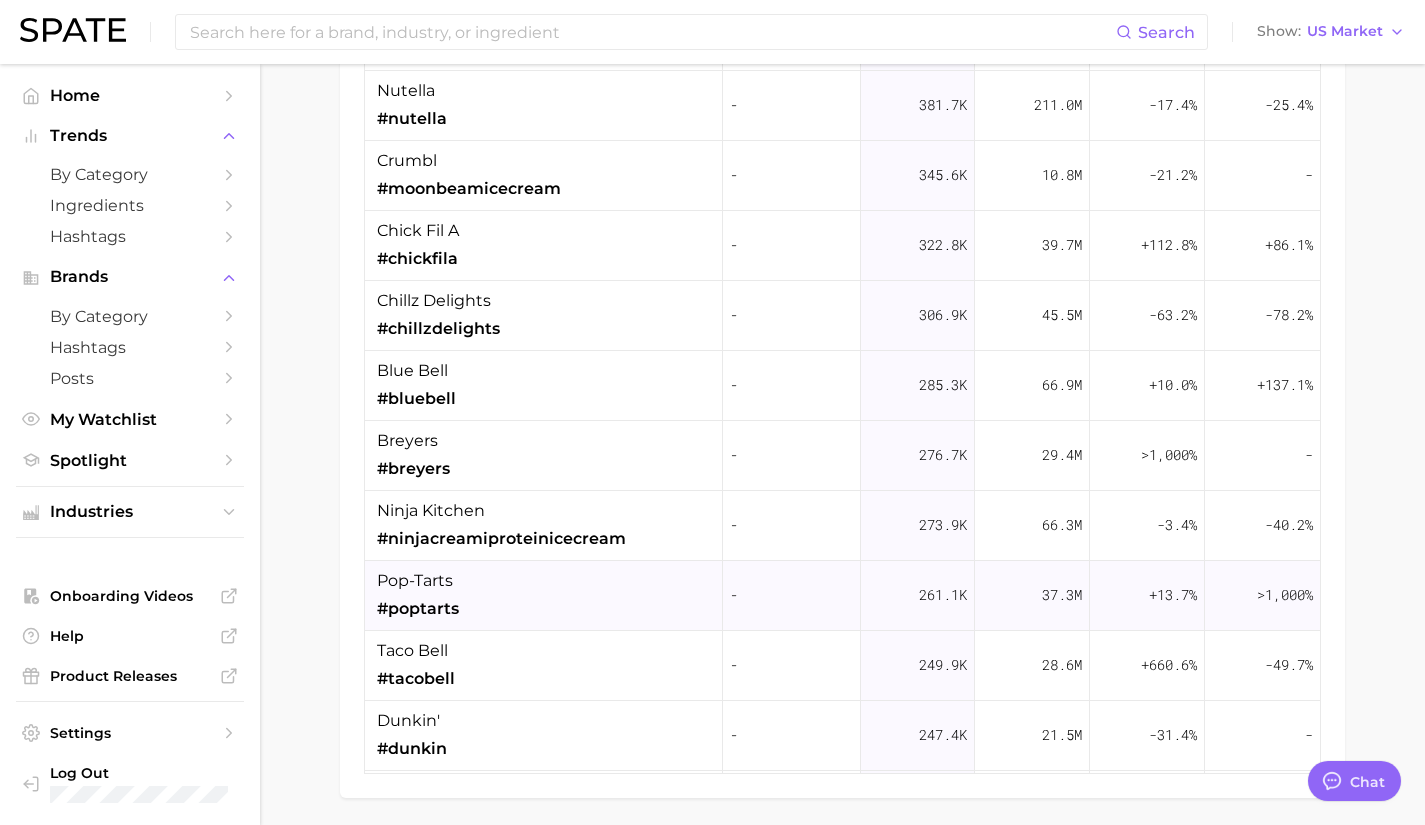 click on "[BRAND] #[BRAND]" at bounding box center [544, 596] 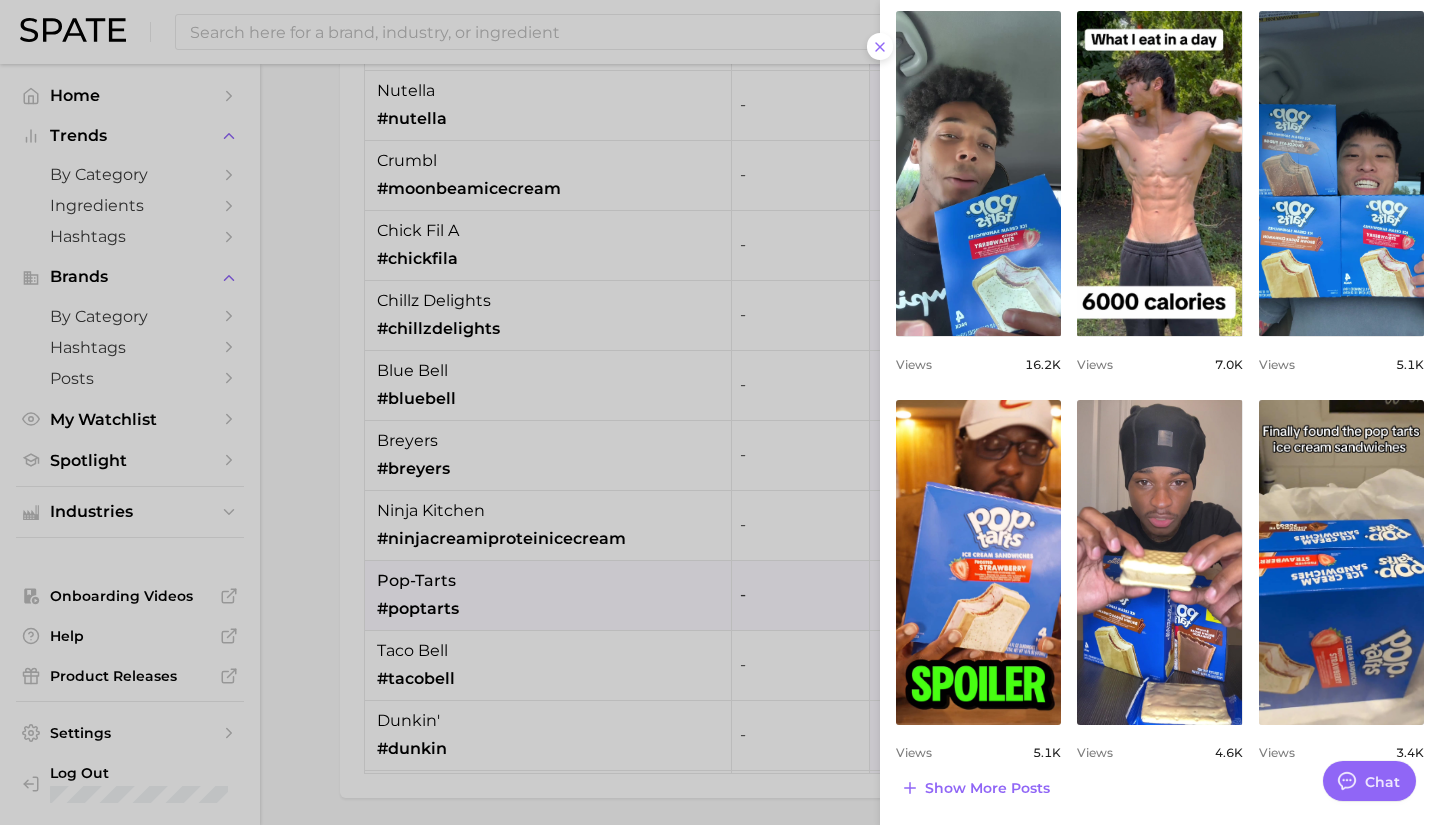 click at bounding box center (720, 412) 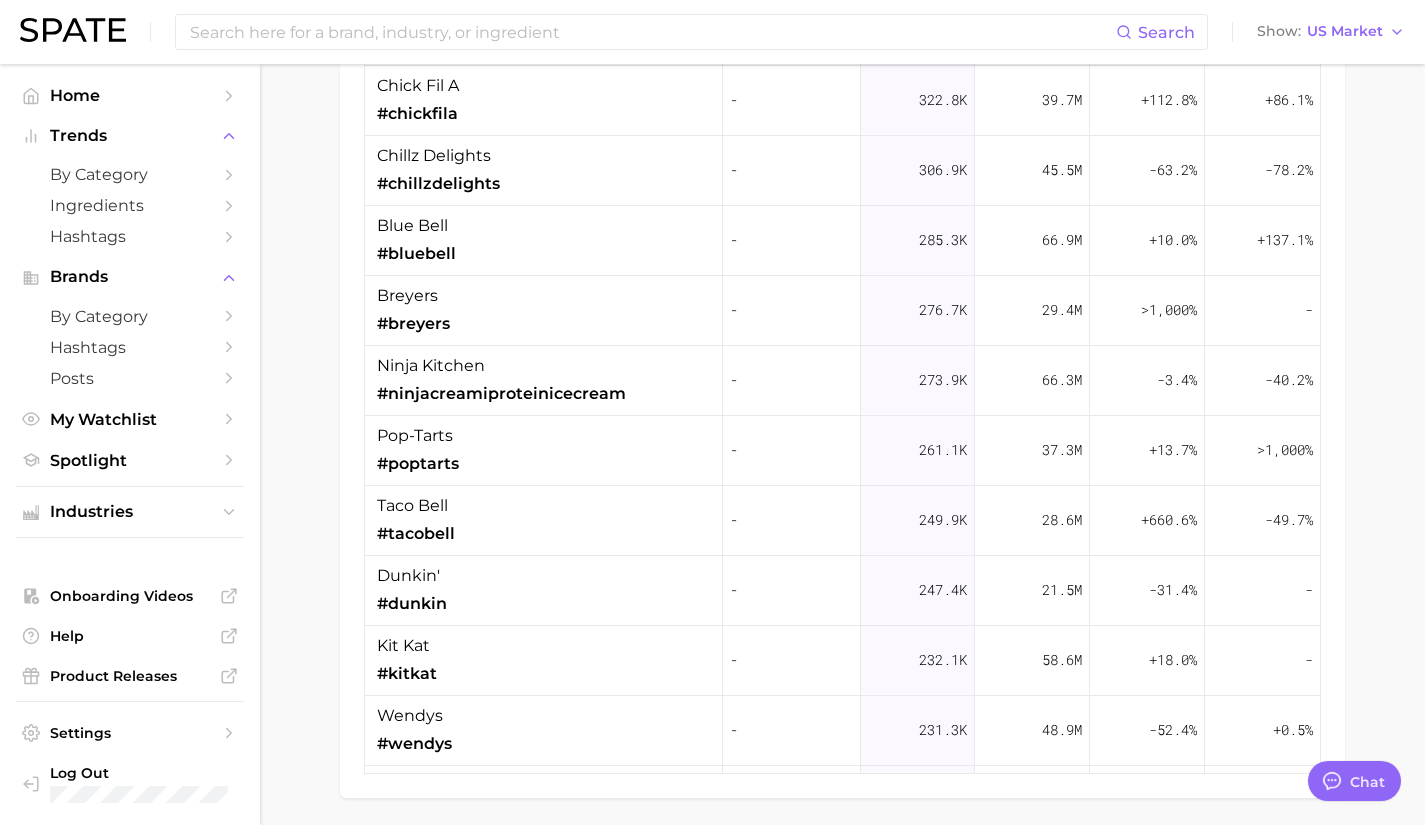 click on "kit kat #kitkat" at bounding box center [544, 661] 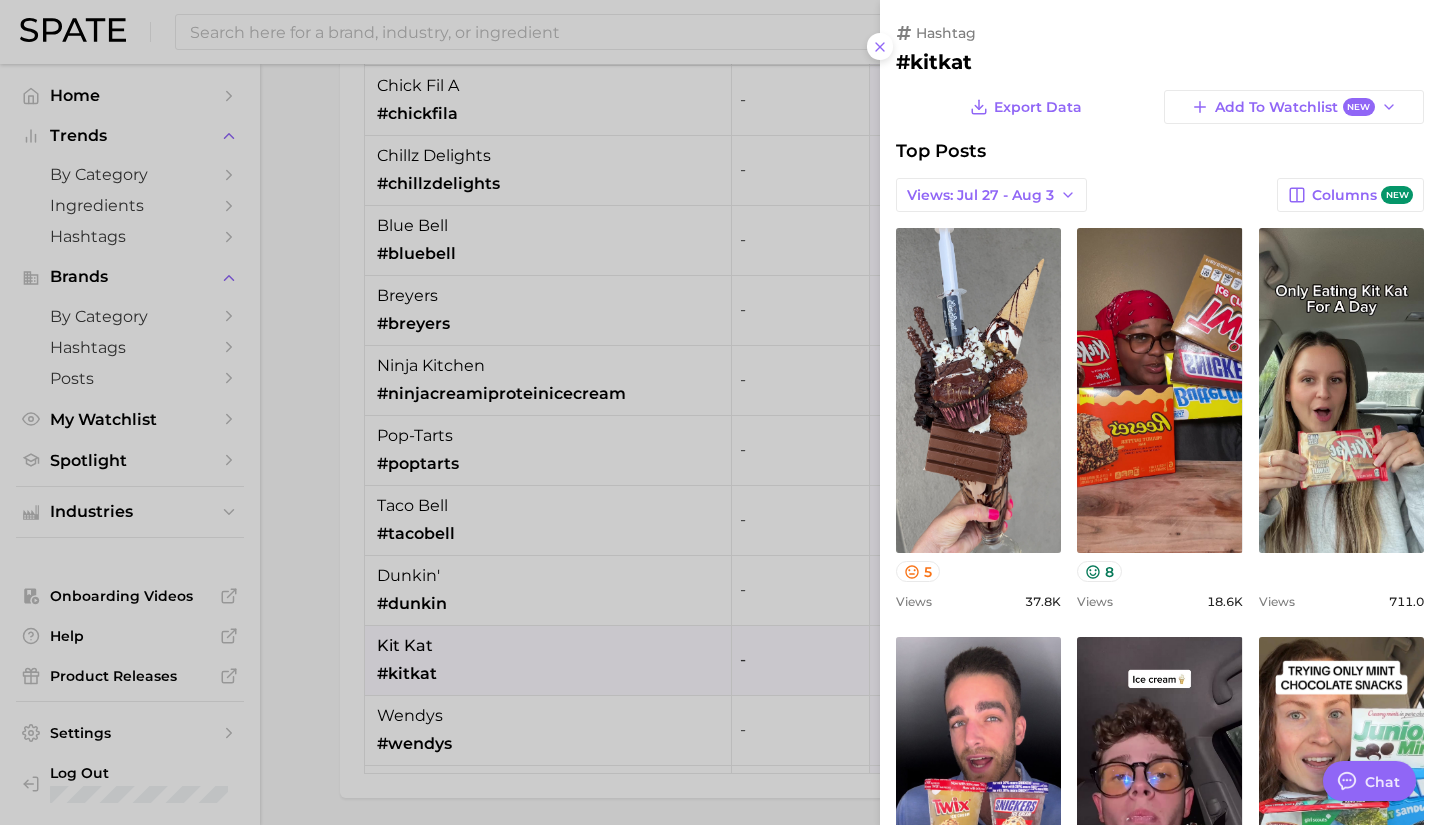 click at bounding box center [720, 412] 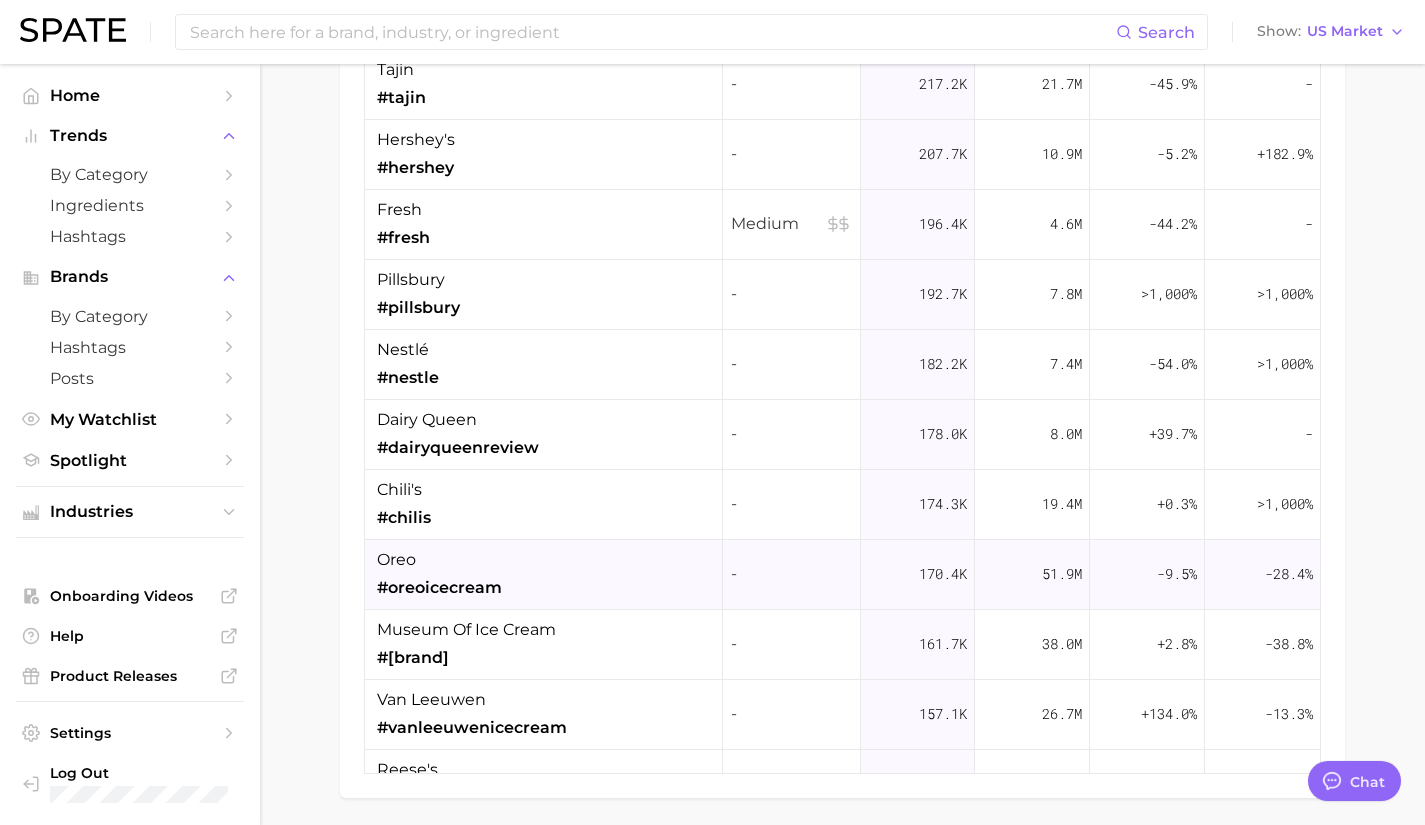click on "museum of ice cream" at bounding box center (466, 630) 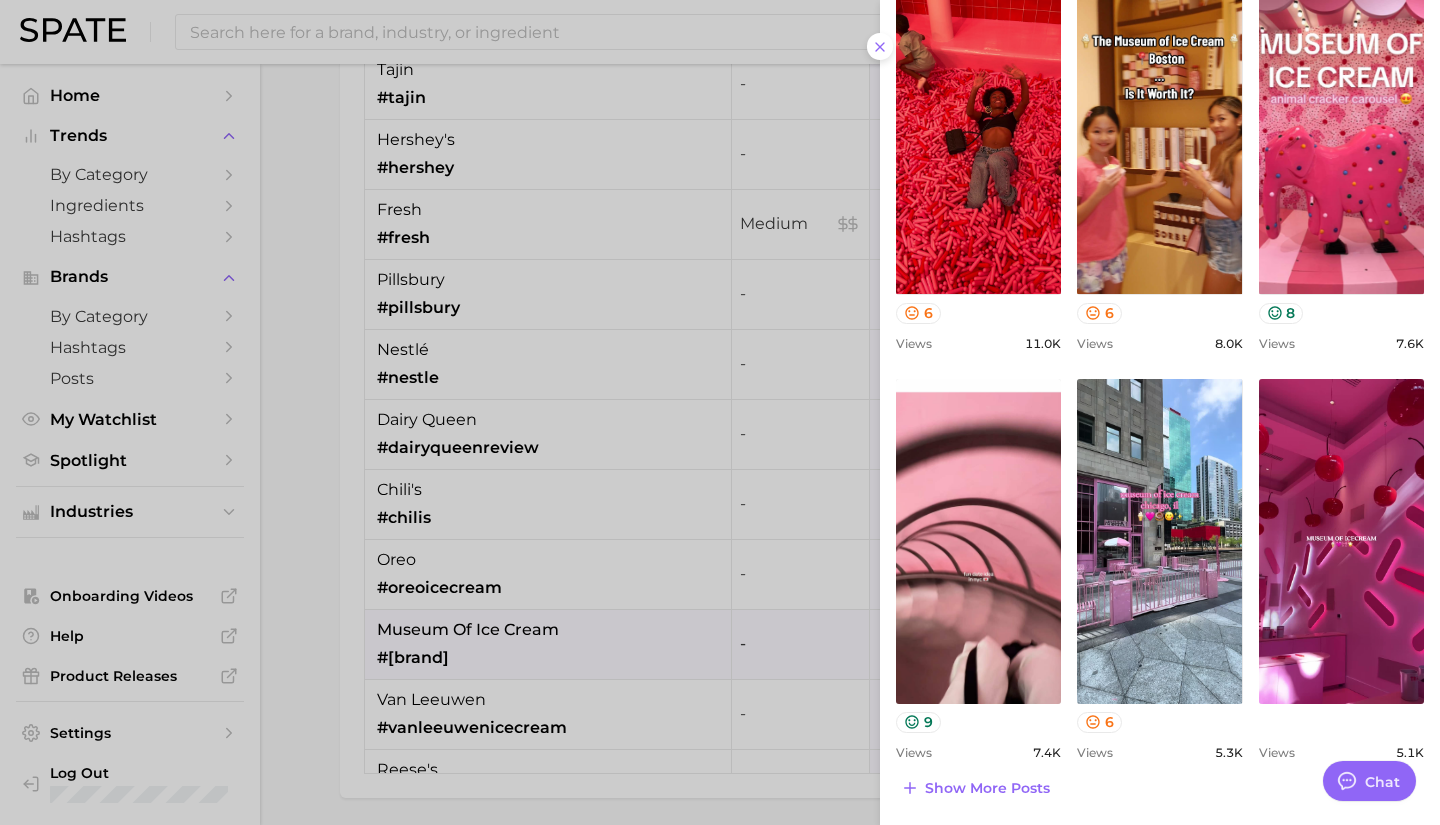 click at bounding box center [720, 412] 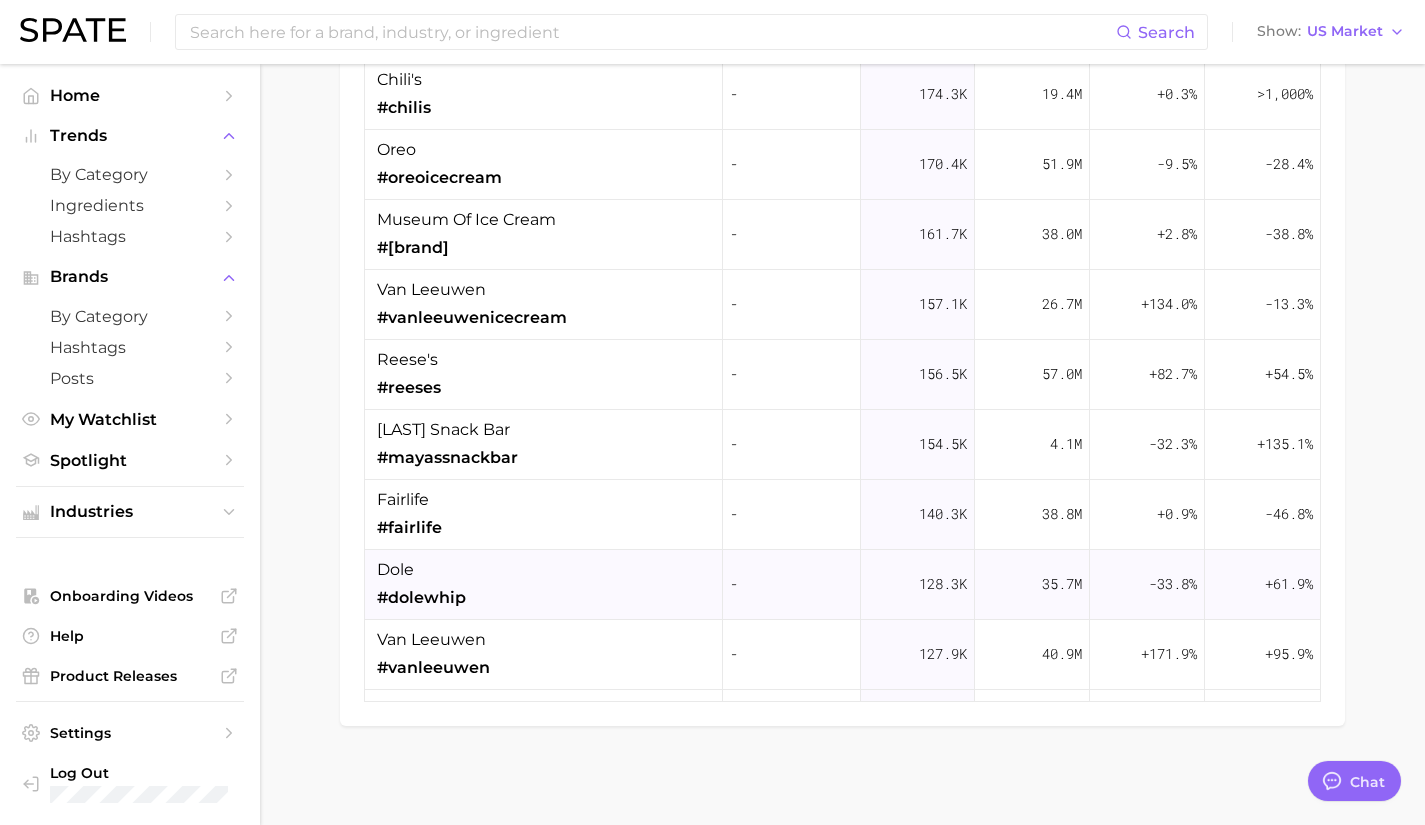 click on "dole #dolewhip" at bounding box center [544, 585] 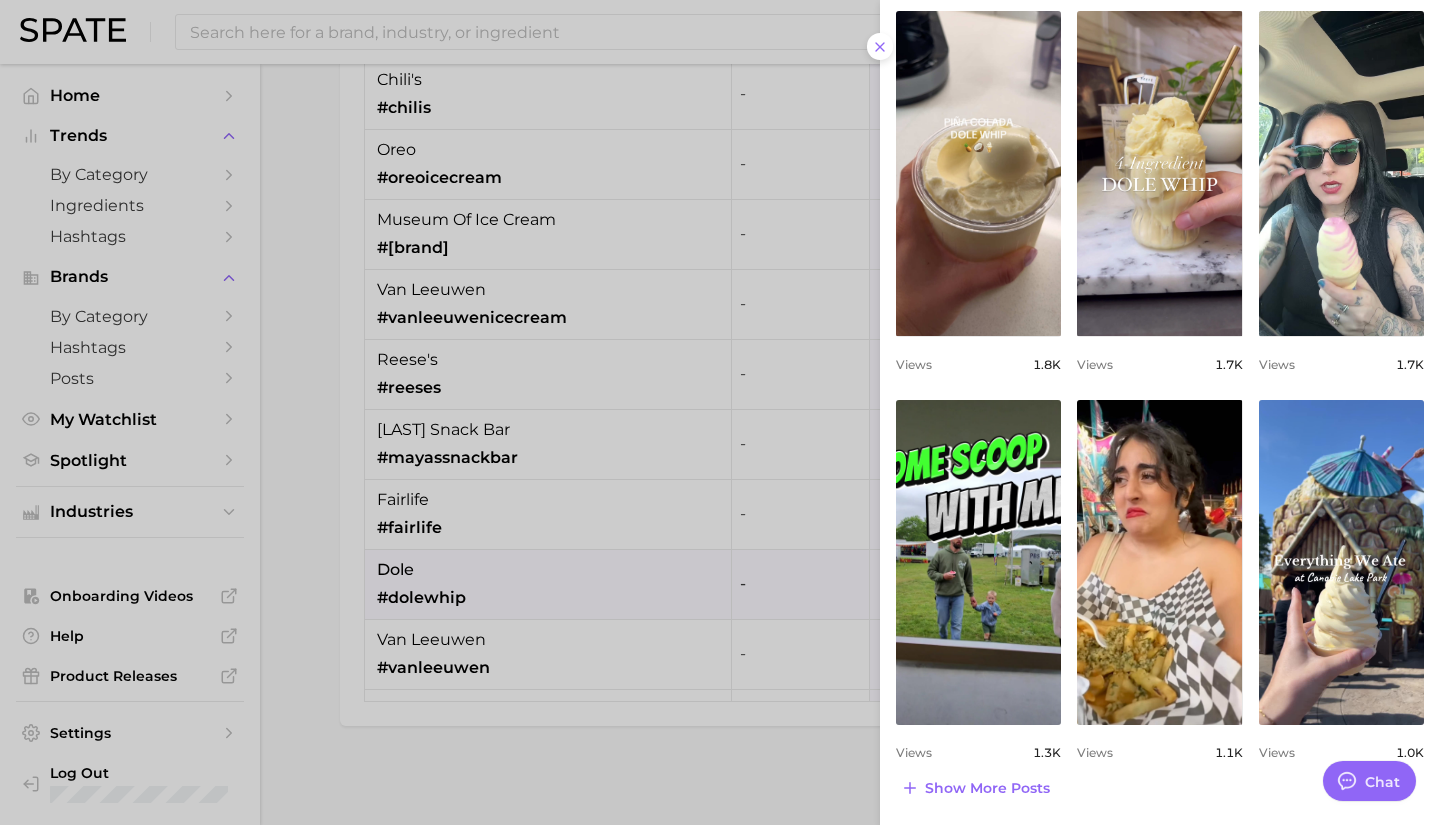 click at bounding box center [720, 412] 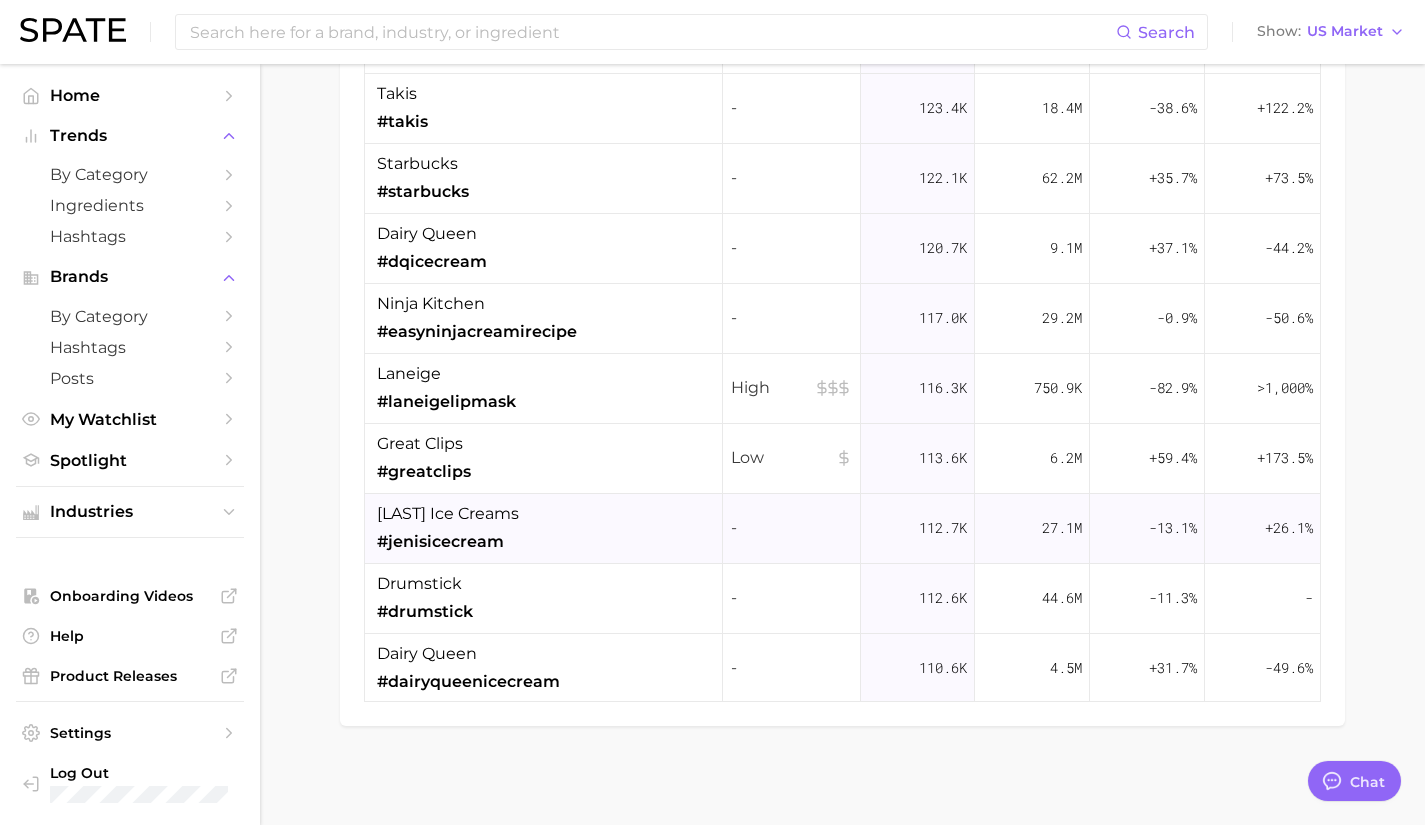 click on "[LAST] ice creams #[BRAND]" at bounding box center [448, 528] 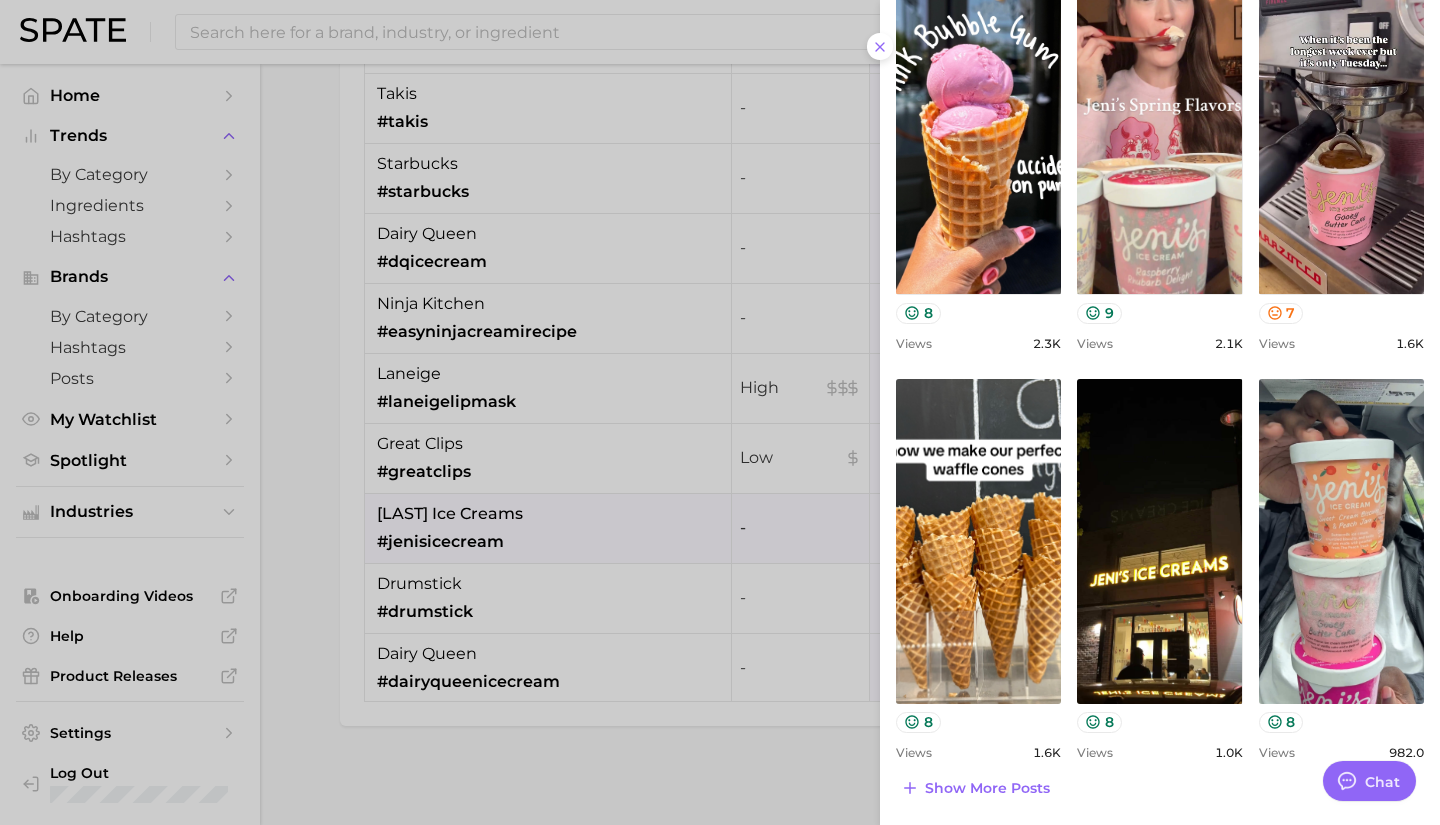 click at bounding box center (720, 412) 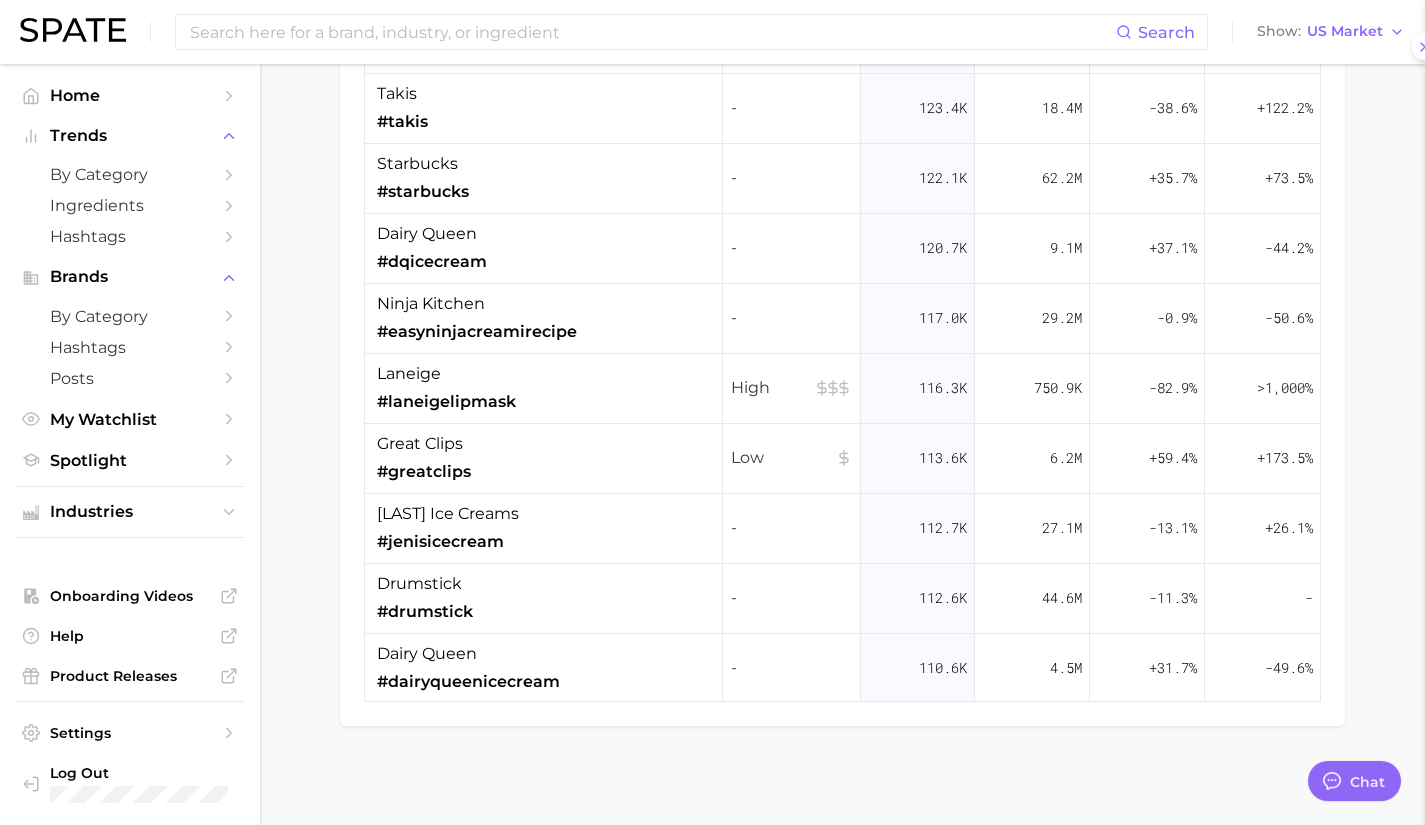 click on "drumstick #drumstick" at bounding box center [544, 599] 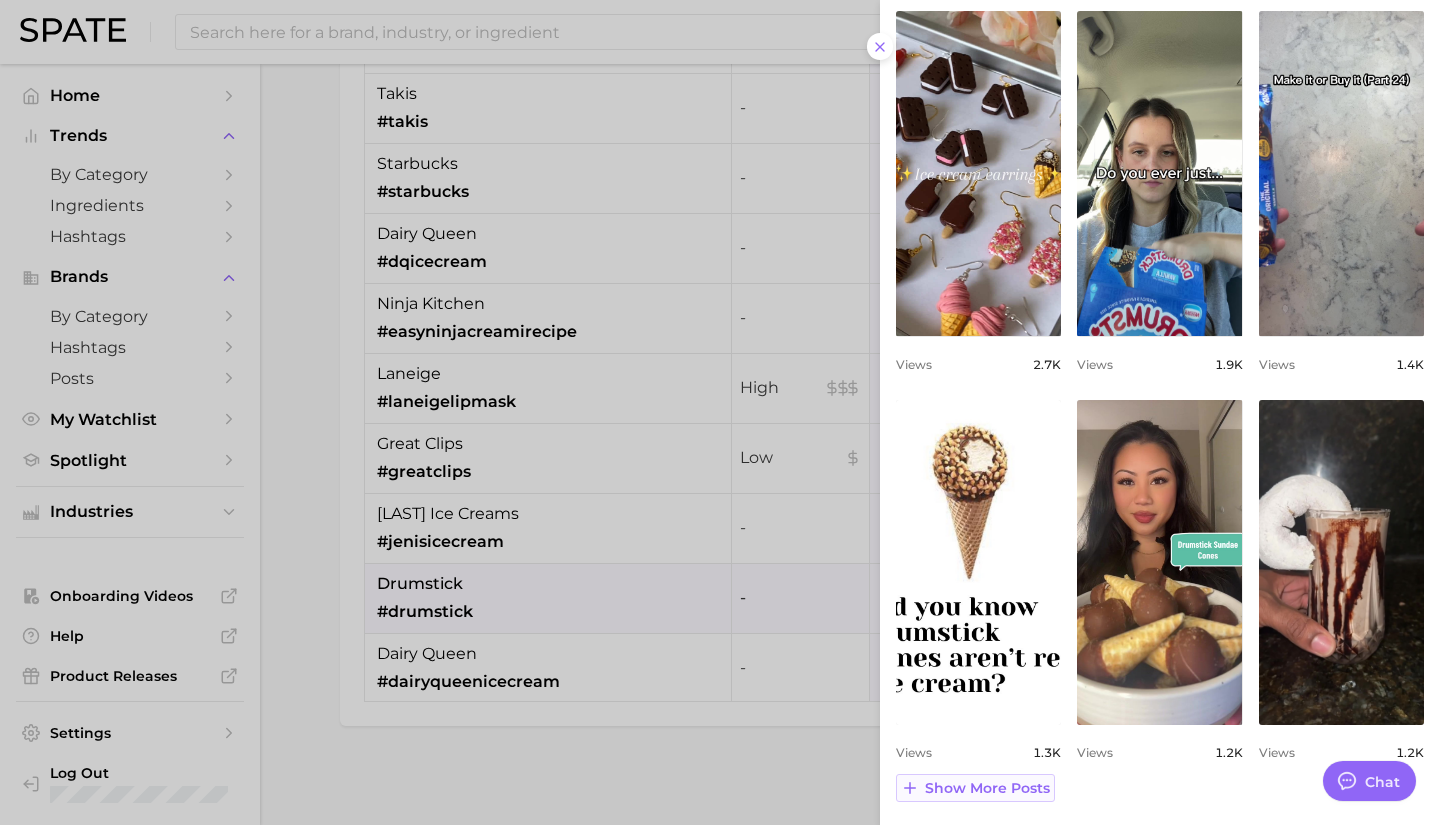 click on "Show more posts" at bounding box center [987, 788] 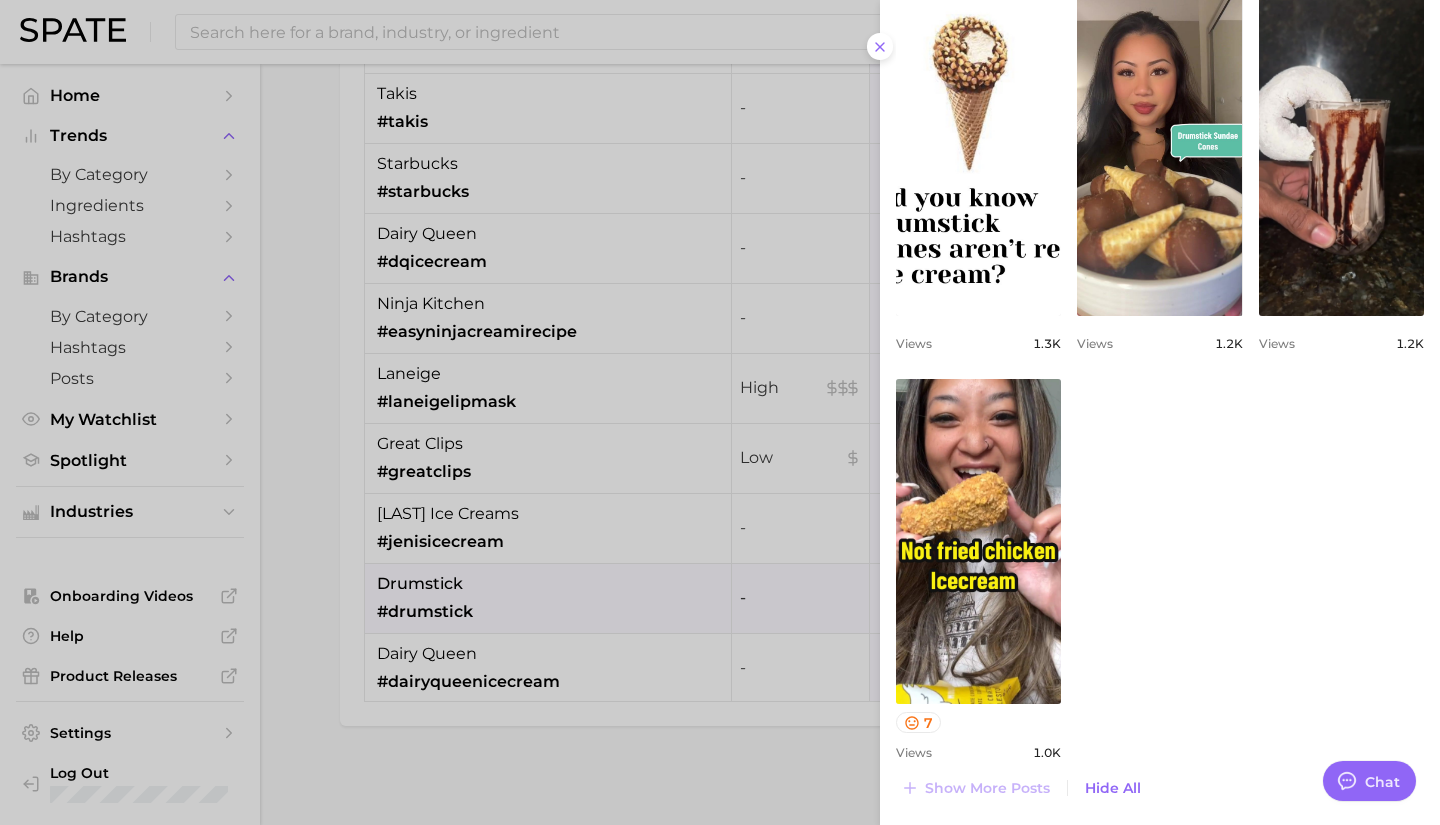 click at bounding box center (720, 412) 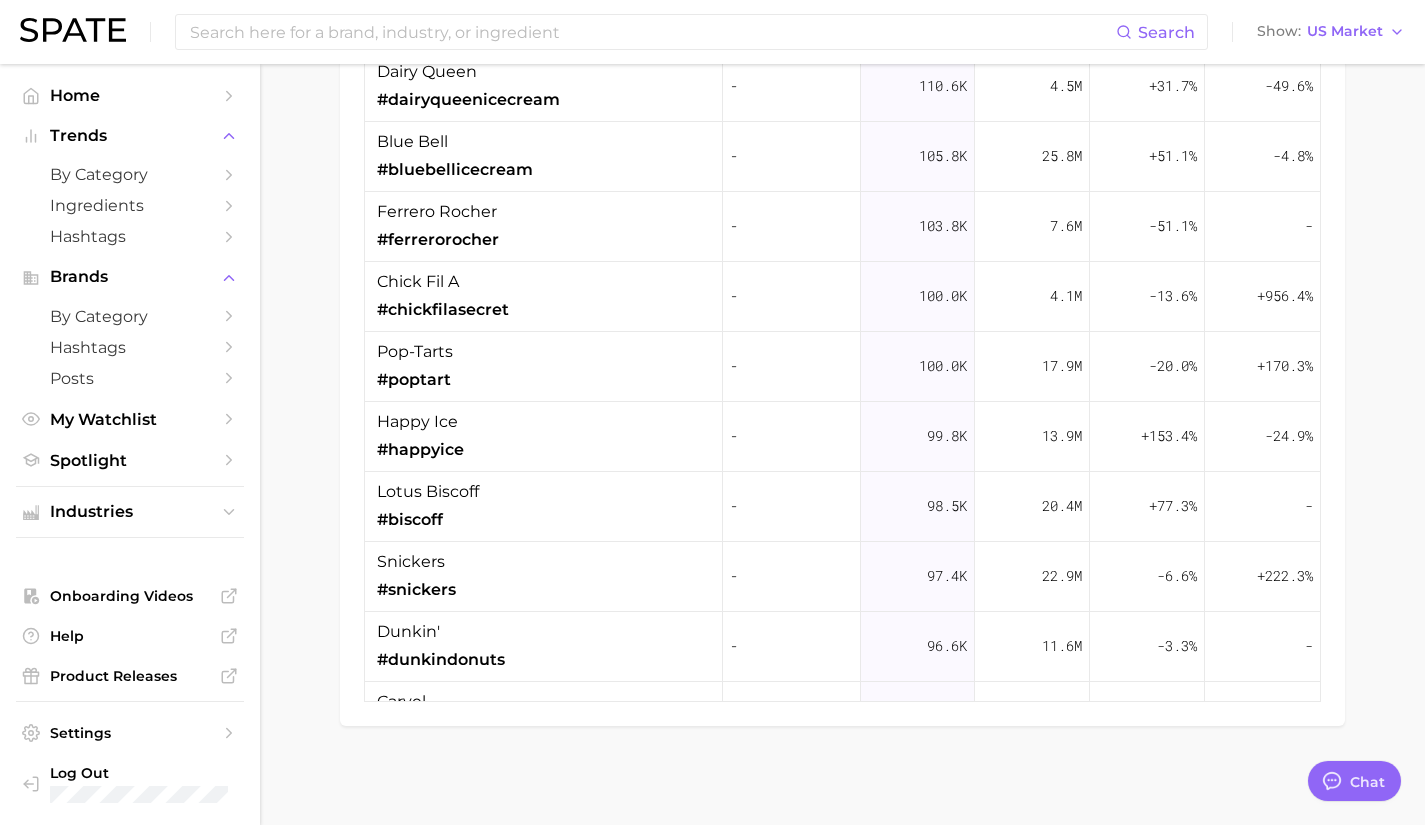 click on "lotus biscoff #biscoff" at bounding box center (544, 507) 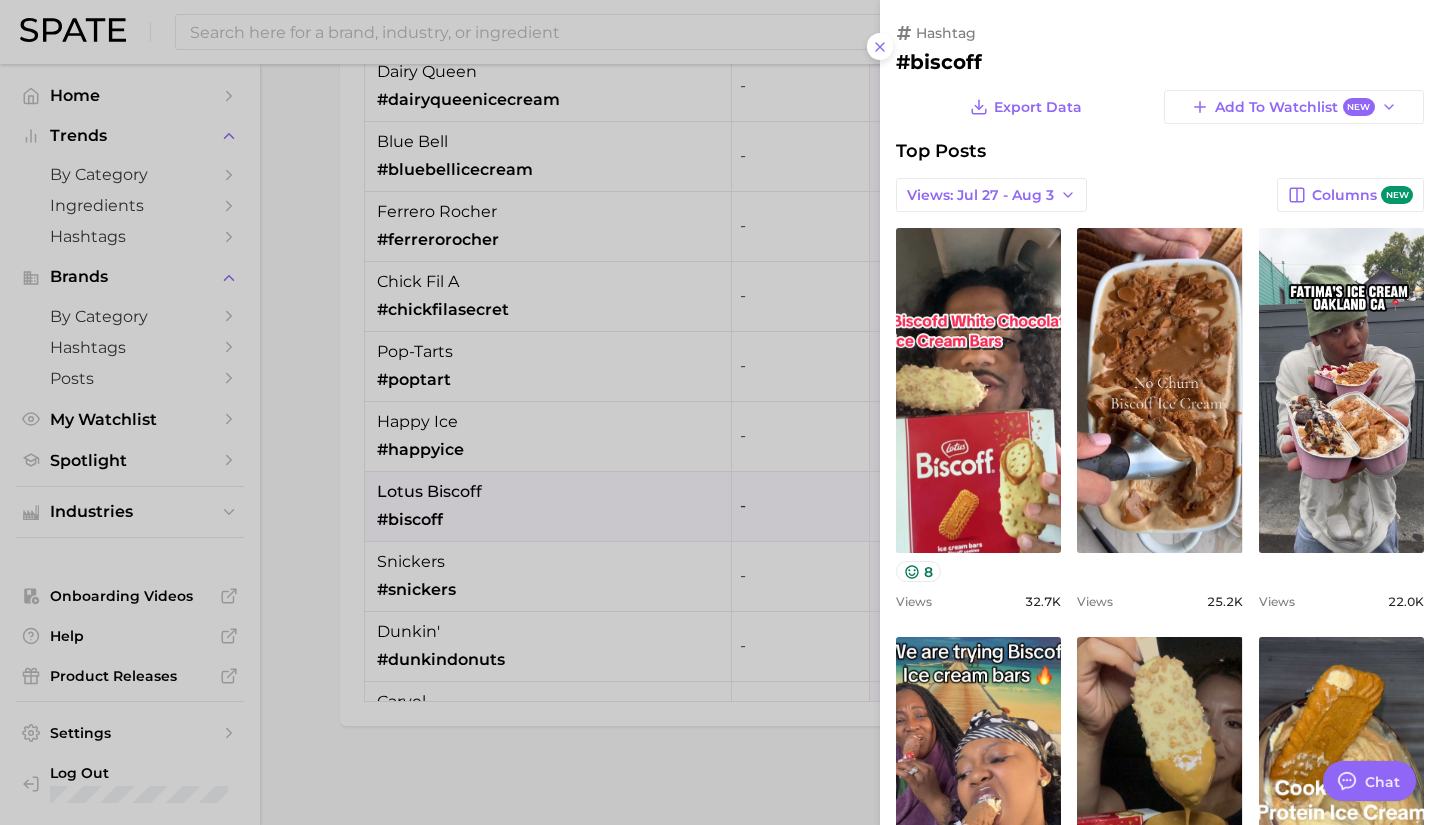 type 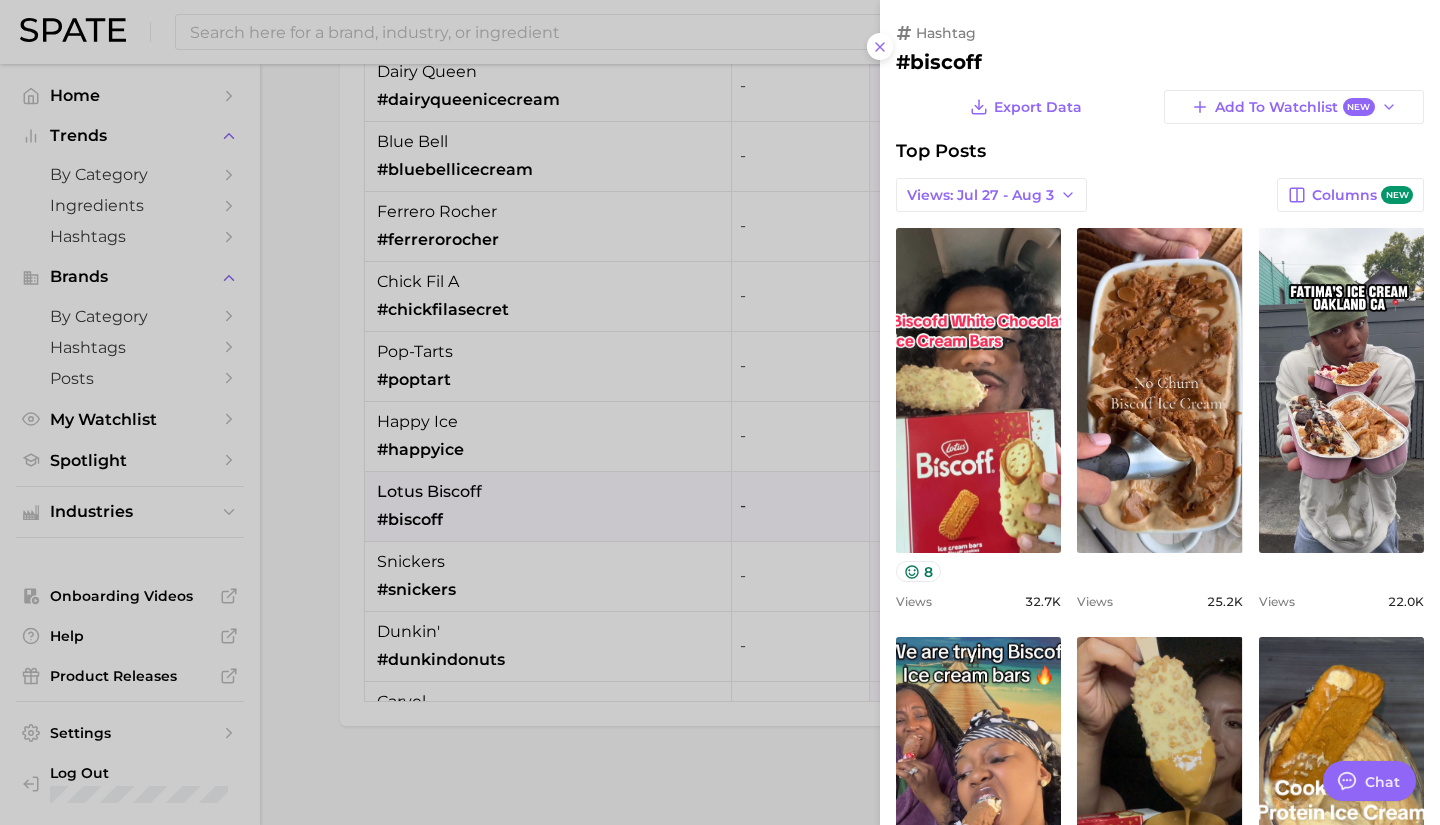 click at bounding box center (720, 412) 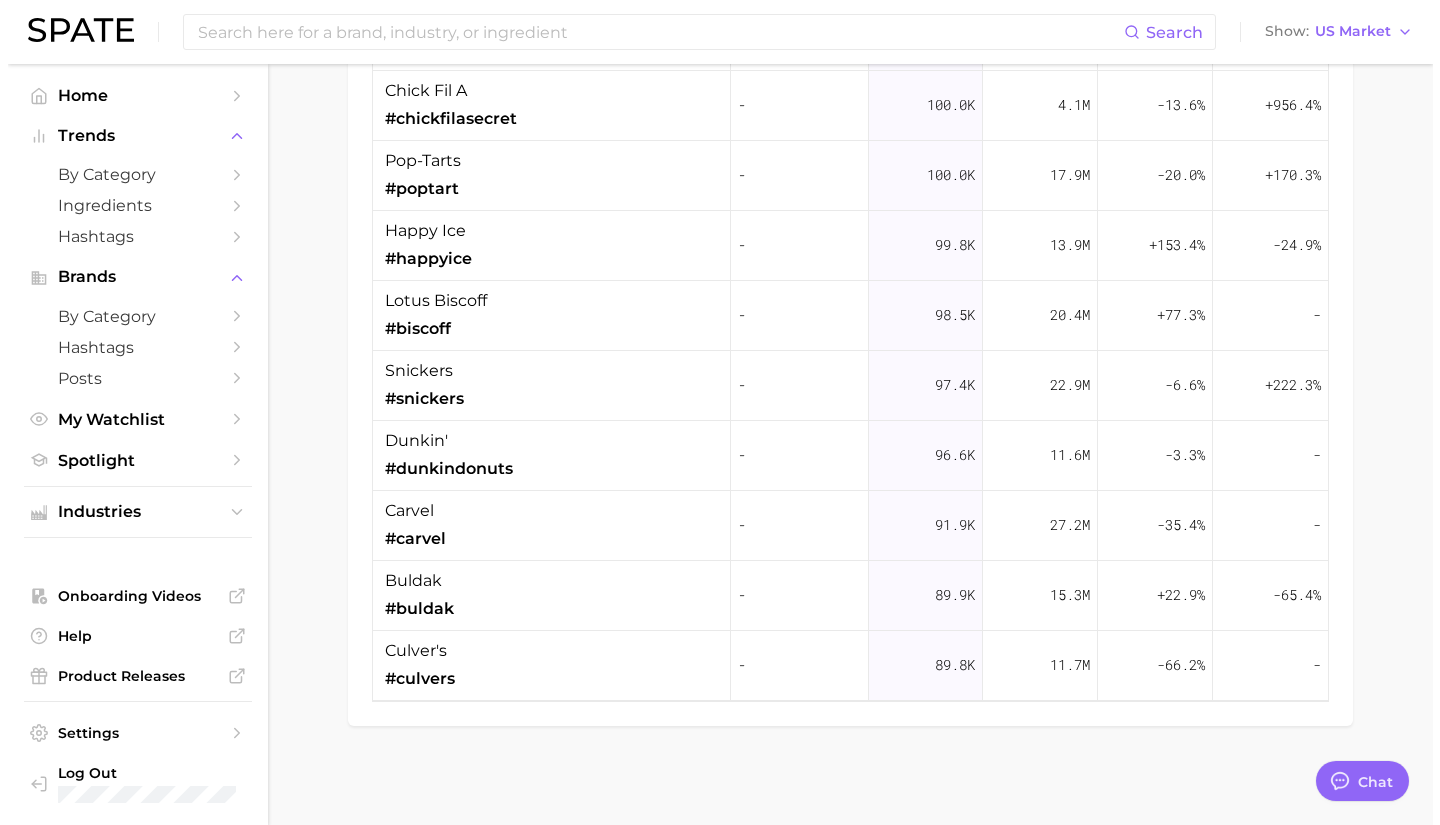 scroll, scrollTop: 4892, scrollLeft: 0, axis: vertical 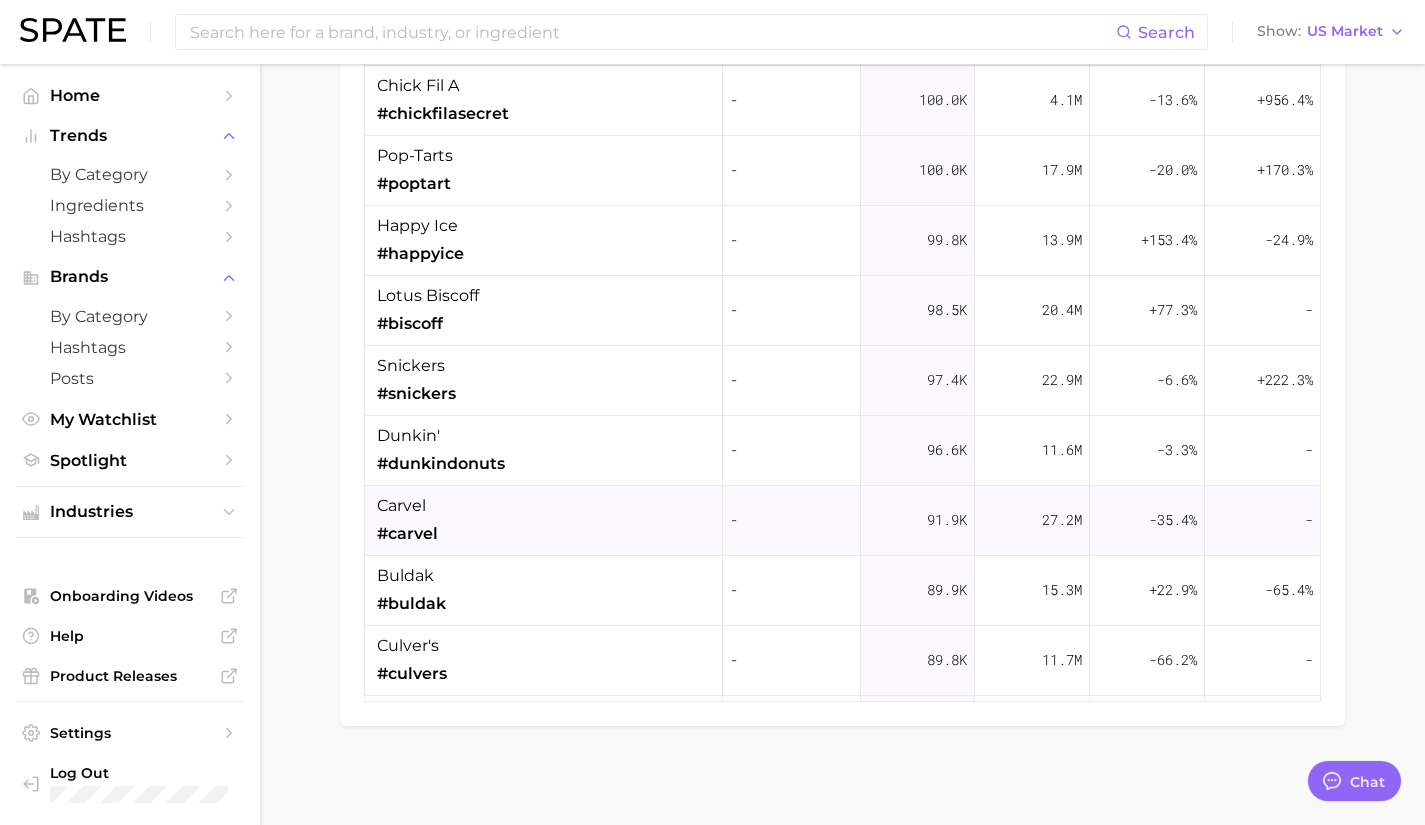 click on "[BRAND] #[BRAND]" at bounding box center (544, 521) 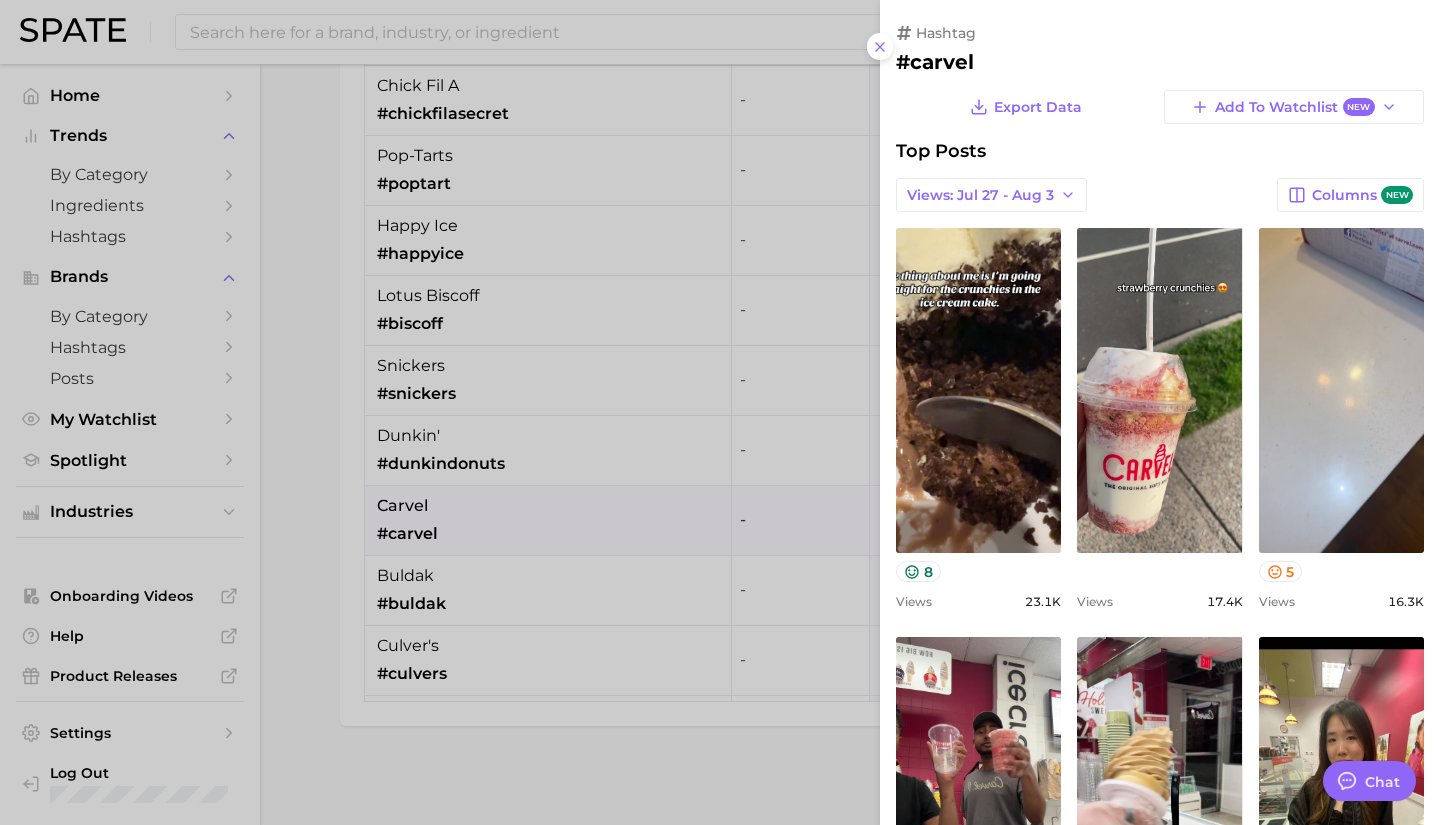 scroll, scrollTop: 0, scrollLeft: 0, axis: both 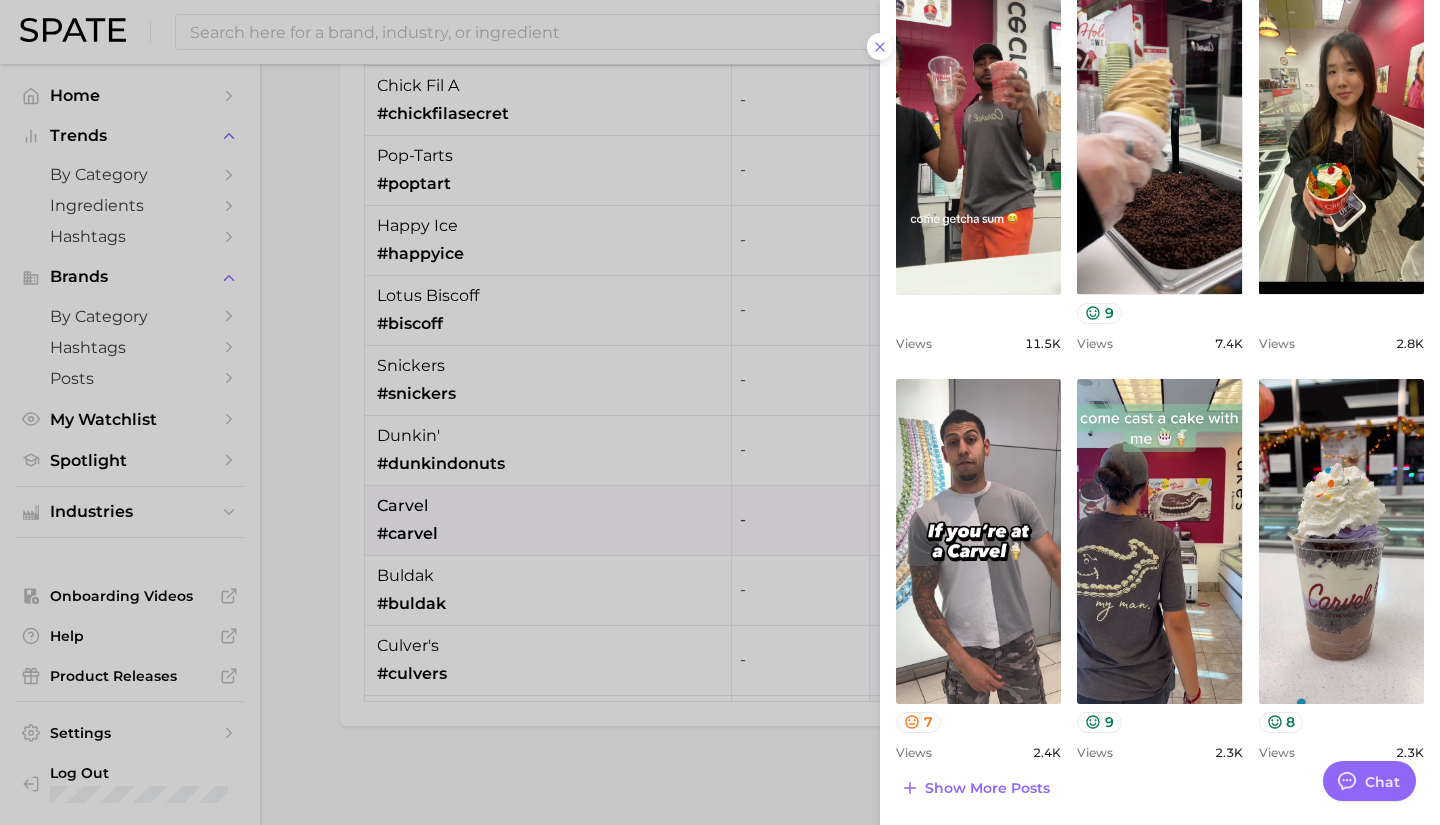 click at bounding box center [720, 412] 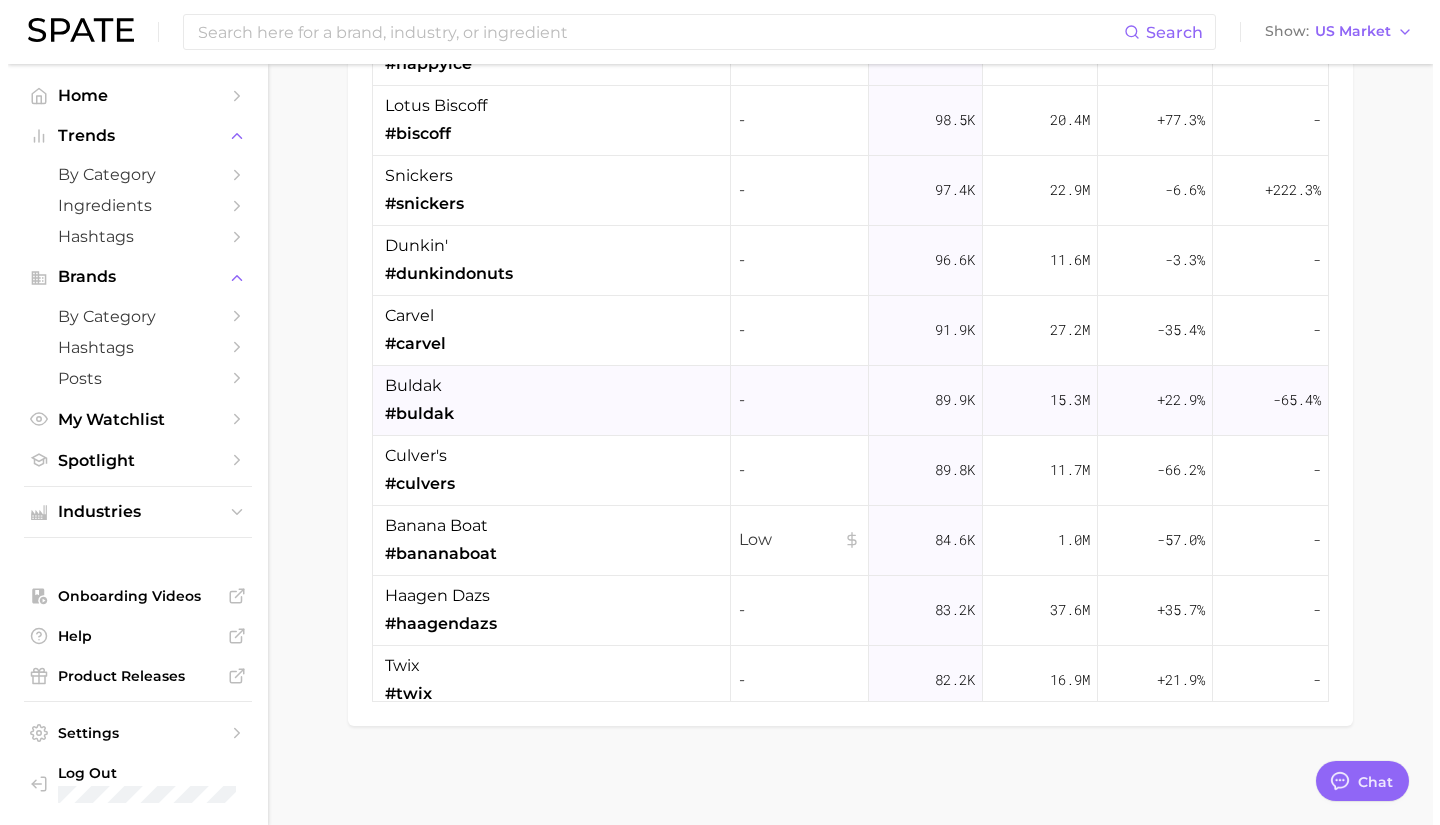 scroll, scrollTop: 5083, scrollLeft: 0, axis: vertical 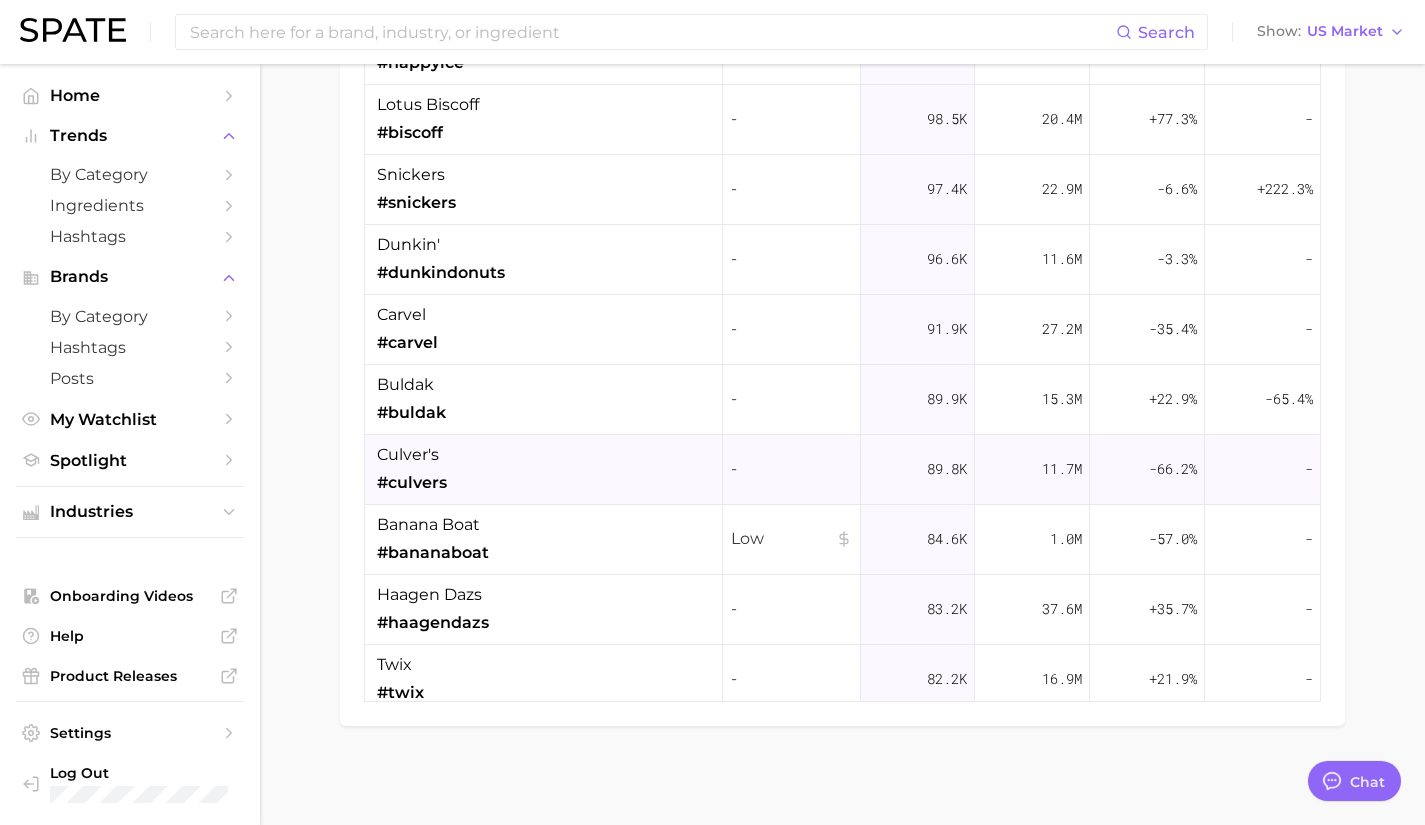 click on "culver's #culvers" at bounding box center (544, 470) 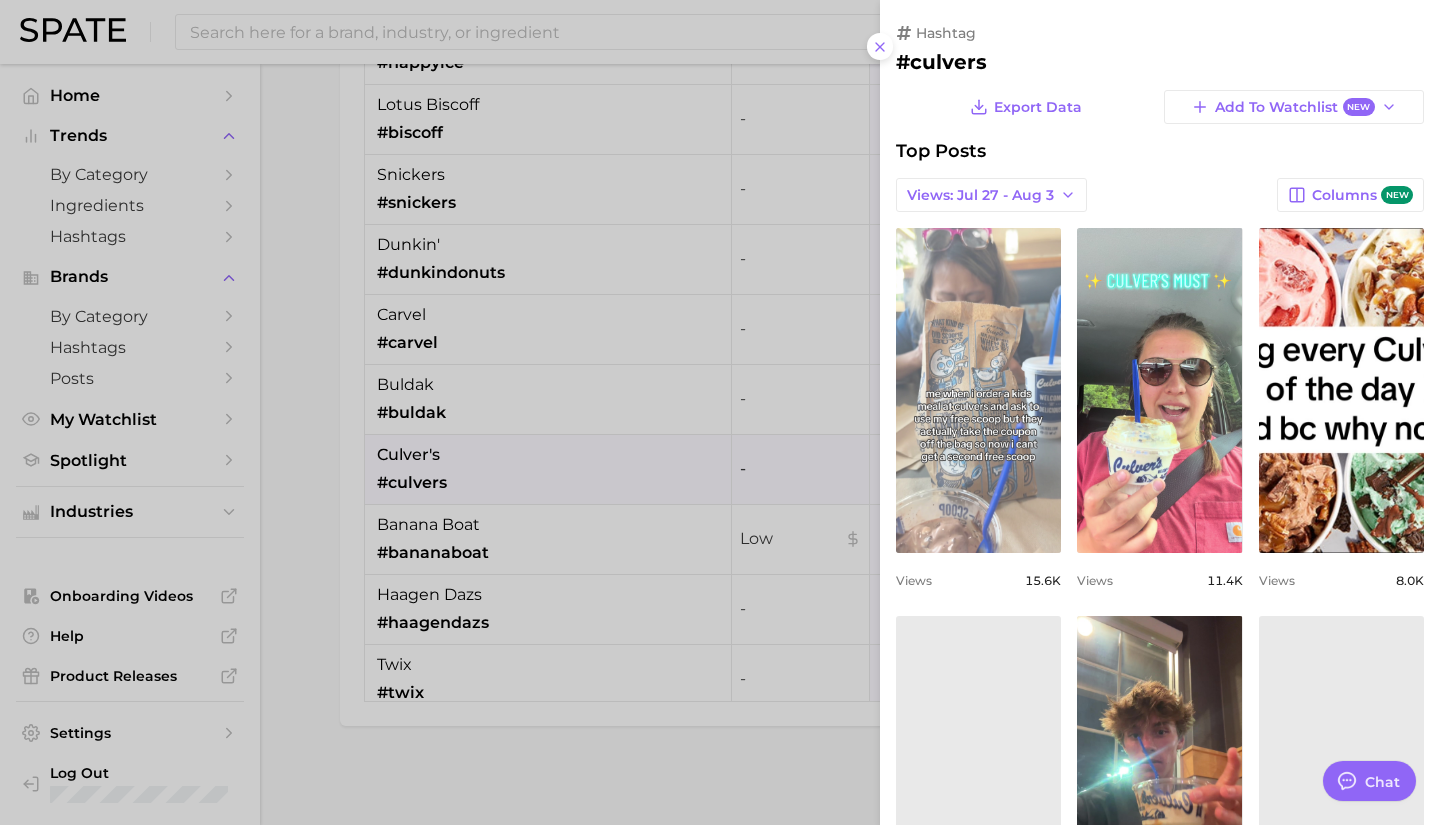 scroll, scrollTop: 0, scrollLeft: 0, axis: both 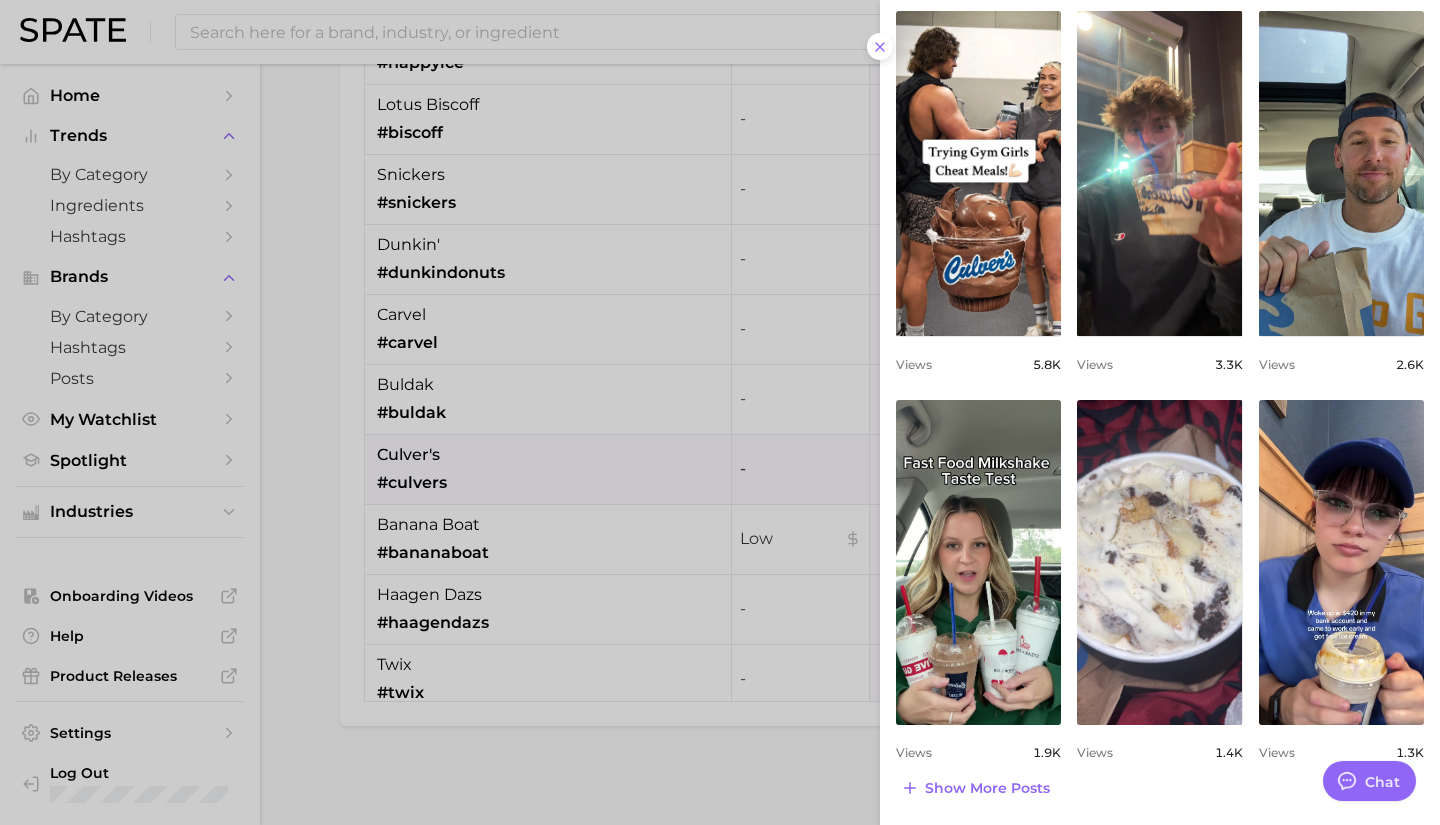 click at bounding box center [720, 412] 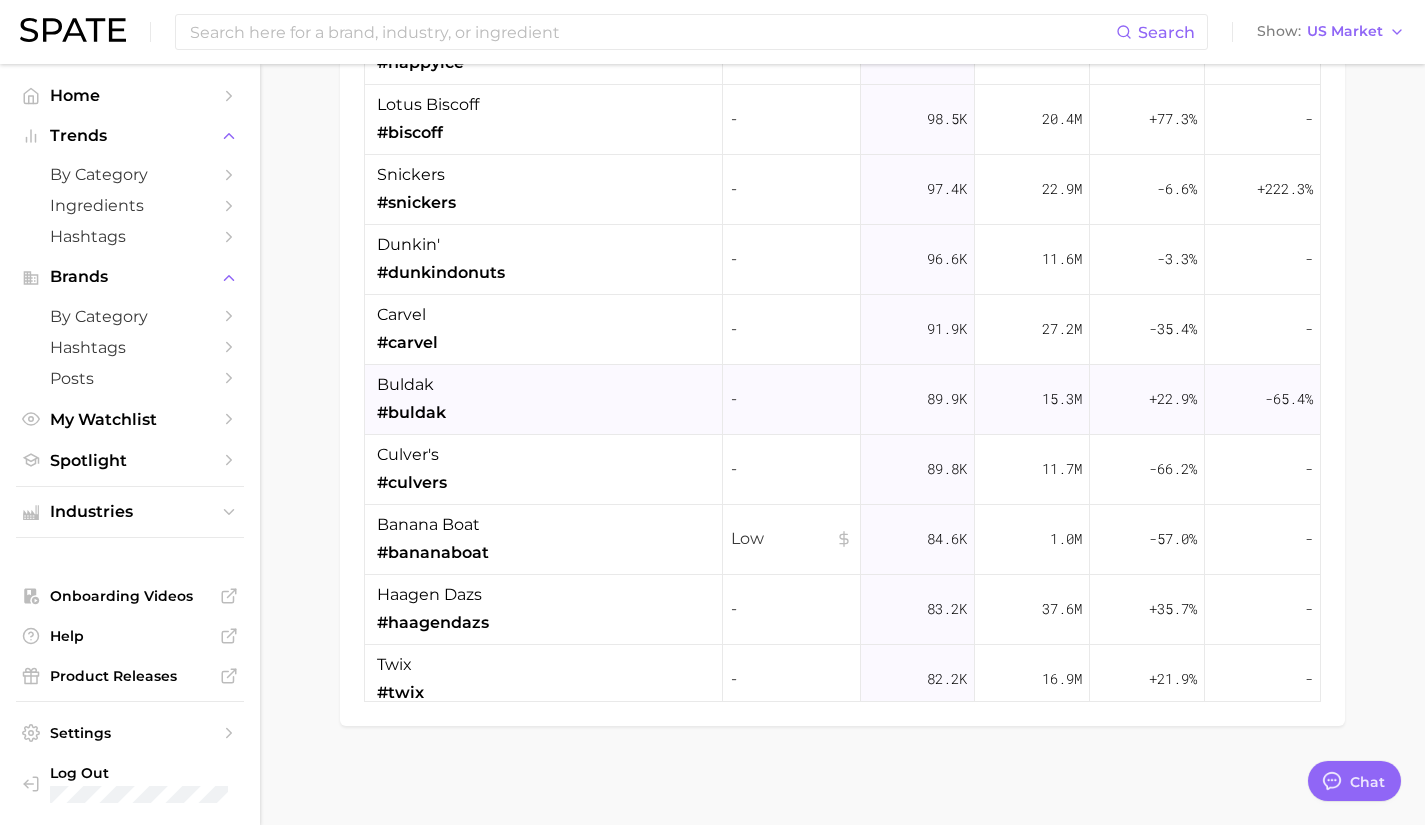 click on "buldak #buldak" at bounding box center [544, 400] 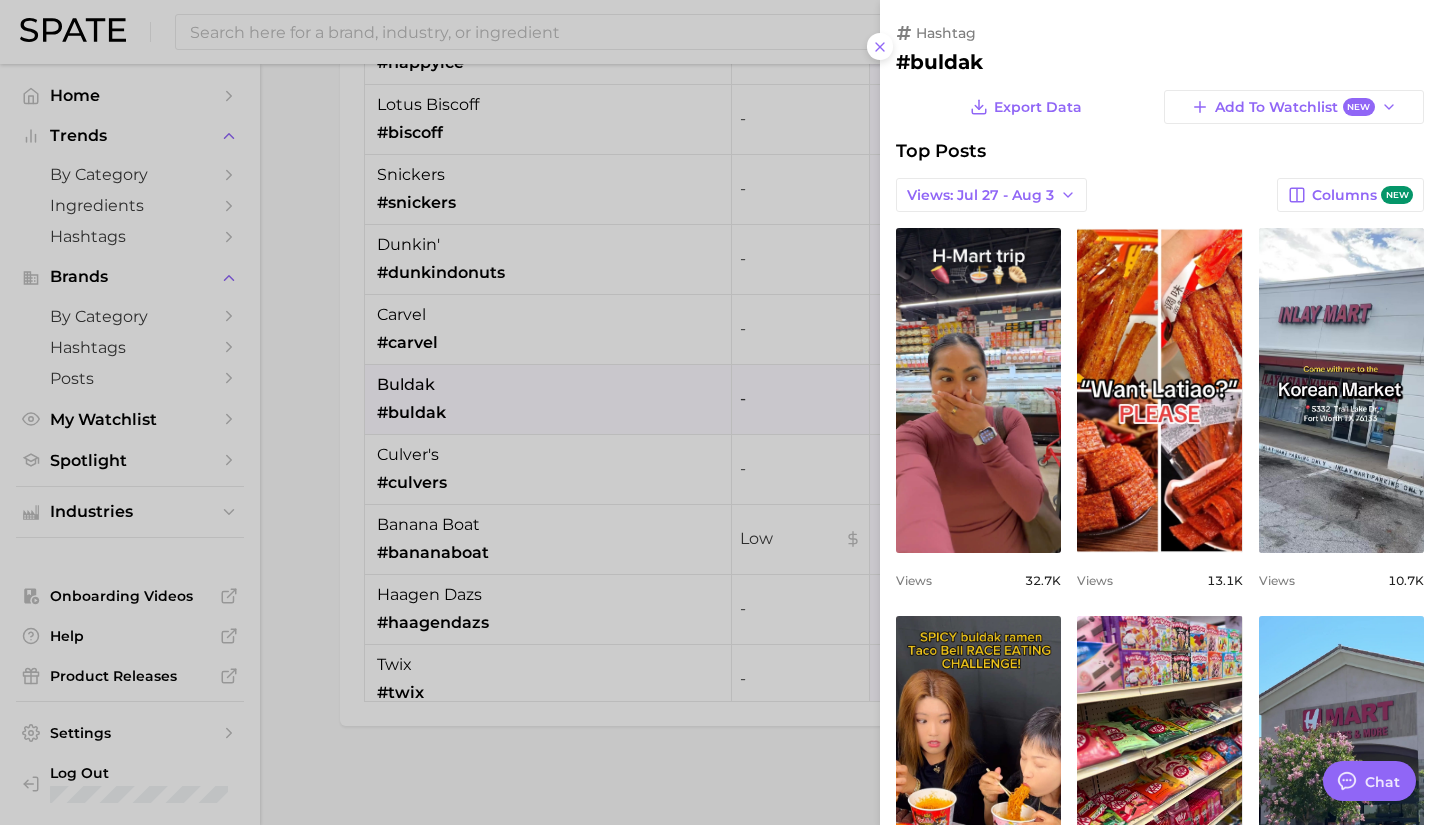 scroll, scrollTop: 0, scrollLeft: 0, axis: both 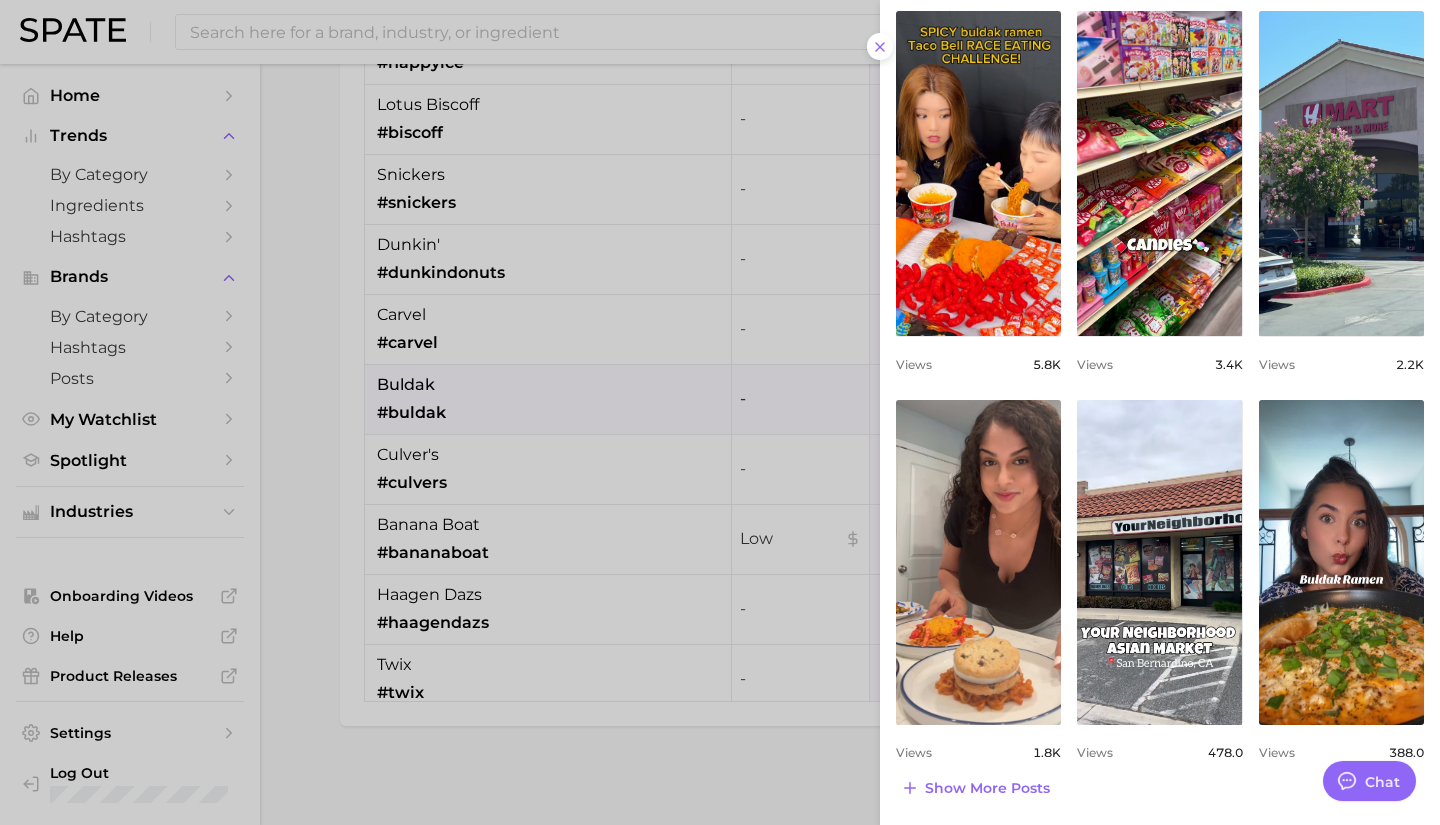 click at bounding box center (720, 412) 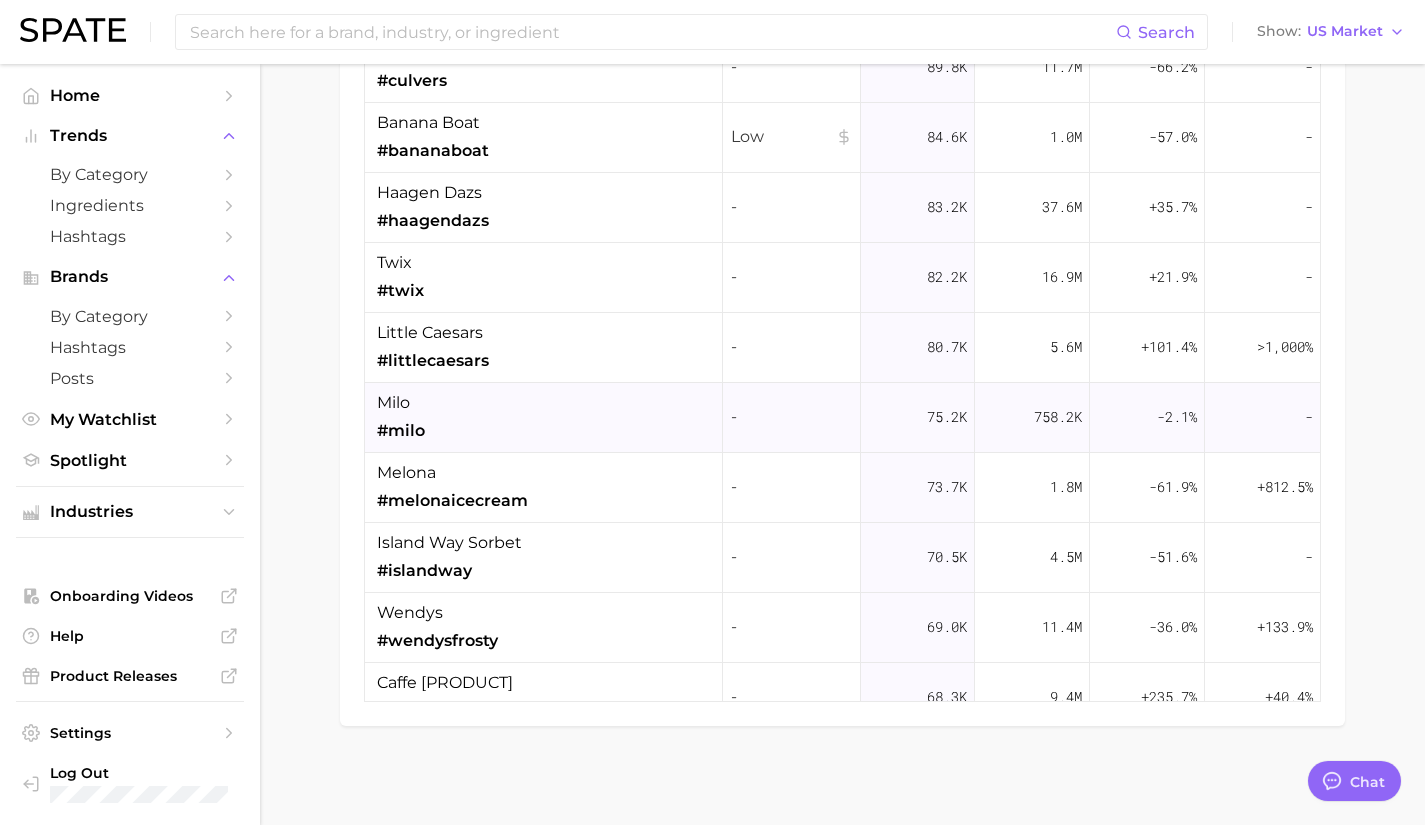 click on "[BRAND] #[BRAND]" at bounding box center (544, 418) 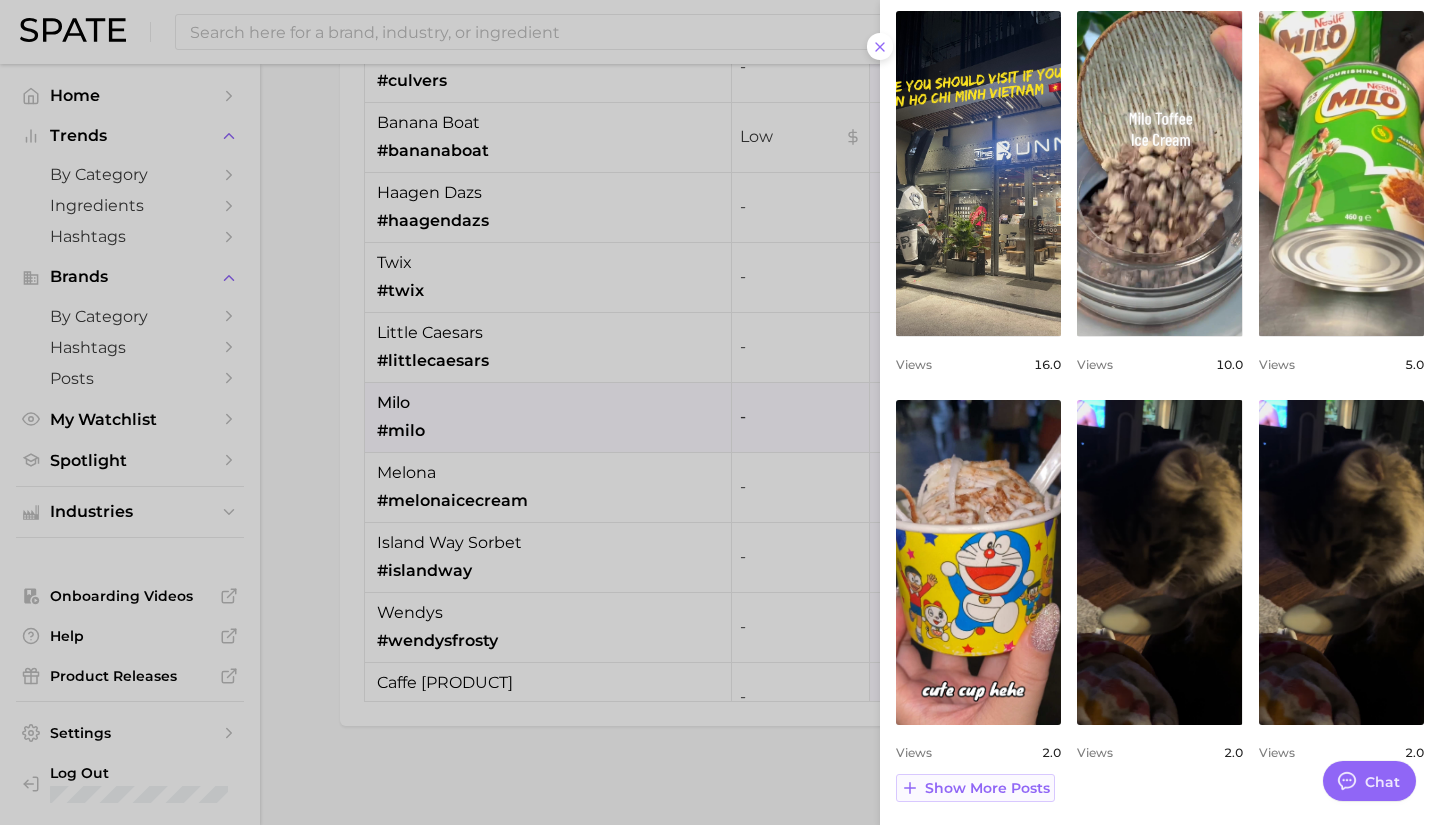 click on "Show more posts" at bounding box center [987, 788] 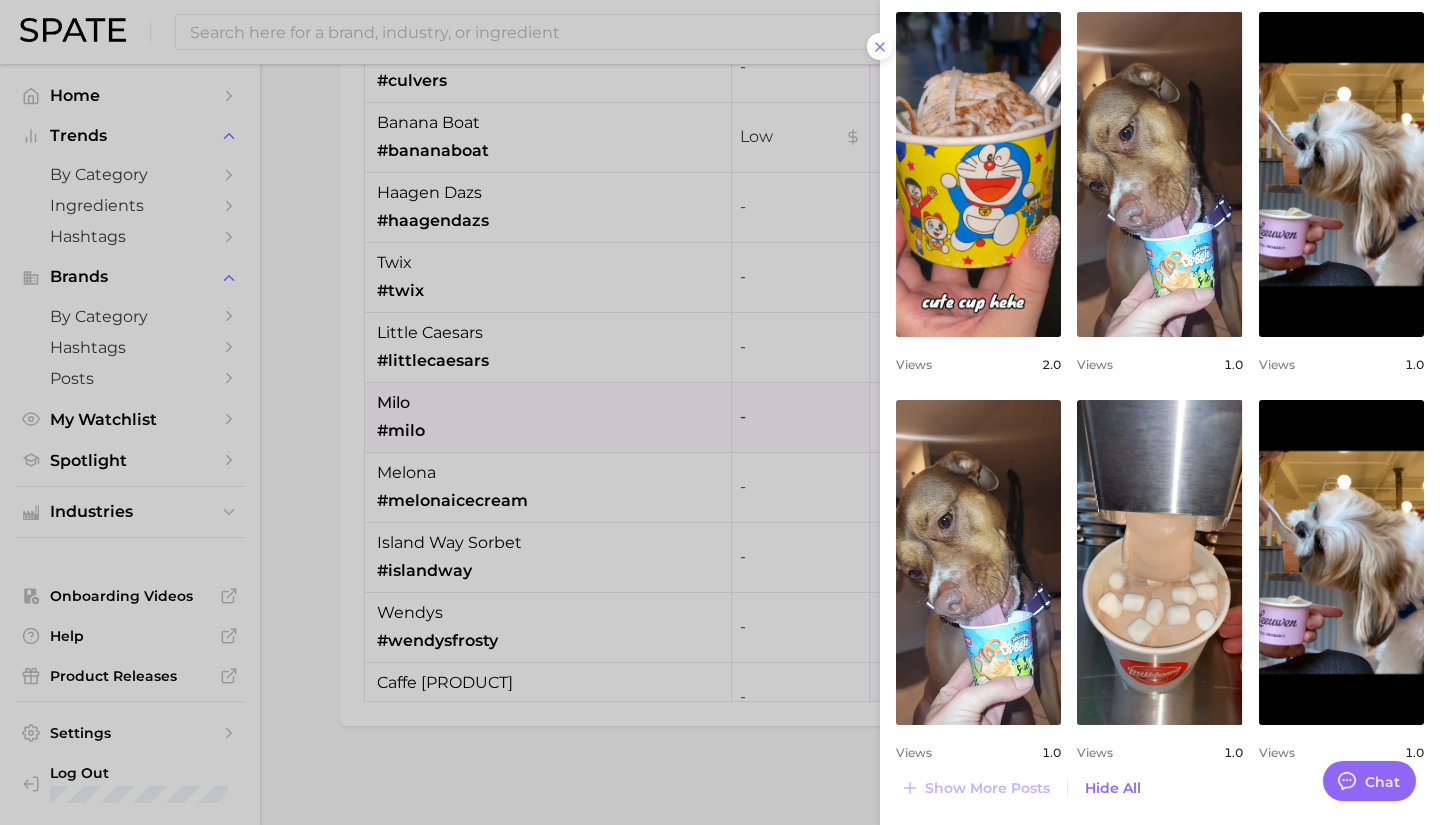 click at bounding box center (720, 412) 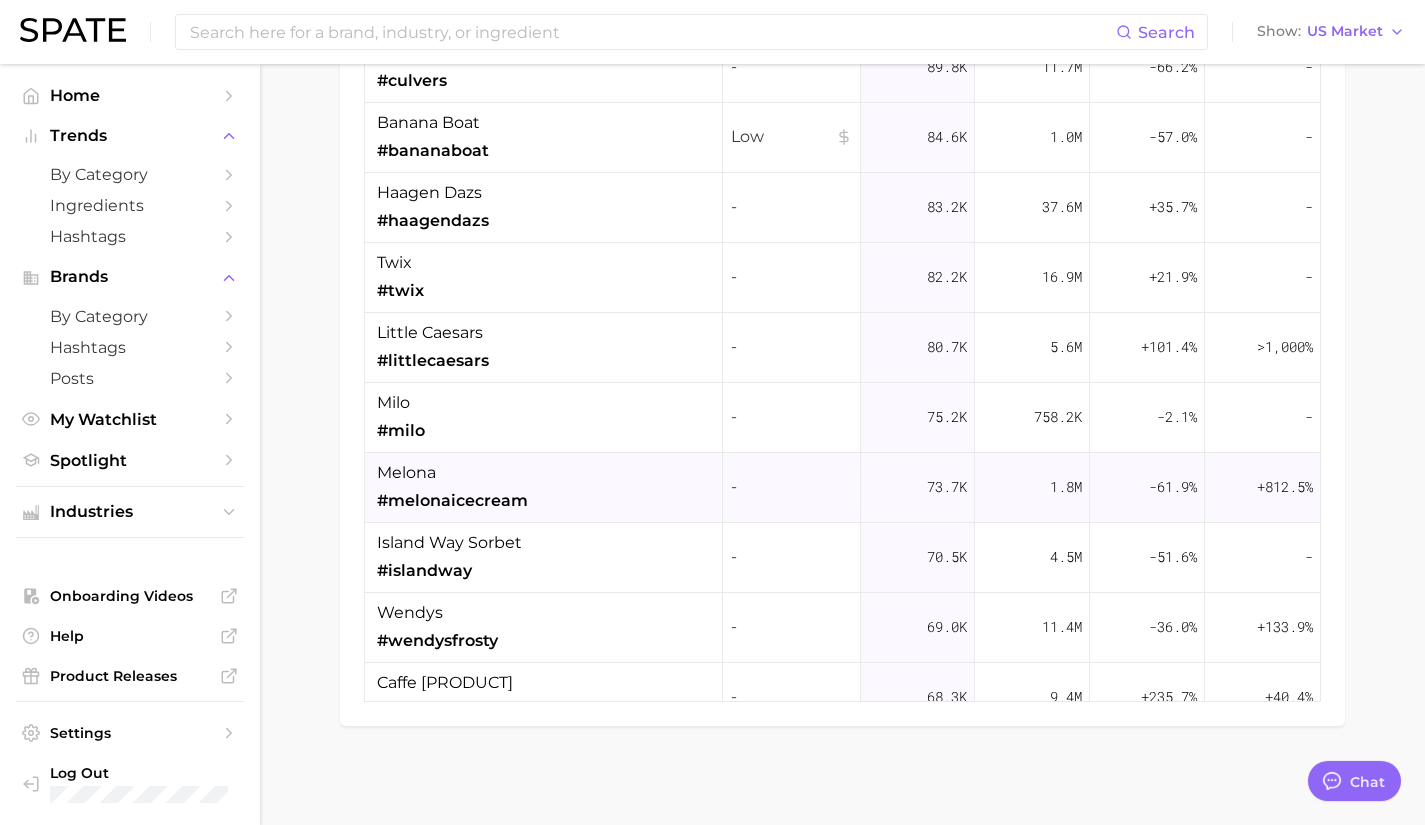 click on "[BRAND] #[BRAND]" at bounding box center [544, 488] 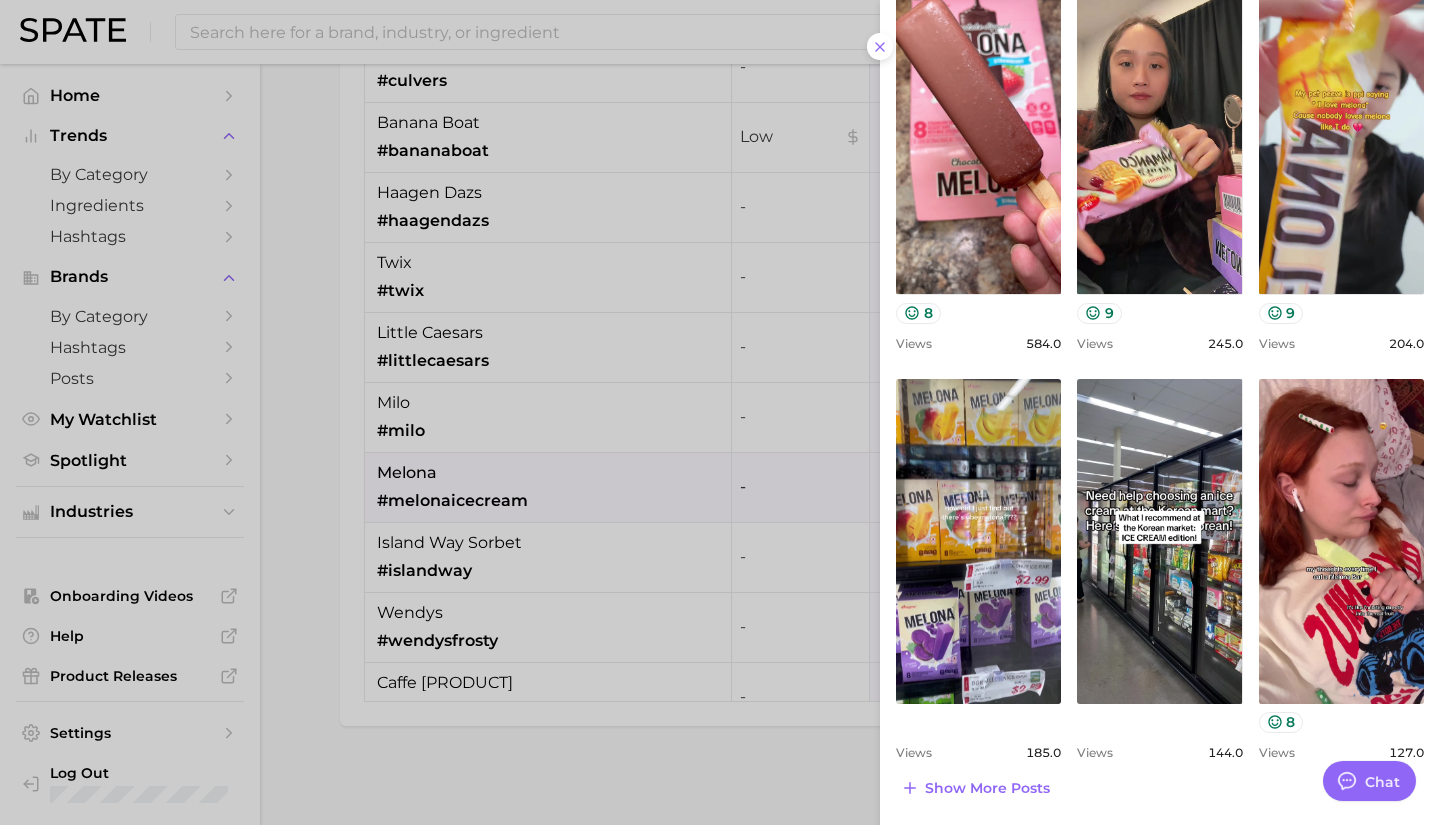 click at bounding box center [720, 412] 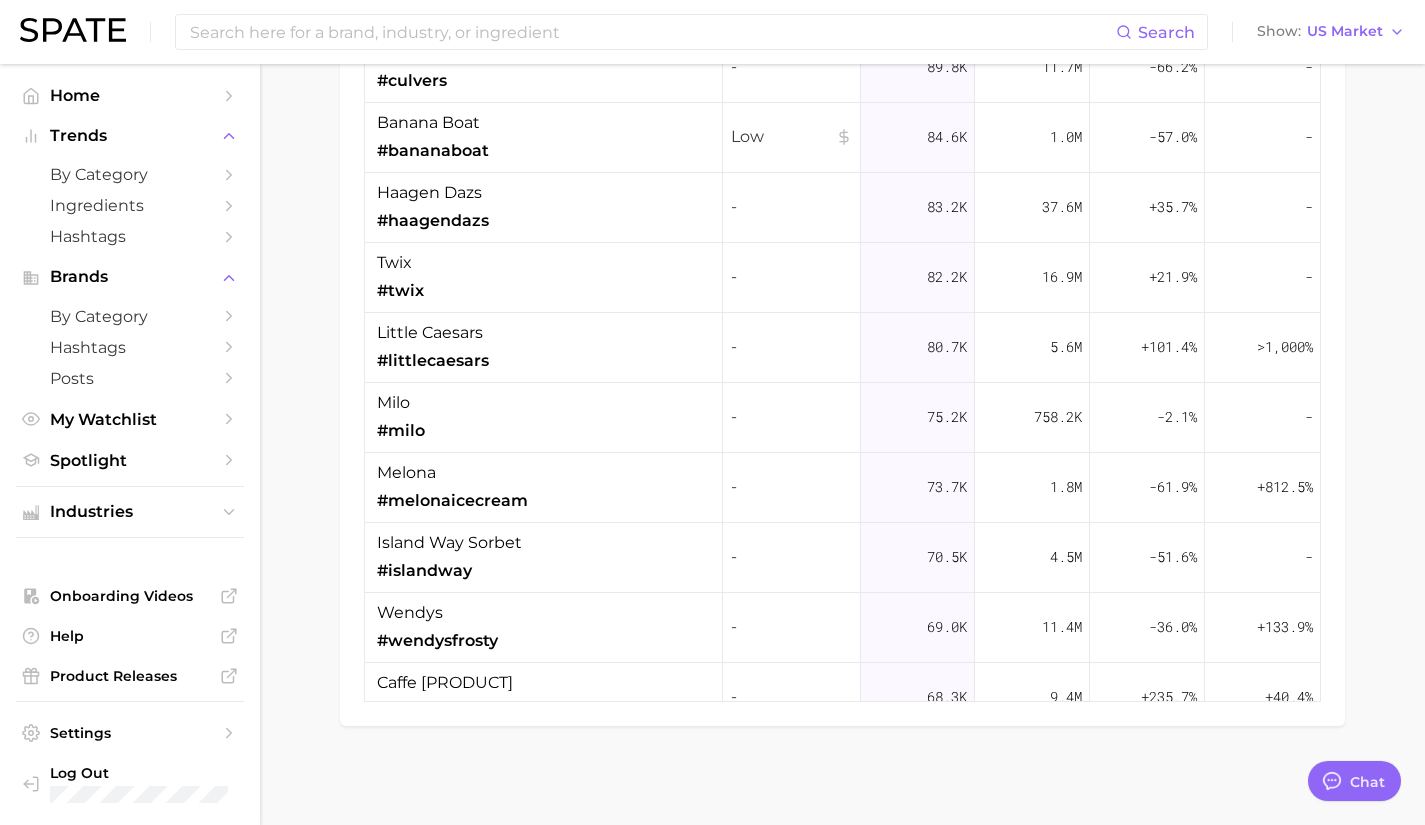 click on "island way sorbet #islandway" at bounding box center (449, 557) 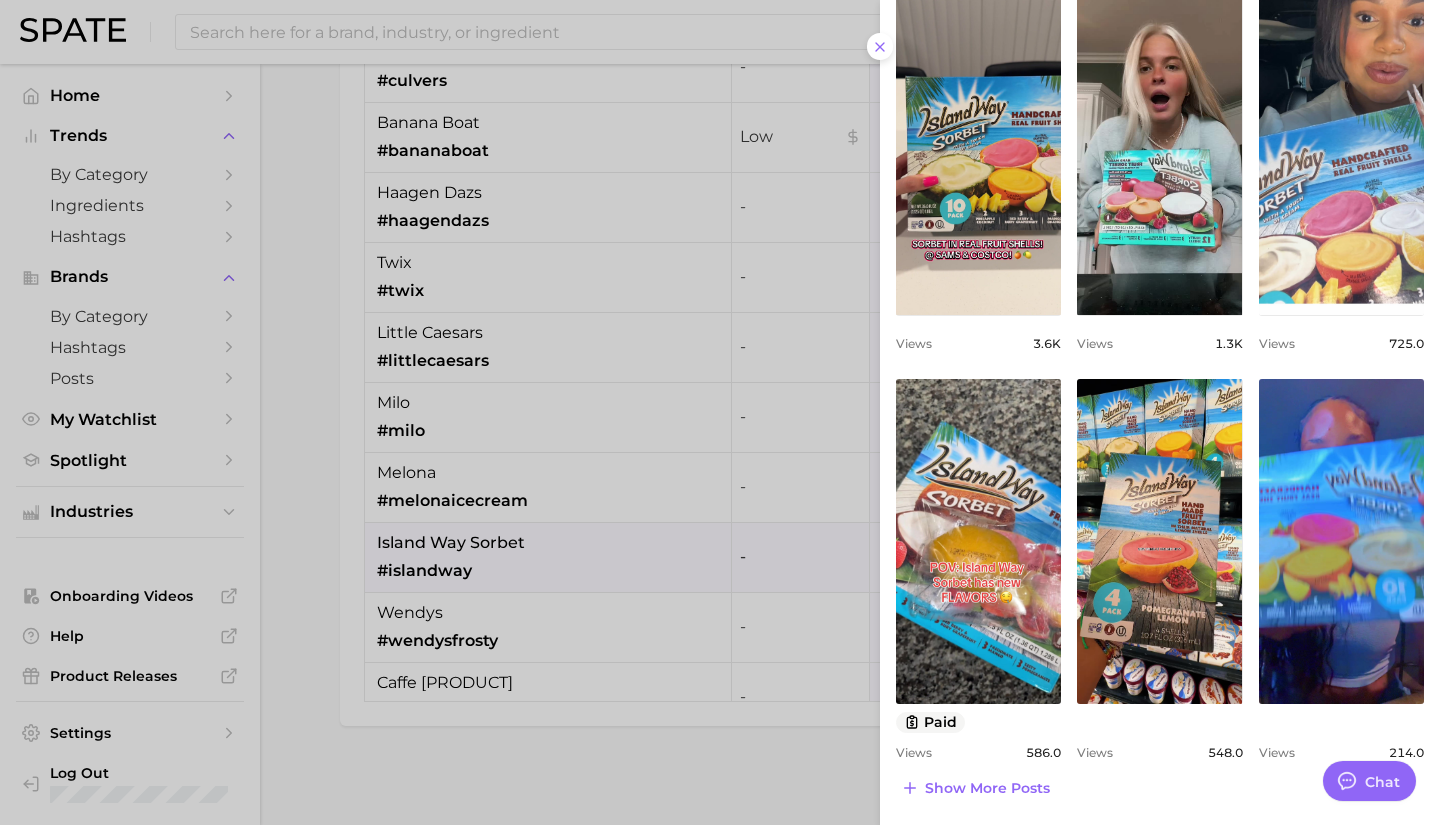 click at bounding box center [720, 412] 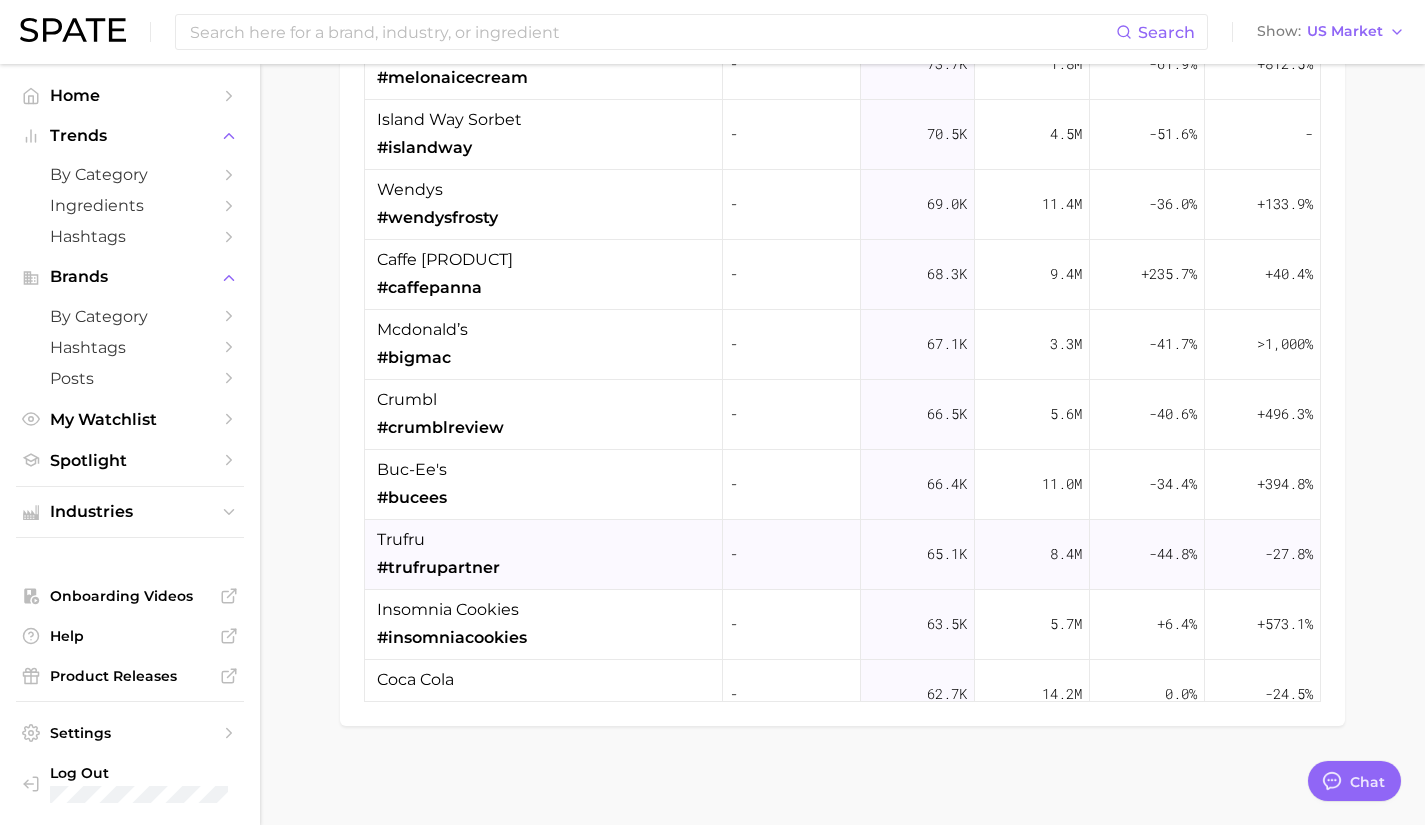 click on "trufru #trufrupartner" at bounding box center (544, 555) 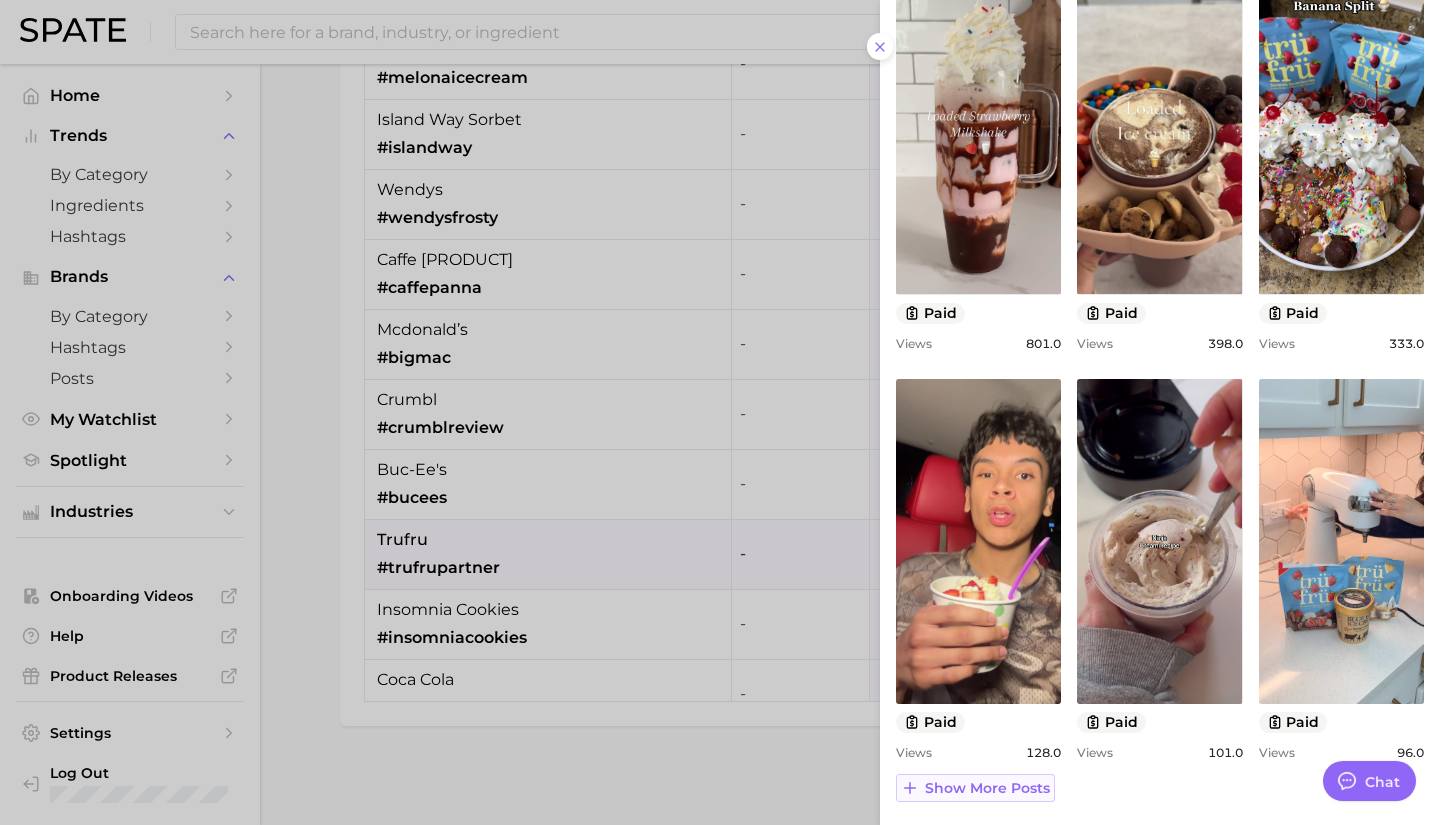 click on "Show more posts" at bounding box center [987, 788] 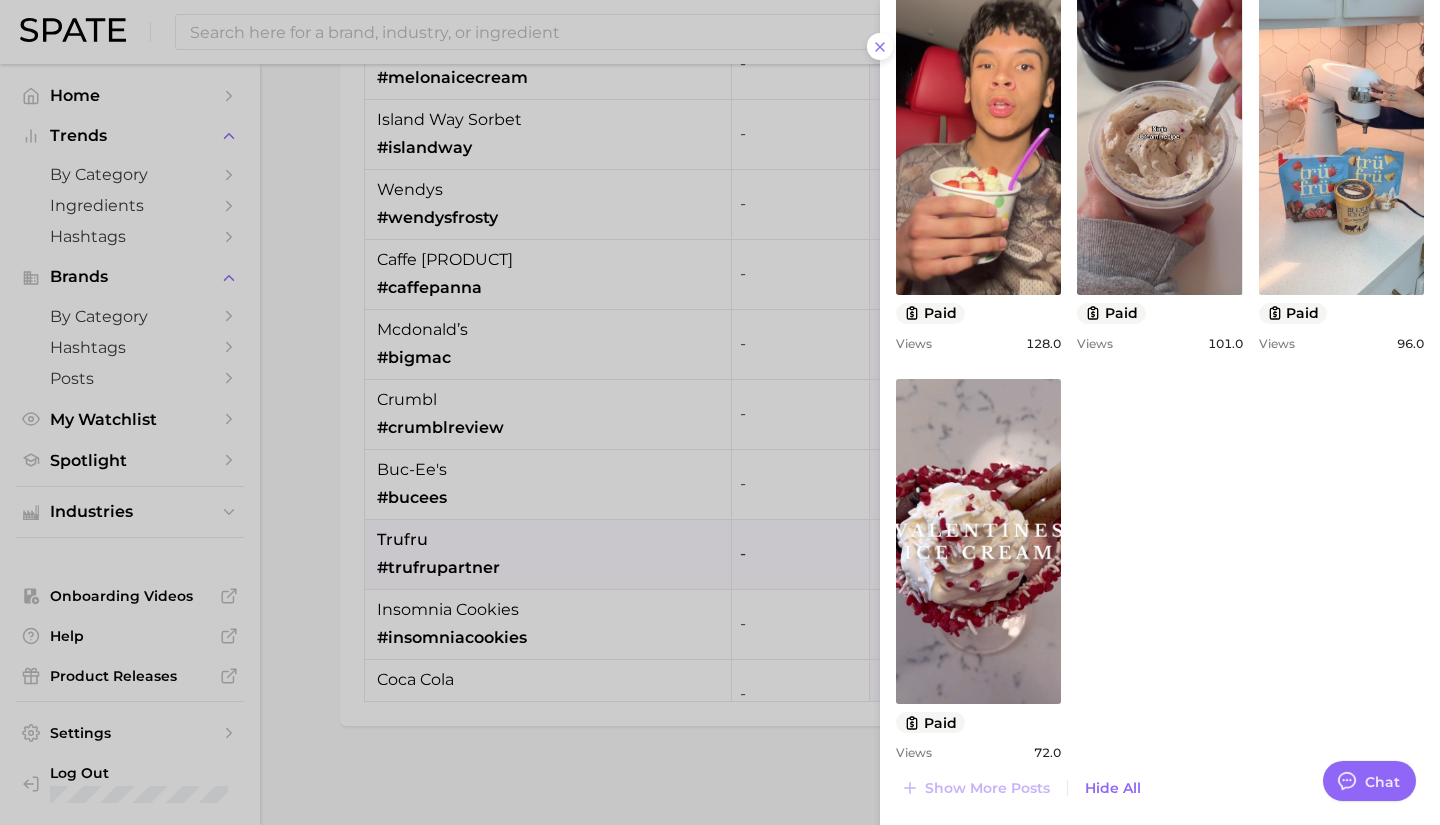 click at bounding box center [720, 412] 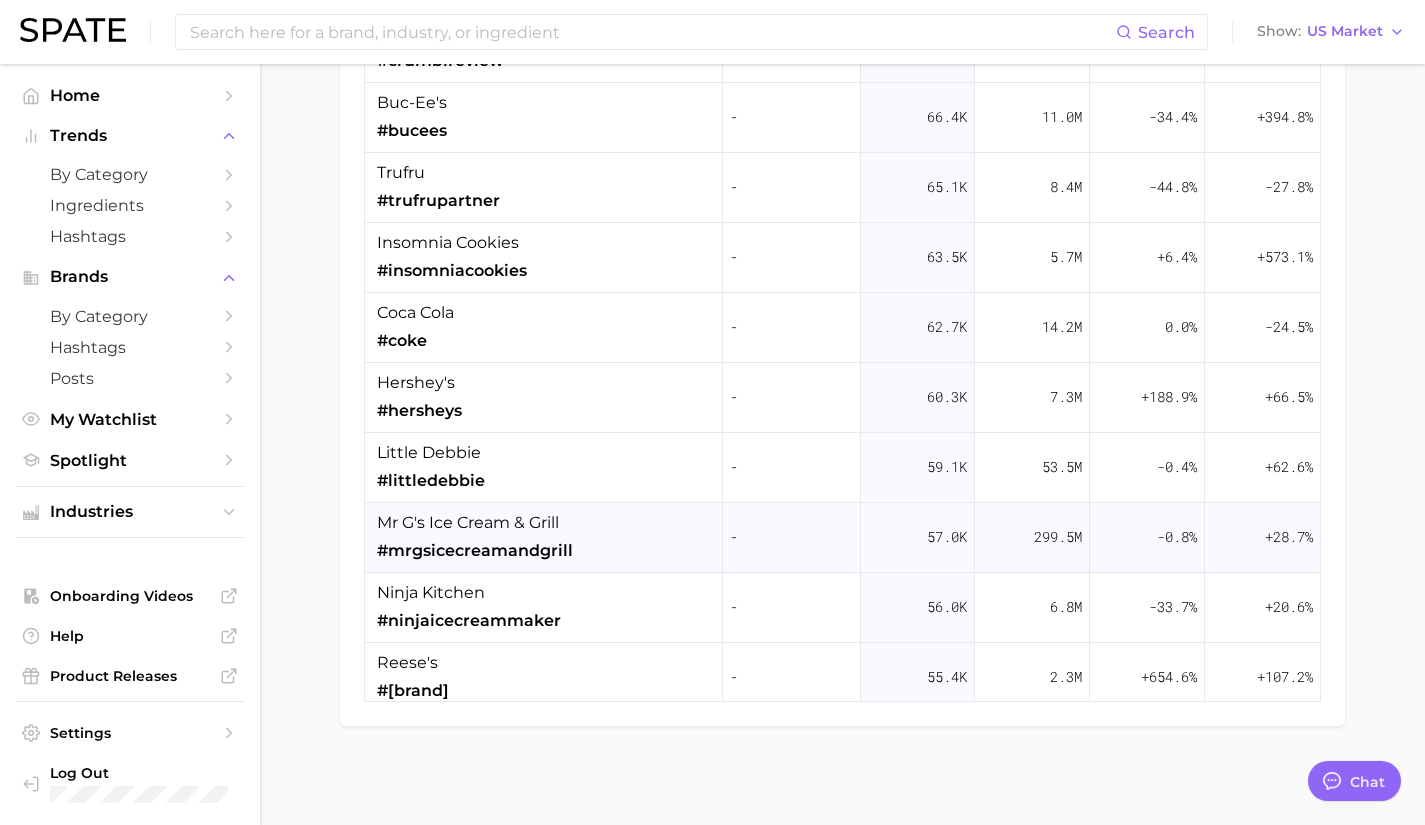 click on "[MR] [LAST] ice cream & grill #[BRAND]" at bounding box center [544, 538] 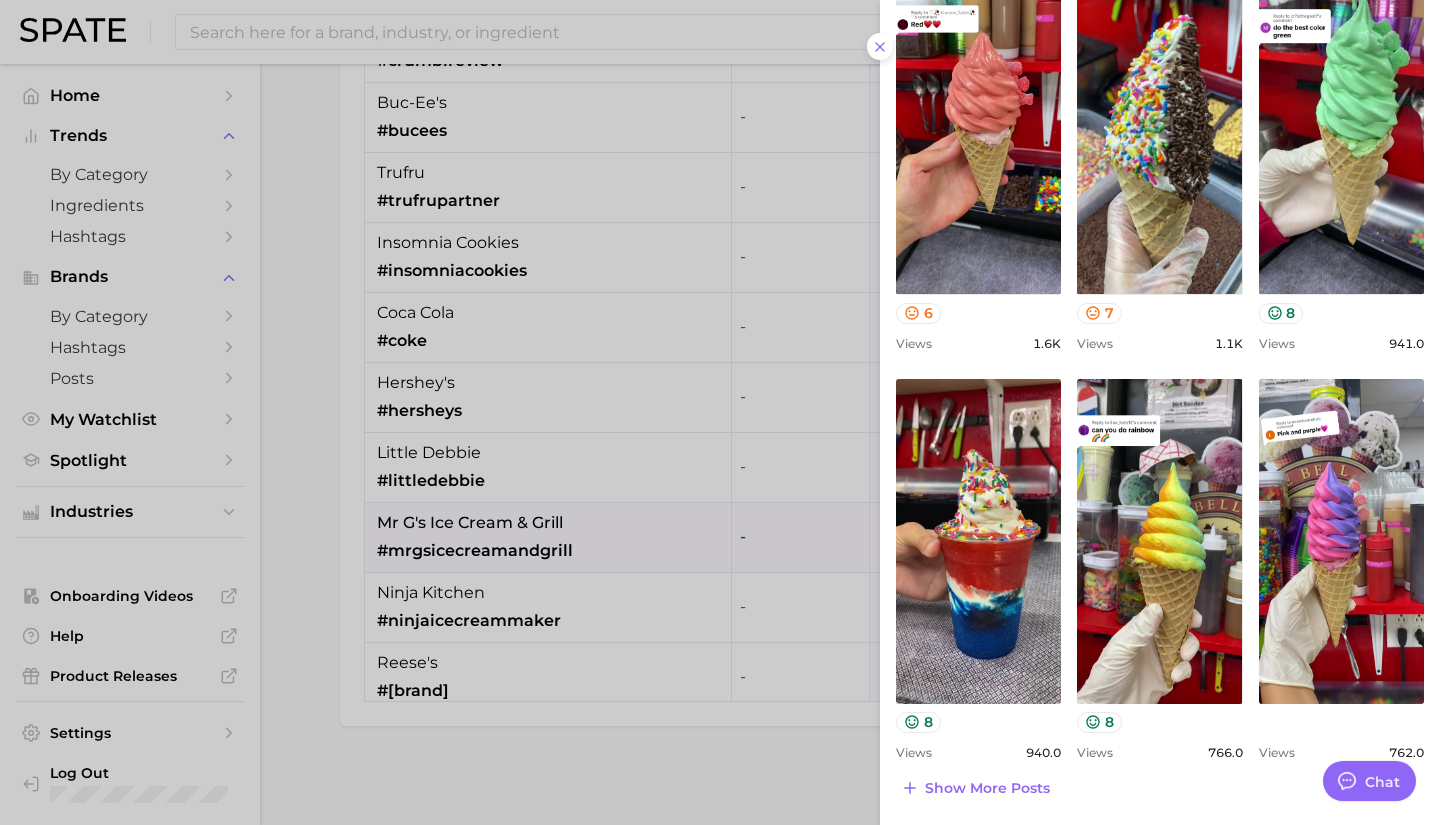 click at bounding box center [720, 412] 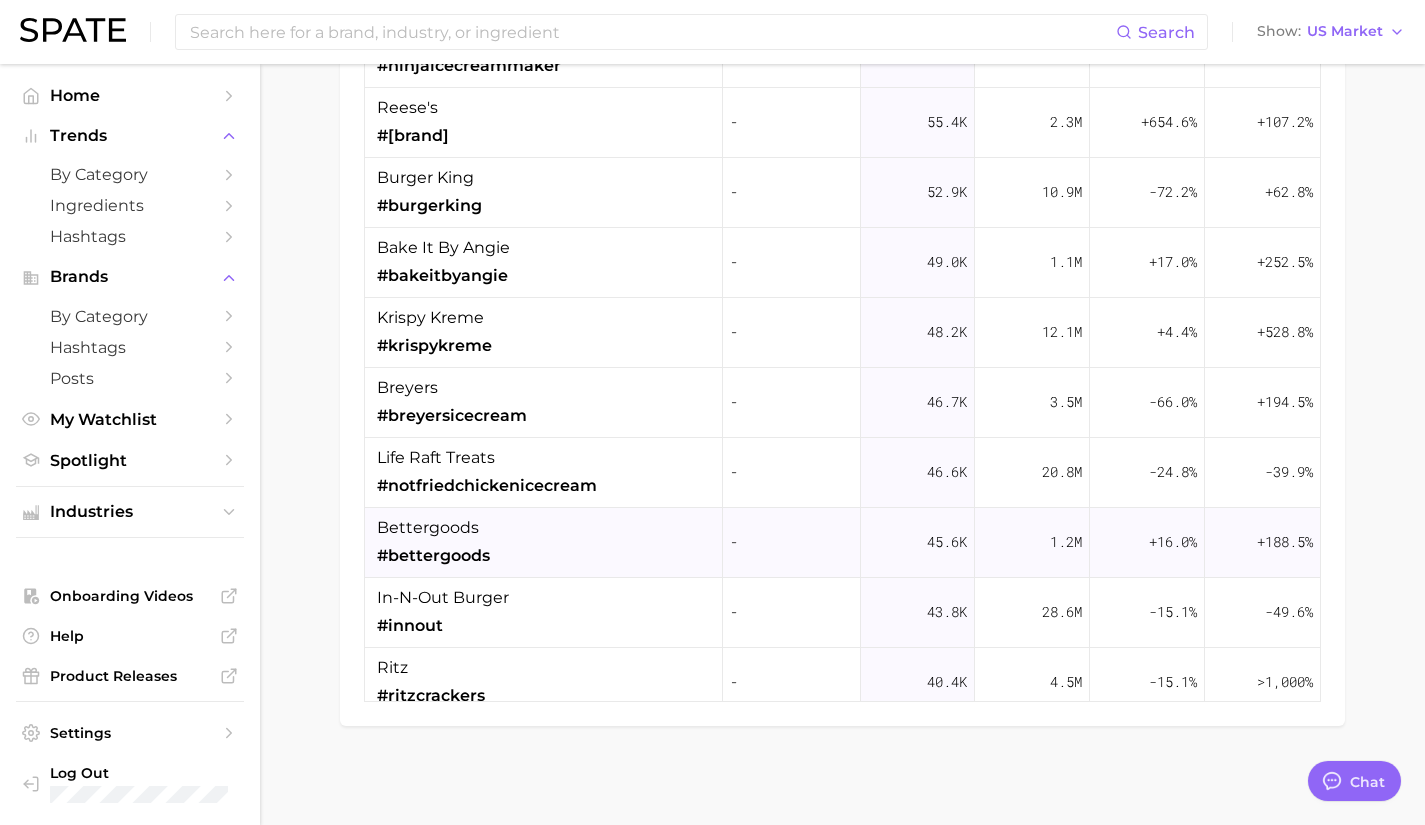 click on "[BRAND] #[BRAND]" at bounding box center (544, 543) 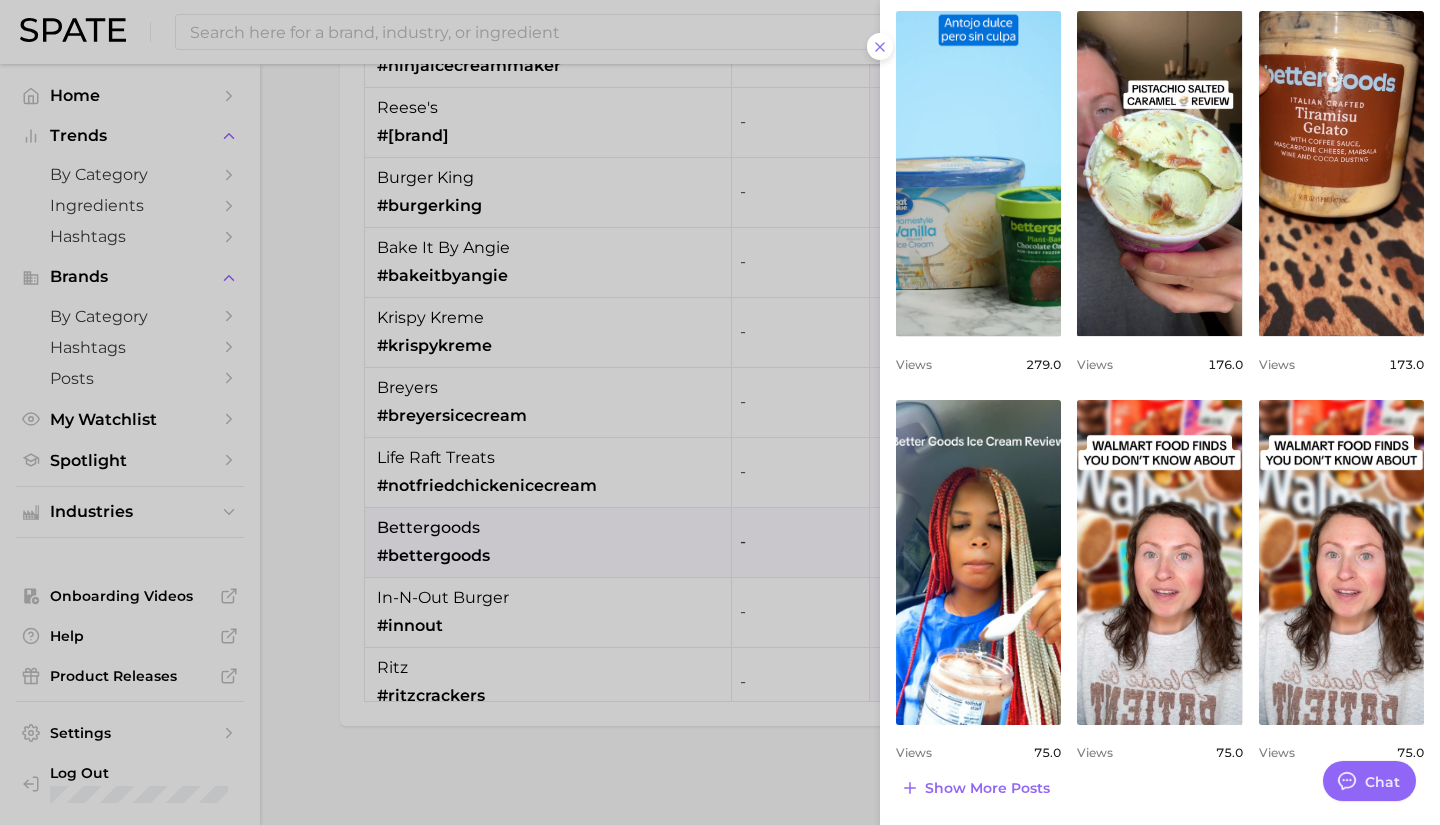 click at bounding box center [720, 412] 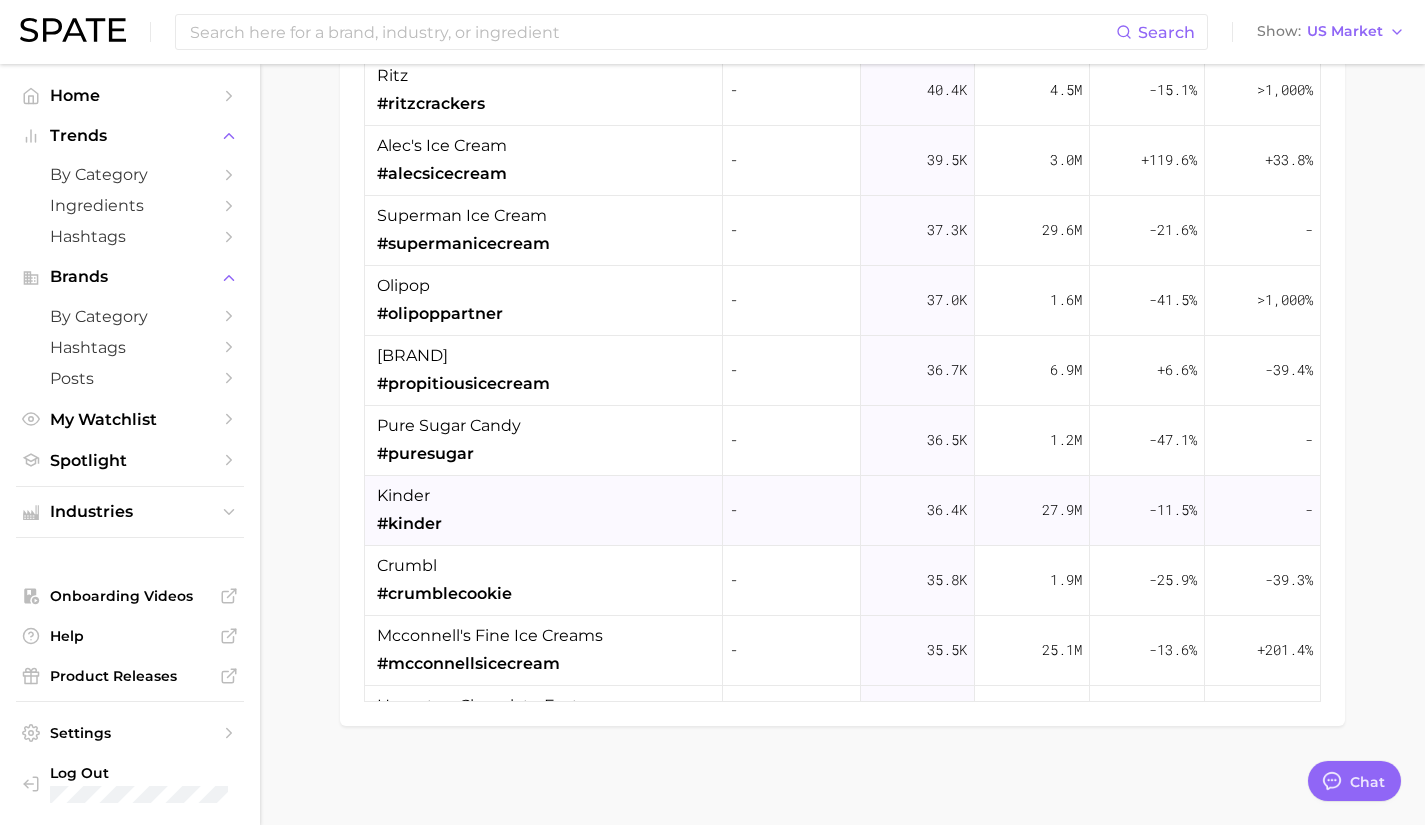 click on "kinder #kinder" at bounding box center (544, 511) 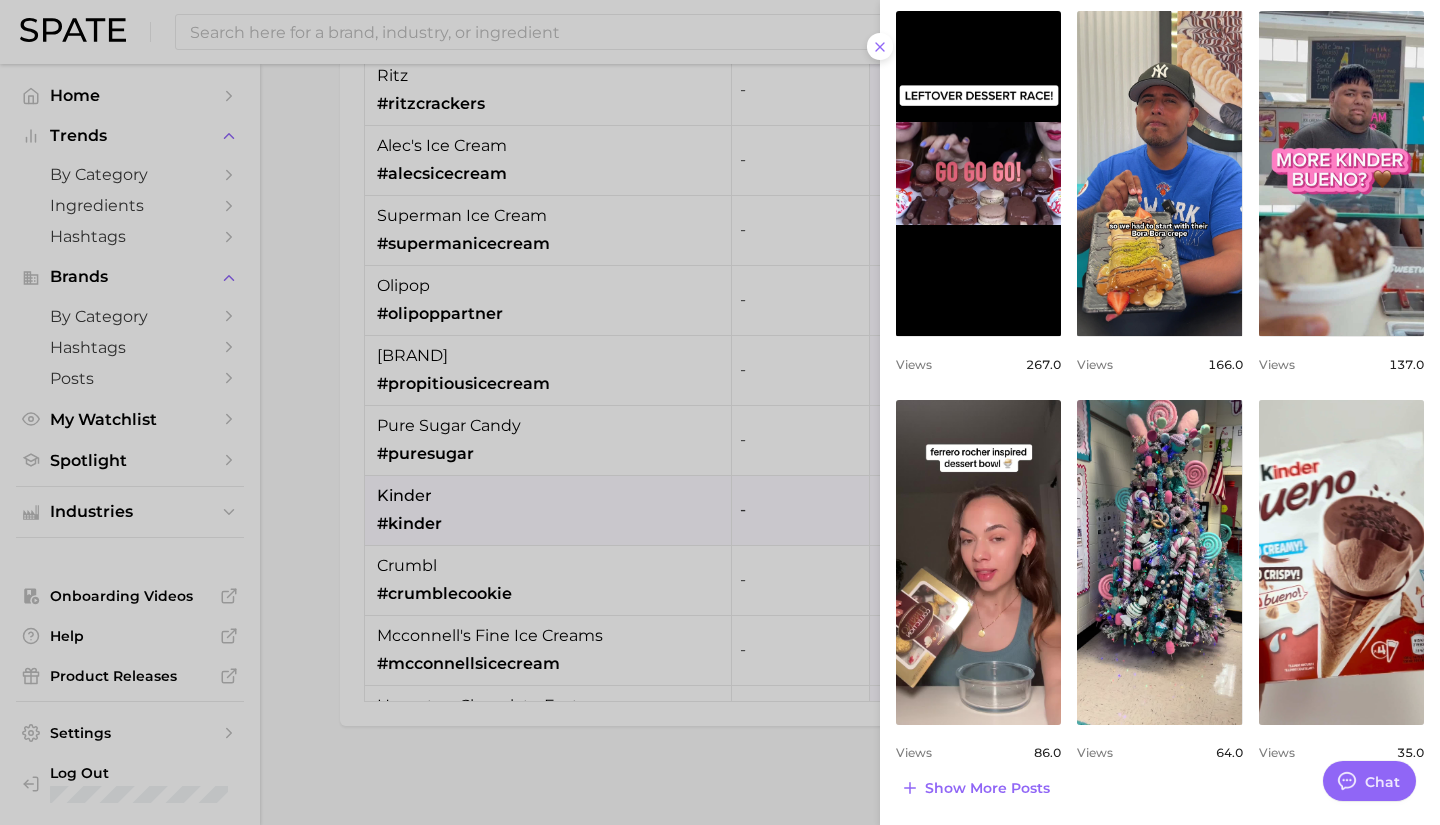 click at bounding box center (720, 412) 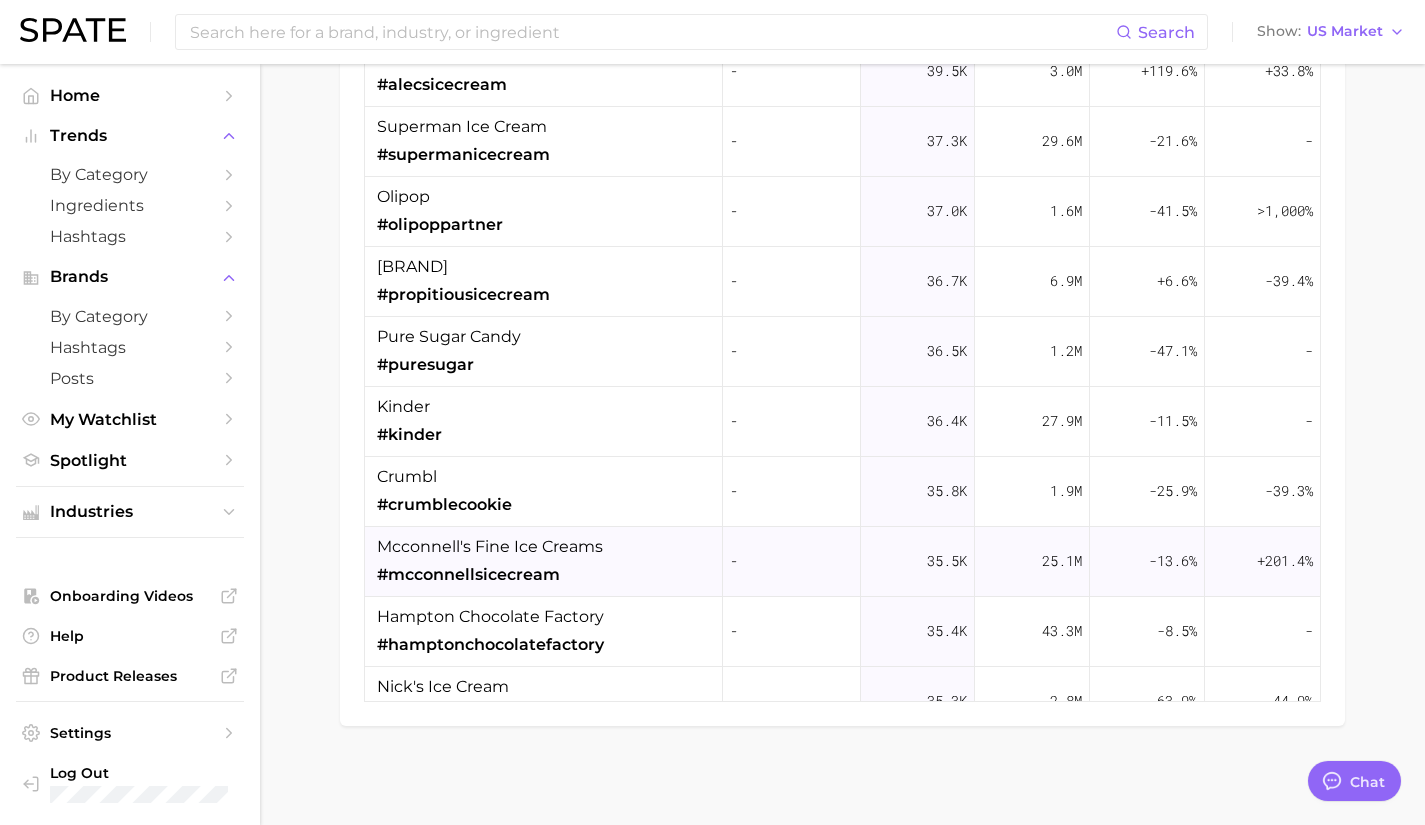 click on "[LAST] fine ice creams #[BRAND]" at bounding box center [544, 562] 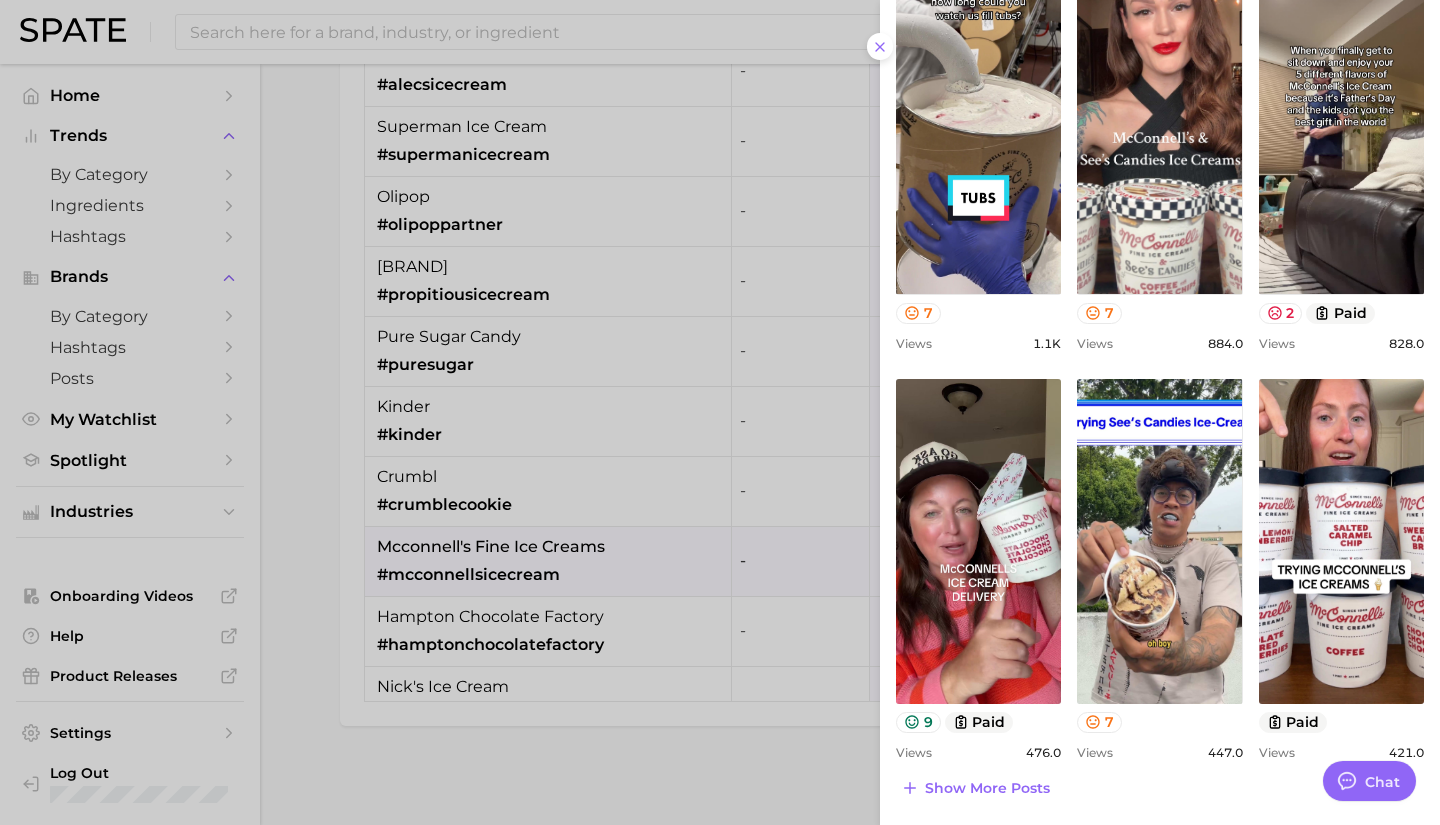 click at bounding box center (720, 412) 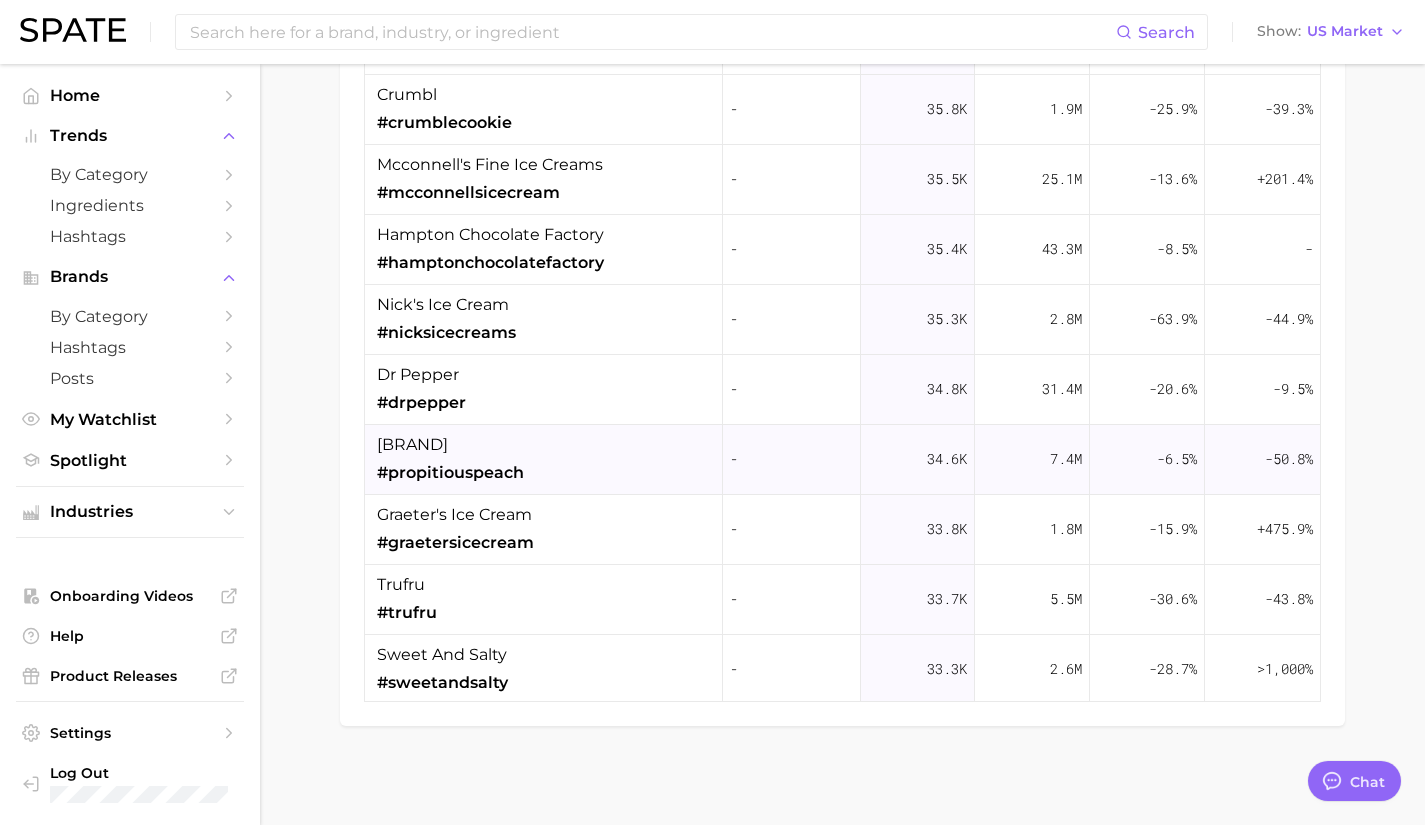 click on "propitious mango #propitiouspeach" at bounding box center [450, 459] 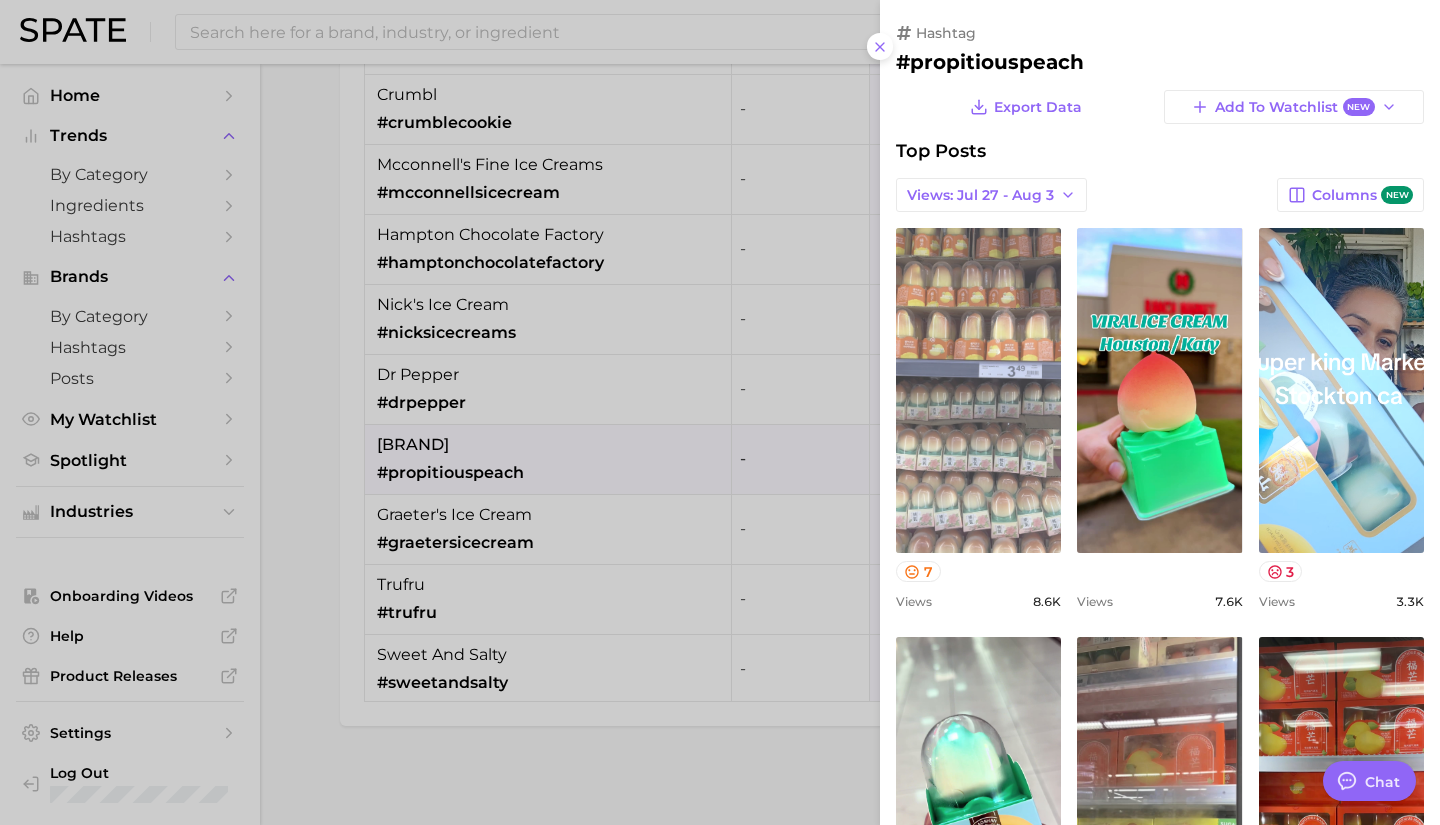click on "view post on TikTok" at bounding box center (978, 390) 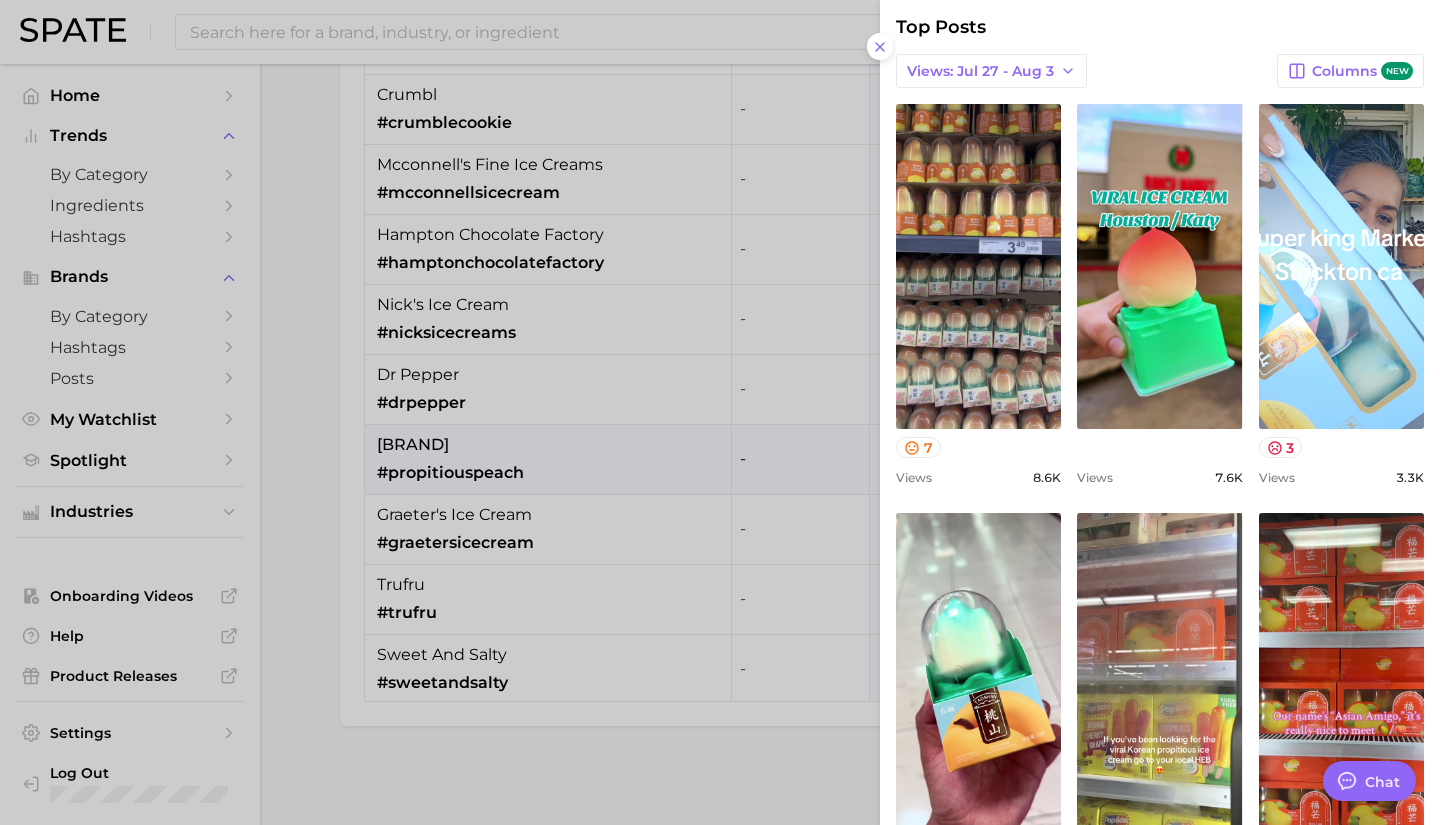 scroll, scrollTop: 0, scrollLeft: 0, axis: both 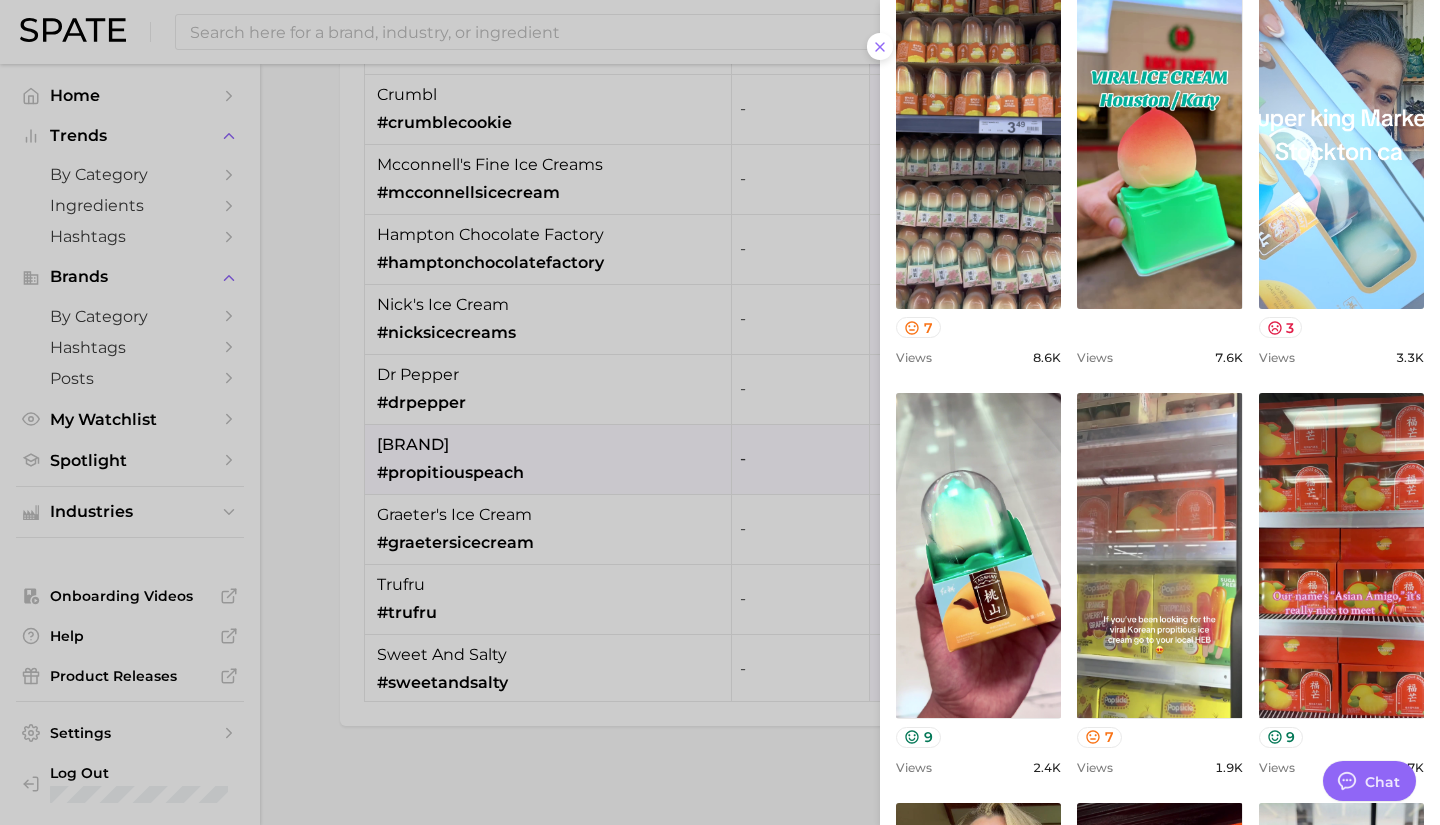 click at bounding box center (720, 412) 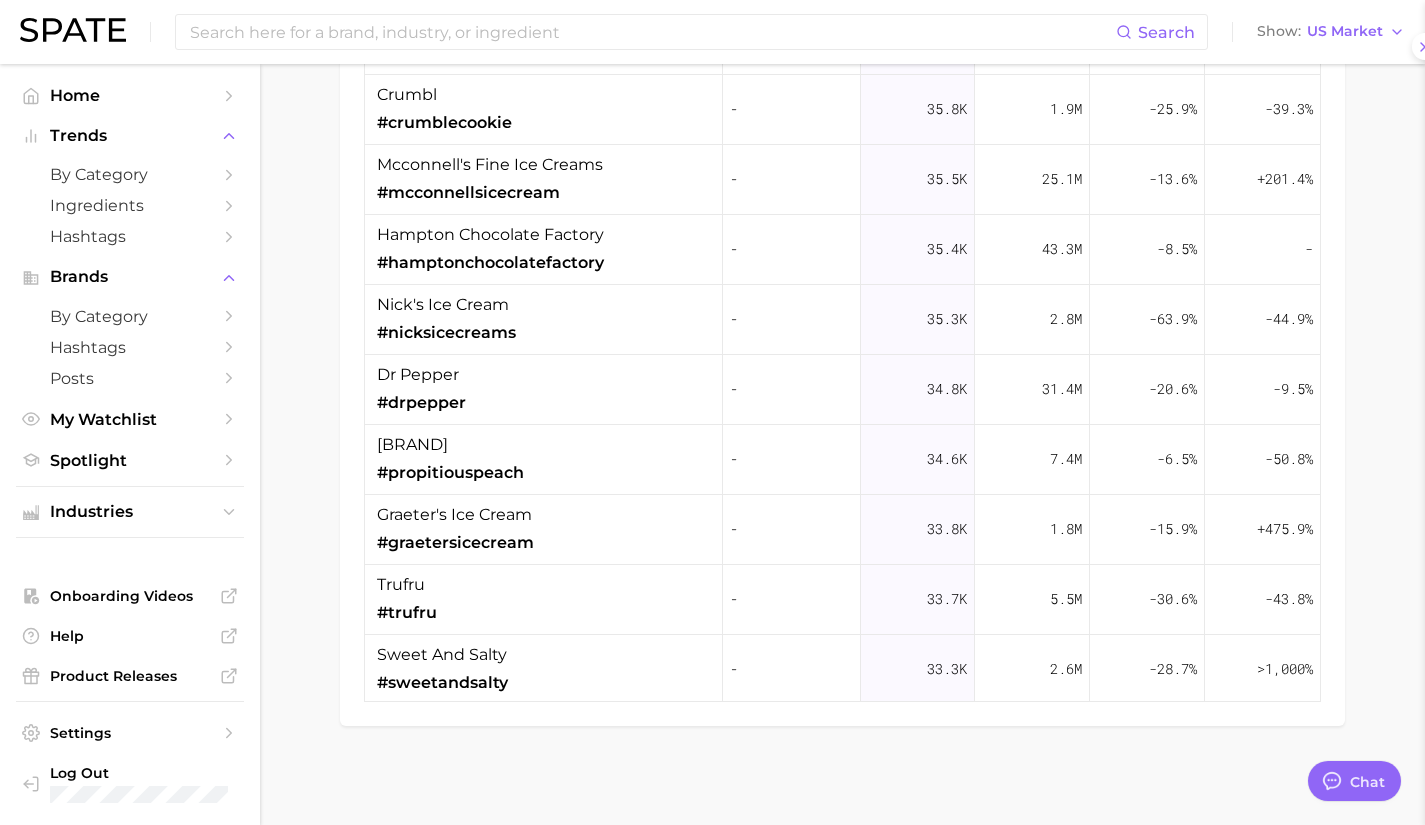 click on "graeter's ice cream #graetersicecream" at bounding box center [544, 530] 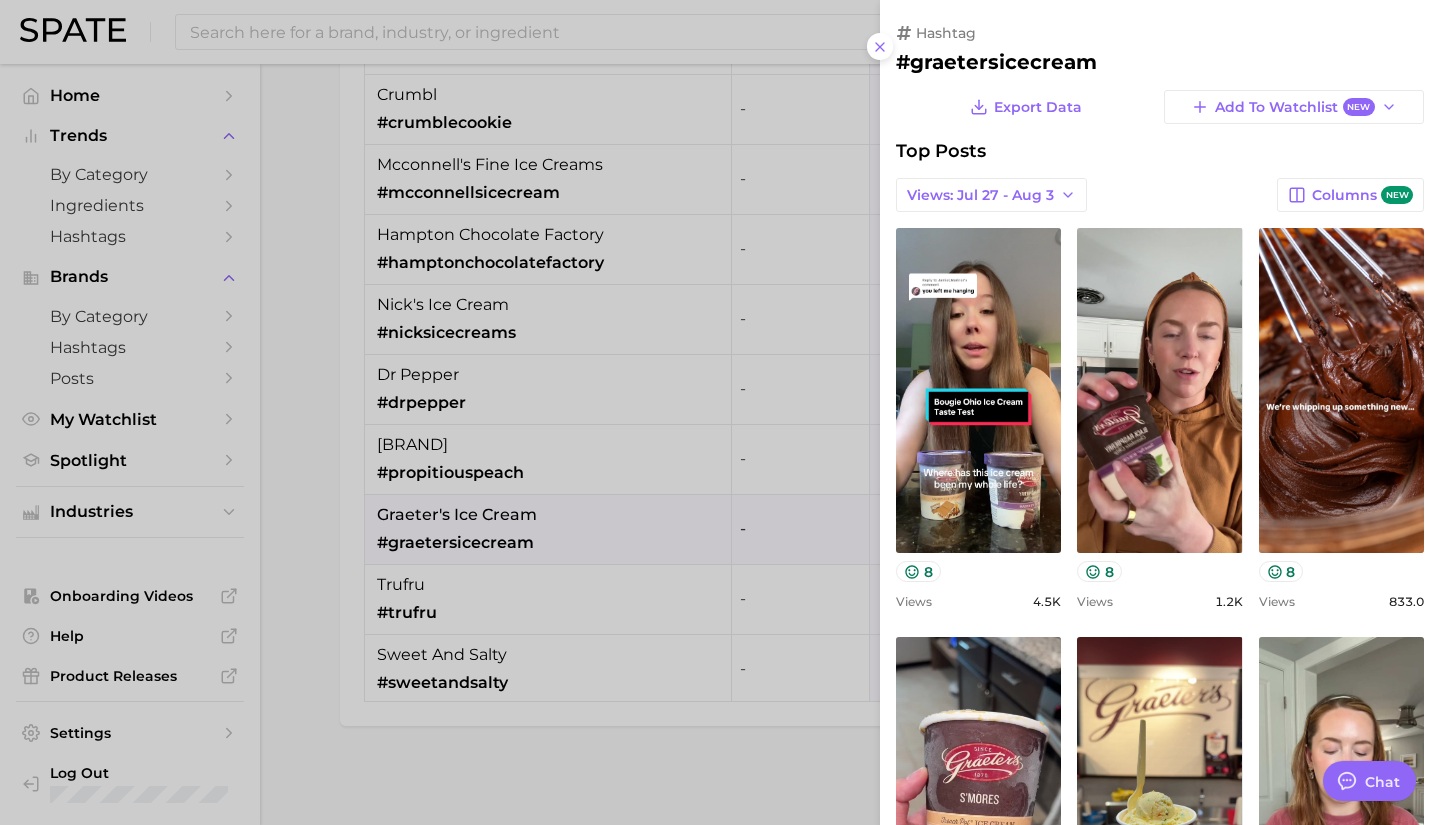 scroll, scrollTop: 0, scrollLeft: 0, axis: both 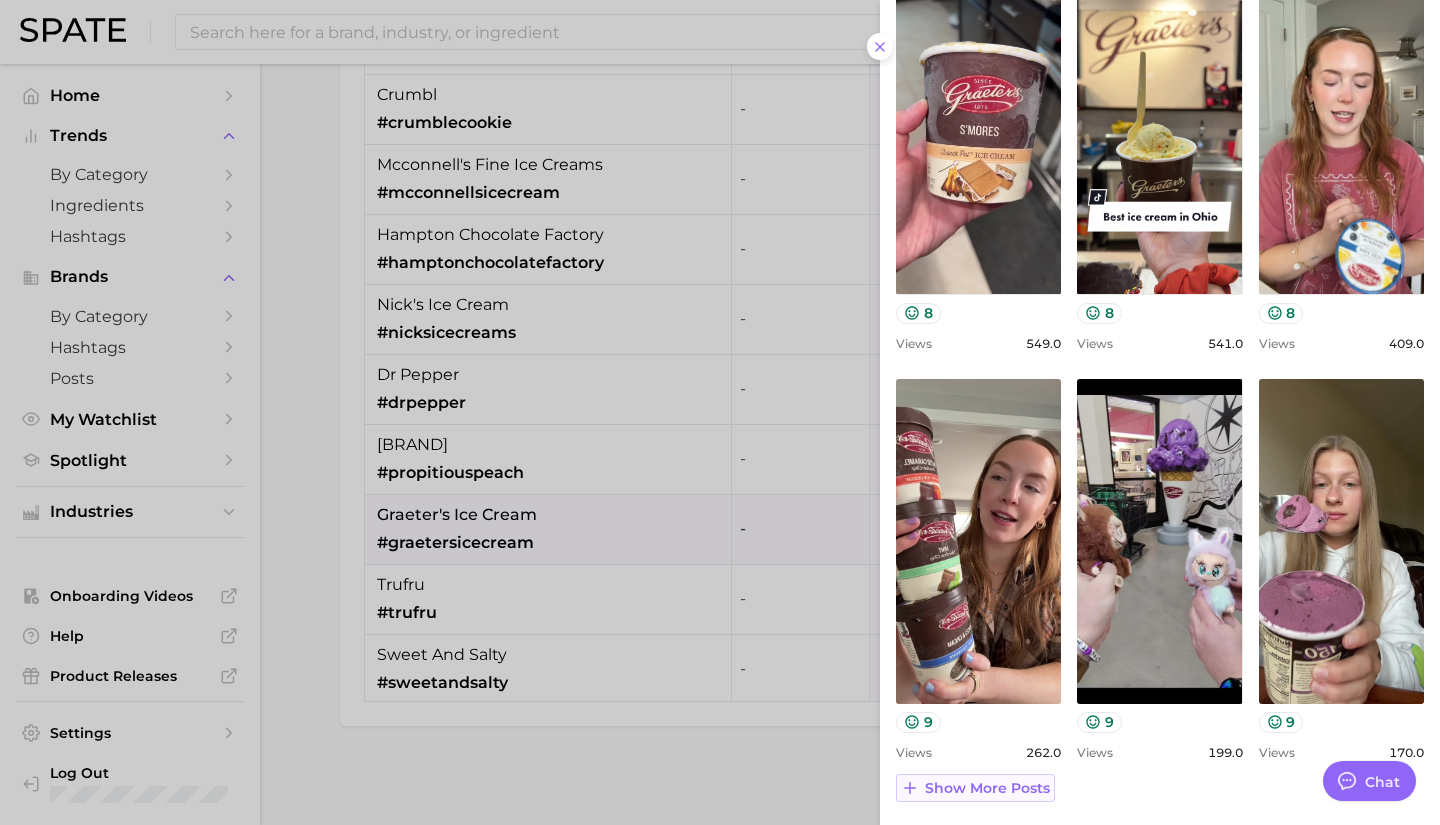 click on "Show more posts" at bounding box center (987, 788) 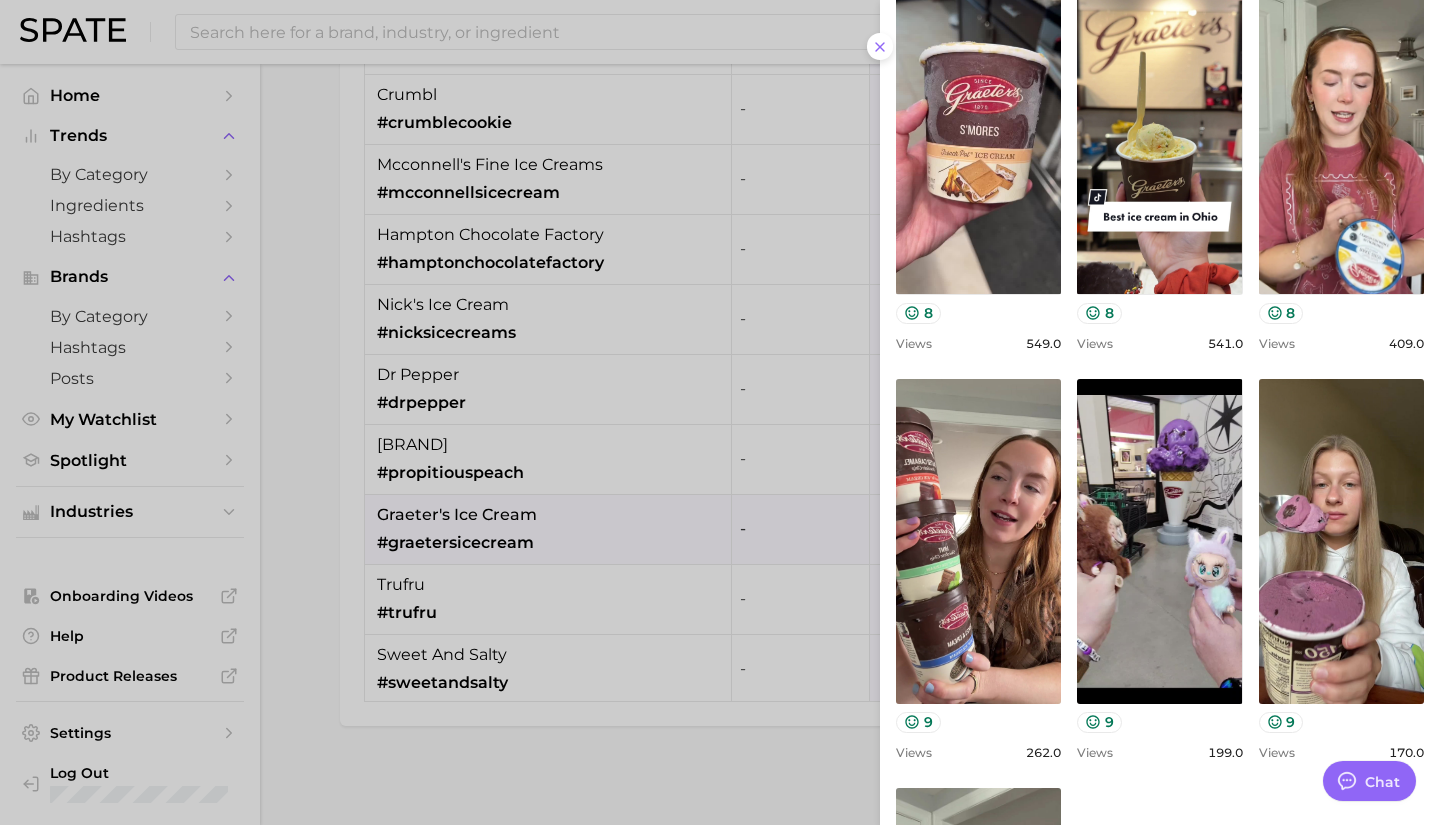 scroll, scrollTop: 0, scrollLeft: 0, axis: both 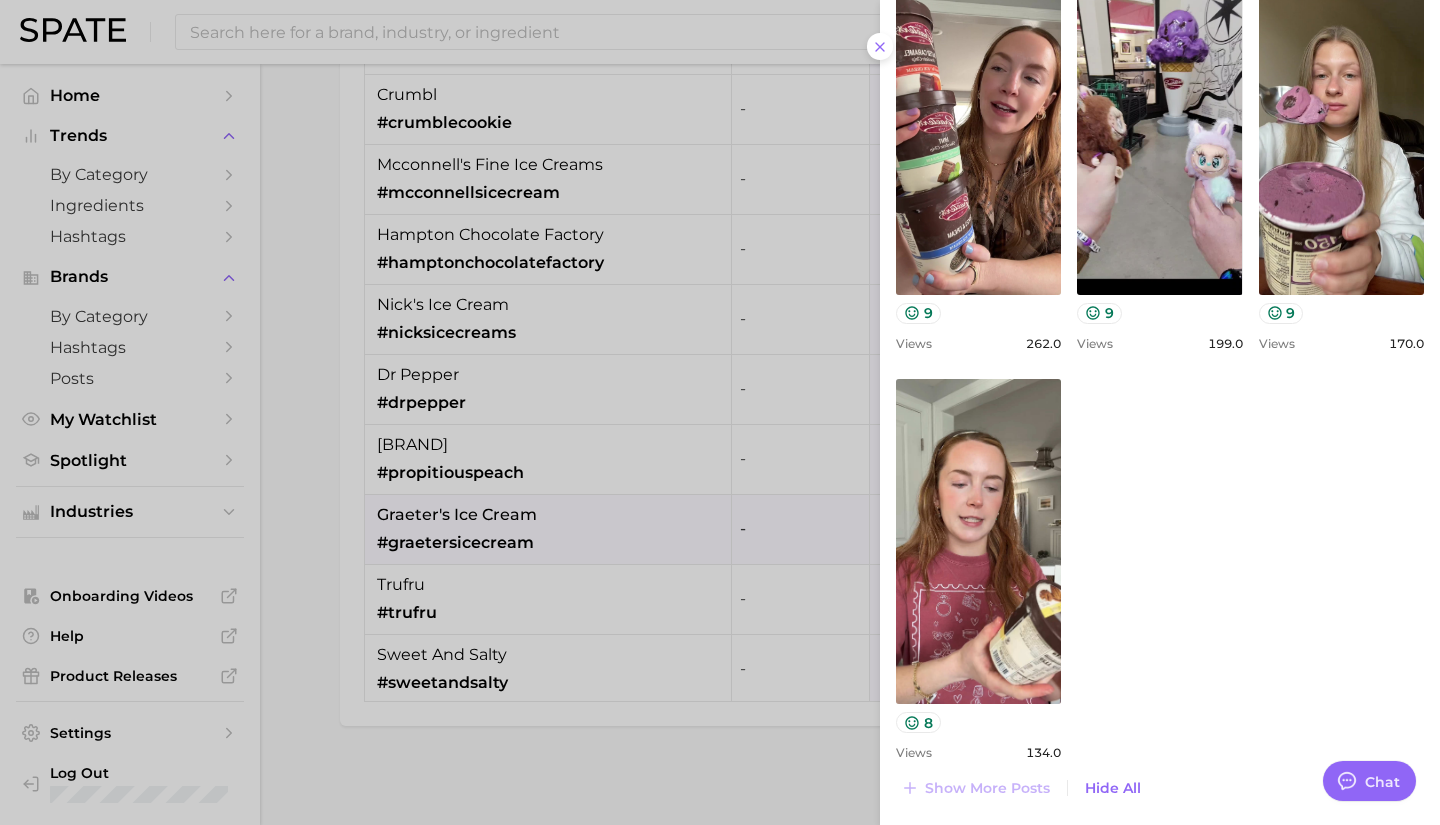 click at bounding box center (720, 412) 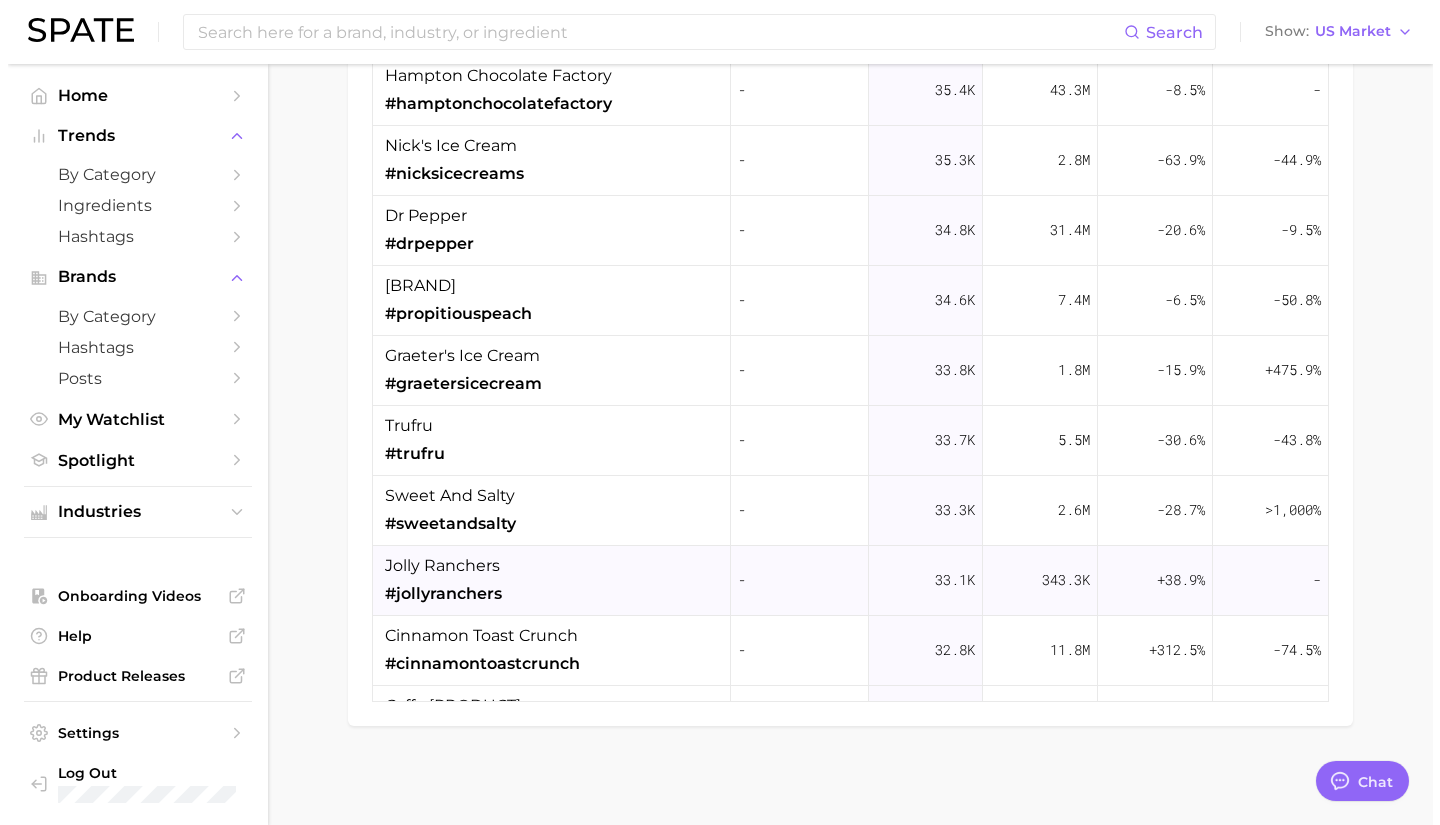 scroll, scrollTop: 8053, scrollLeft: 0, axis: vertical 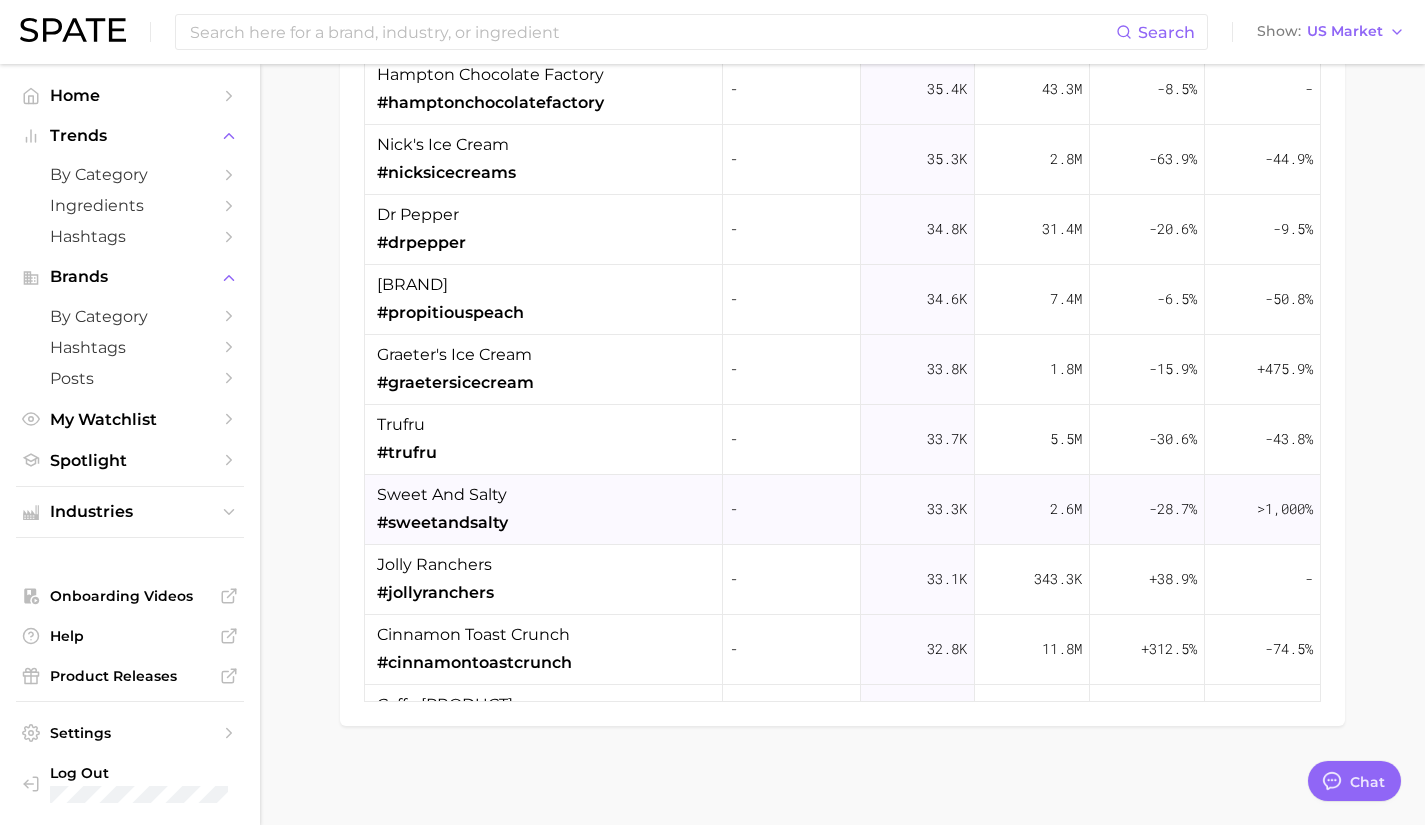 click on "#sweetandsalty" at bounding box center (442, 523) 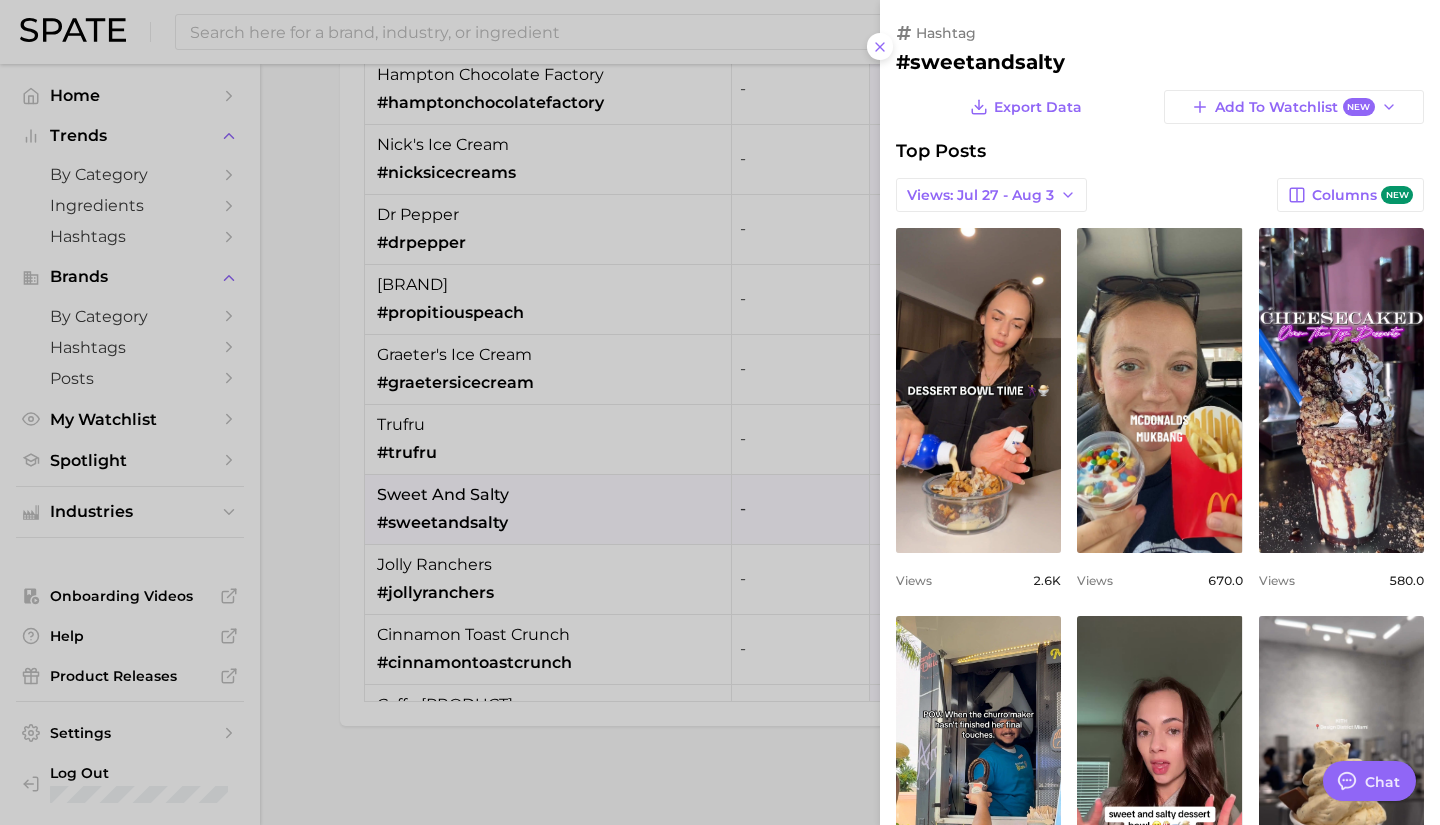 scroll, scrollTop: 0, scrollLeft: 0, axis: both 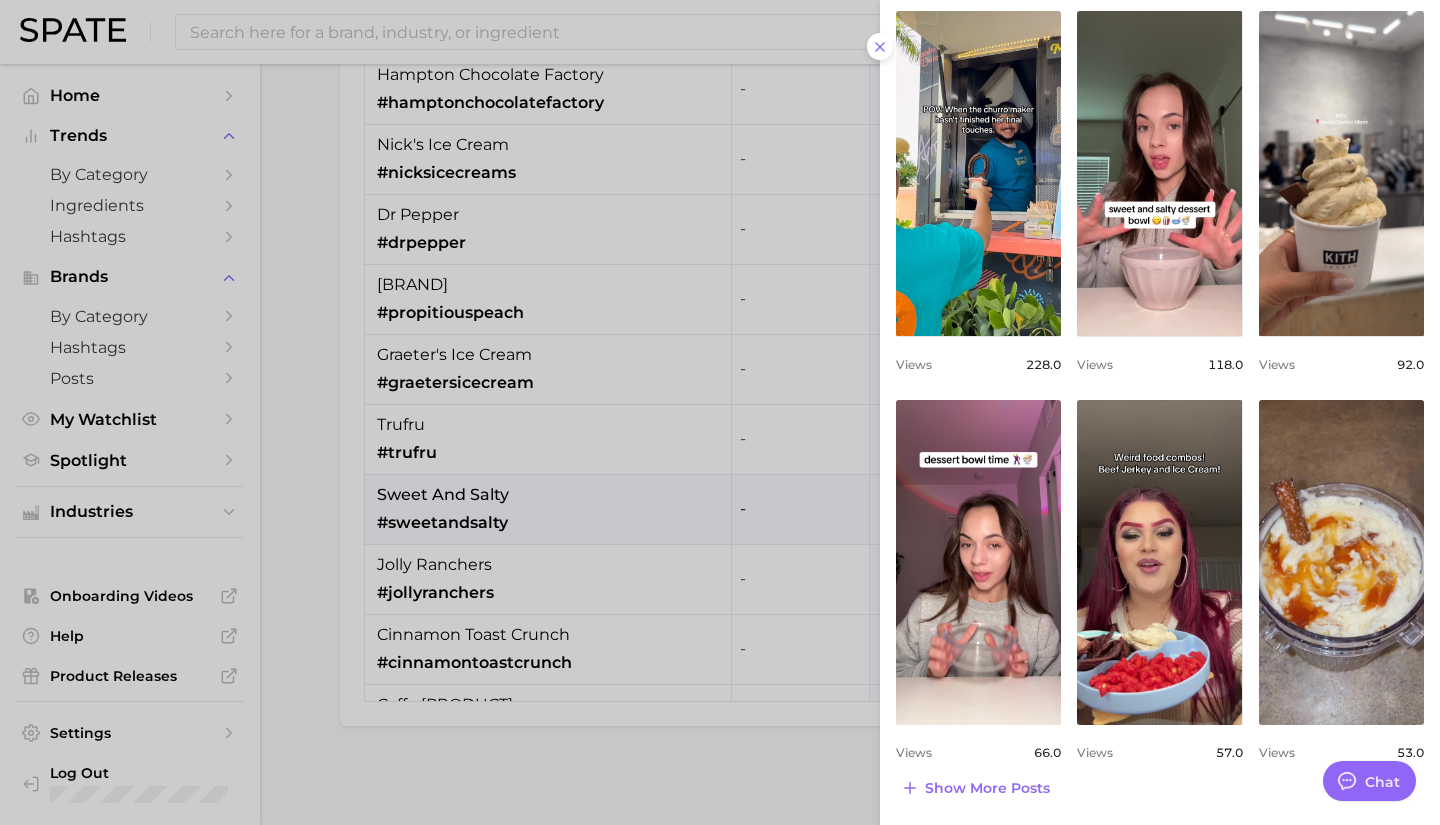 click at bounding box center [720, 412] 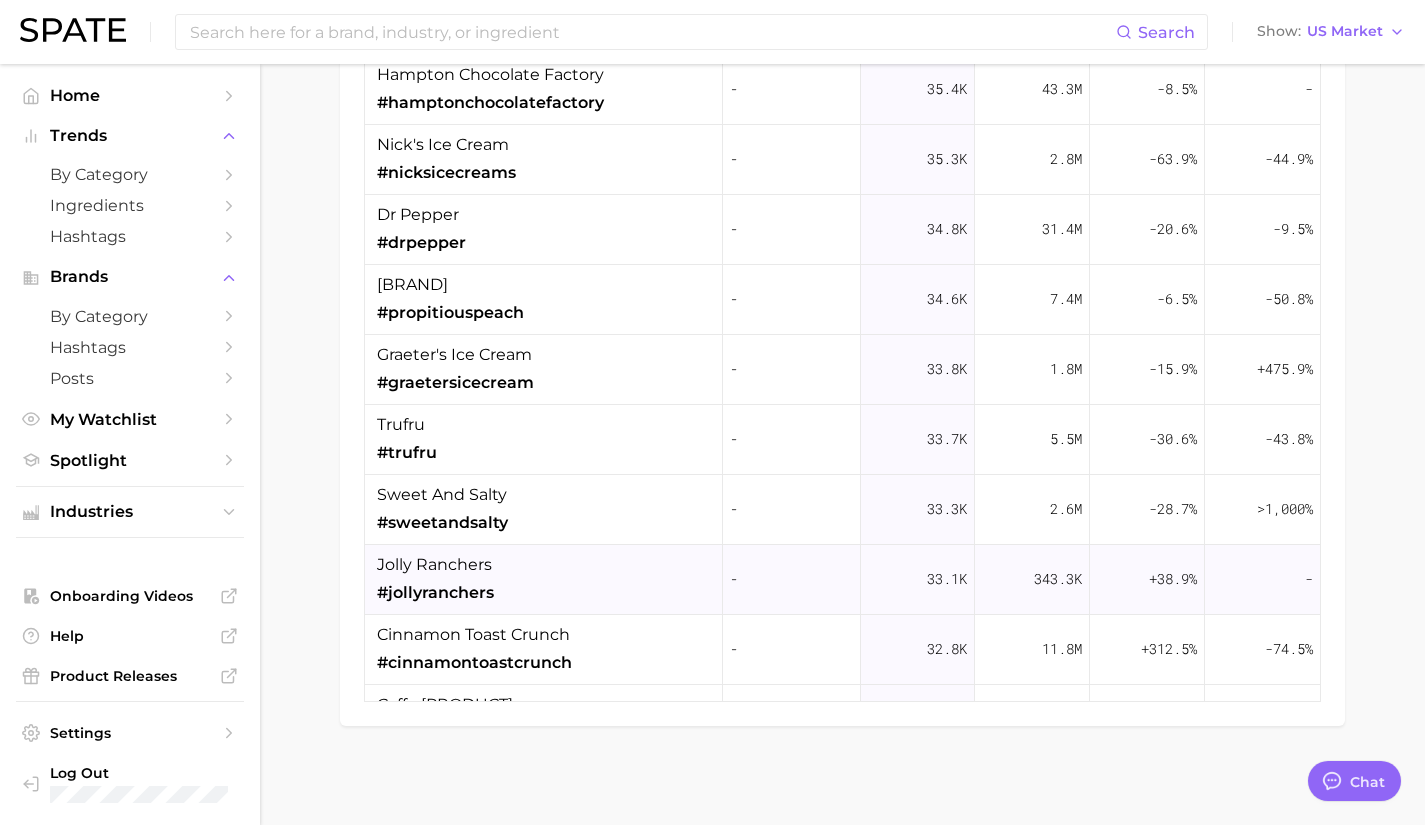 click on "[BRAND] #[BRAND]" at bounding box center (544, 580) 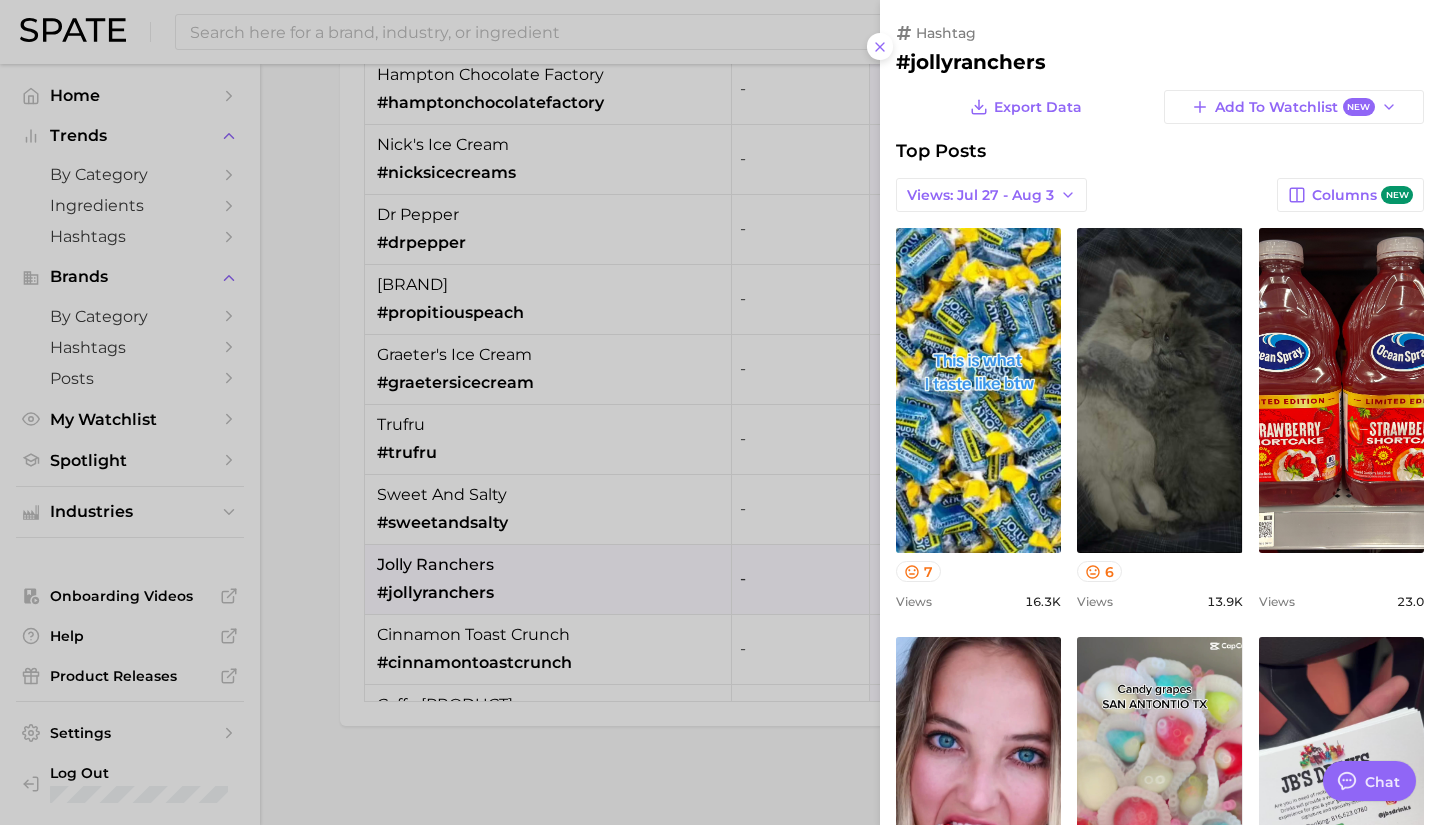 scroll, scrollTop: 0, scrollLeft: 0, axis: both 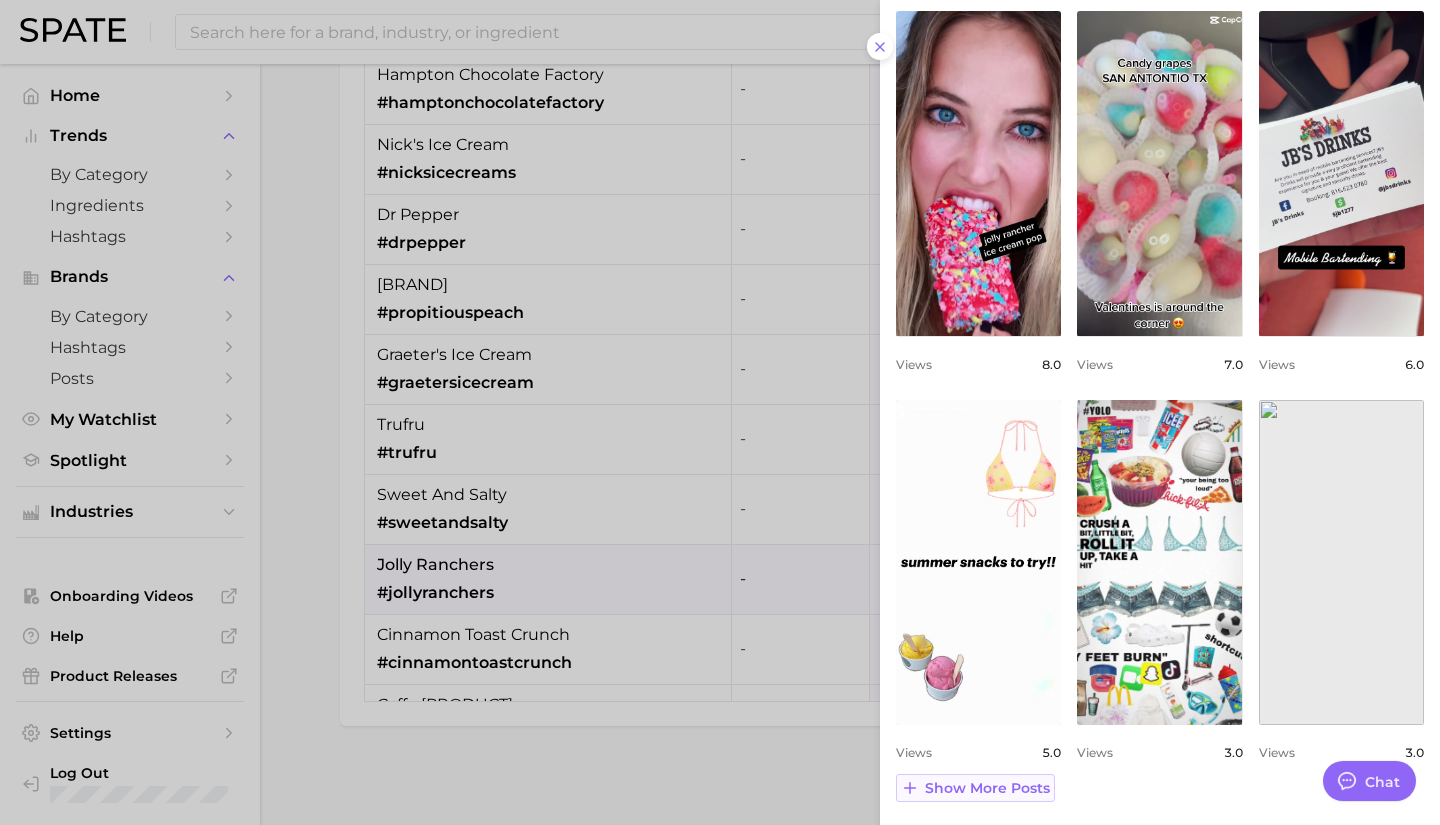 click on "Show more posts" at bounding box center (987, 788) 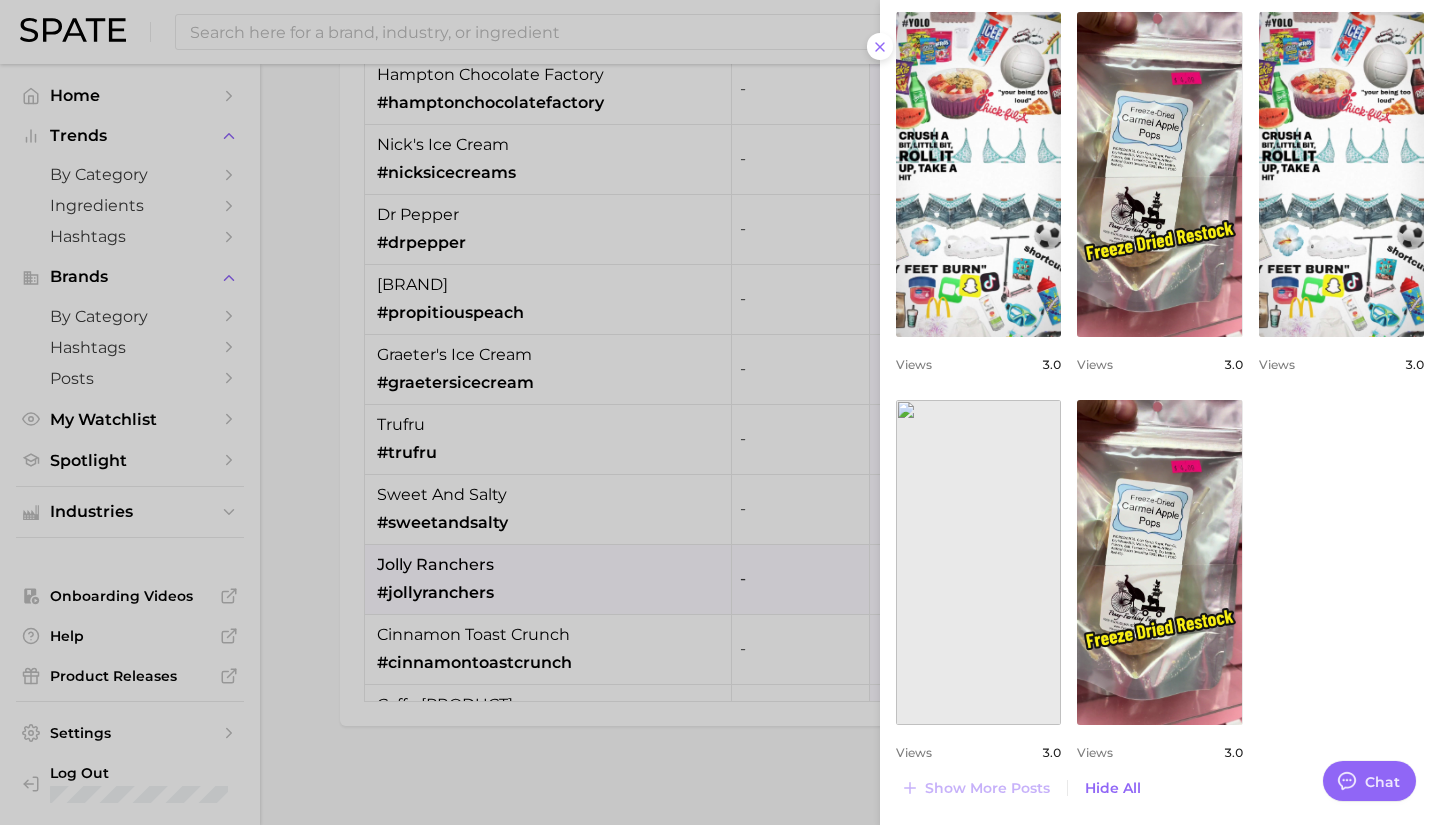 click at bounding box center [720, 412] 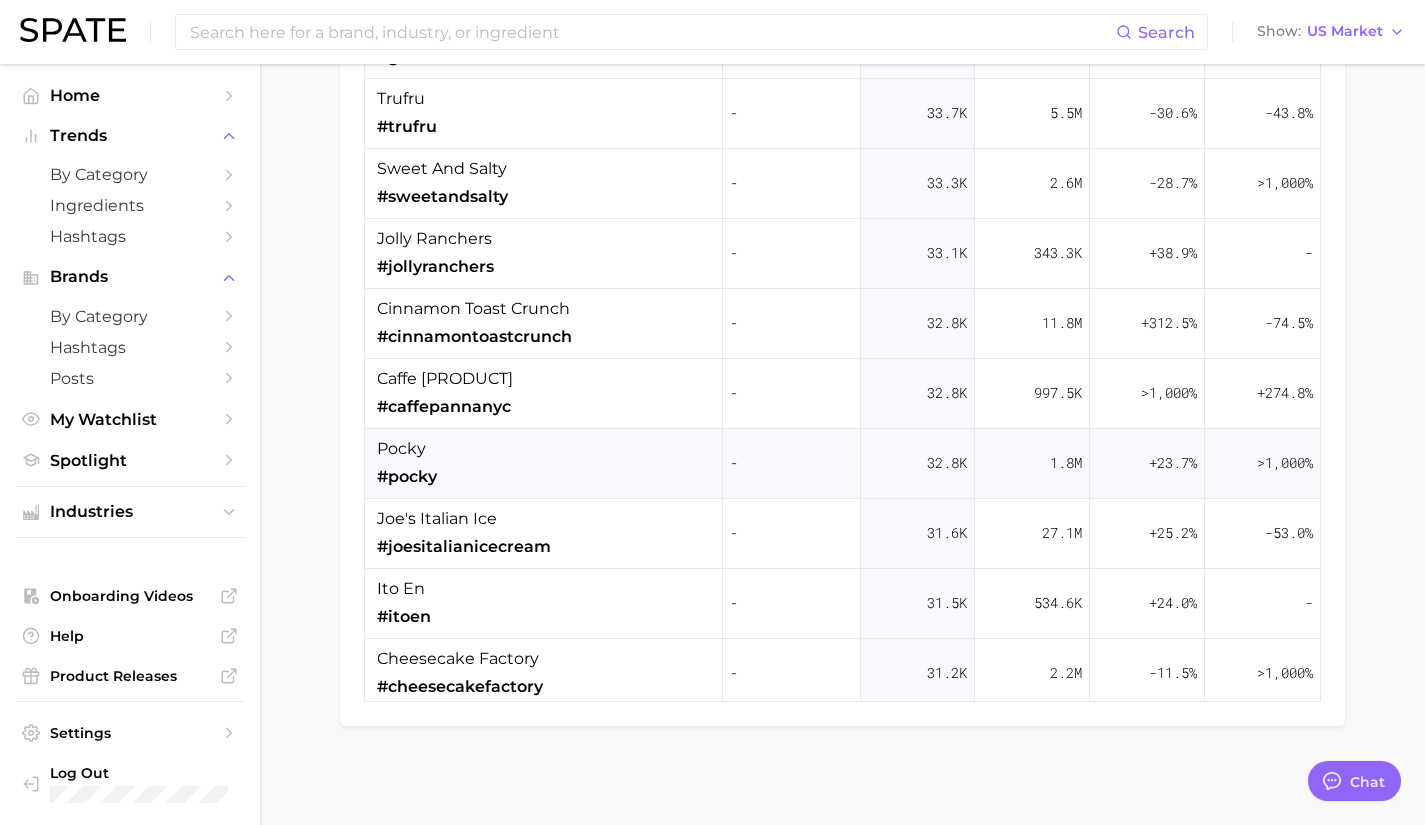 click on "pocky #pocky" at bounding box center [544, 464] 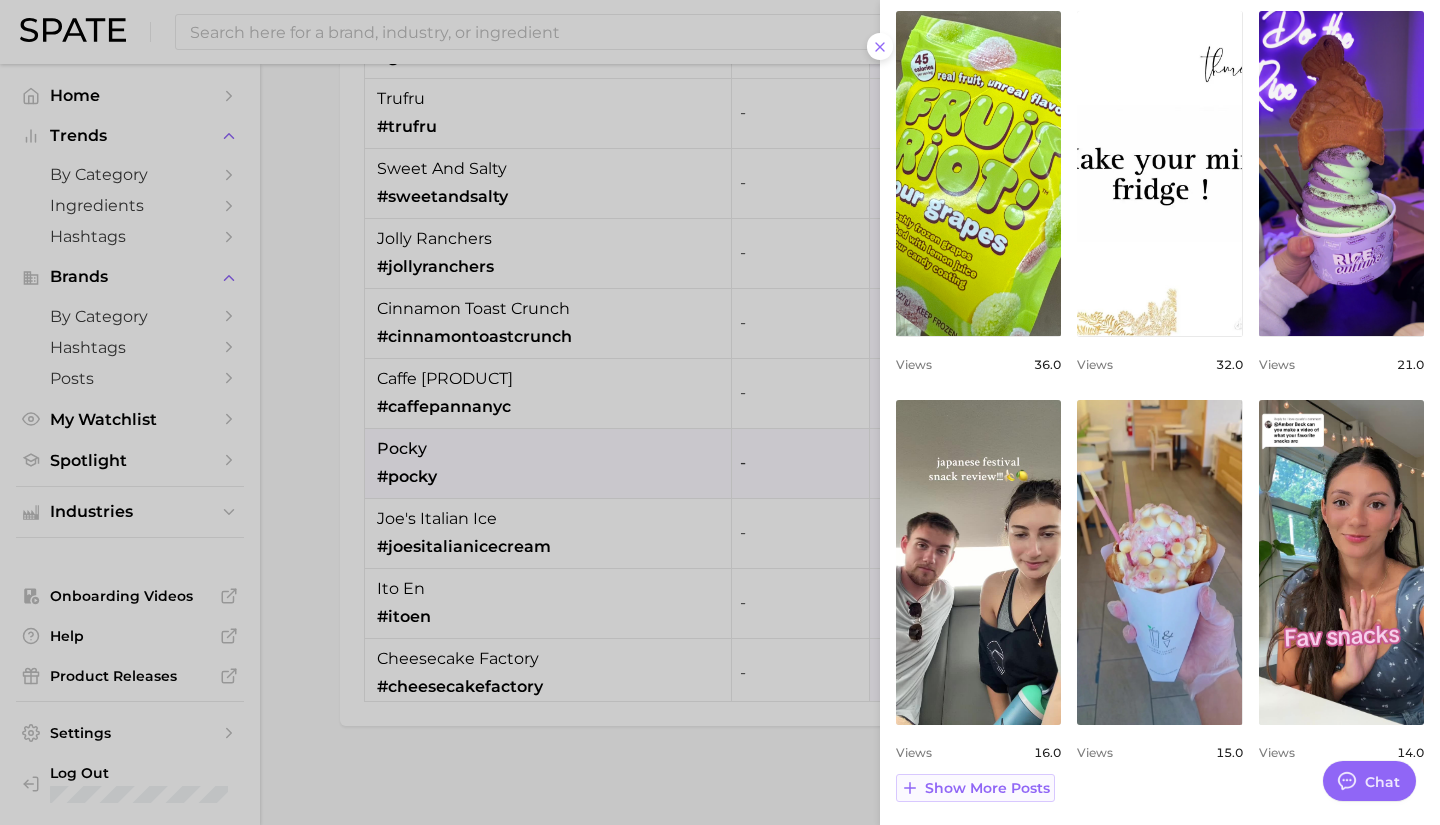 click on "Show more posts" at bounding box center (987, 788) 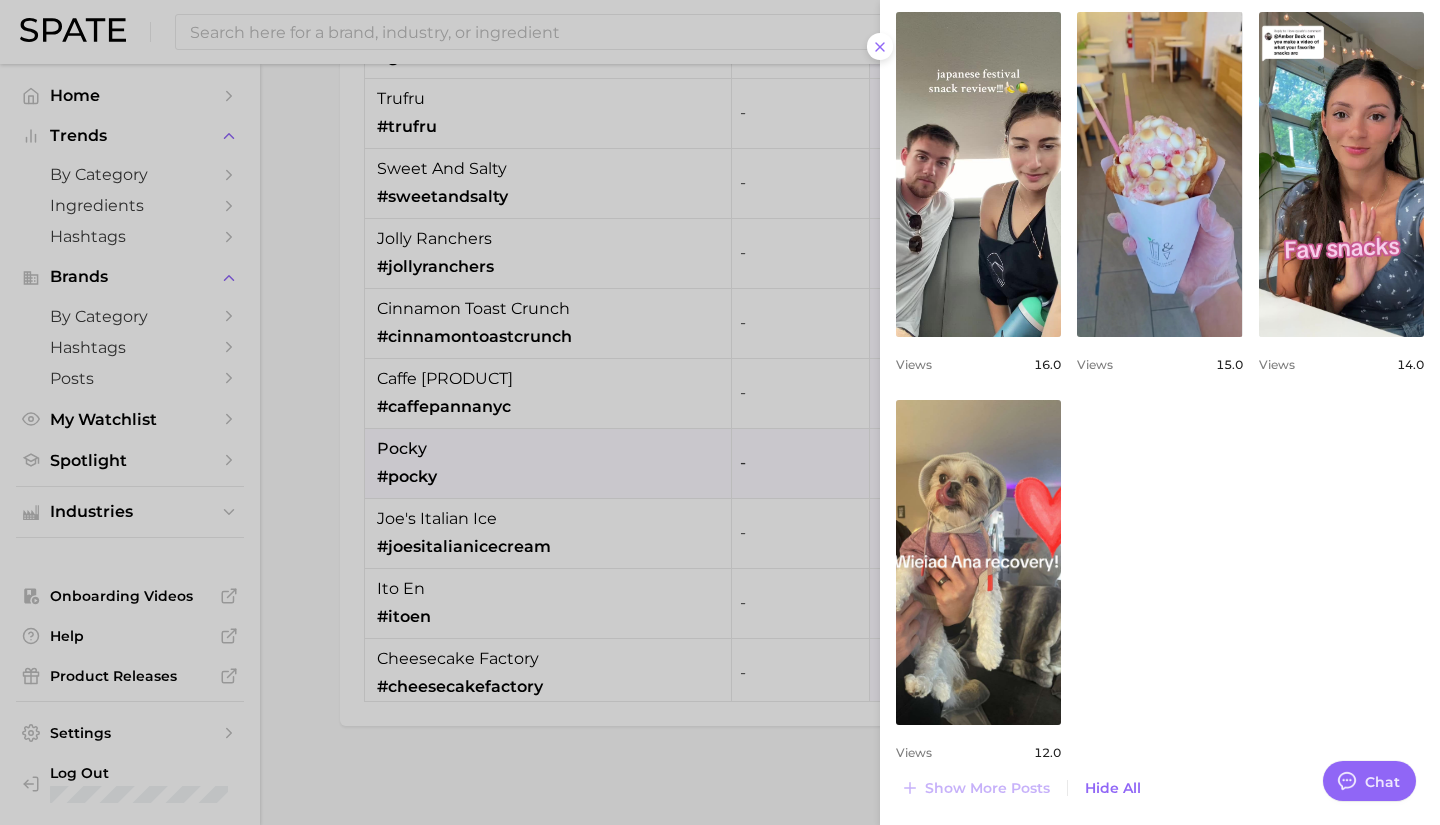 click at bounding box center (720, 412) 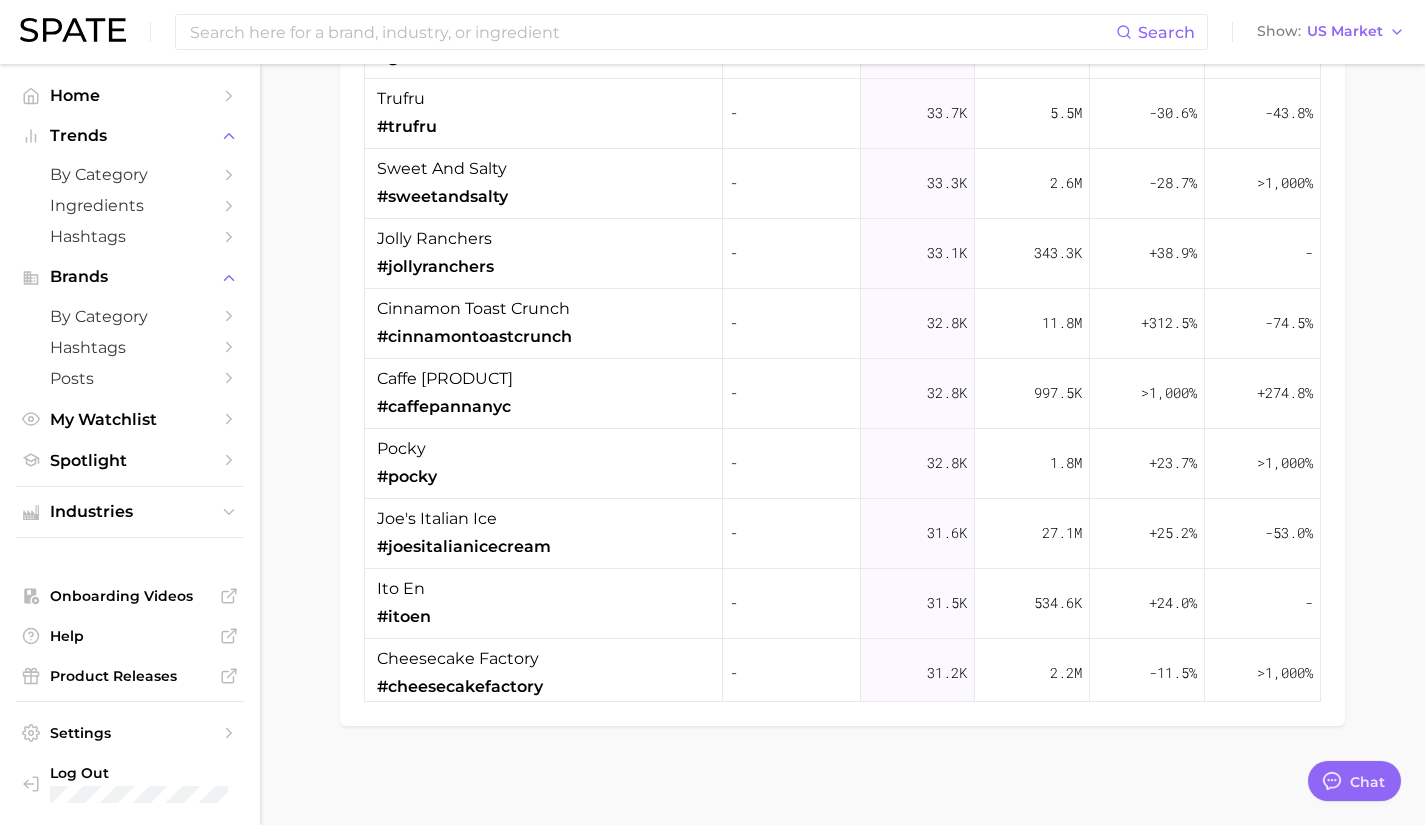 click on "#joesitalianicecream" at bounding box center (464, 547) 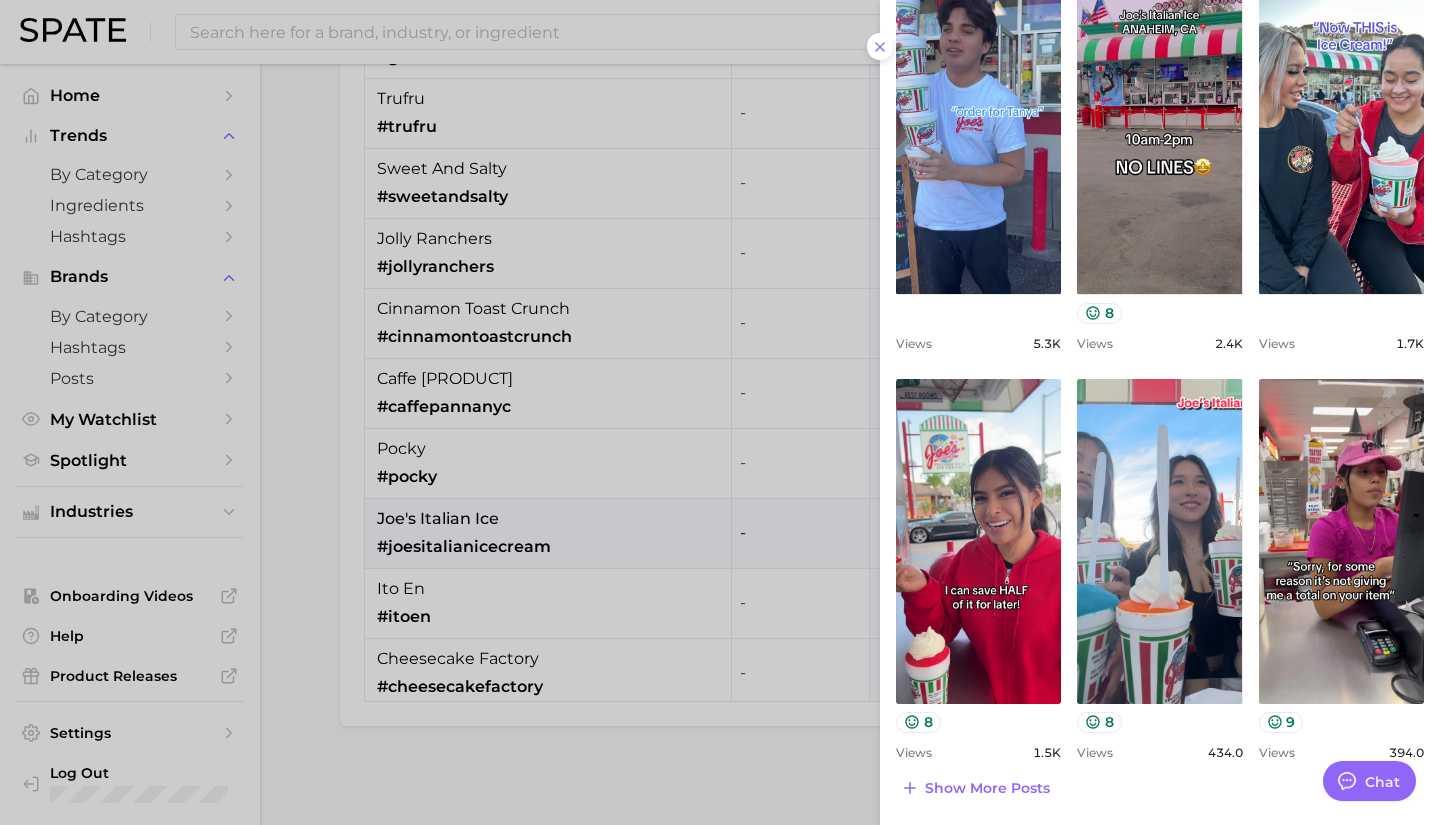 click at bounding box center [720, 412] 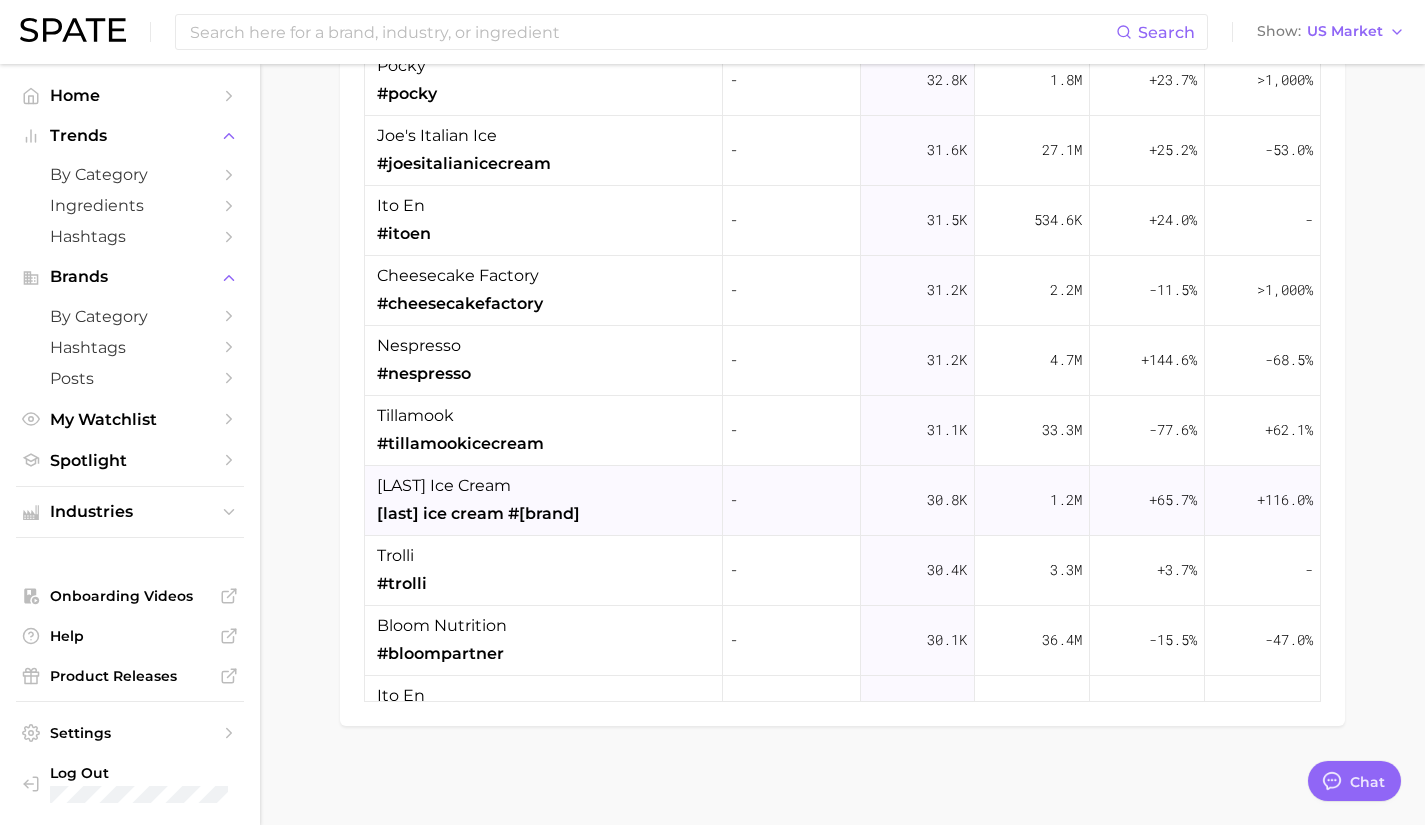 click on "[LAST] ice cream #[BRAND]" at bounding box center [544, 501] 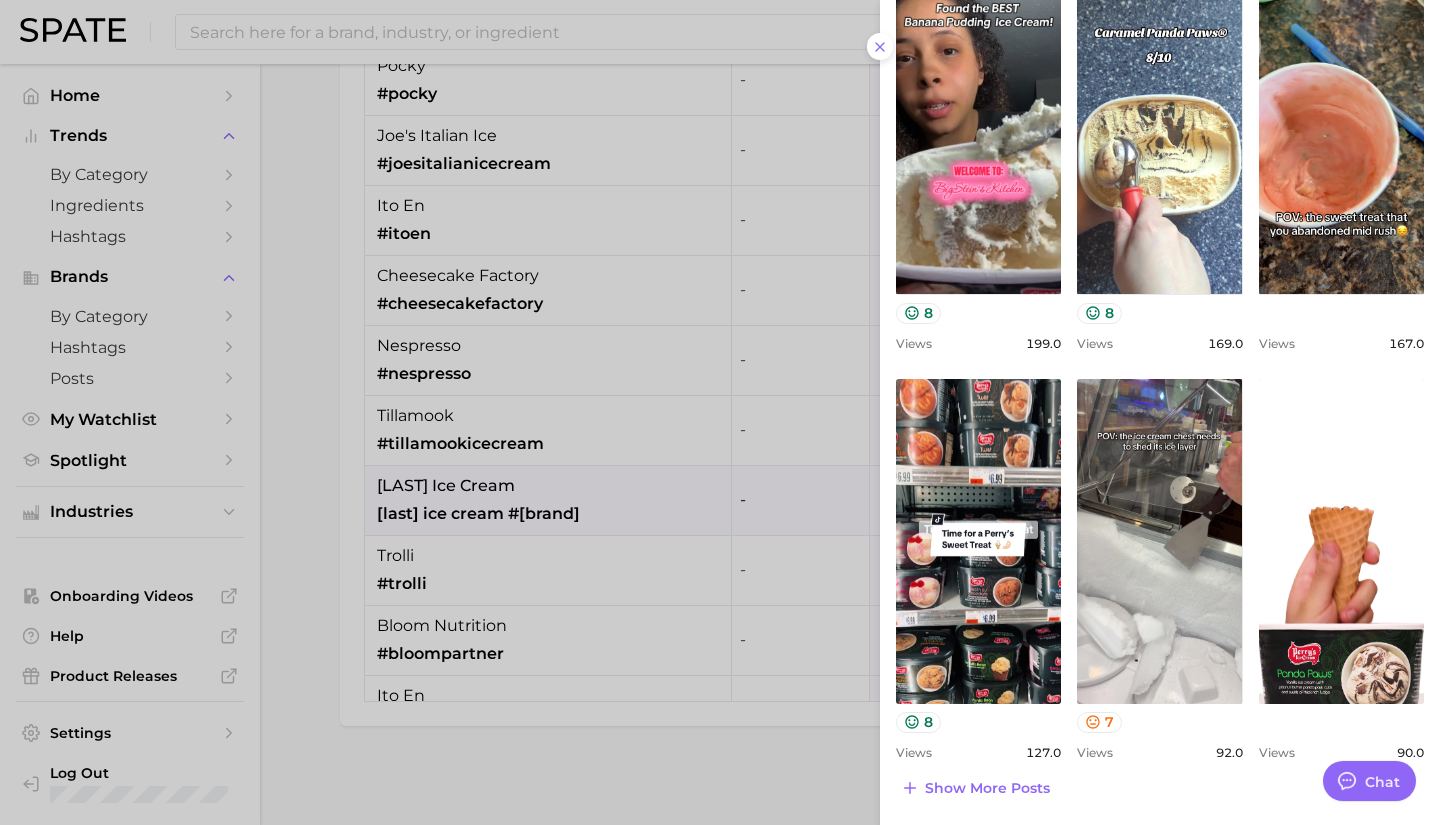 click at bounding box center [720, 412] 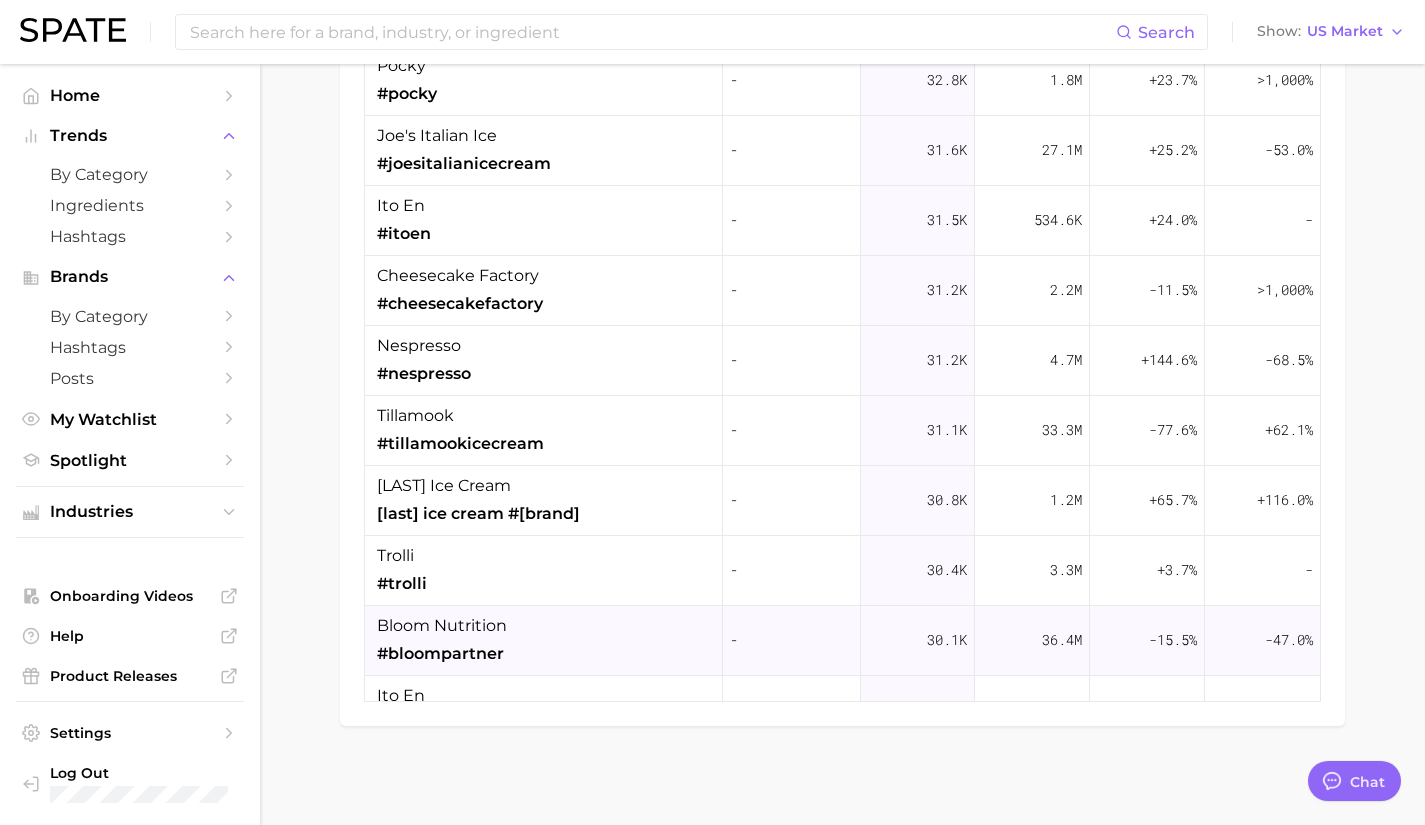 click on "bloom nutrition" at bounding box center (442, 626) 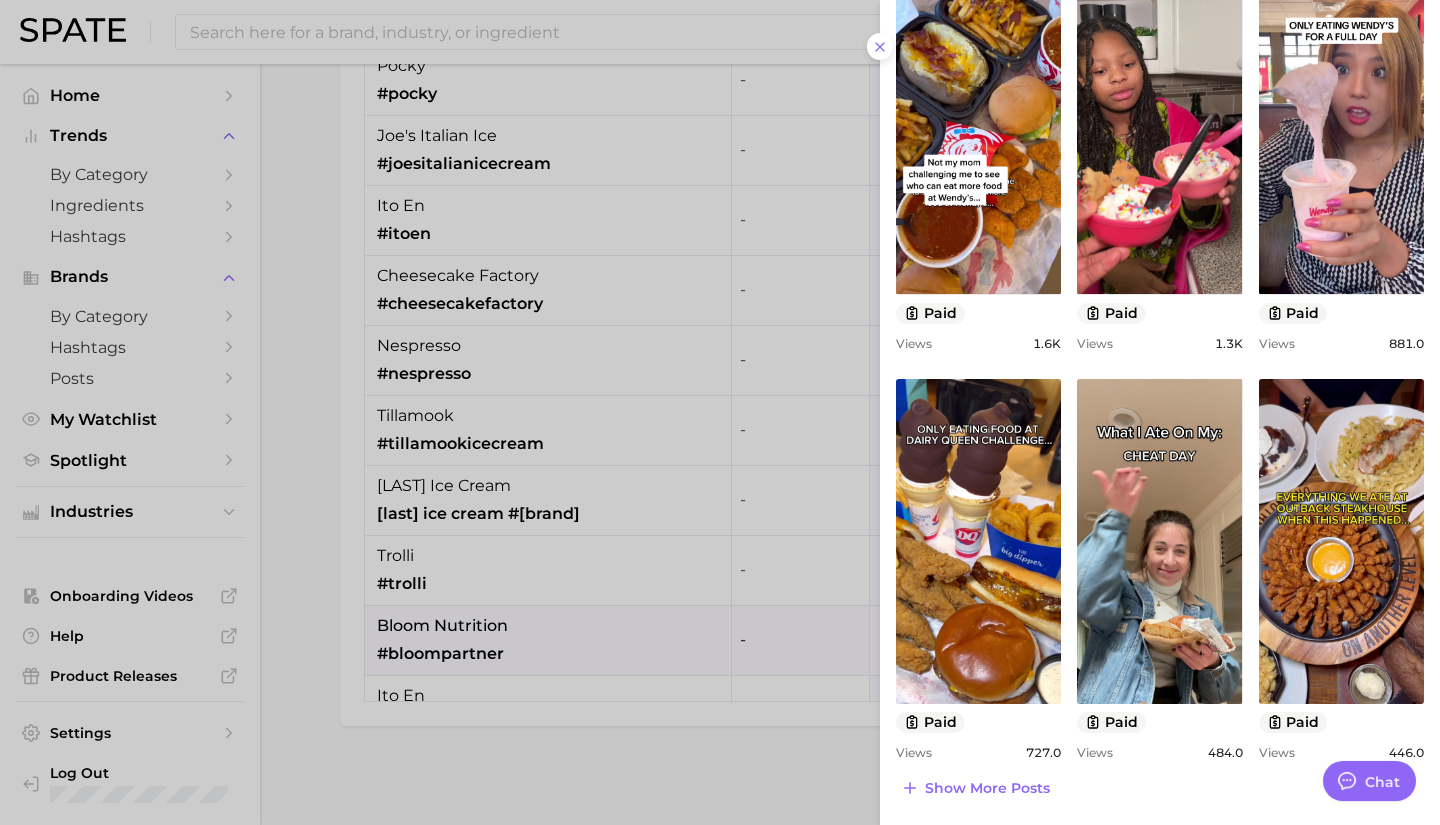 click at bounding box center (720, 412) 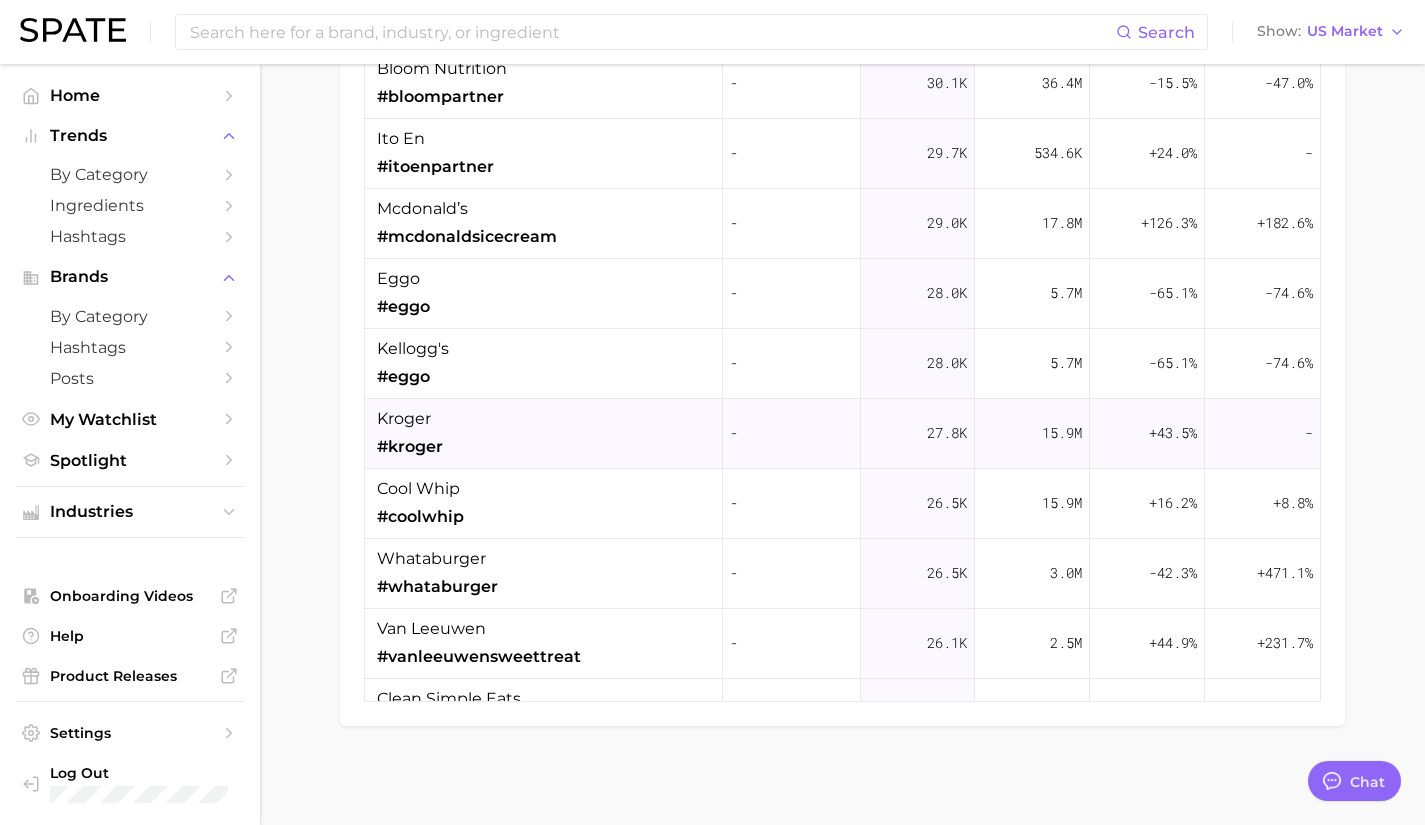 click on "kroger #kroger" at bounding box center (544, 434) 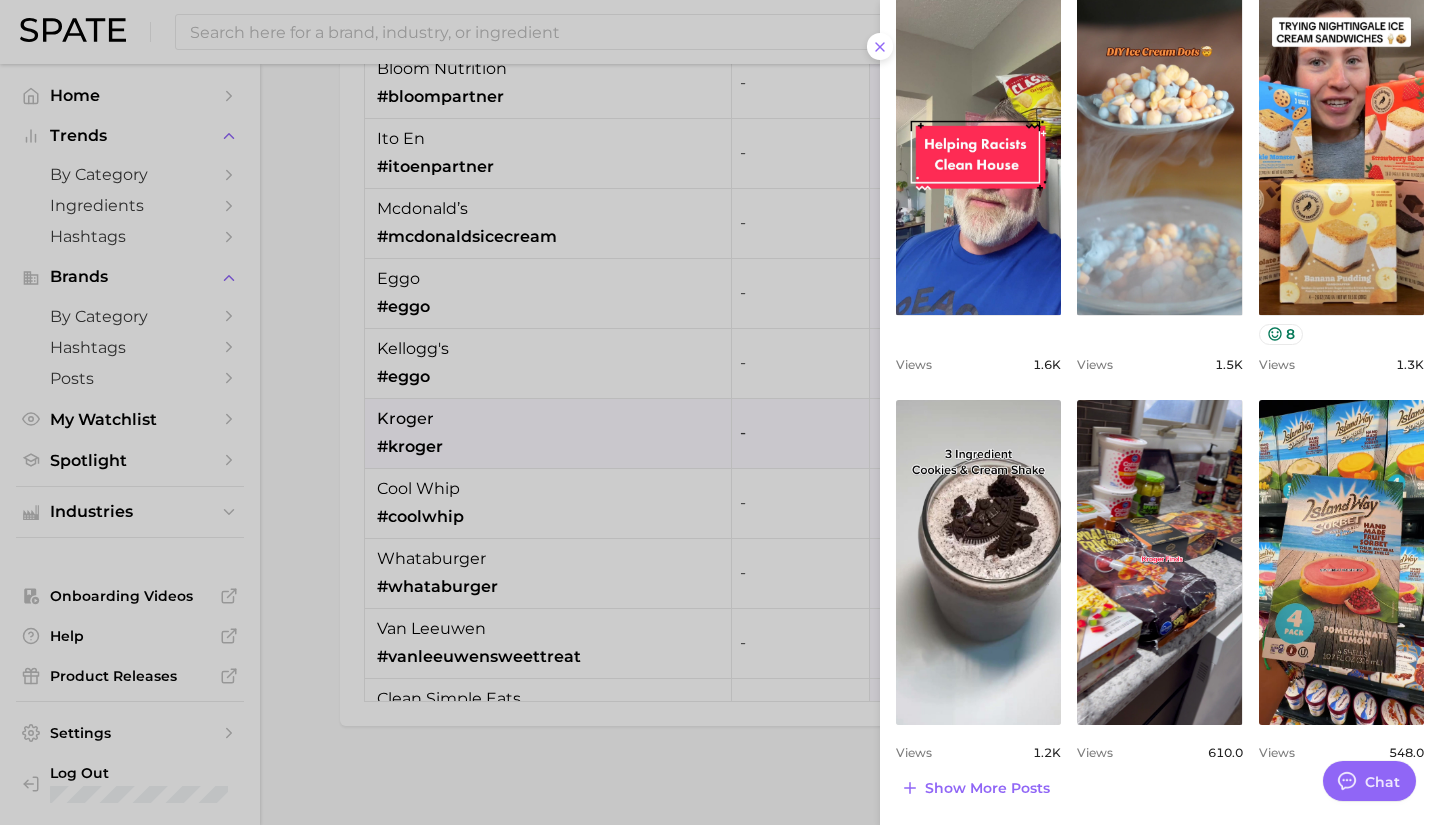 click at bounding box center (720, 412) 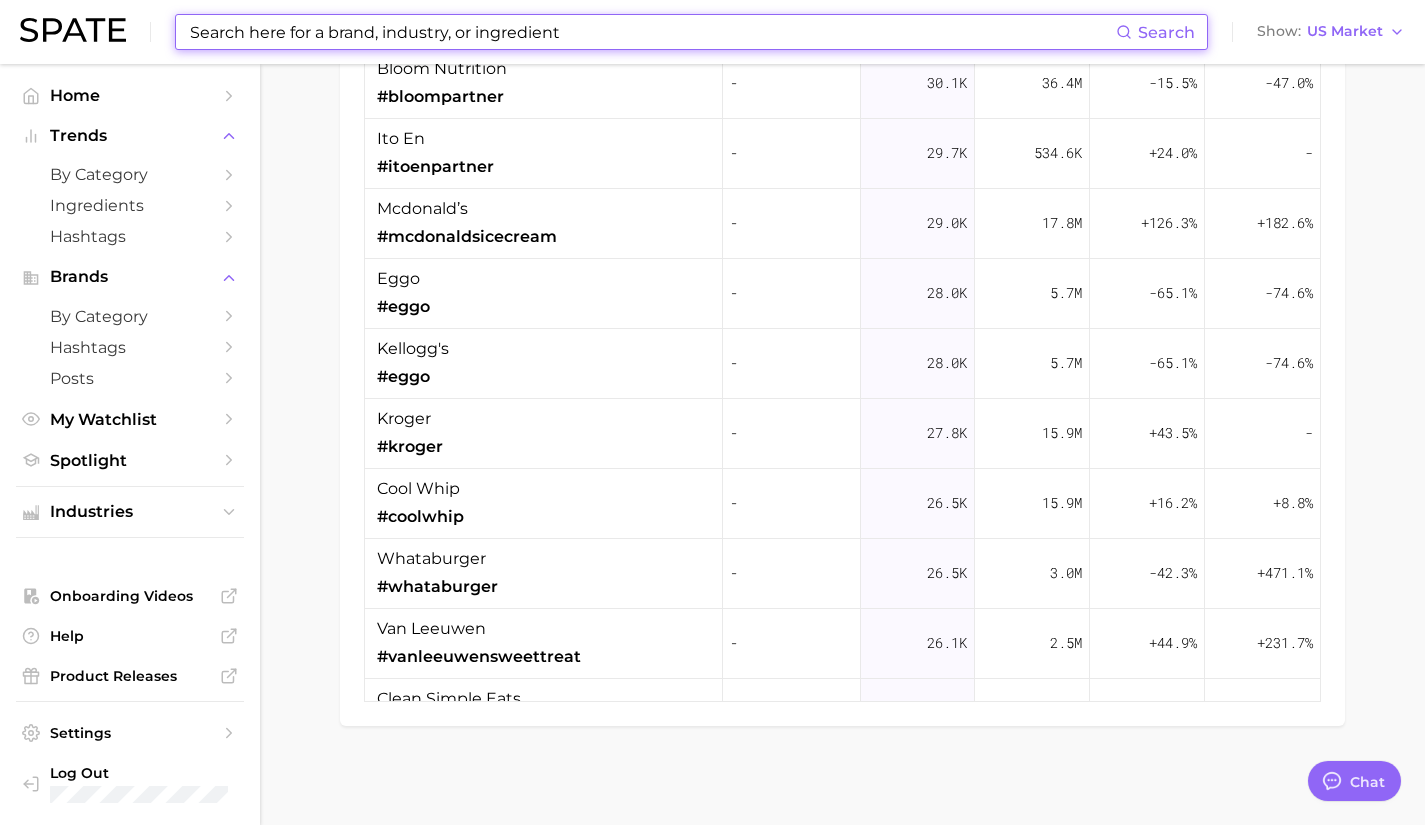 click at bounding box center [652, 32] 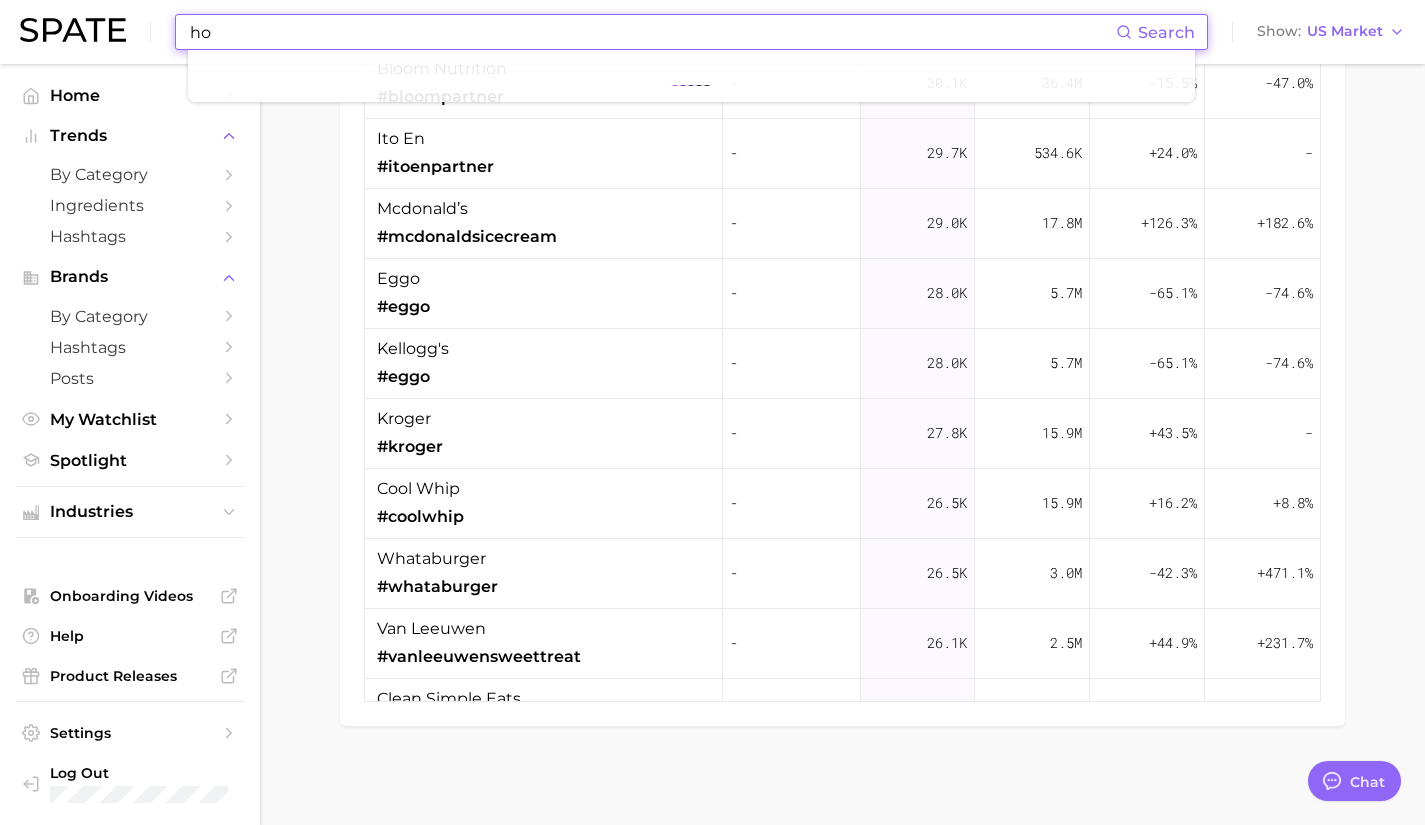 type on "h" 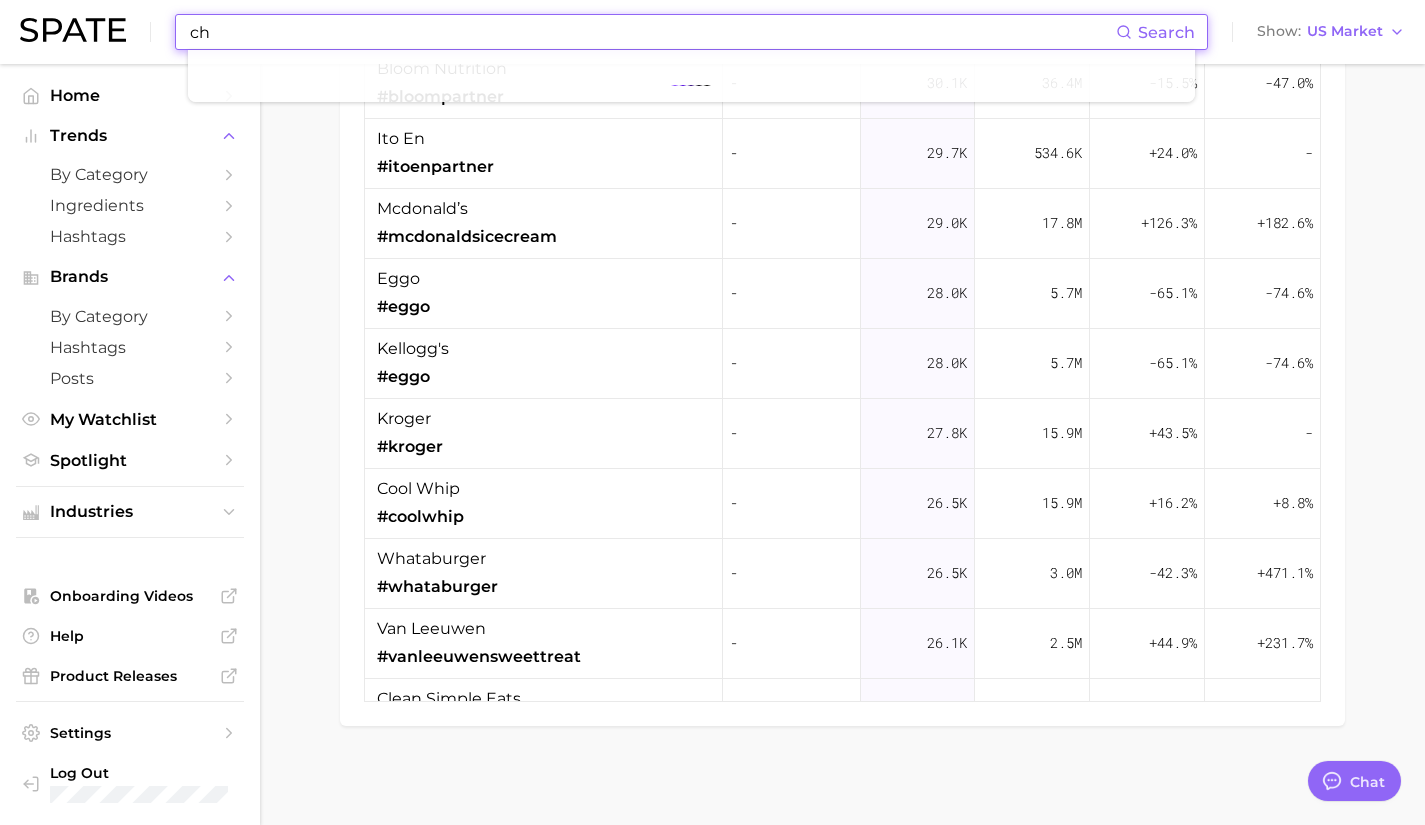 type on "c" 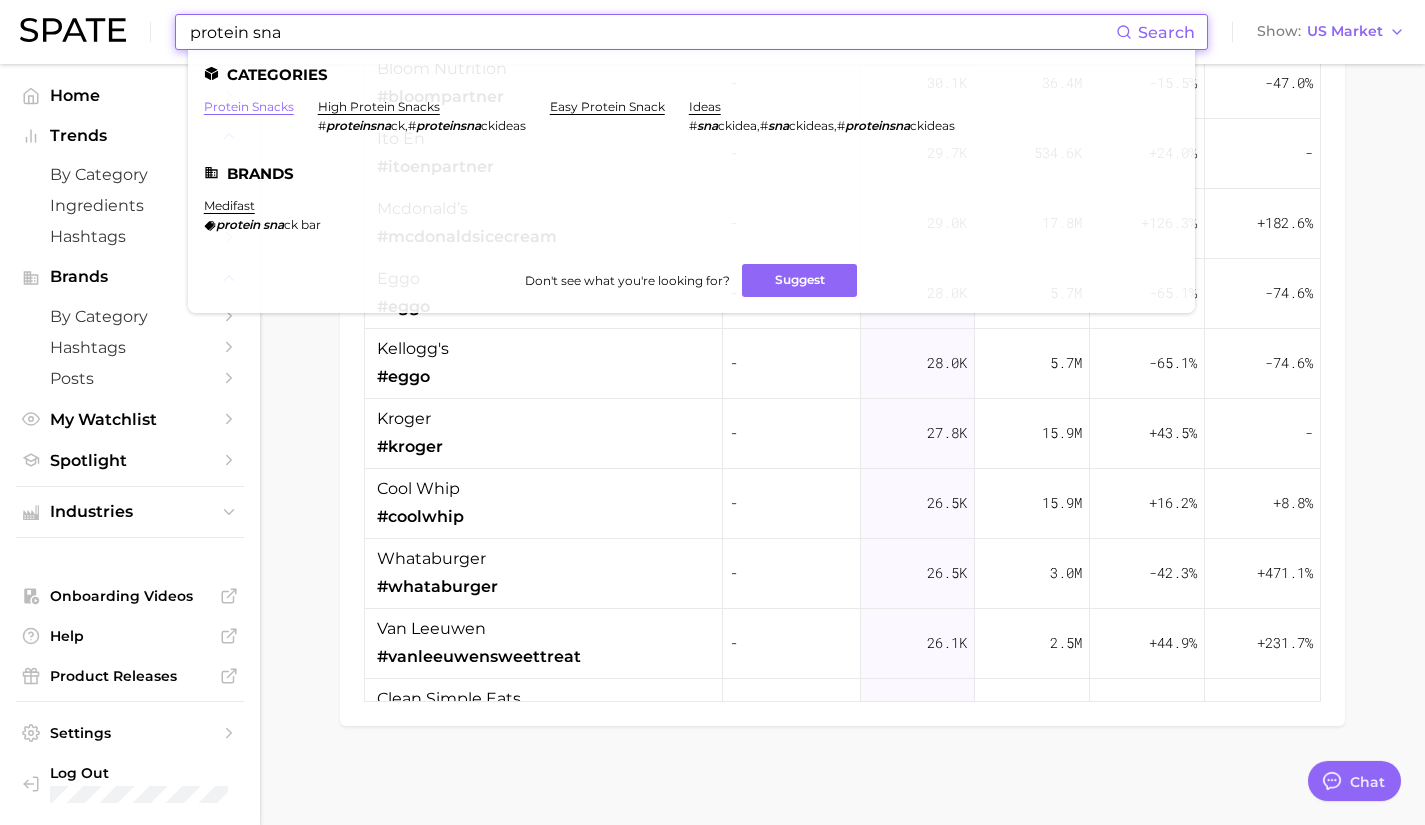 type on "protein sna" 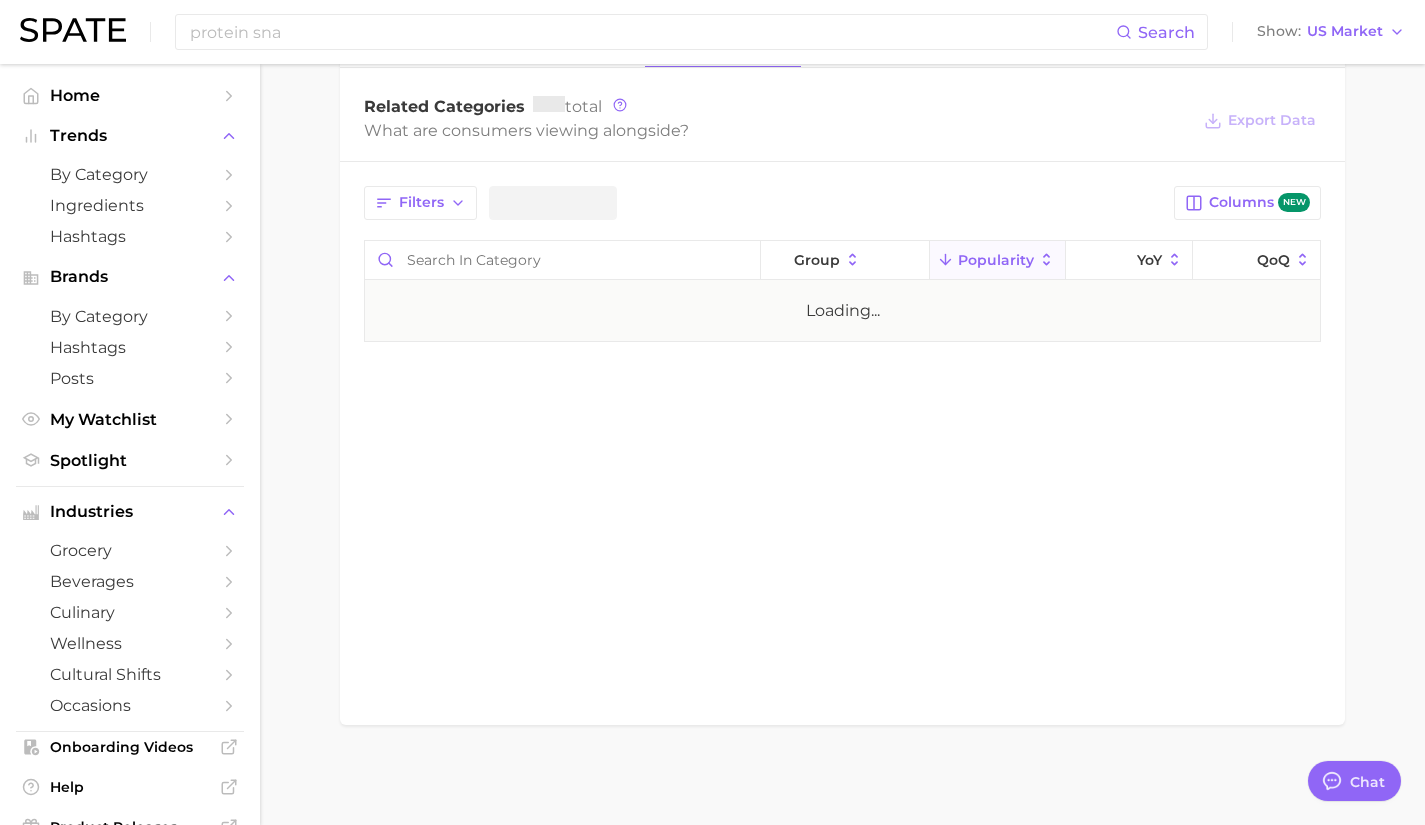 scroll, scrollTop: 0, scrollLeft: 0, axis: both 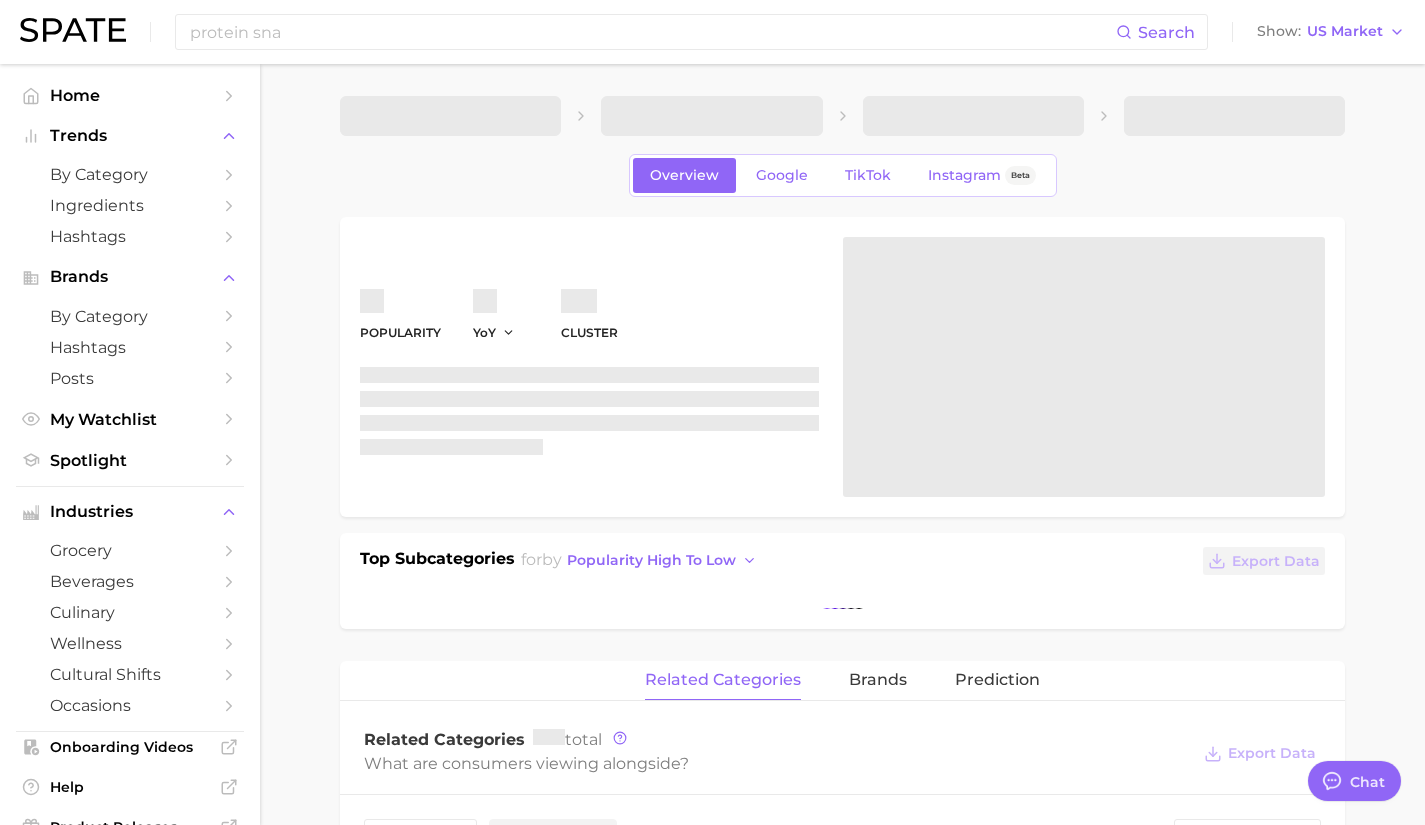 type on "x" 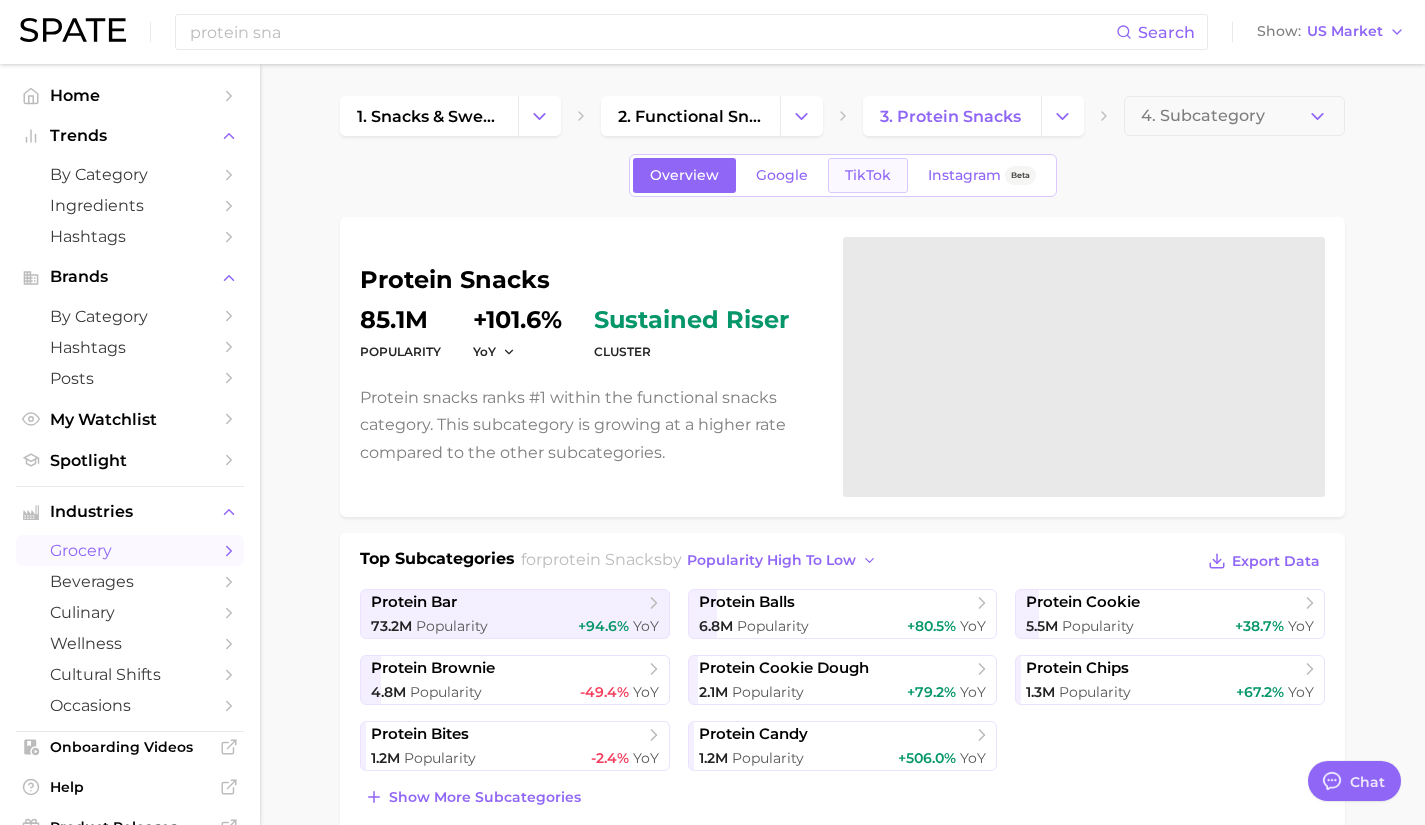 click on "TikTok" at bounding box center (868, 175) 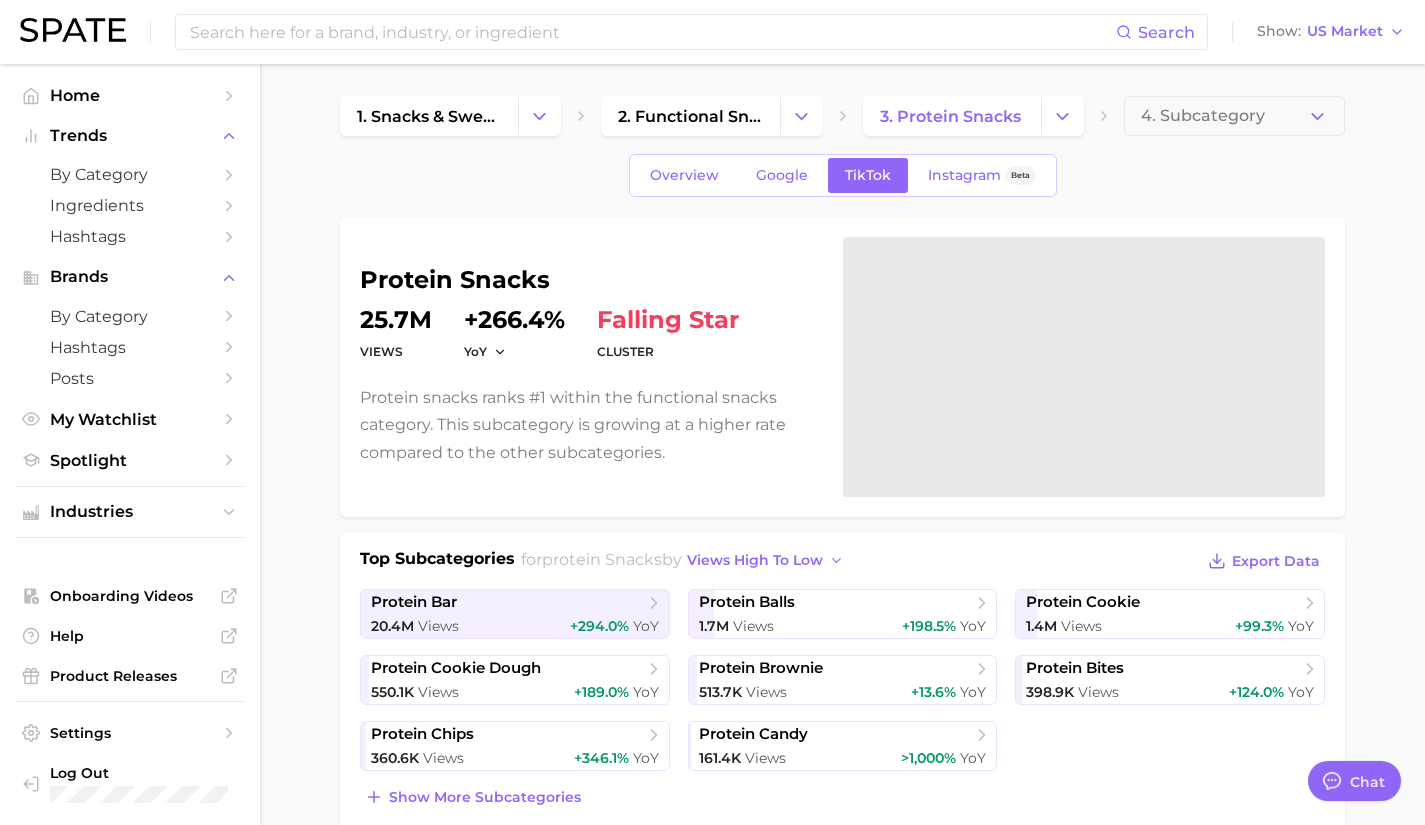 scroll, scrollTop: 0, scrollLeft: 0, axis: both 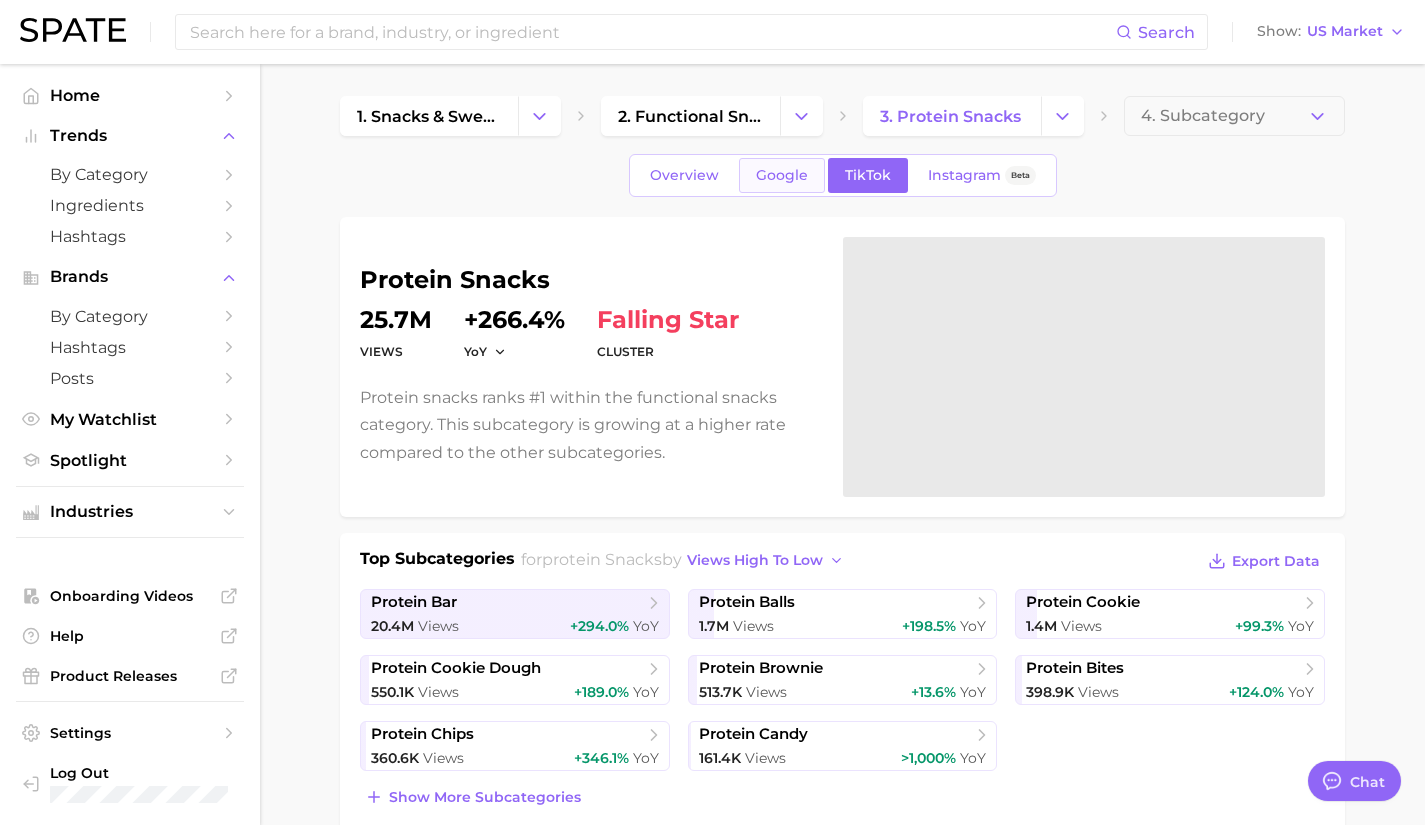 click on "Google" at bounding box center [782, 175] 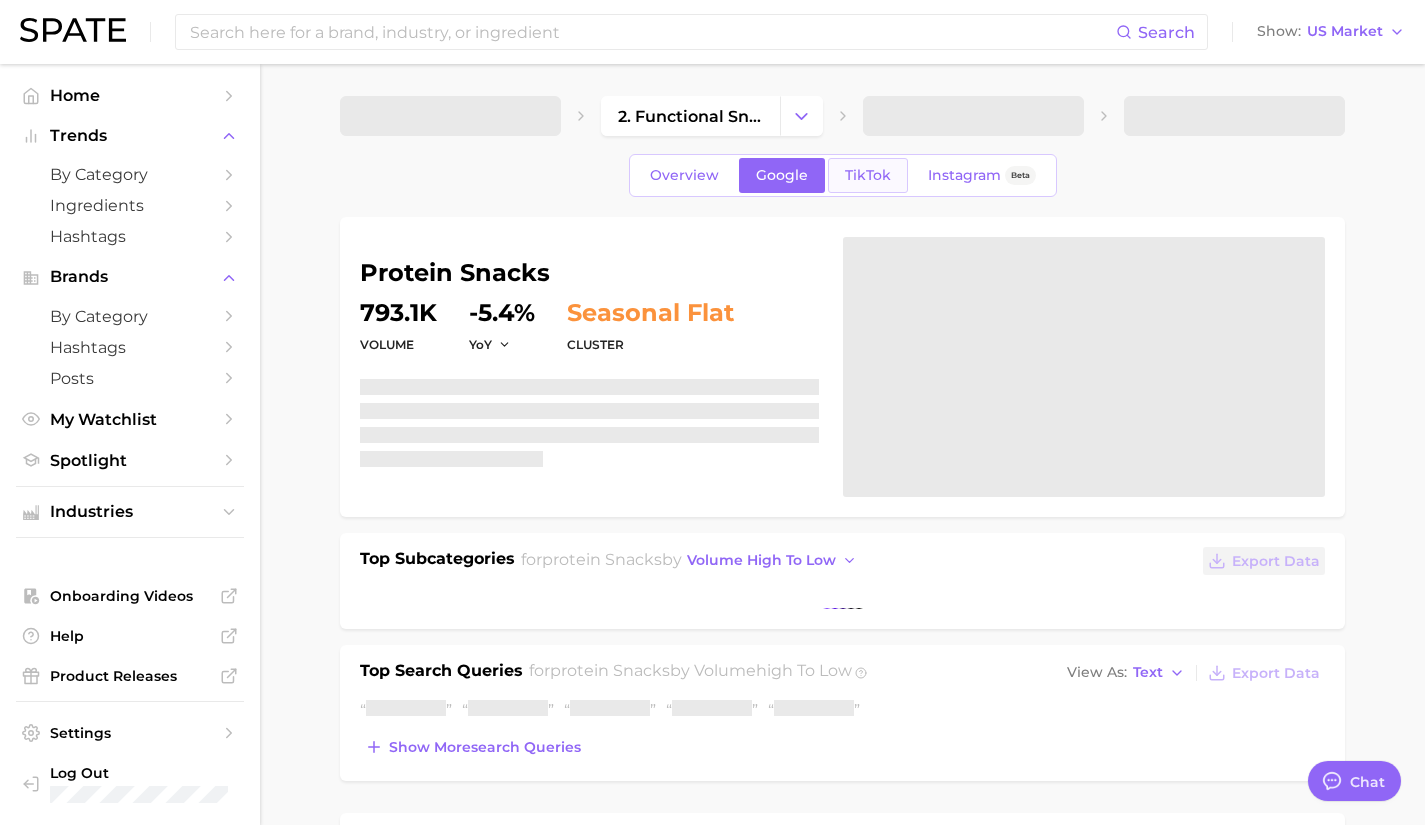 click on "TikTok" at bounding box center (868, 175) 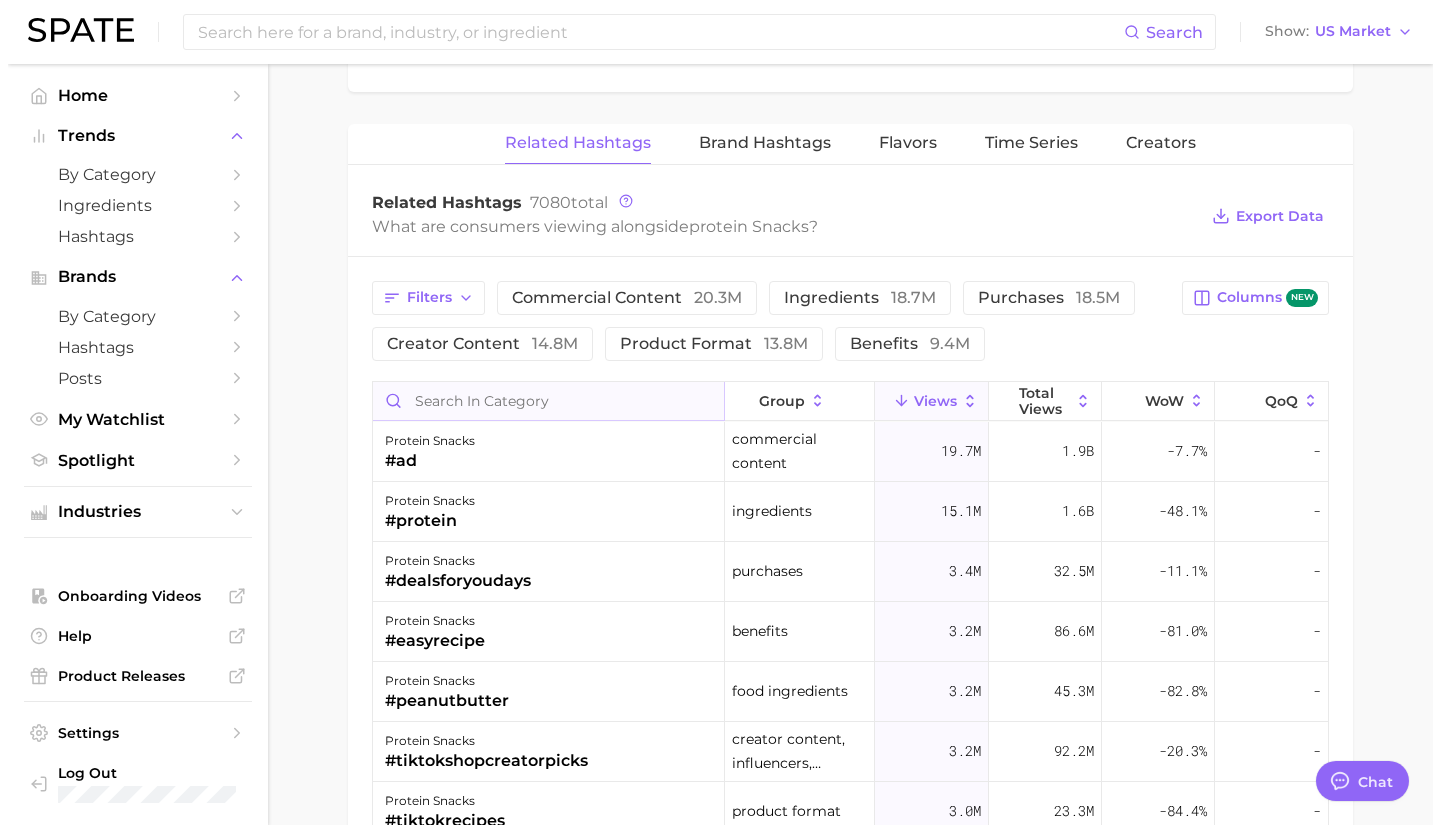 scroll, scrollTop: 1475, scrollLeft: 0, axis: vertical 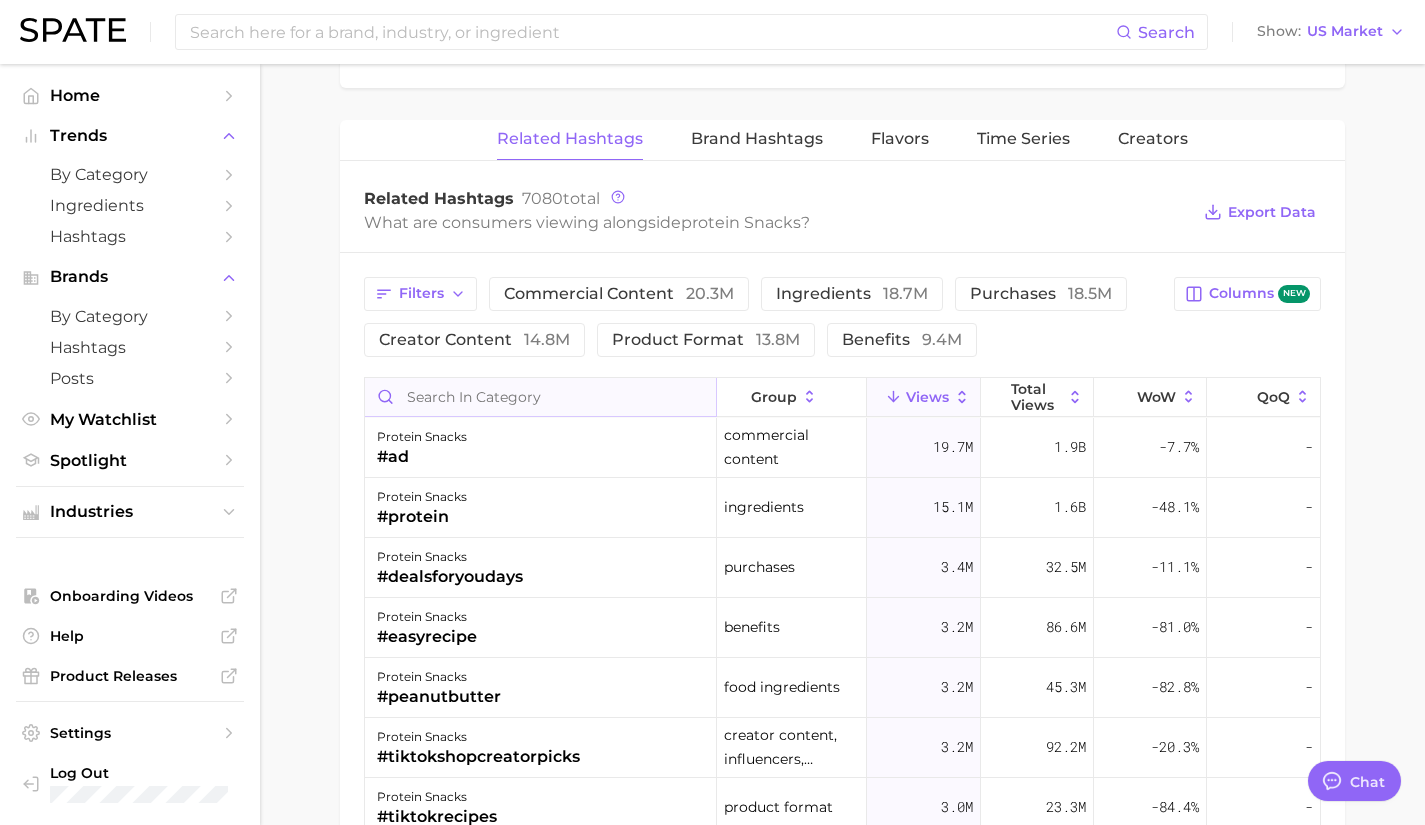 click at bounding box center (540, 397) 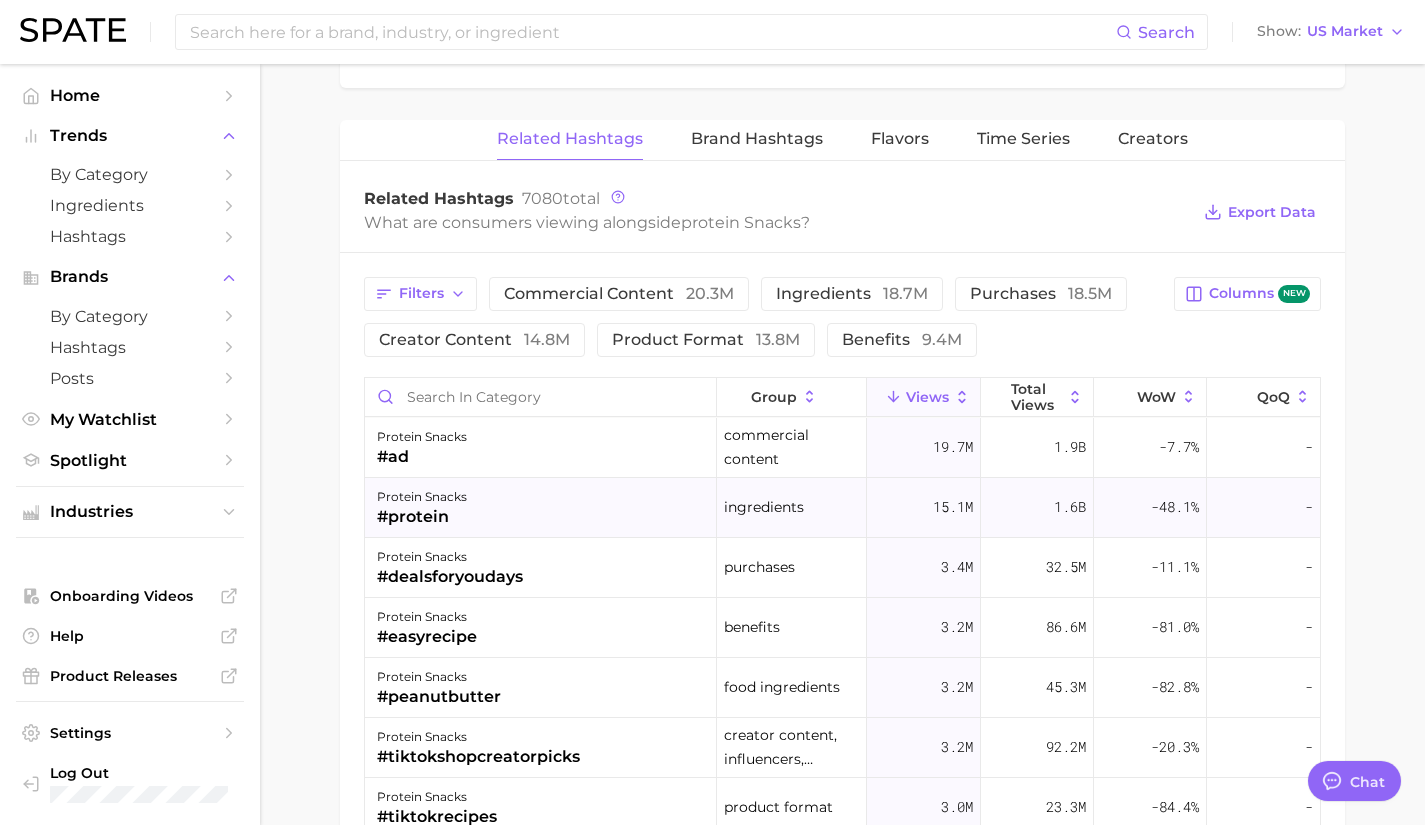 click on "protein snacks #protein" at bounding box center (541, 508) 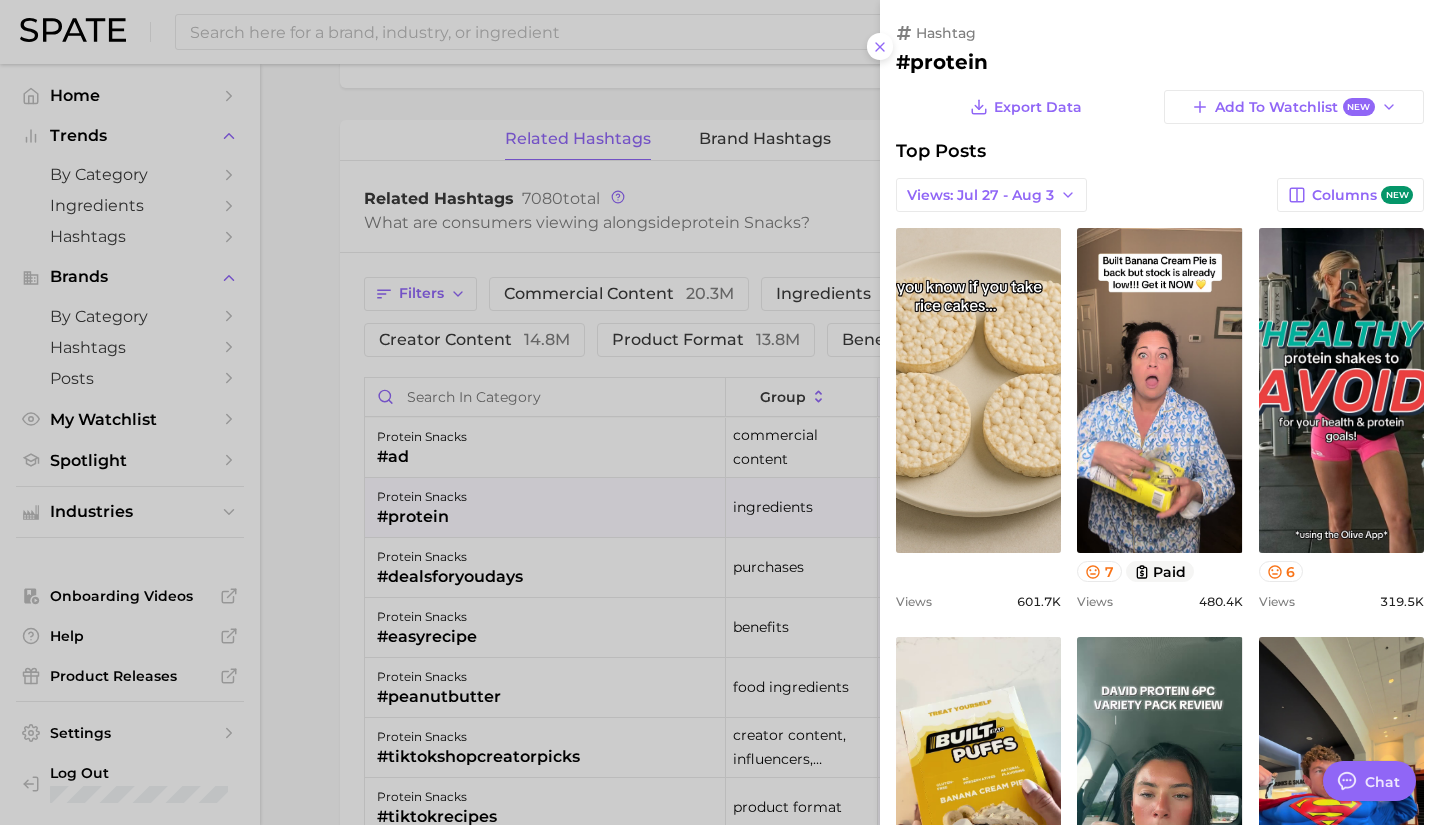 scroll, scrollTop: 0, scrollLeft: 0, axis: both 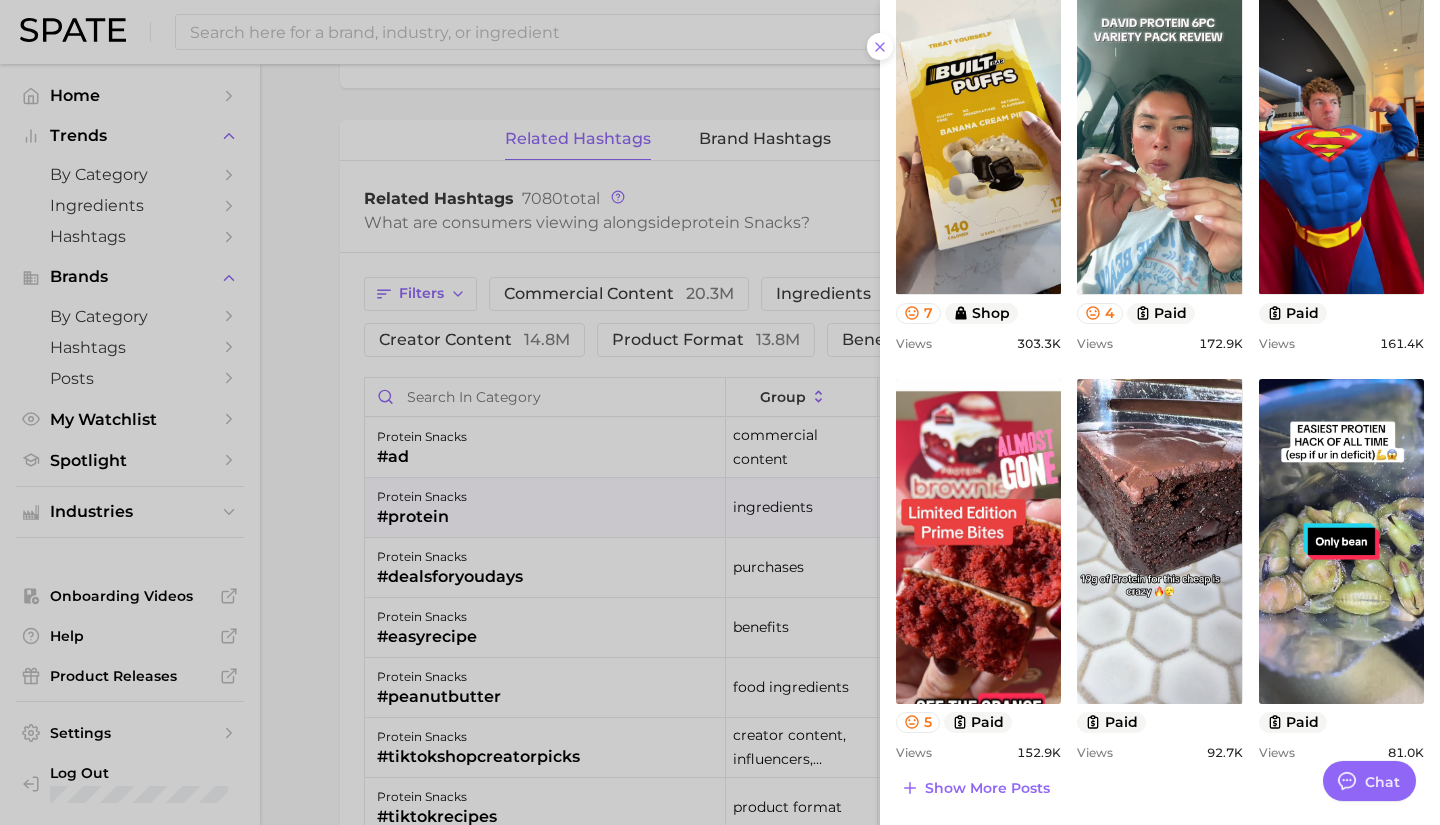 click at bounding box center (720, 412) 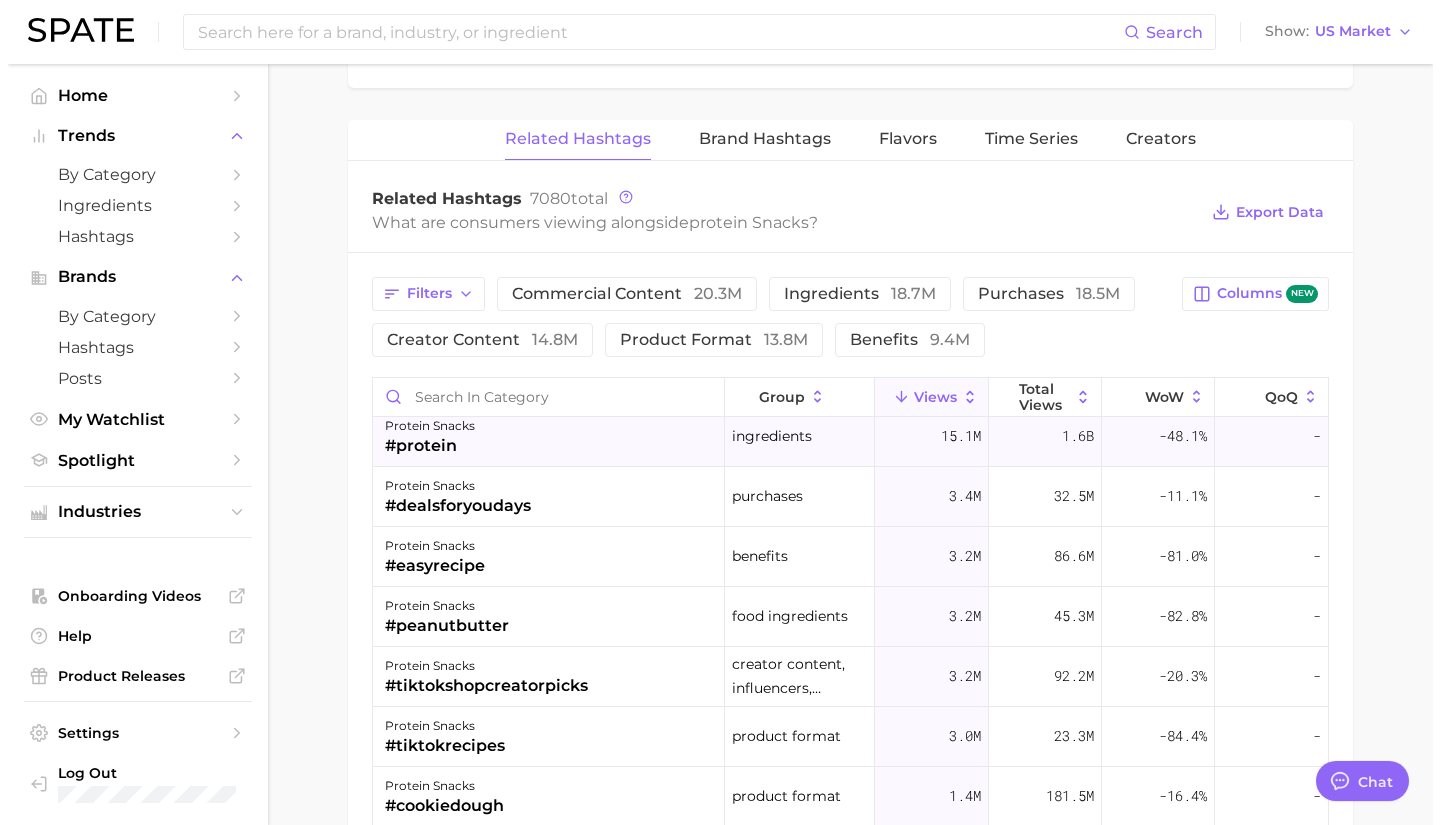 scroll, scrollTop: 85, scrollLeft: 0, axis: vertical 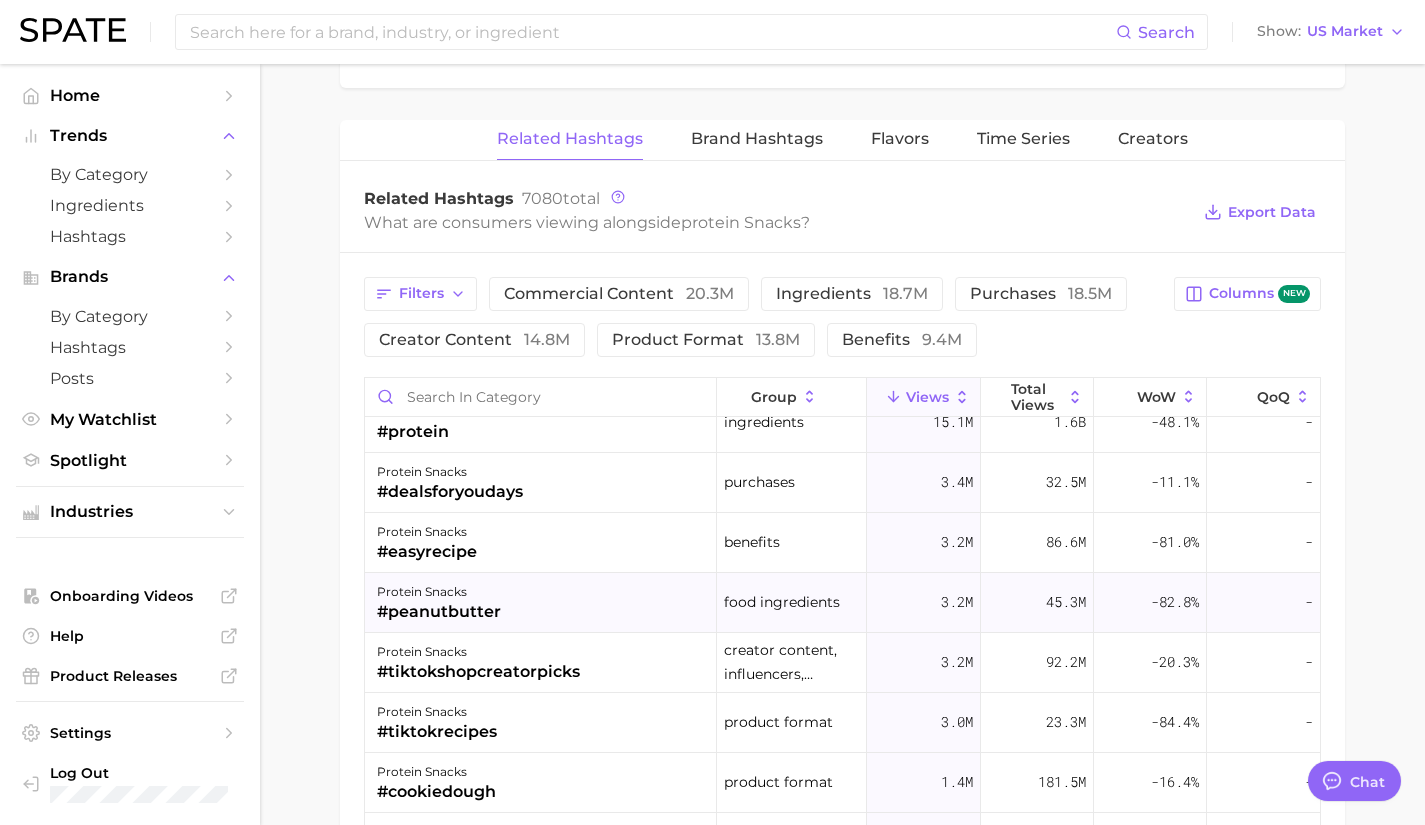 click on "protein snacks #peanutbutter" at bounding box center (541, 603) 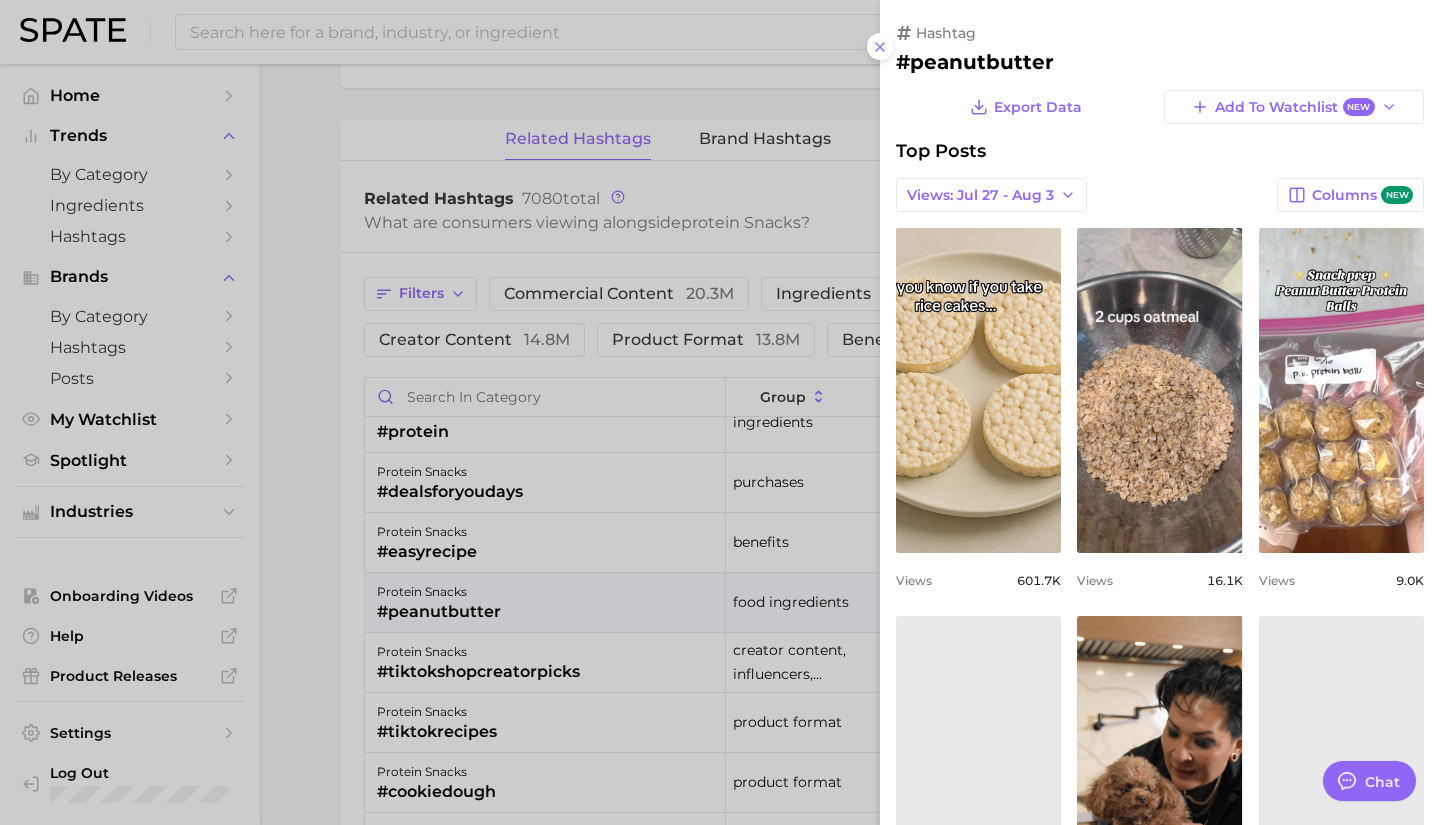 scroll, scrollTop: 0, scrollLeft: 0, axis: both 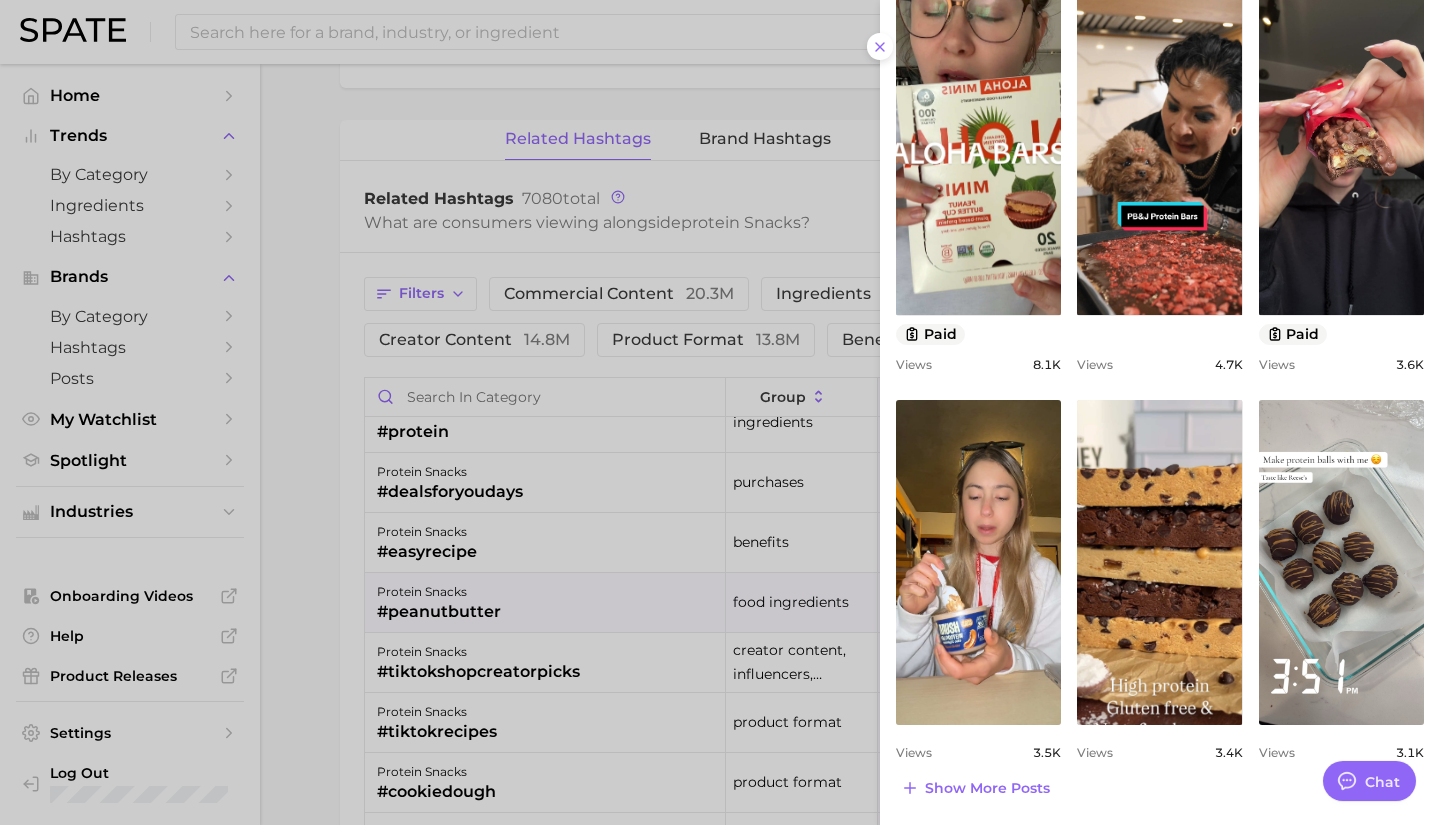 click at bounding box center (720, 412) 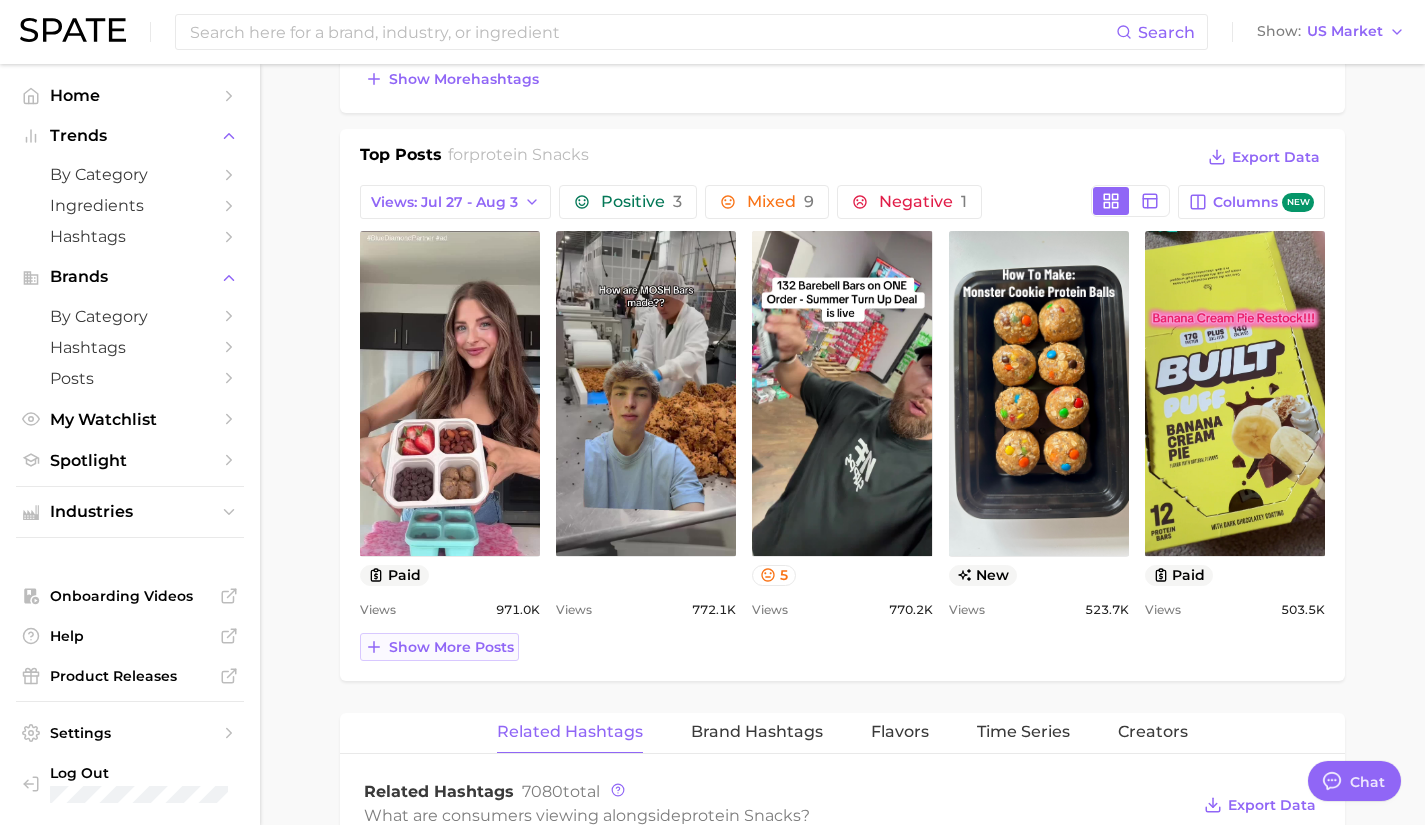 click on "Show more posts" at bounding box center [451, 647] 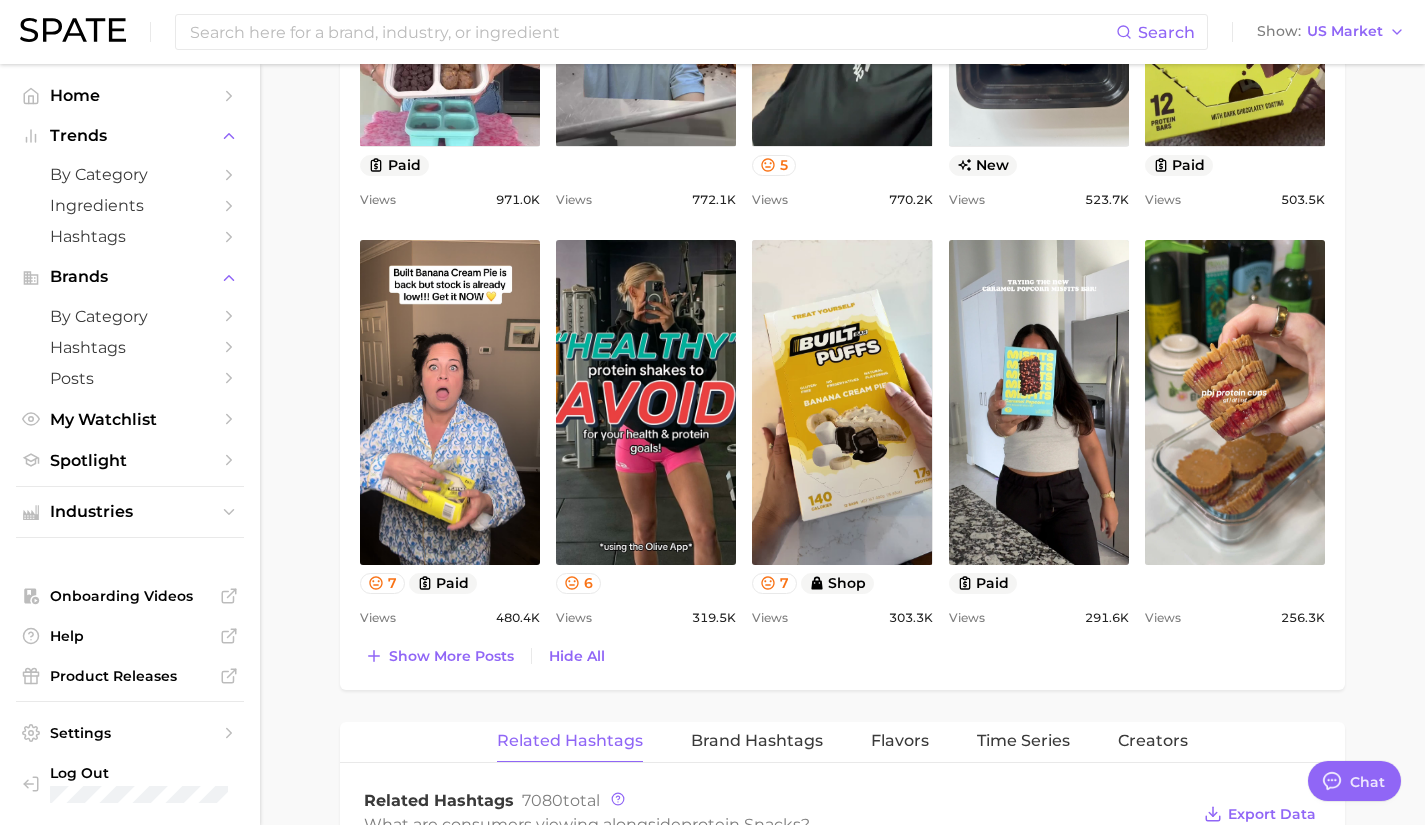 drag, startPoint x: 1038, startPoint y: 356, endPoint x: 815, endPoint y: 644, distance: 364.24304 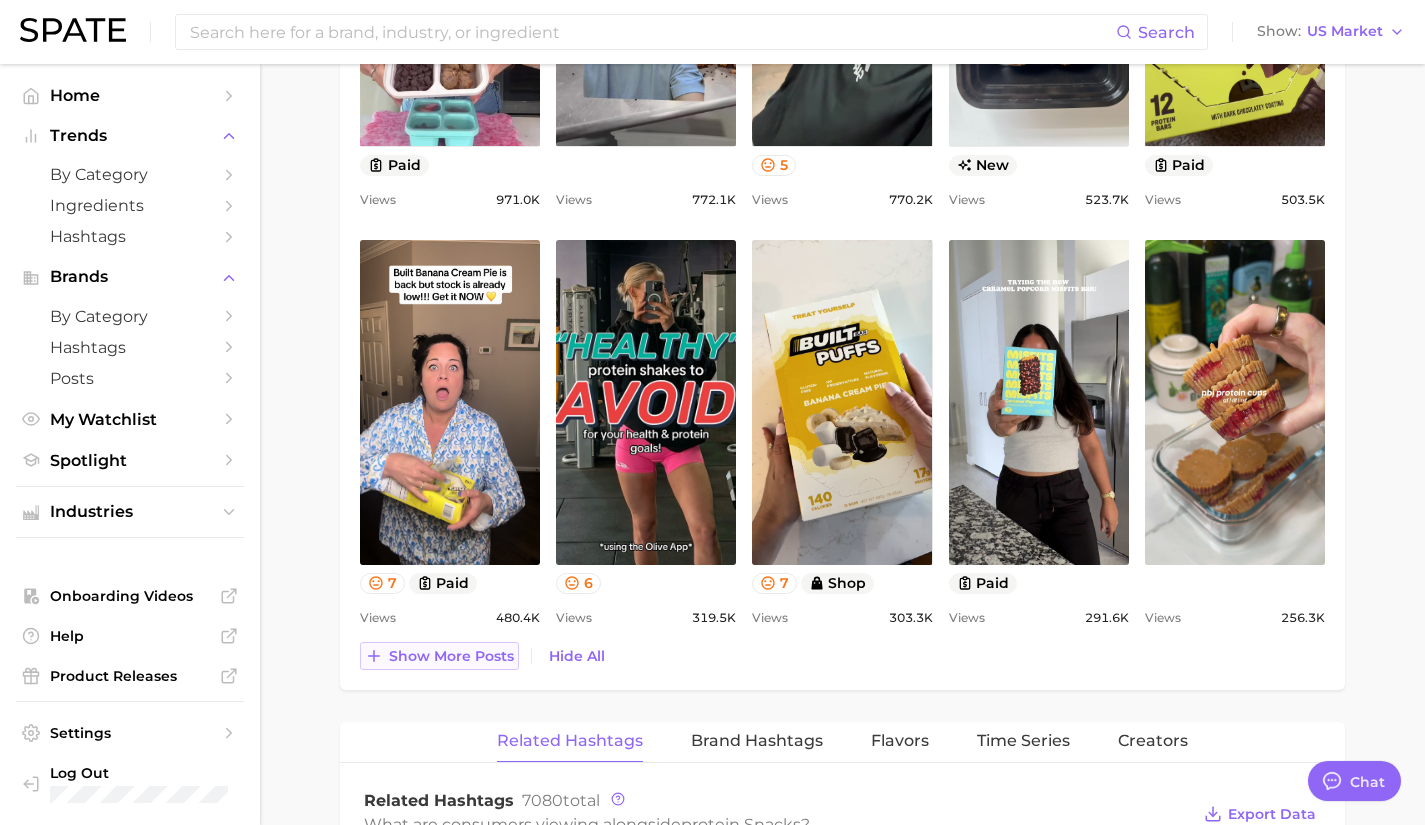 click on "Show more posts" at bounding box center [451, 656] 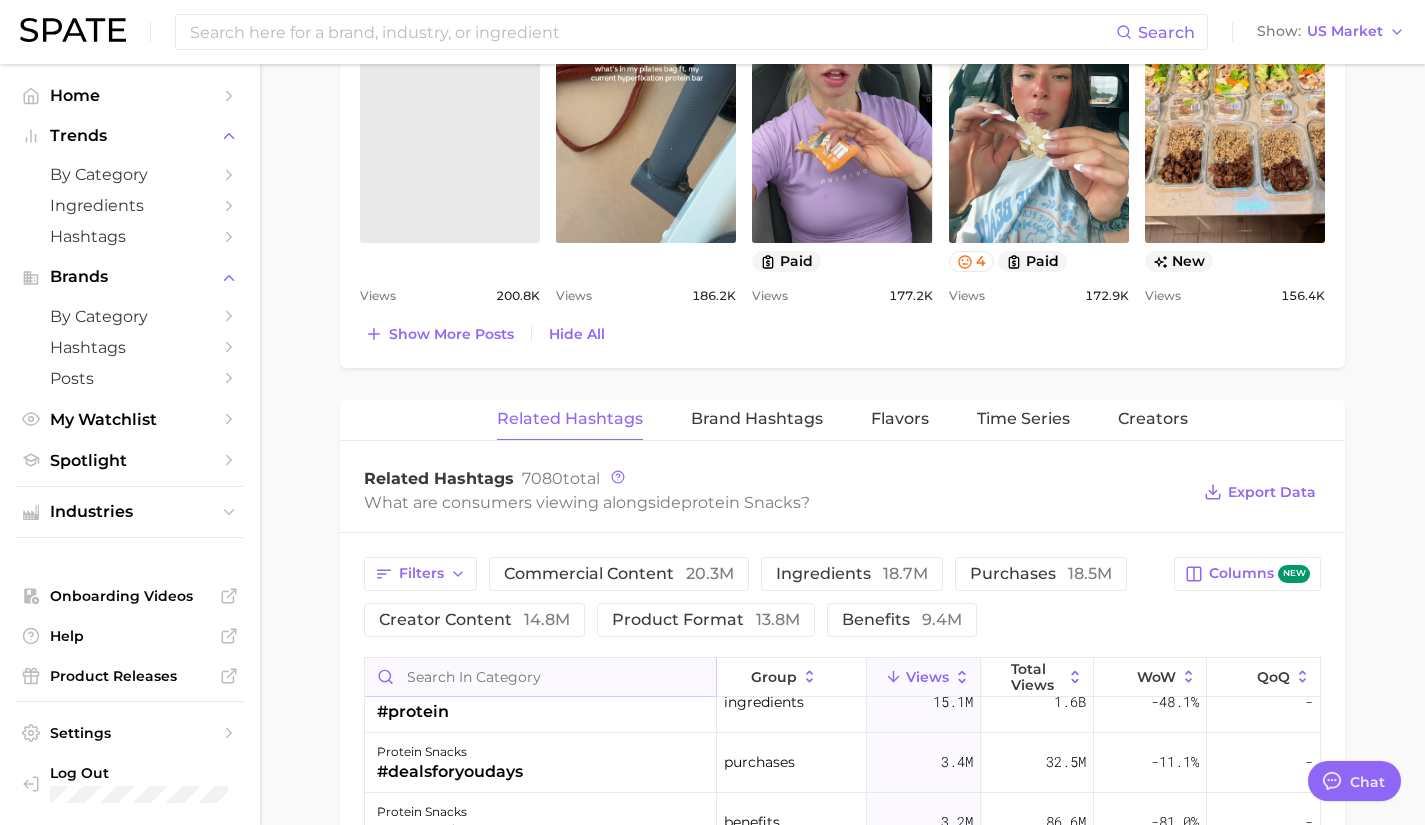 click at bounding box center (540, 677) 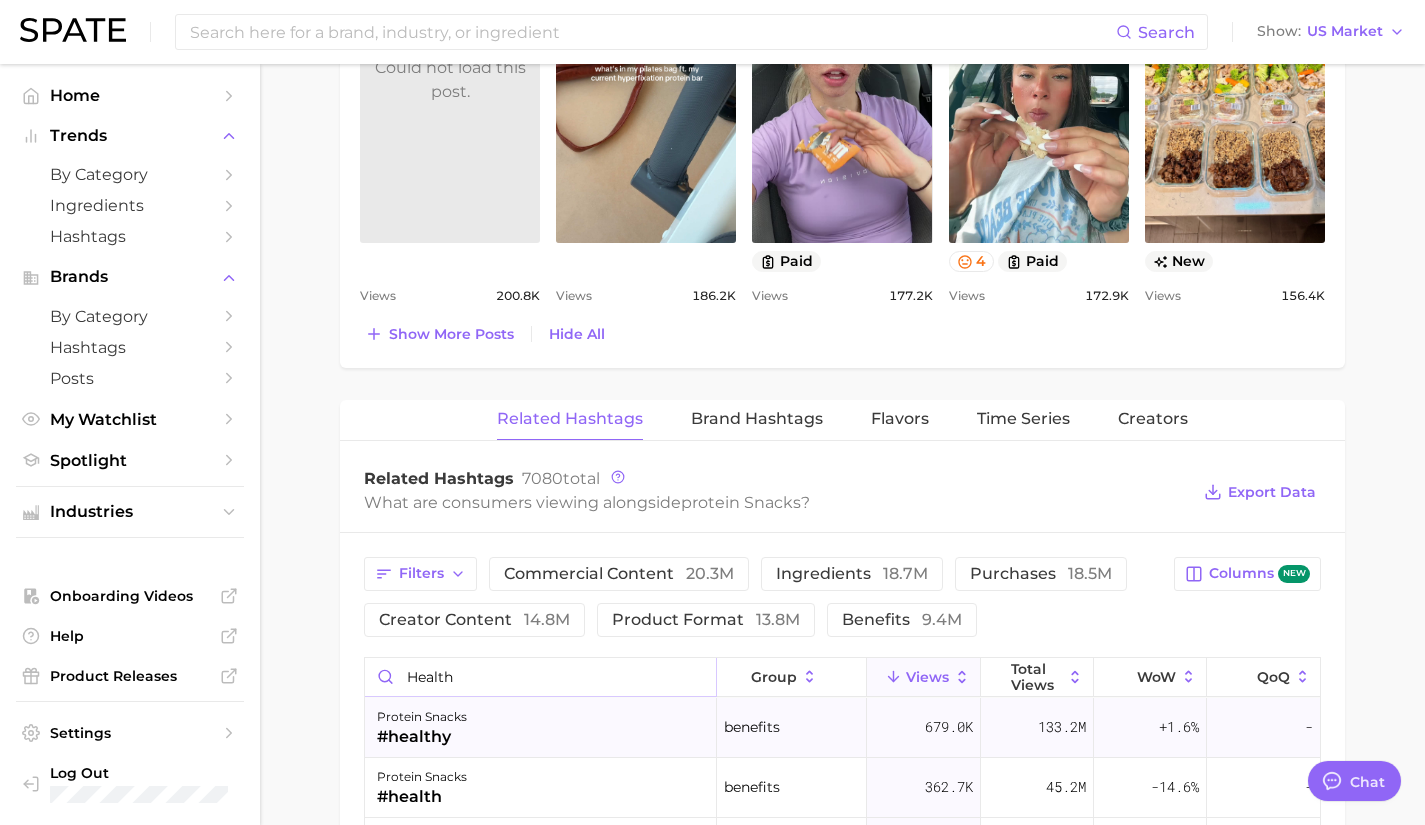 type on "health" 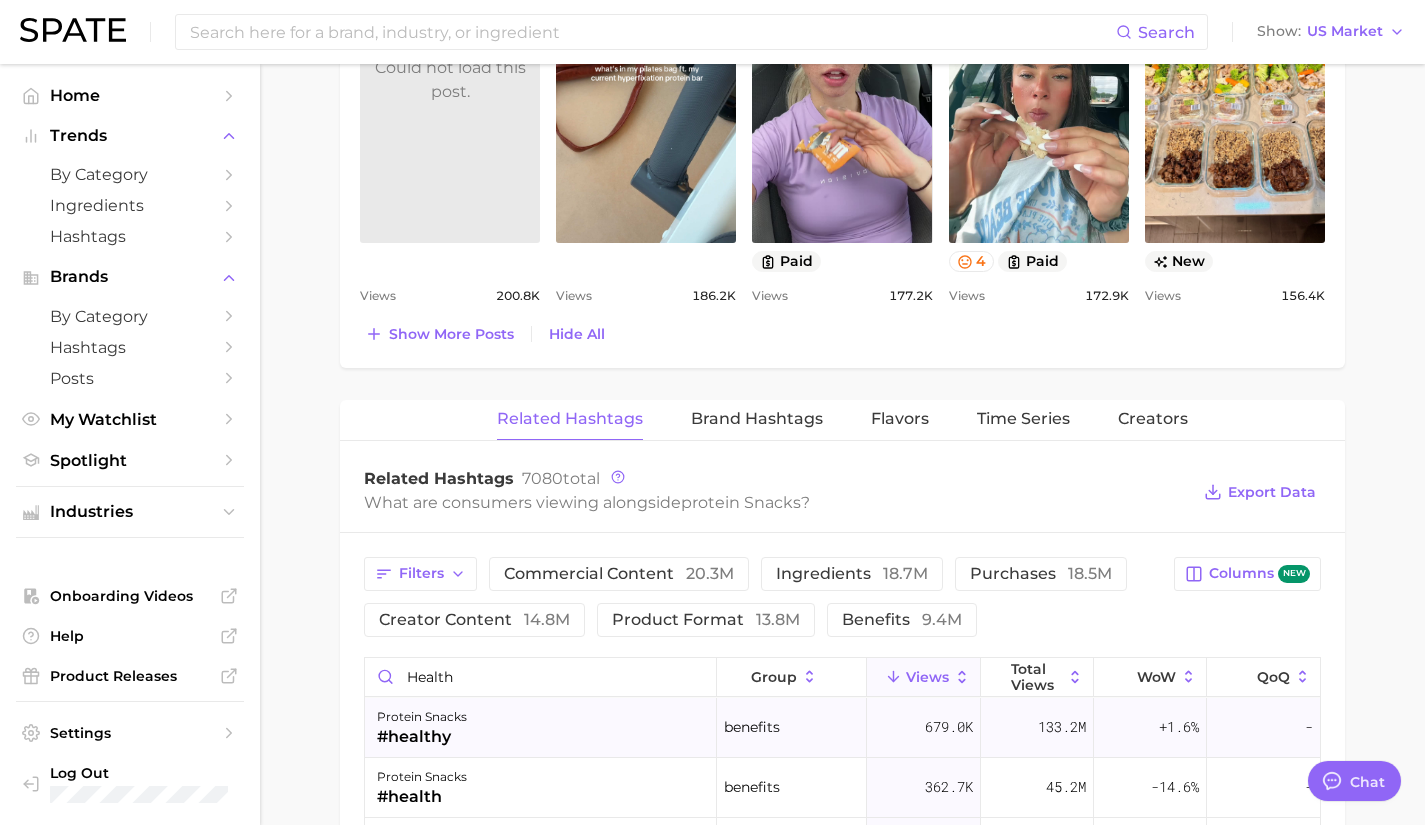 click on "protein snacks #healthy" at bounding box center [541, 728] 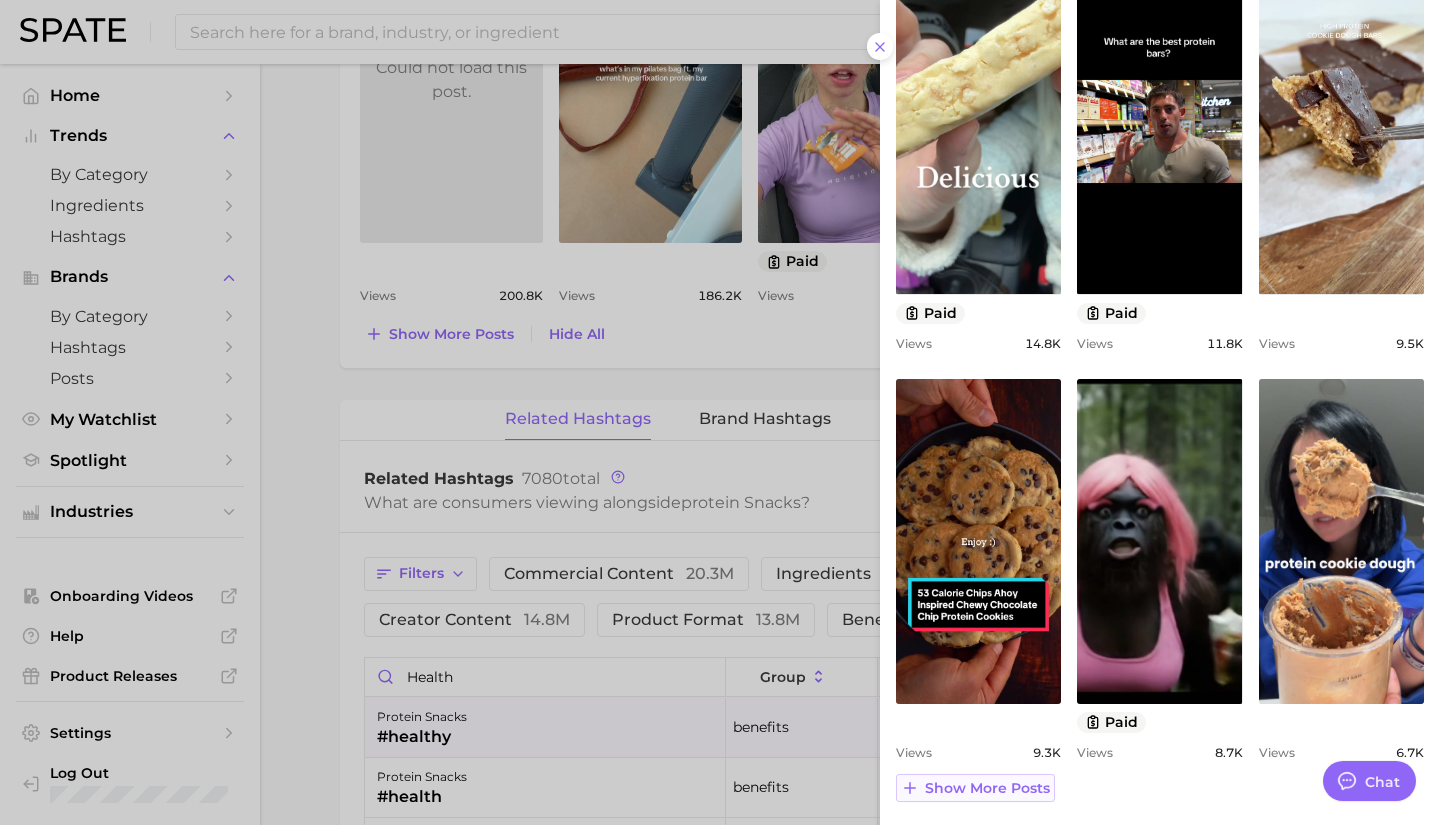 click on "Show more posts" at bounding box center (987, 788) 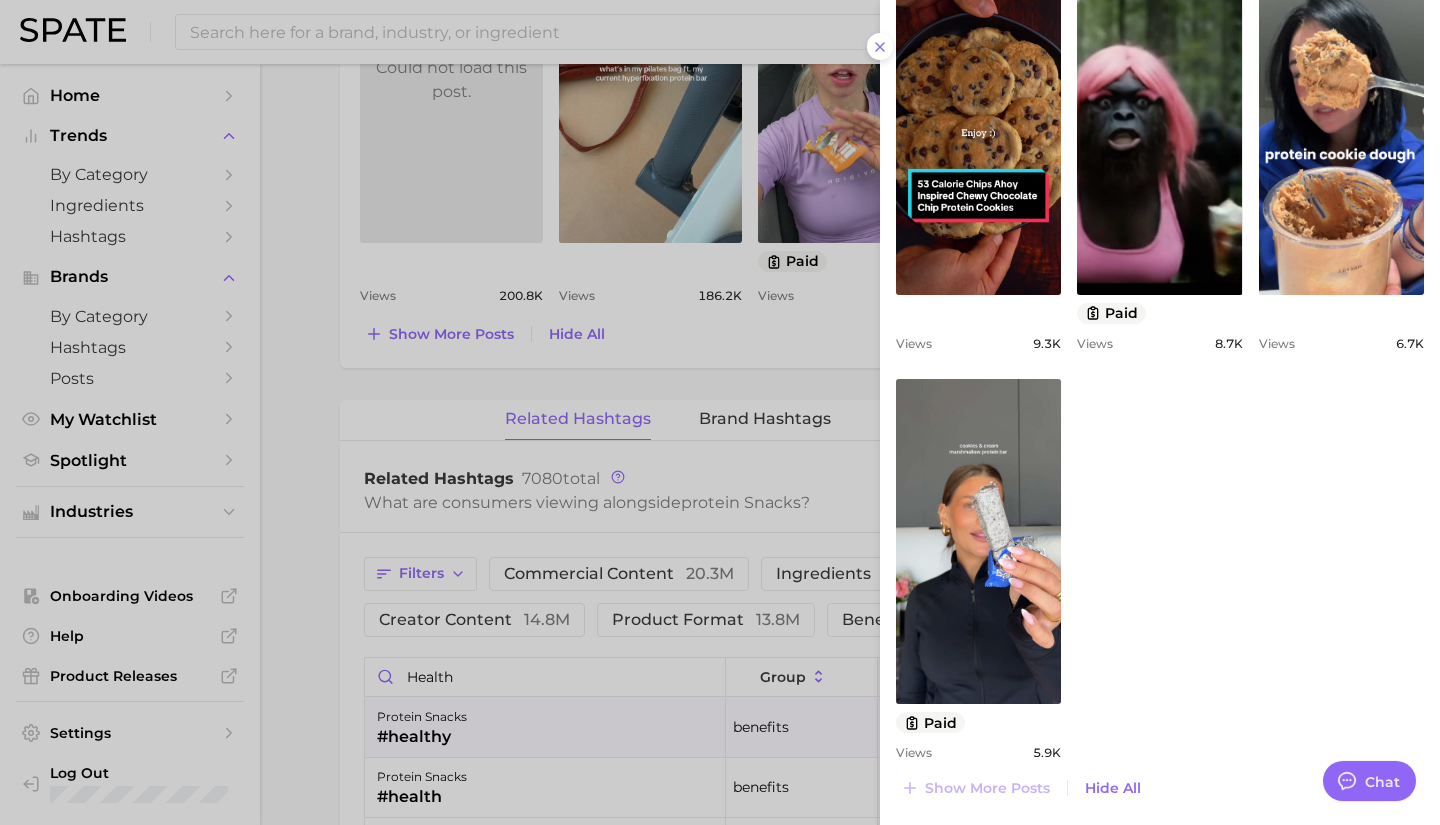 click at bounding box center (720, 412) 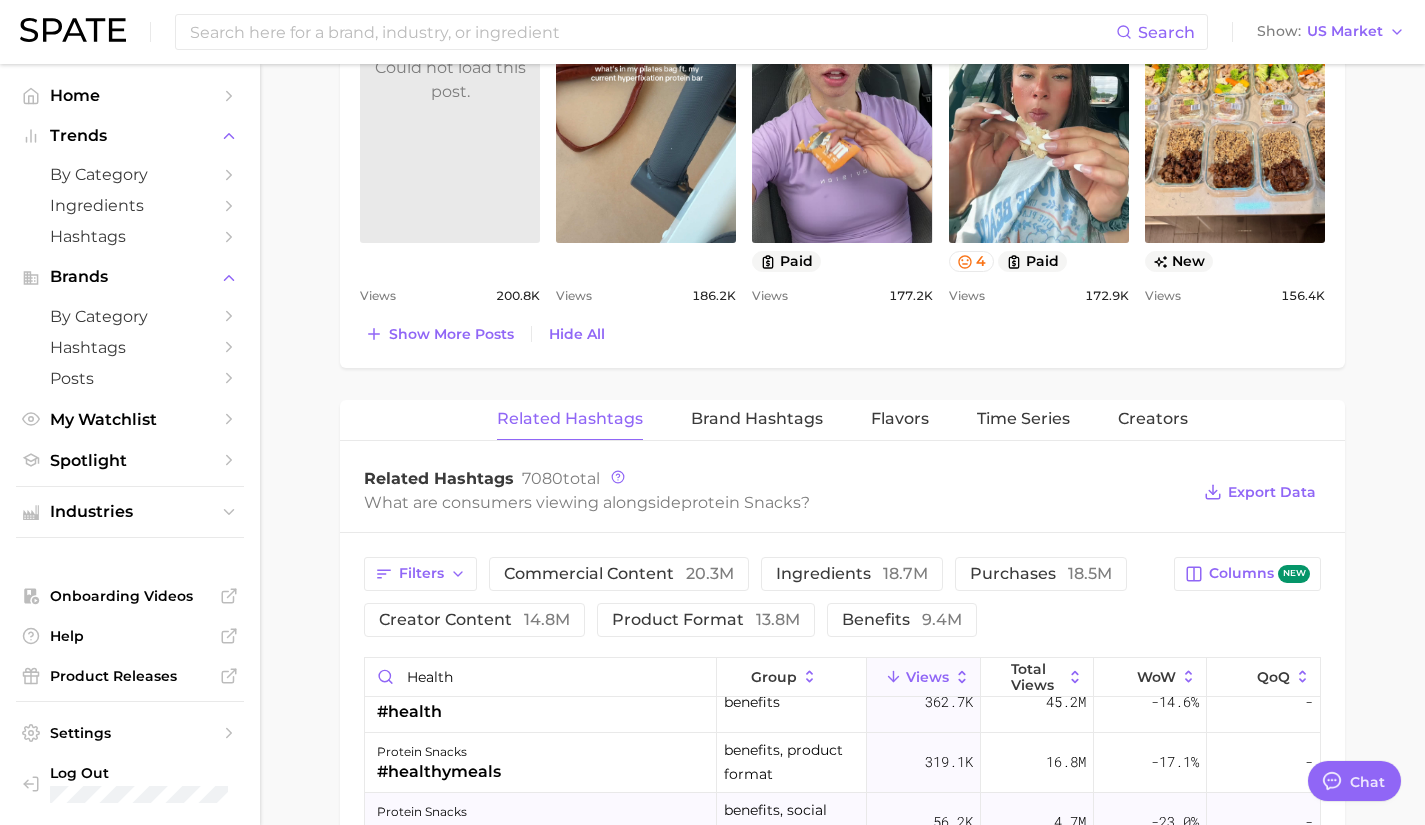 click on "protein snacks #healthymeals" at bounding box center [541, 763] 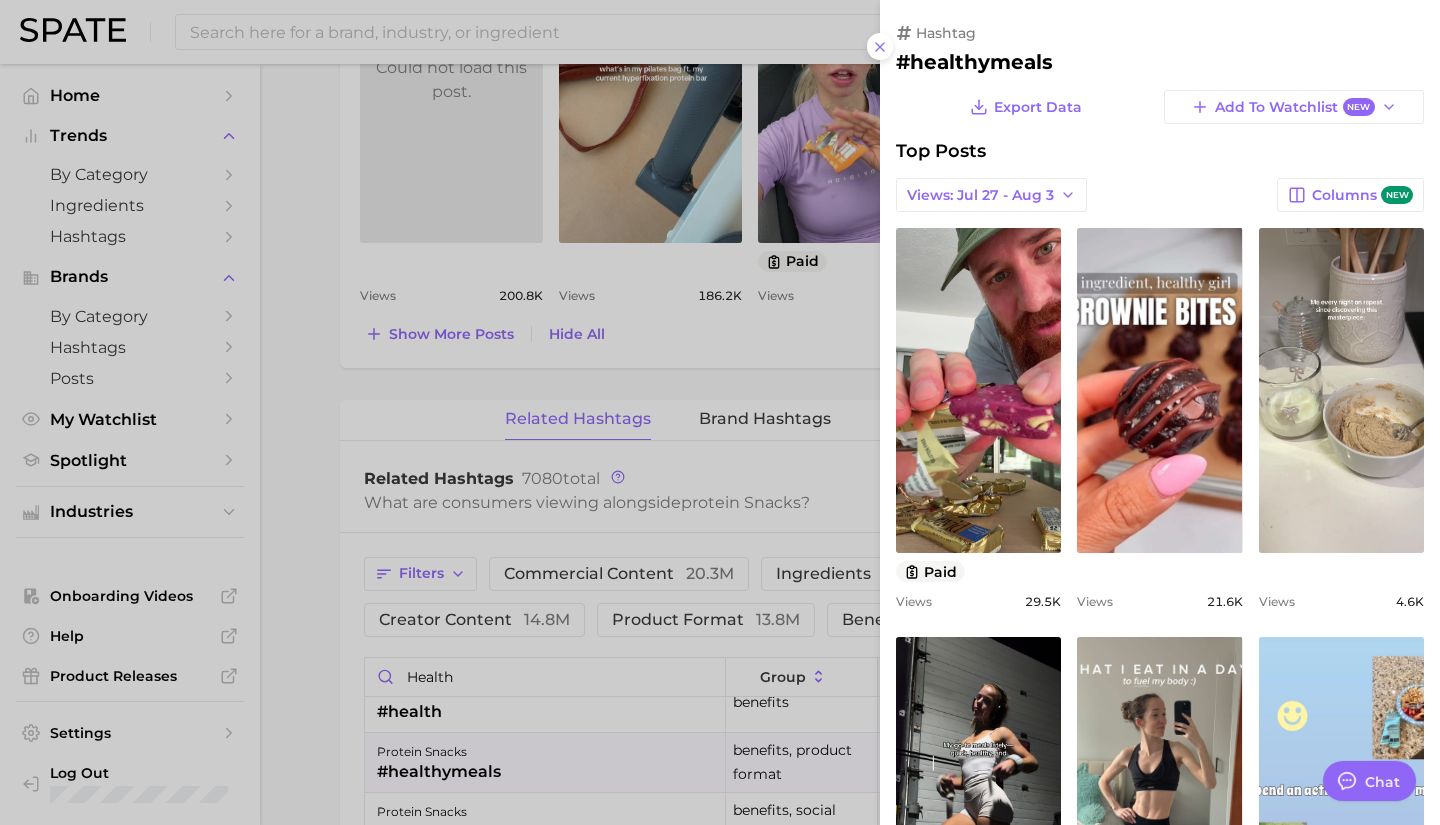 type 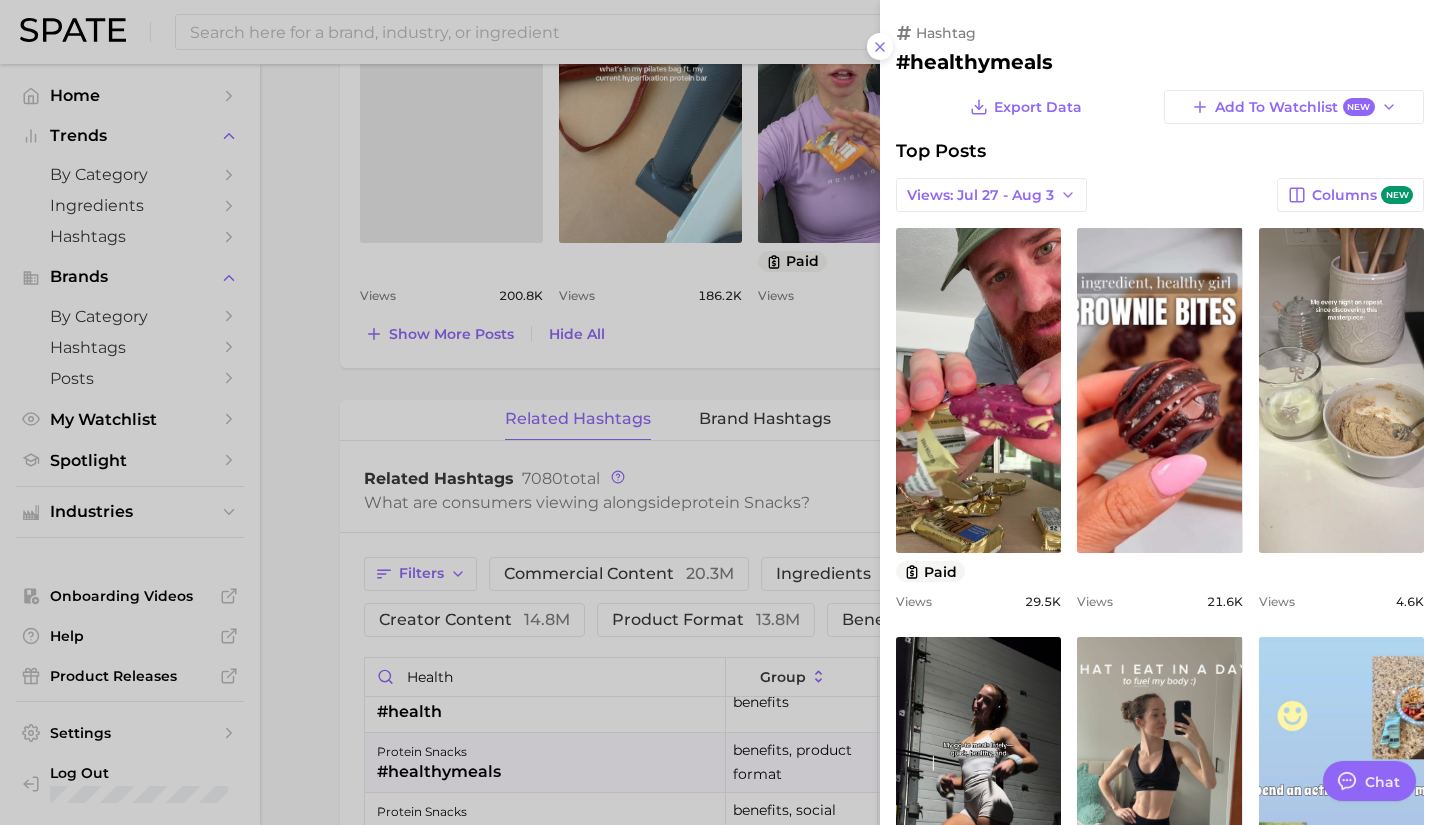 click at bounding box center [720, 412] 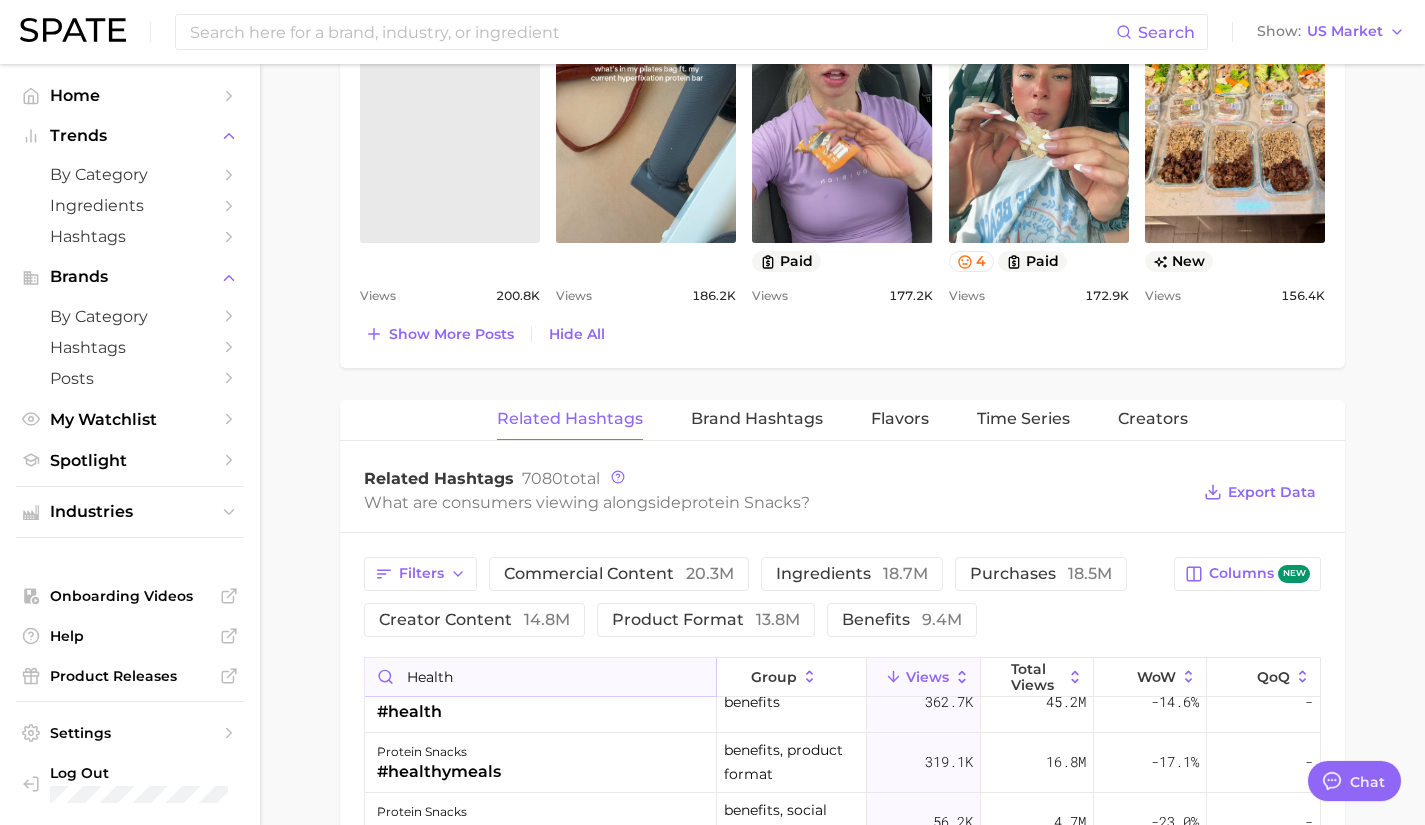 drag, startPoint x: 495, startPoint y: 669, endPoint x: 378, endPoint y: 662, distance: 117.20921 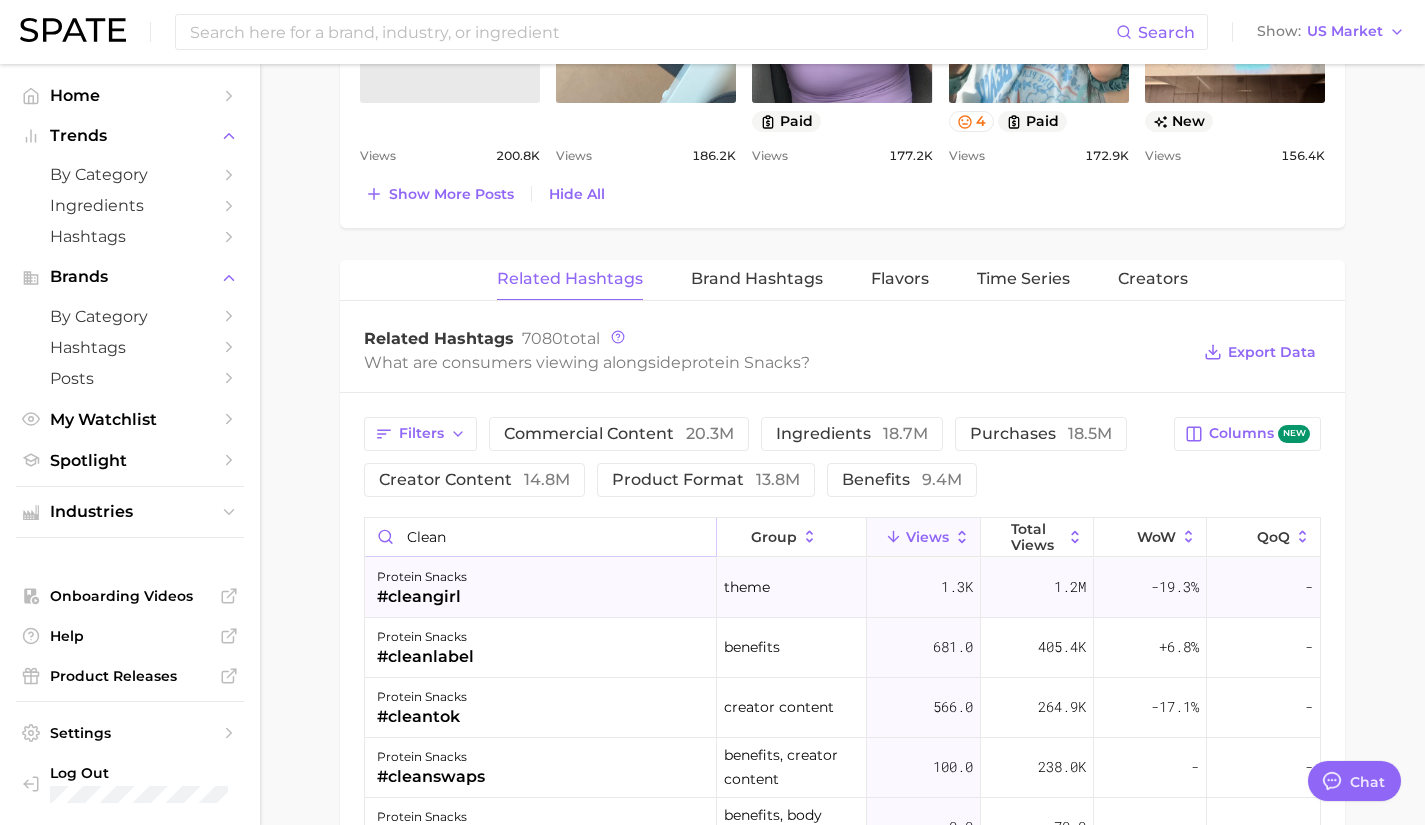 type on "clean" 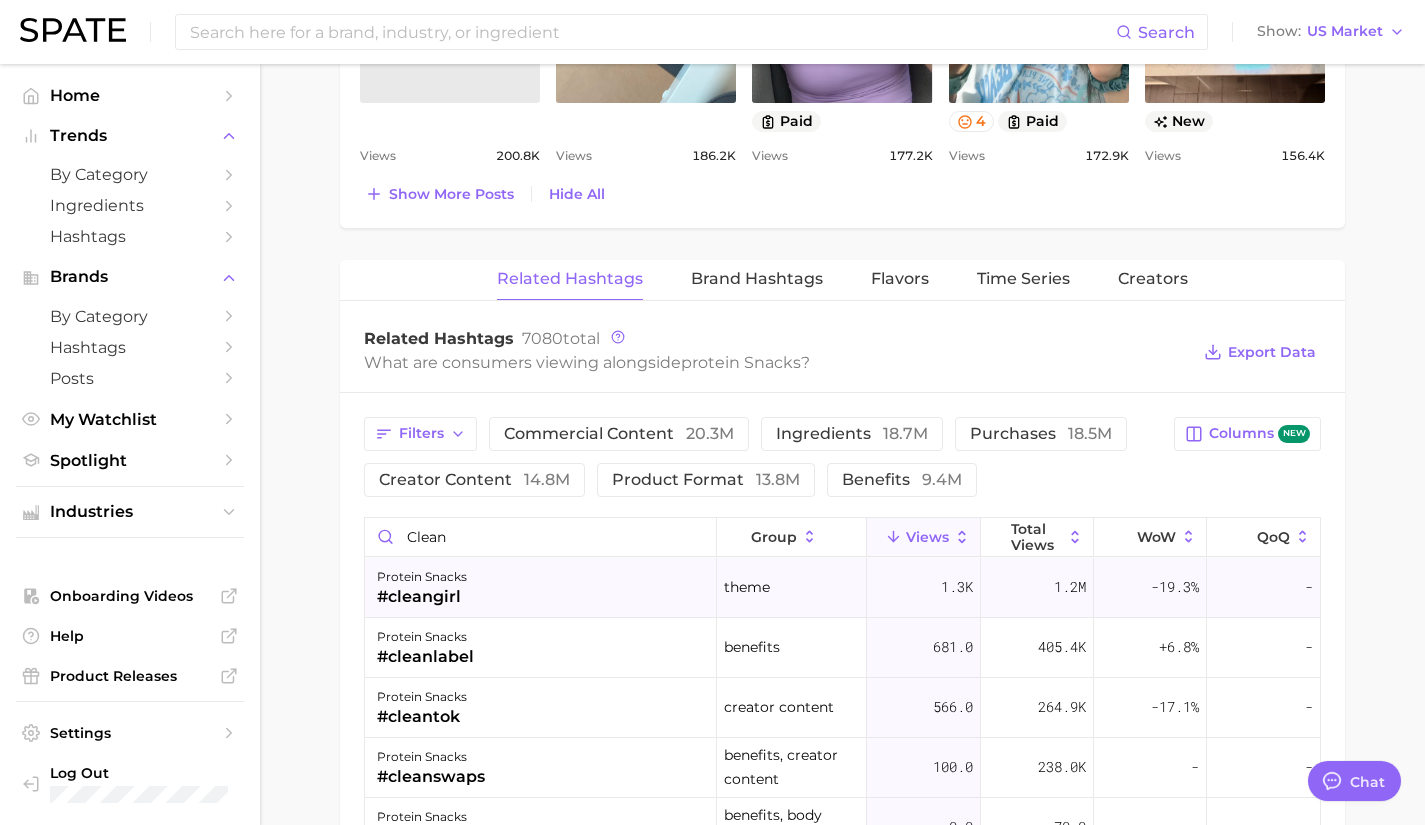click on "protein snacks #cleangirl" at bounding box center (541, 588) 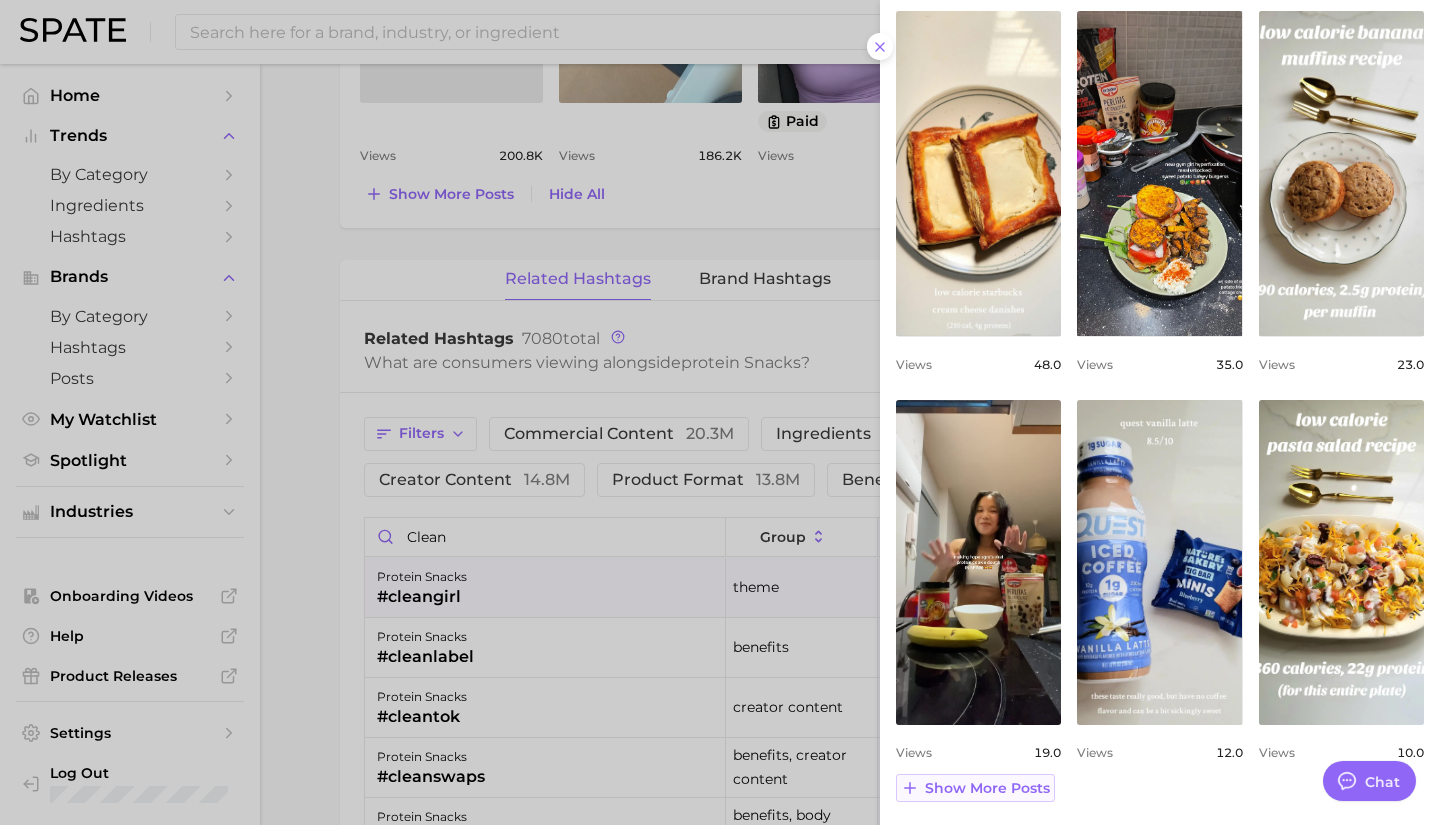 click on "Show more posts" at bounding box center (975, 788) 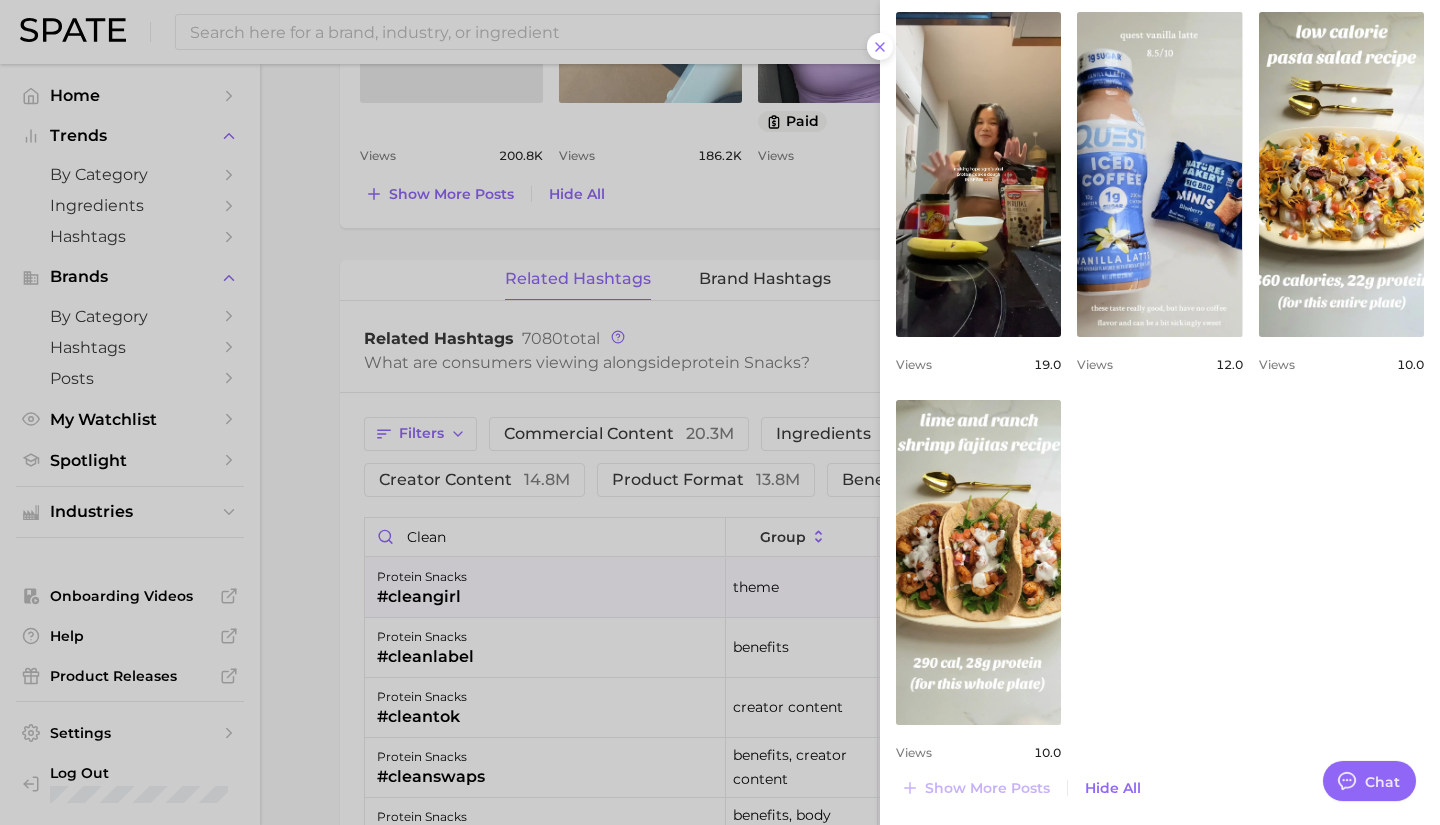 click at bounding box center (720, 412) 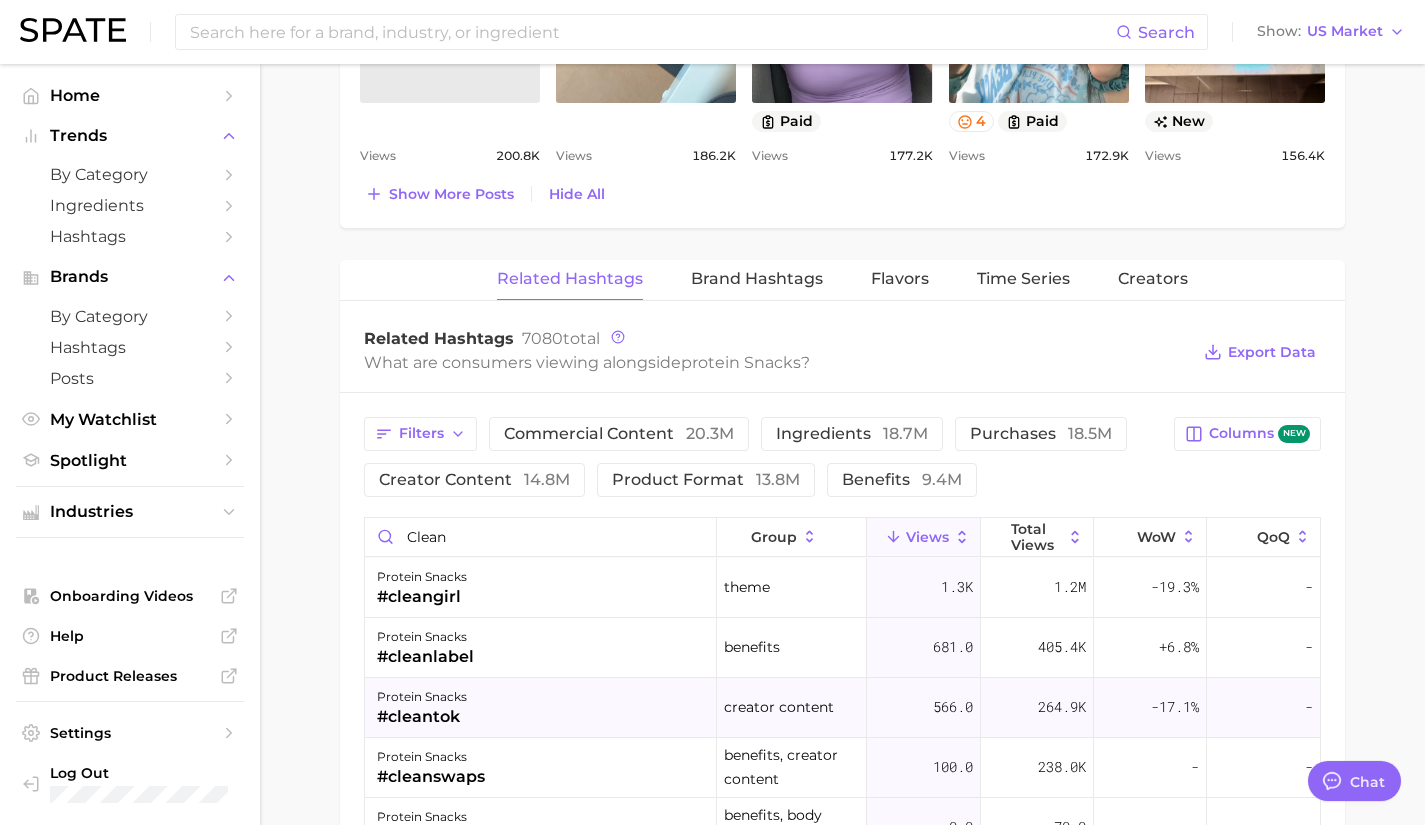 click on "protein snacks #cleantok" at bounding box center (541, 708) 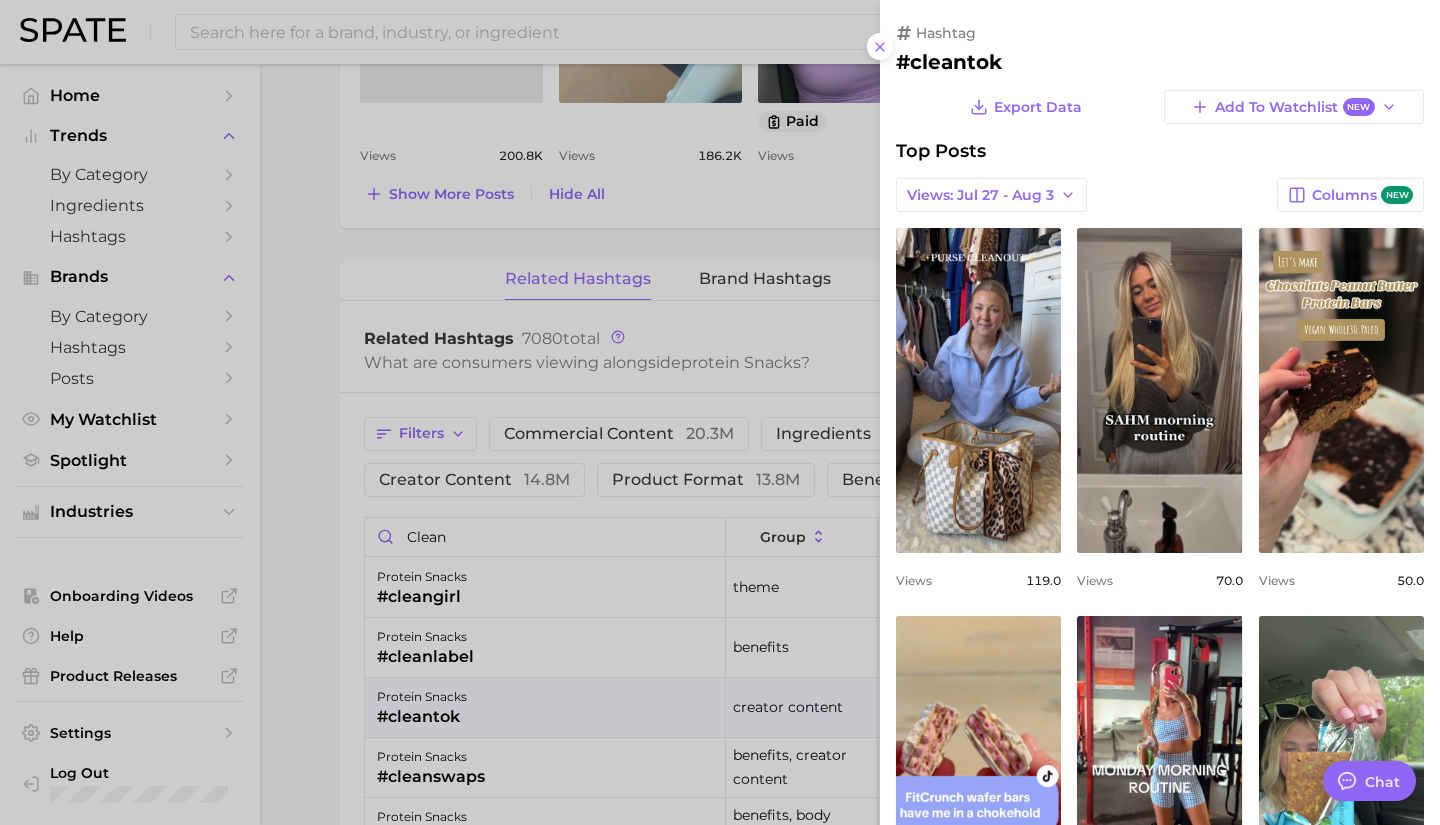 click at bounding box center [720, 412] 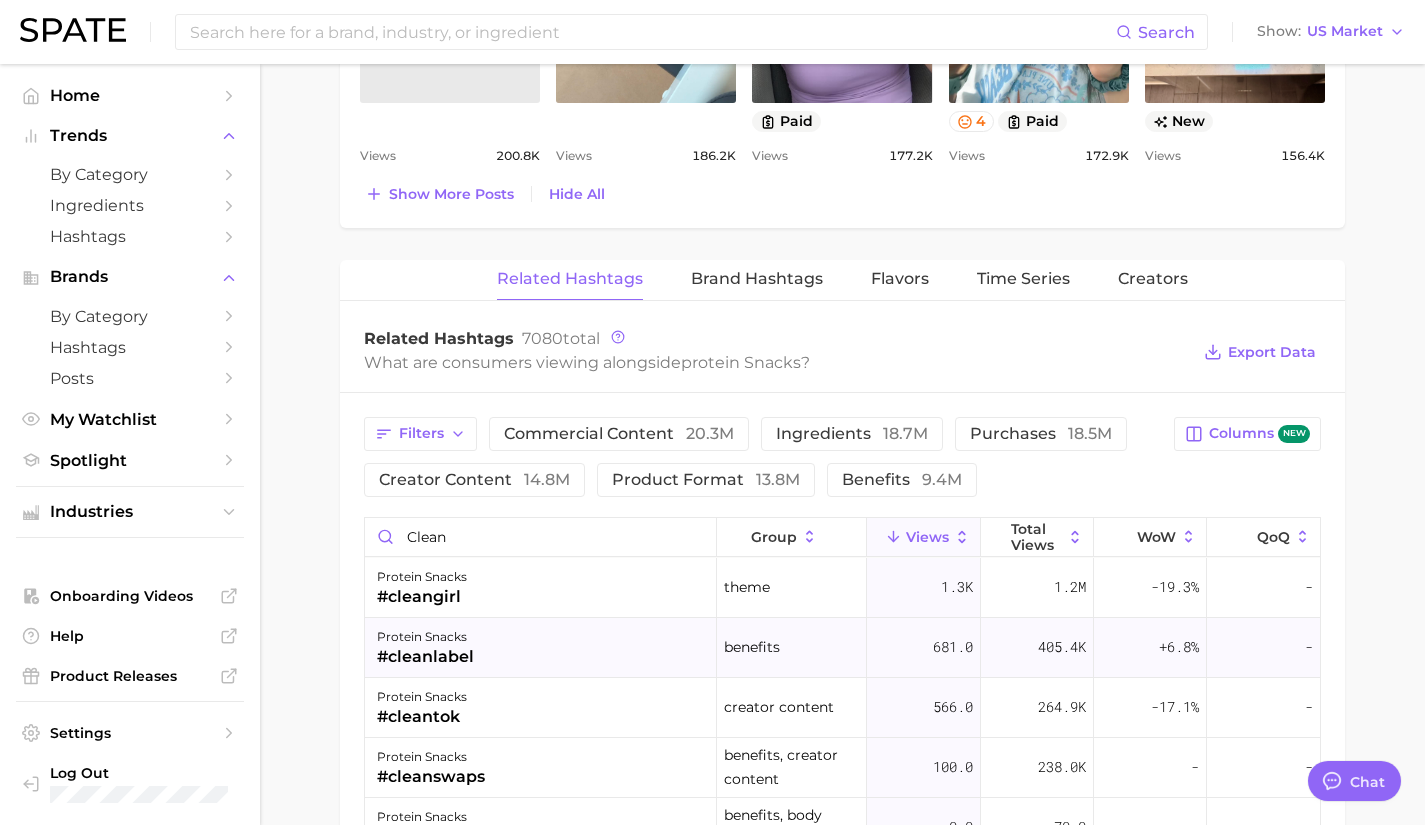 click on "protein snacks #cleanlabel" at bounding box center [541, 648] 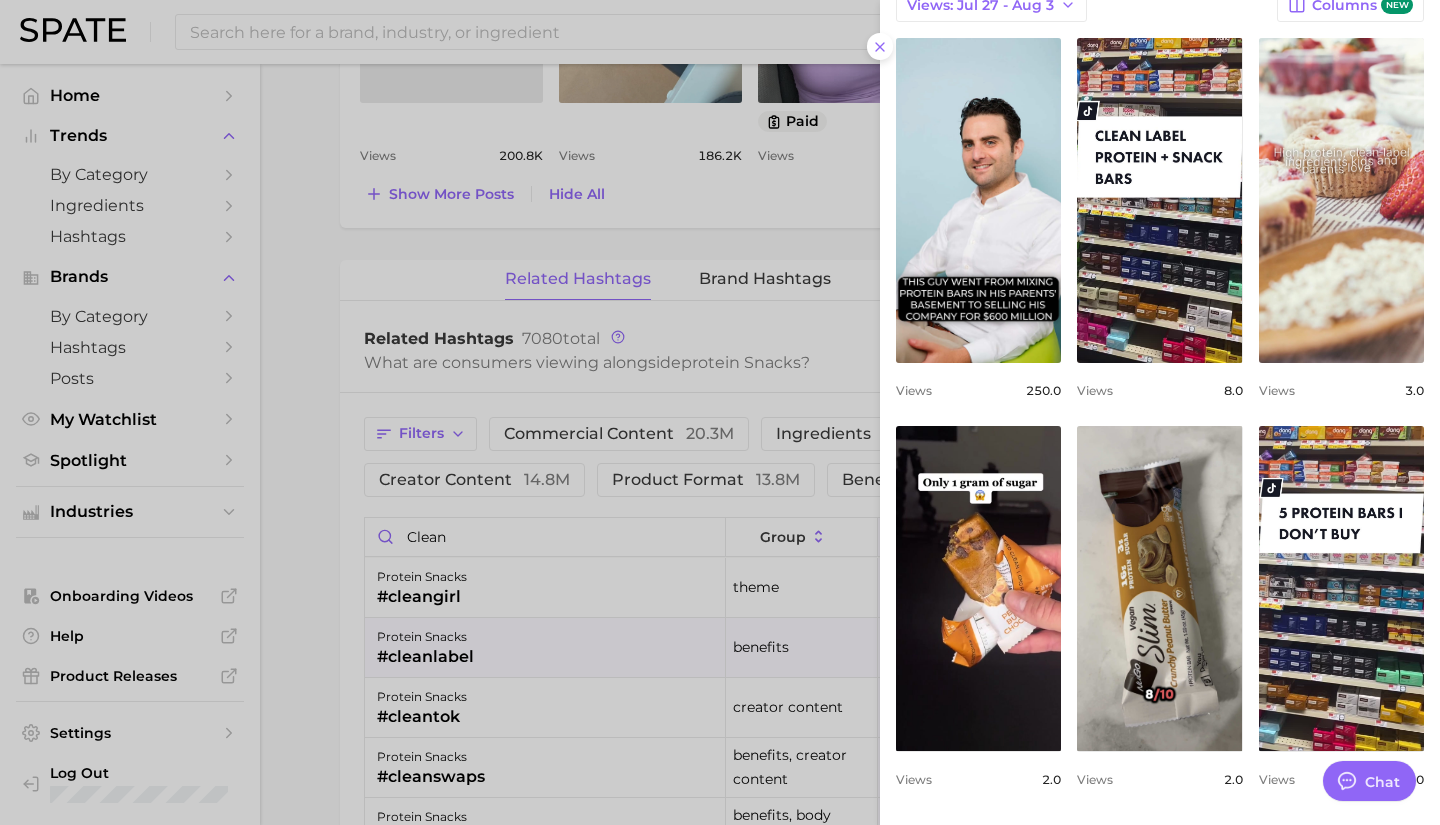 click at bounding box center (720, 412) 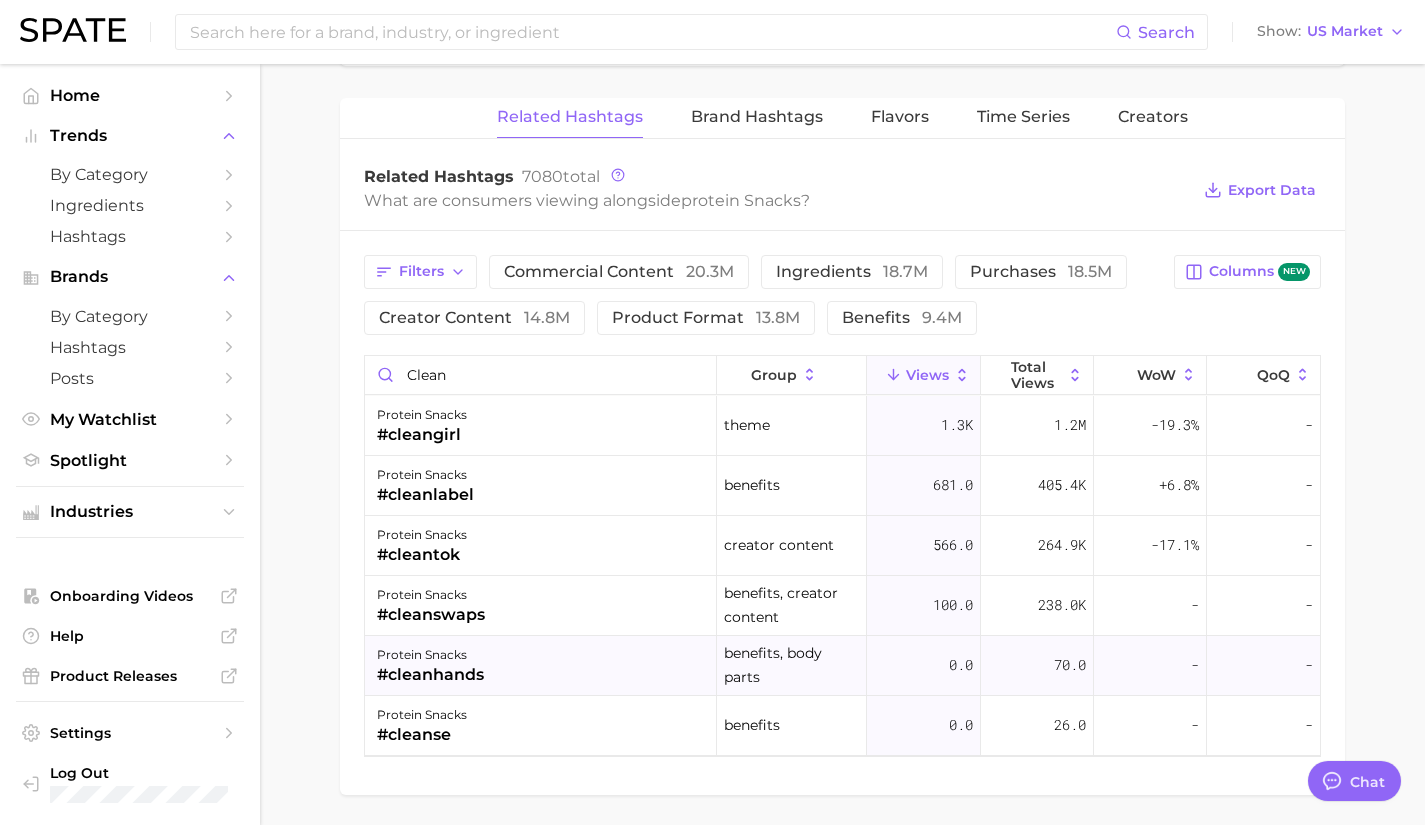 click on "protein snacks #cleanhands" at bounding box center [541, 666] 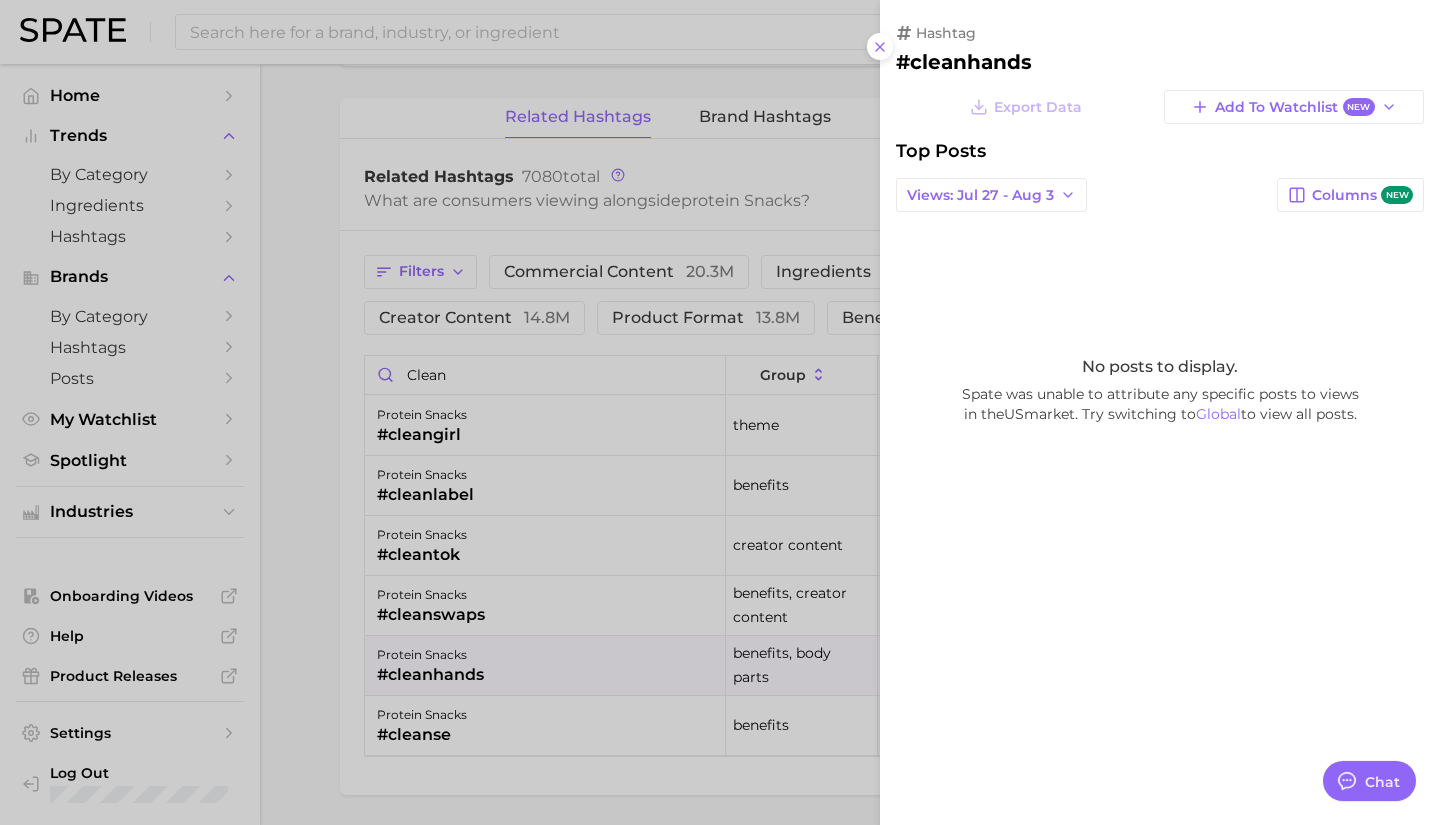 click at bounding box center (720, 412) 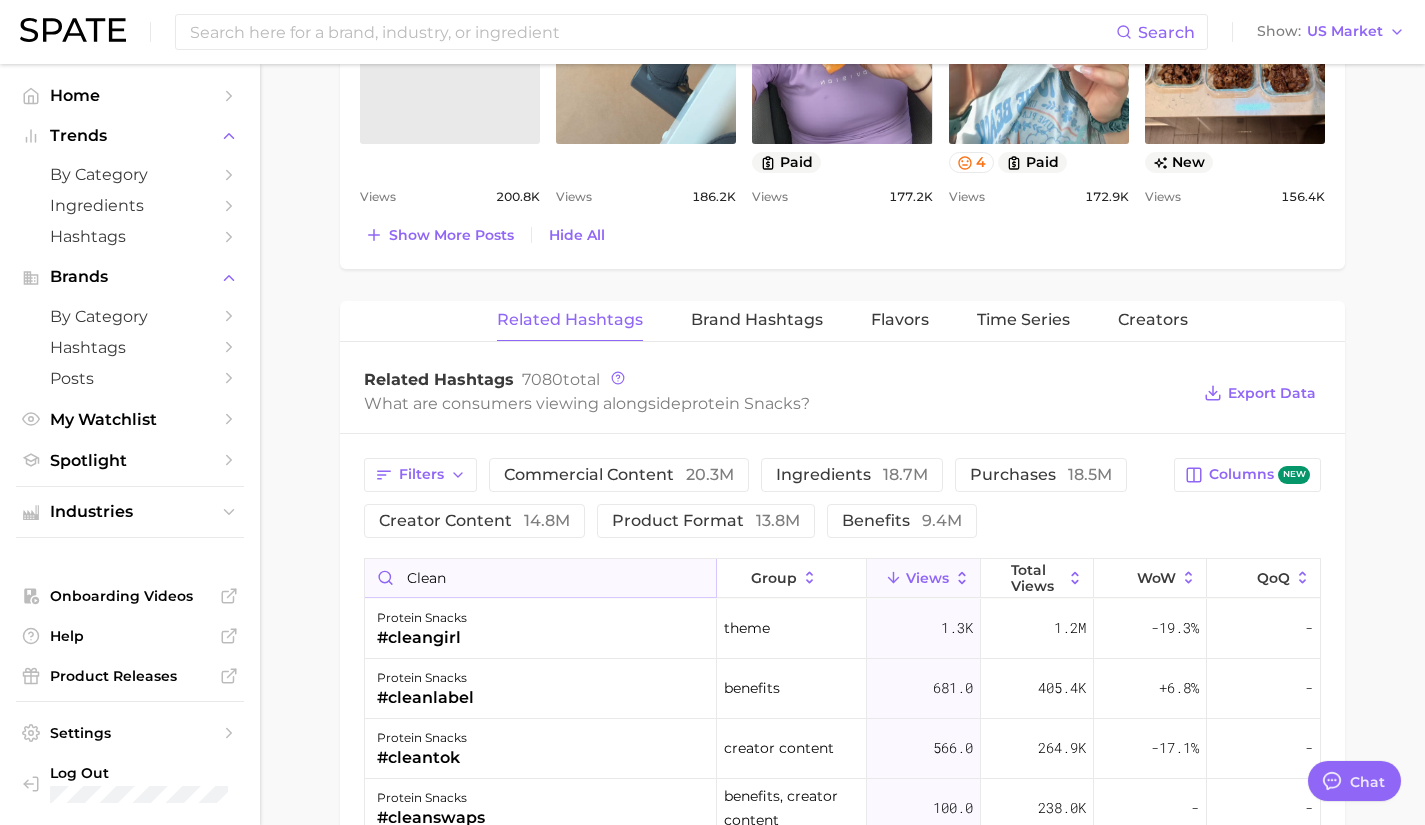 click on "clean" at bounding box center [540, 578] 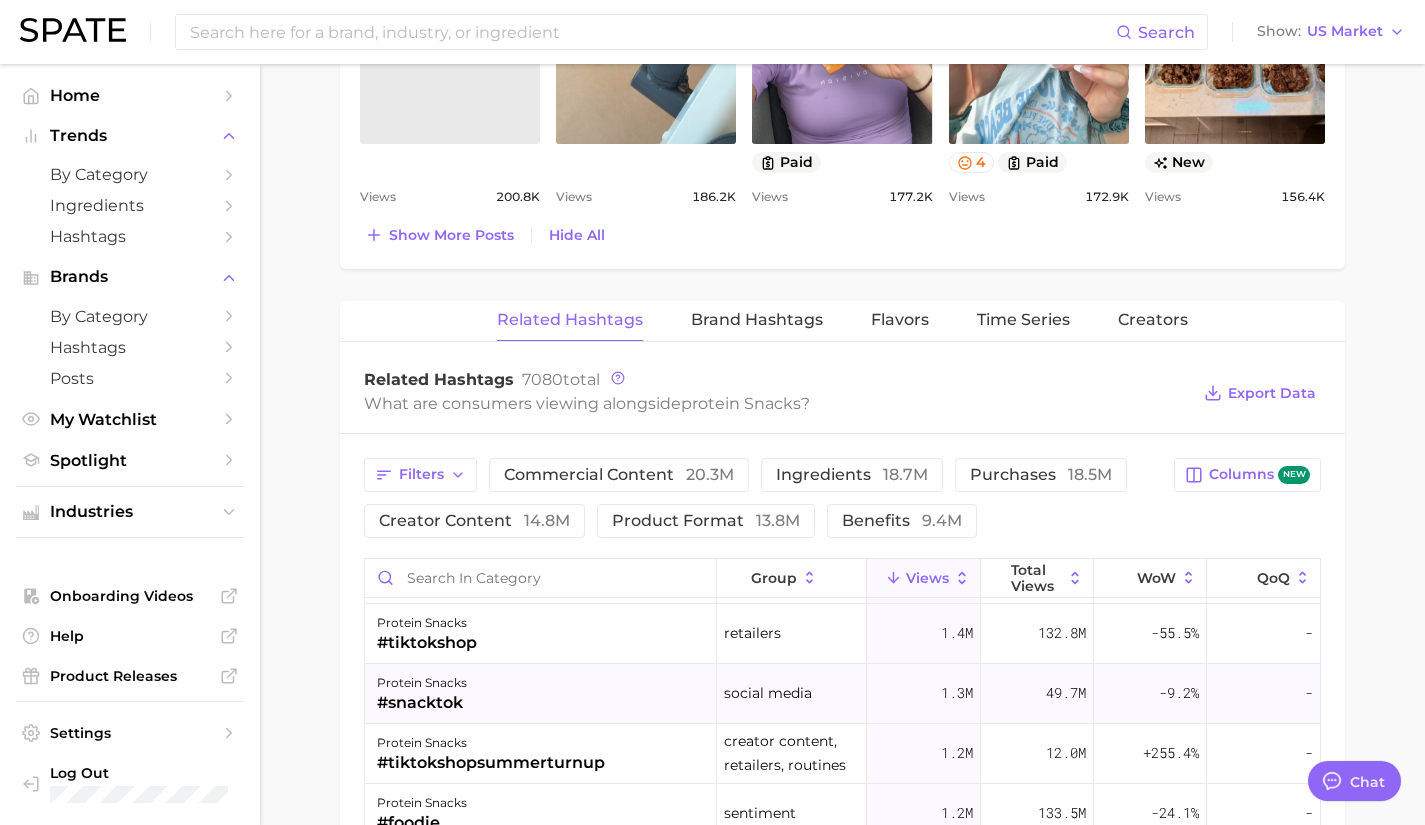 click on "protein snacks #snacktok" at bounding box center (541, 694) 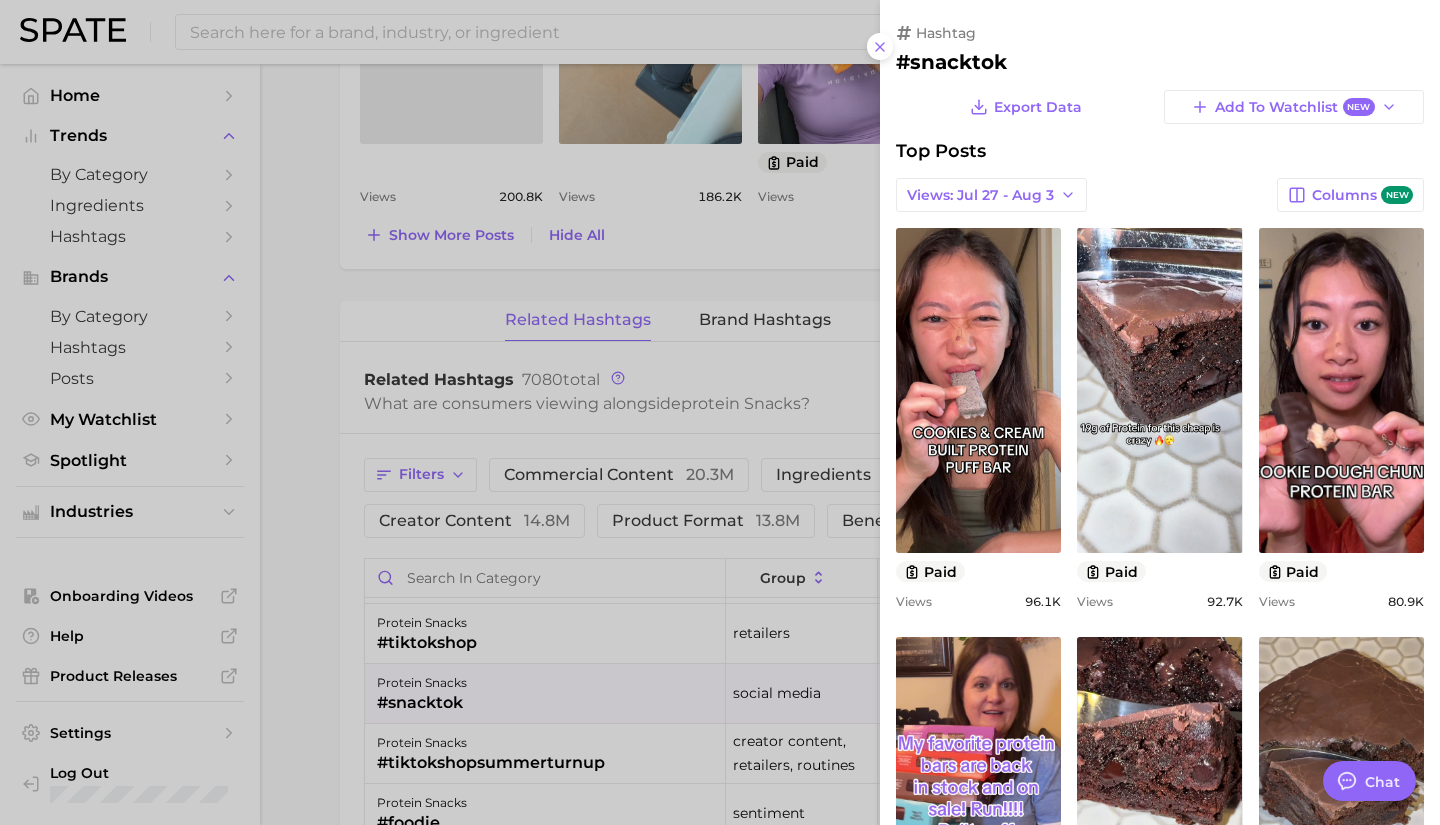 click at bounding box center (720, 412) 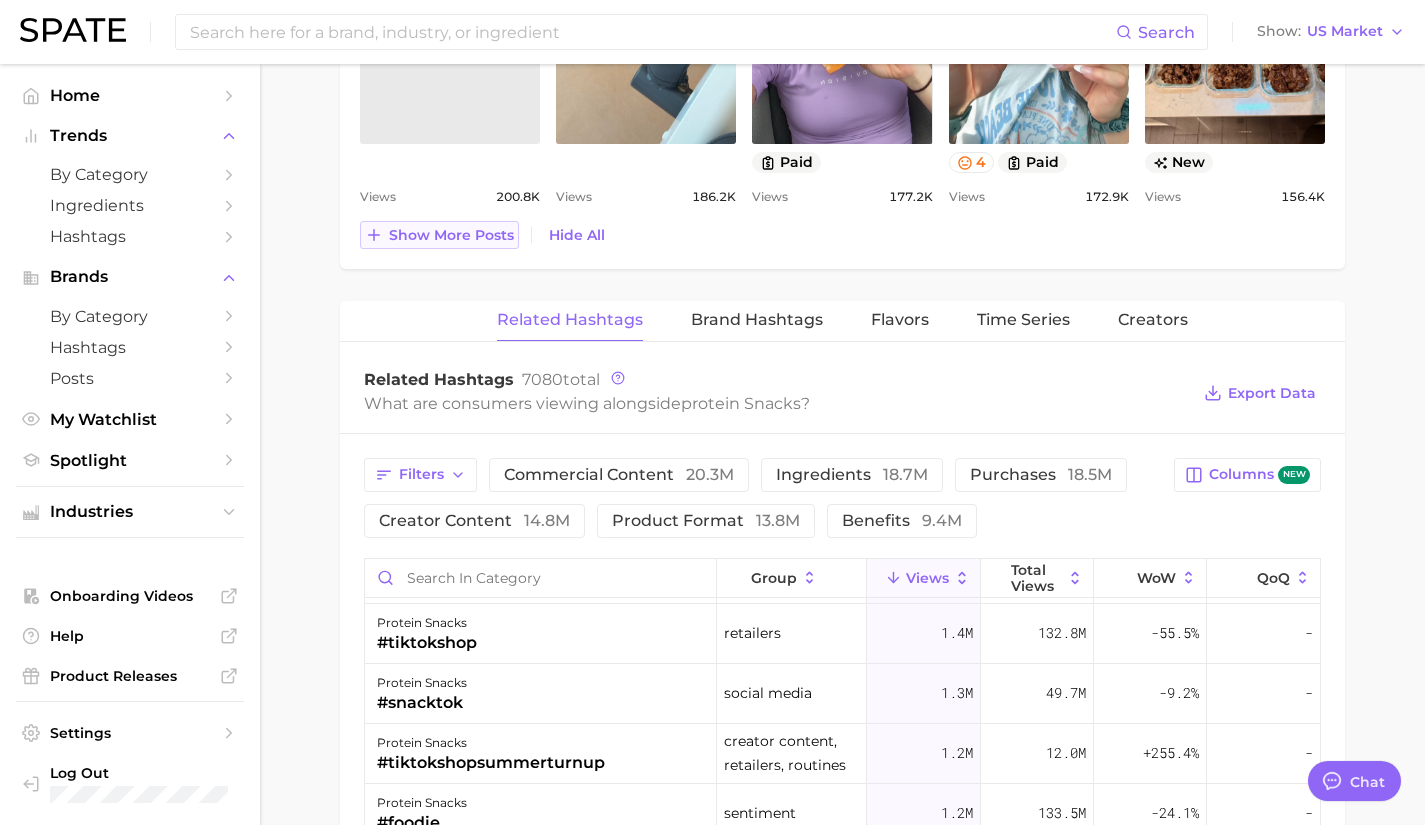 click on "Show more posts" at bounding box center (451, 235) 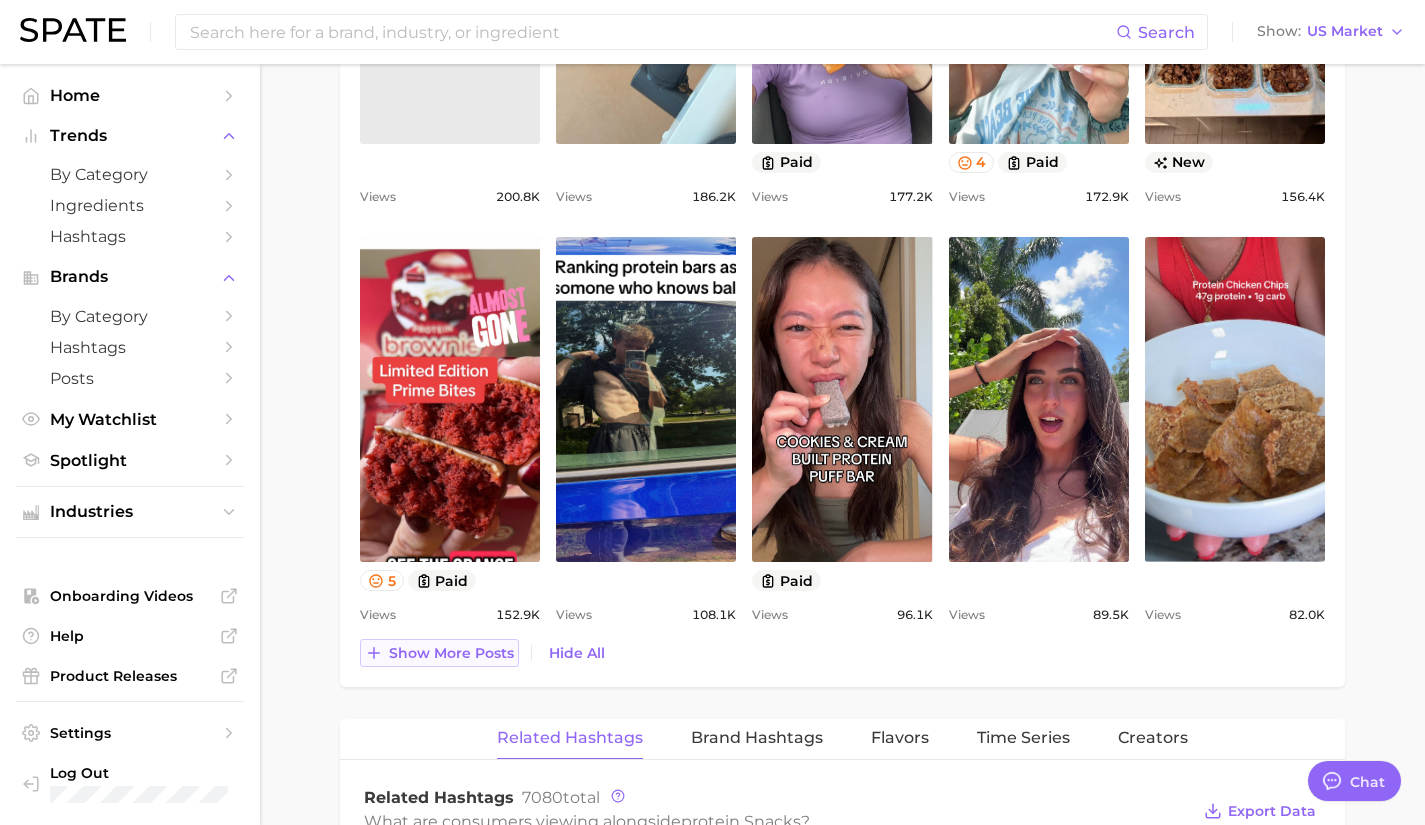 click on "Show more posts" at bounding box center (451, 653) 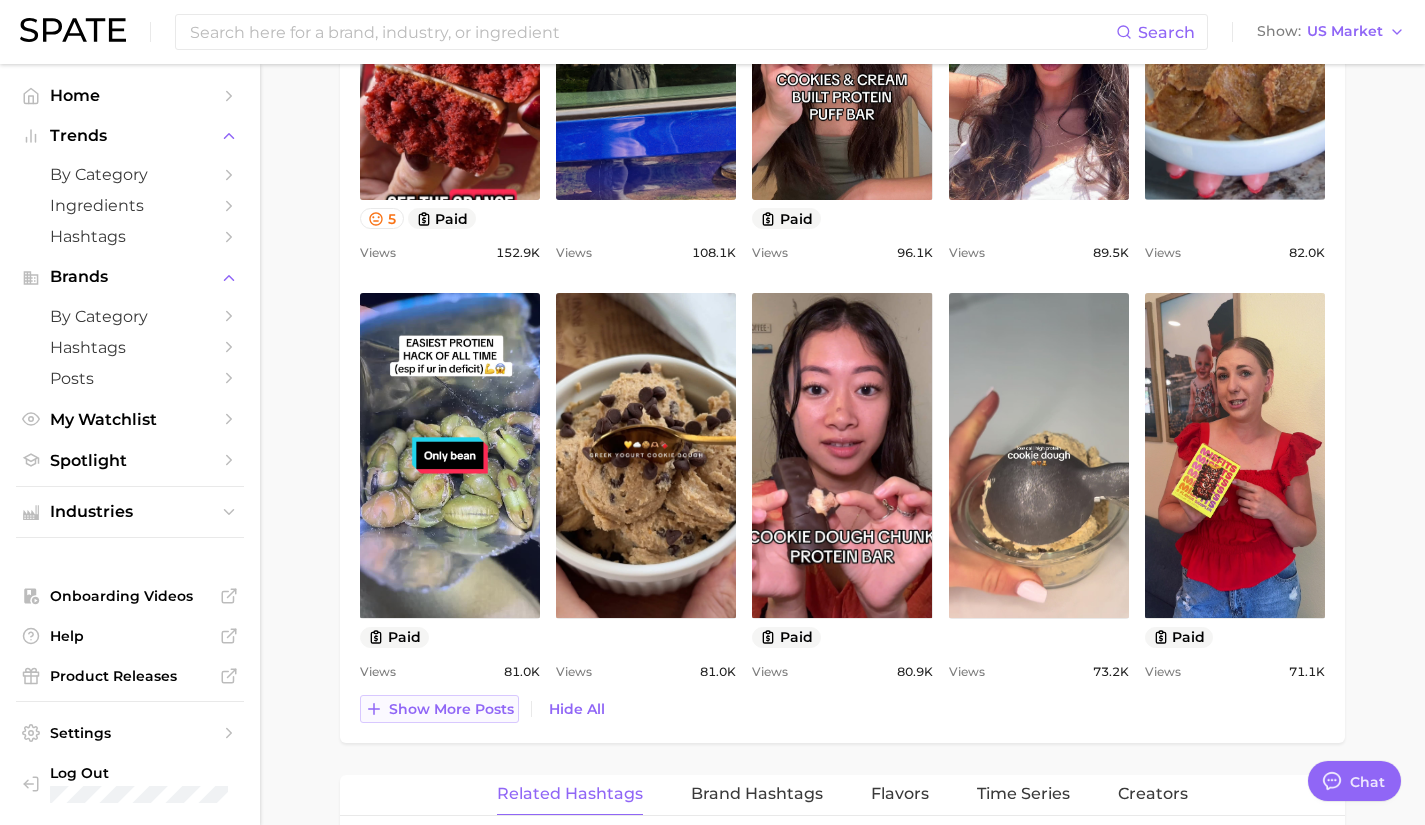 click on "Show more posts" at bounding box center [451, 709] 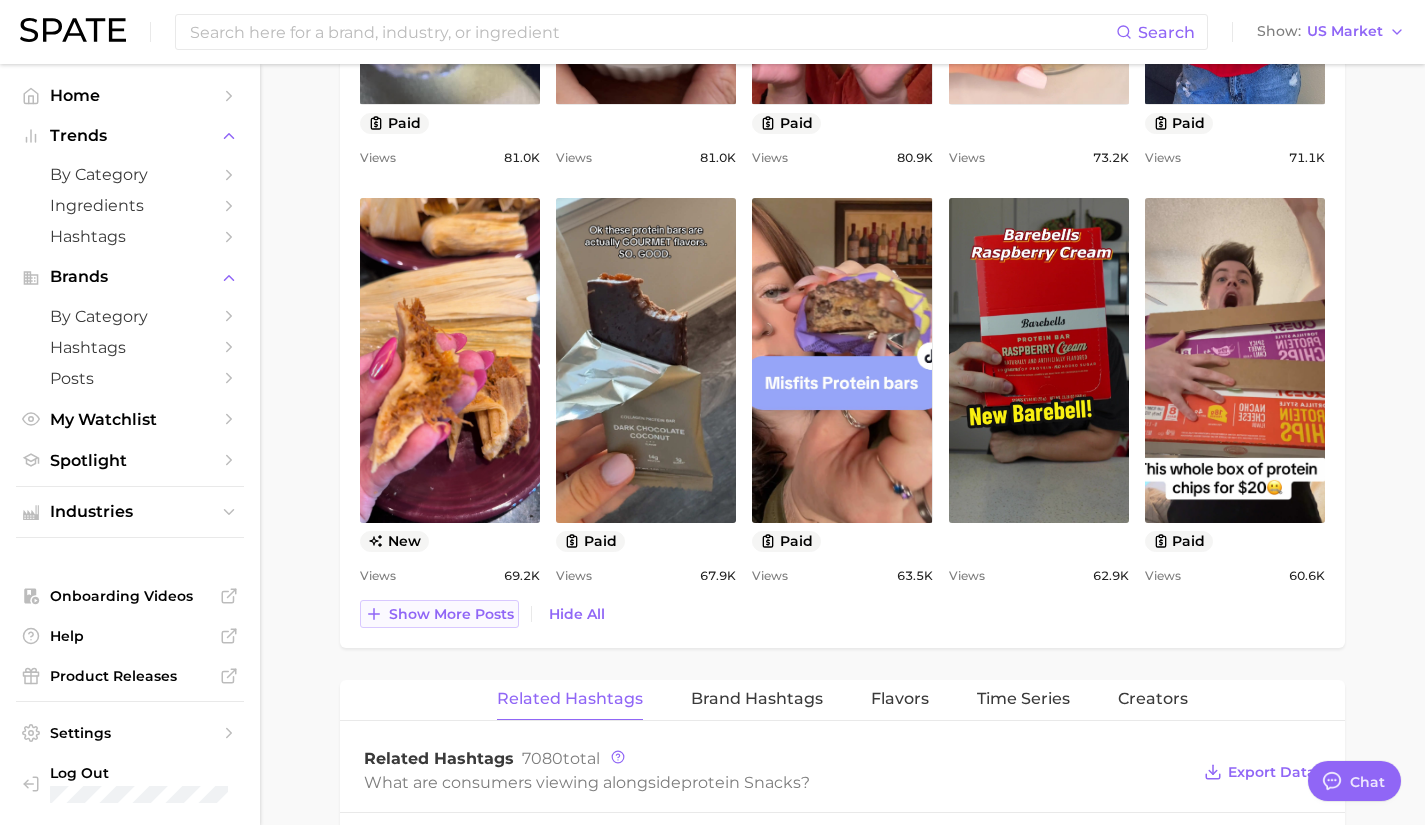 click on "Show more posts" at bounding box center [451, 614] 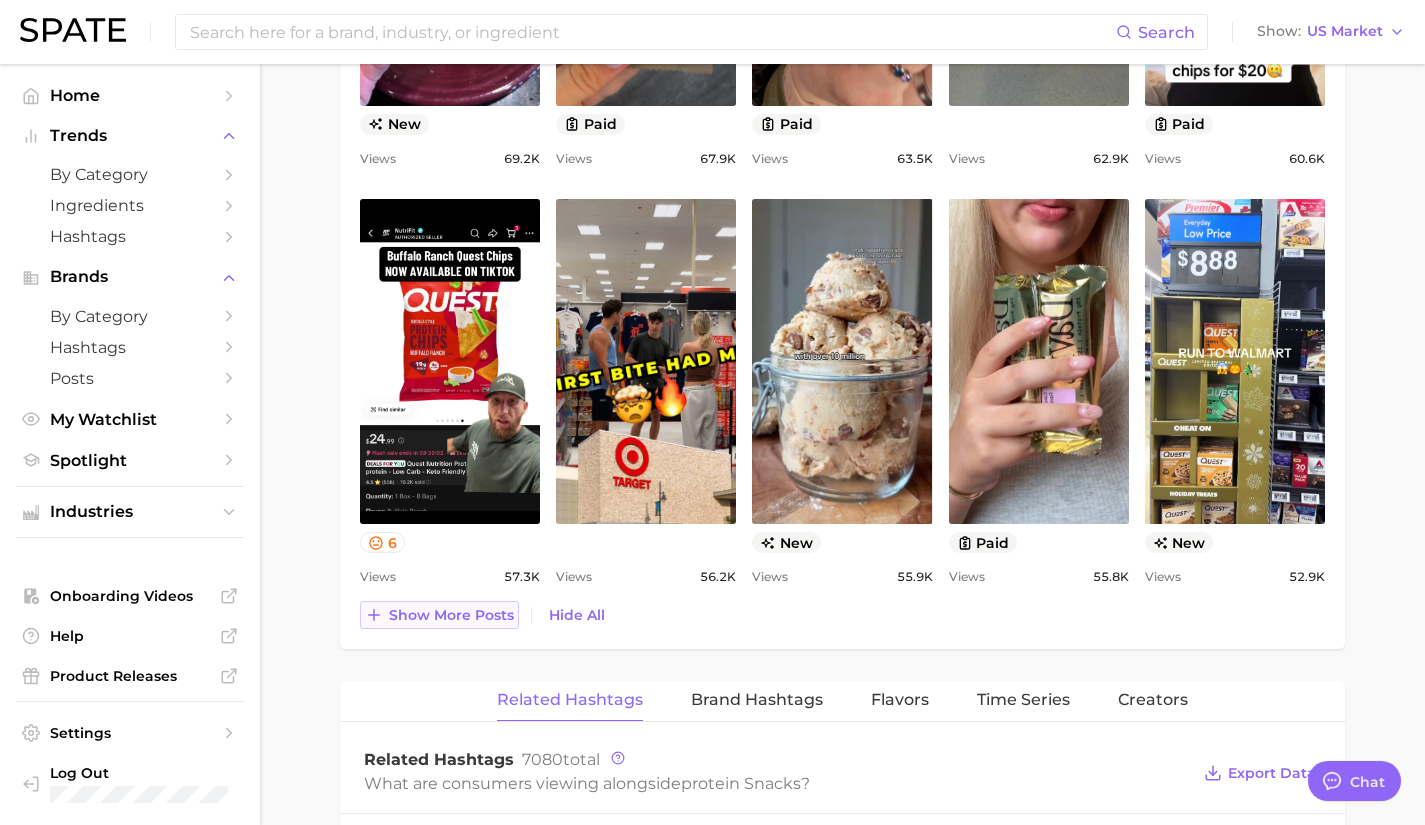 click on "Show more posts" at bounding box center [451, 615] 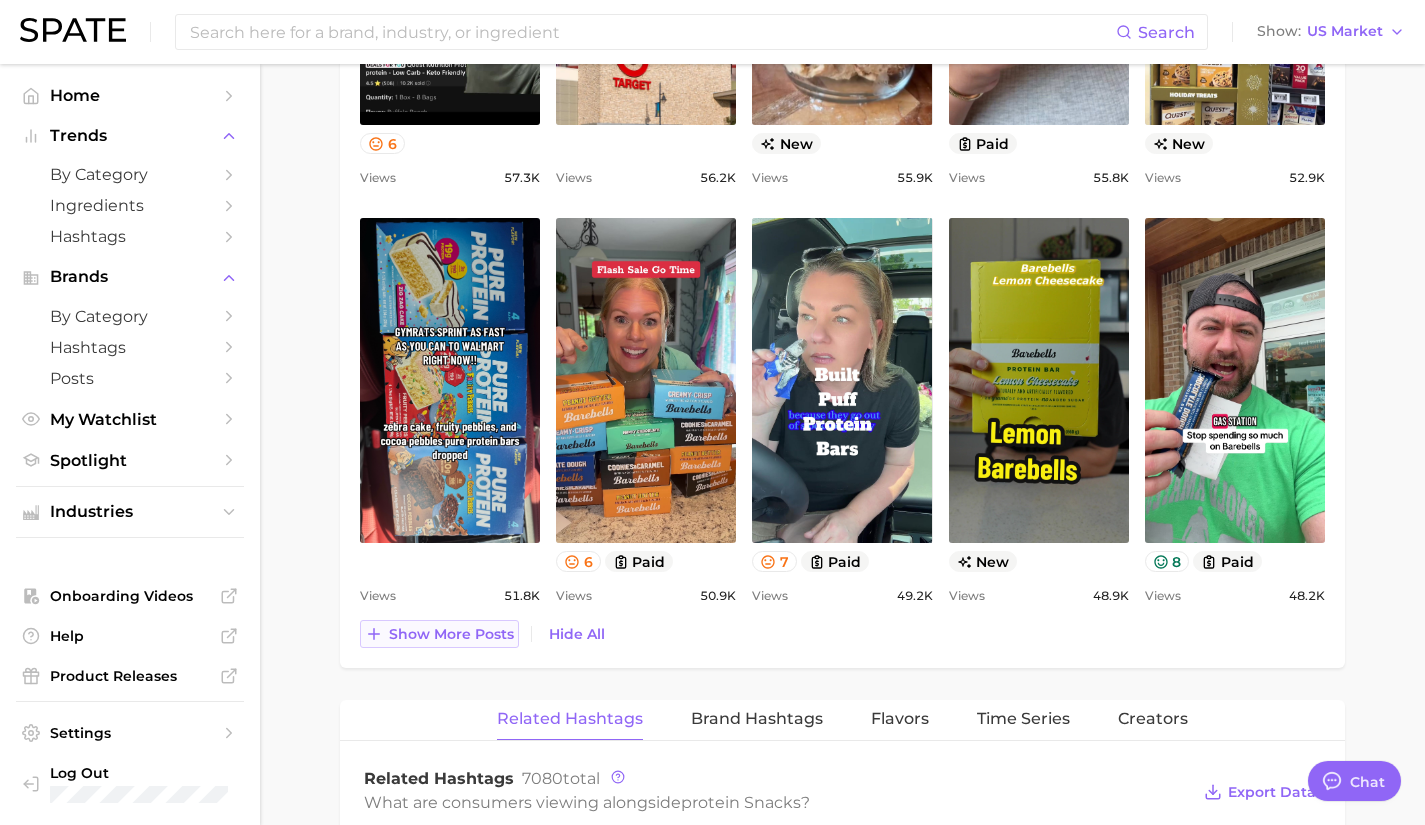 click on "Show more posts" at bounding box center (439, 634) 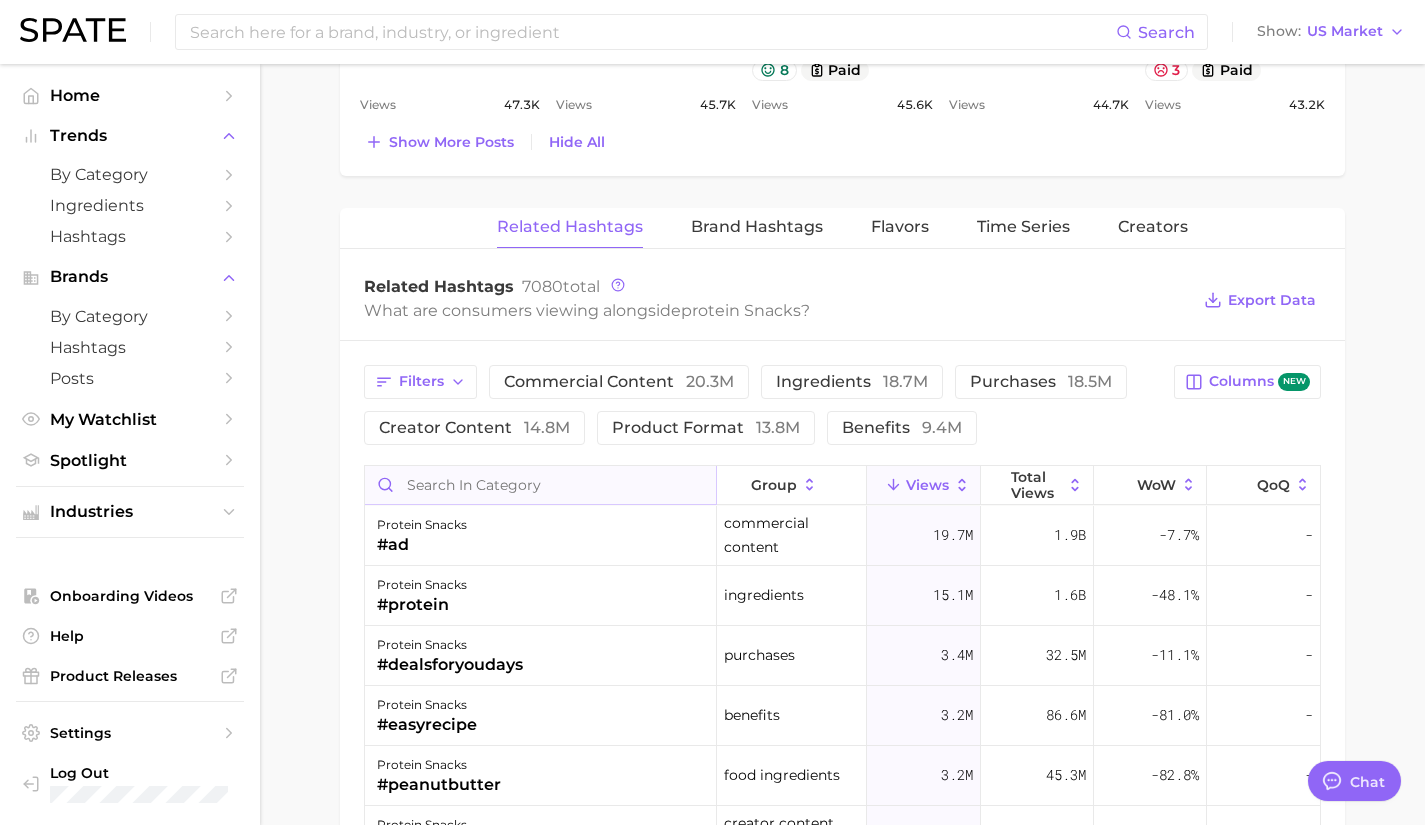 click at bounding box center [540, 485] 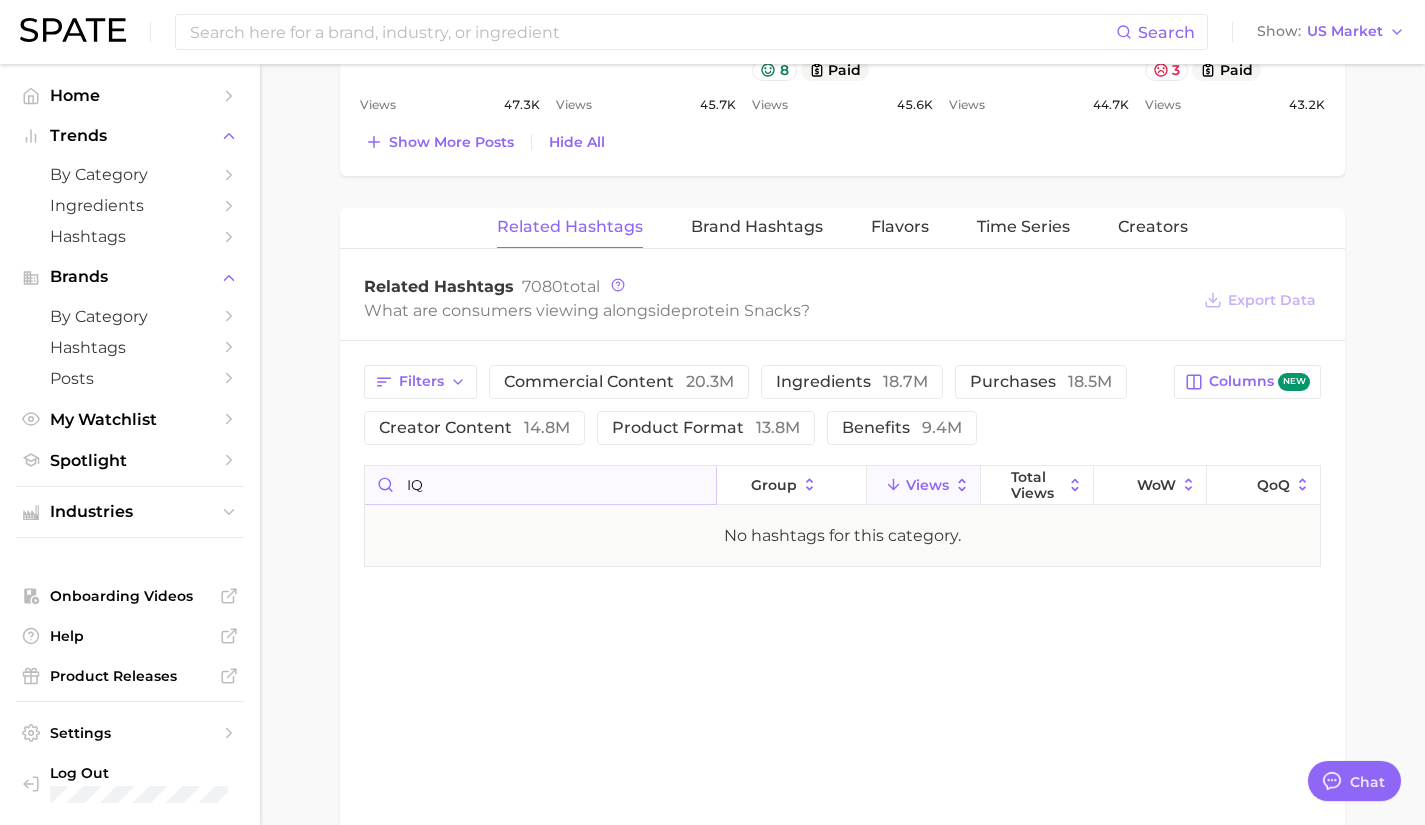 type on "i" 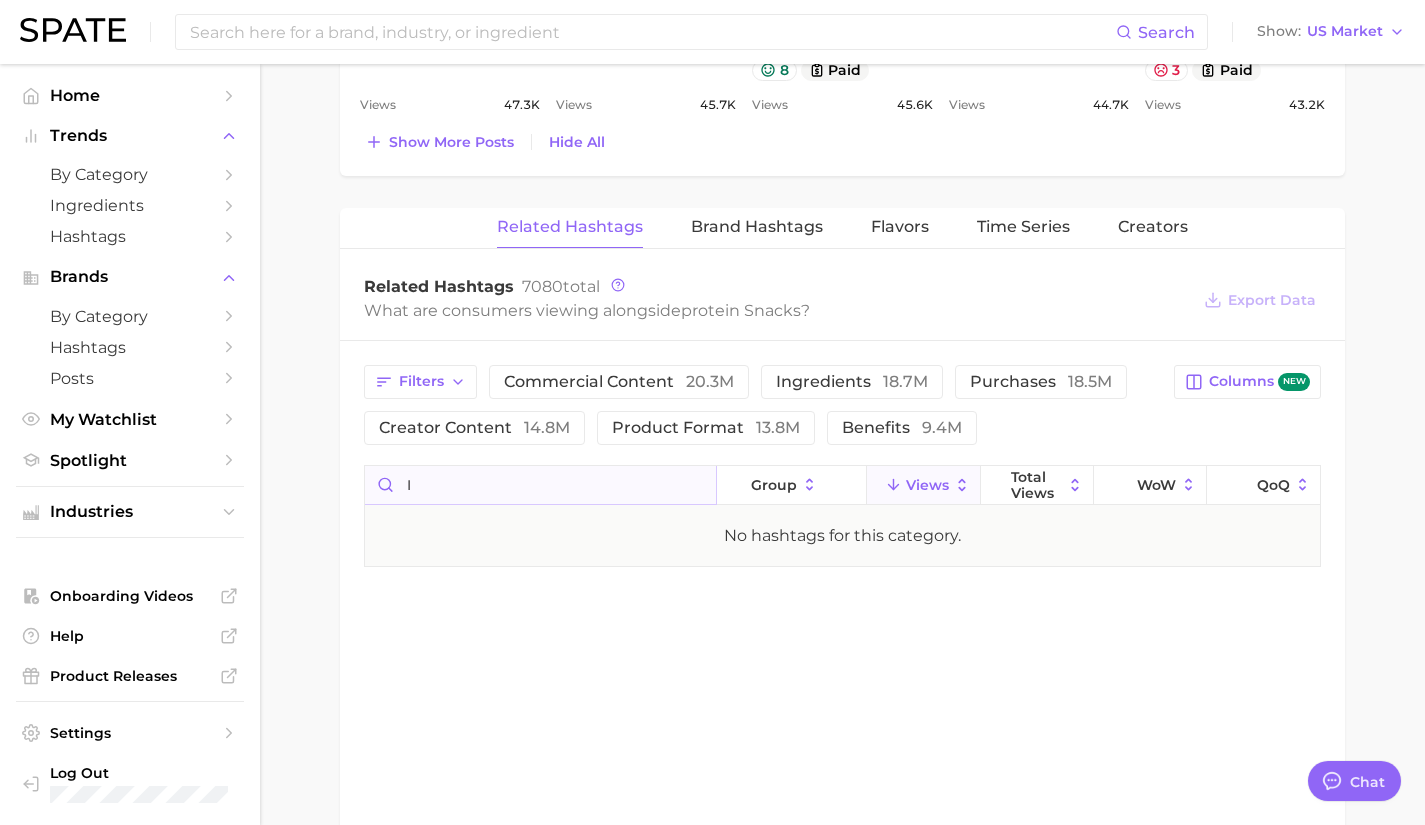 type 